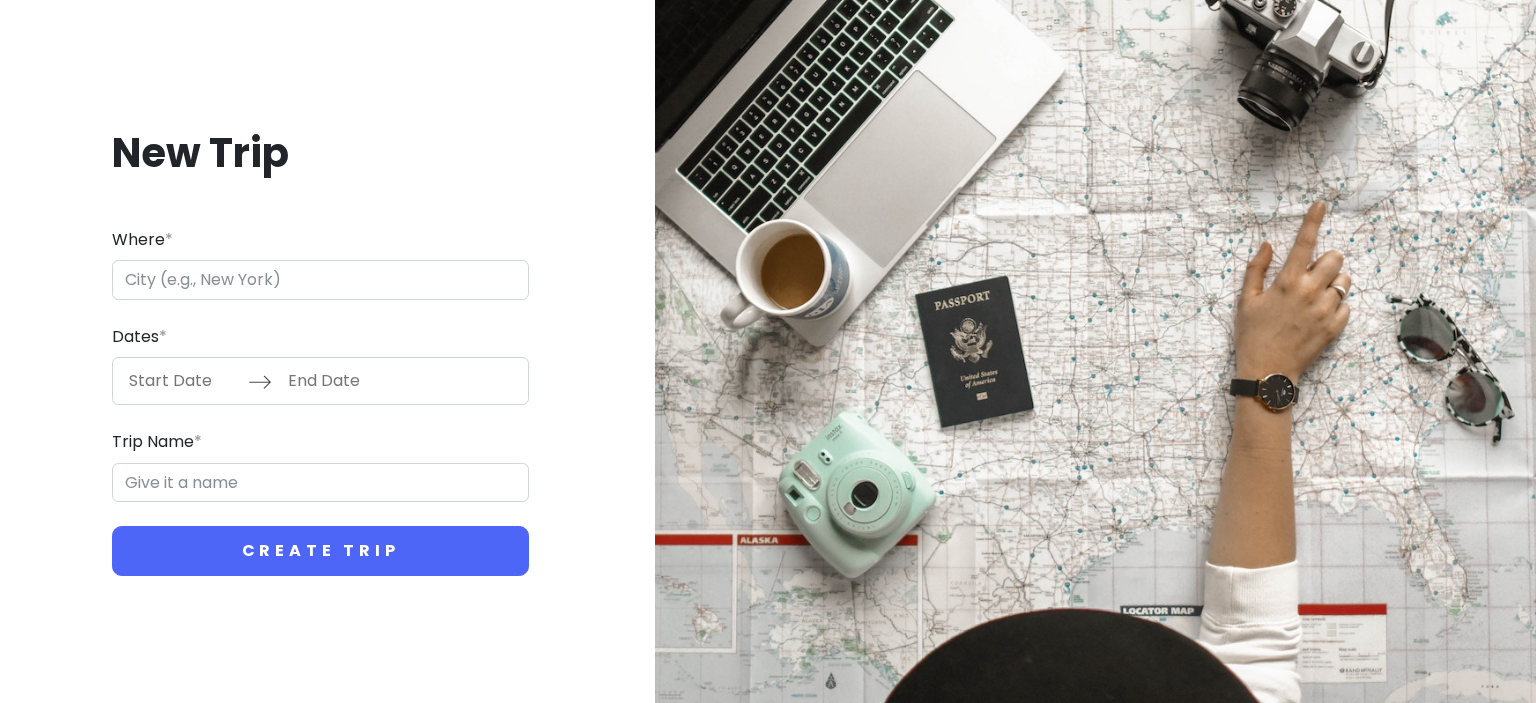 scroll, scrollTop: 0, scrollLeft: 0, axis: both 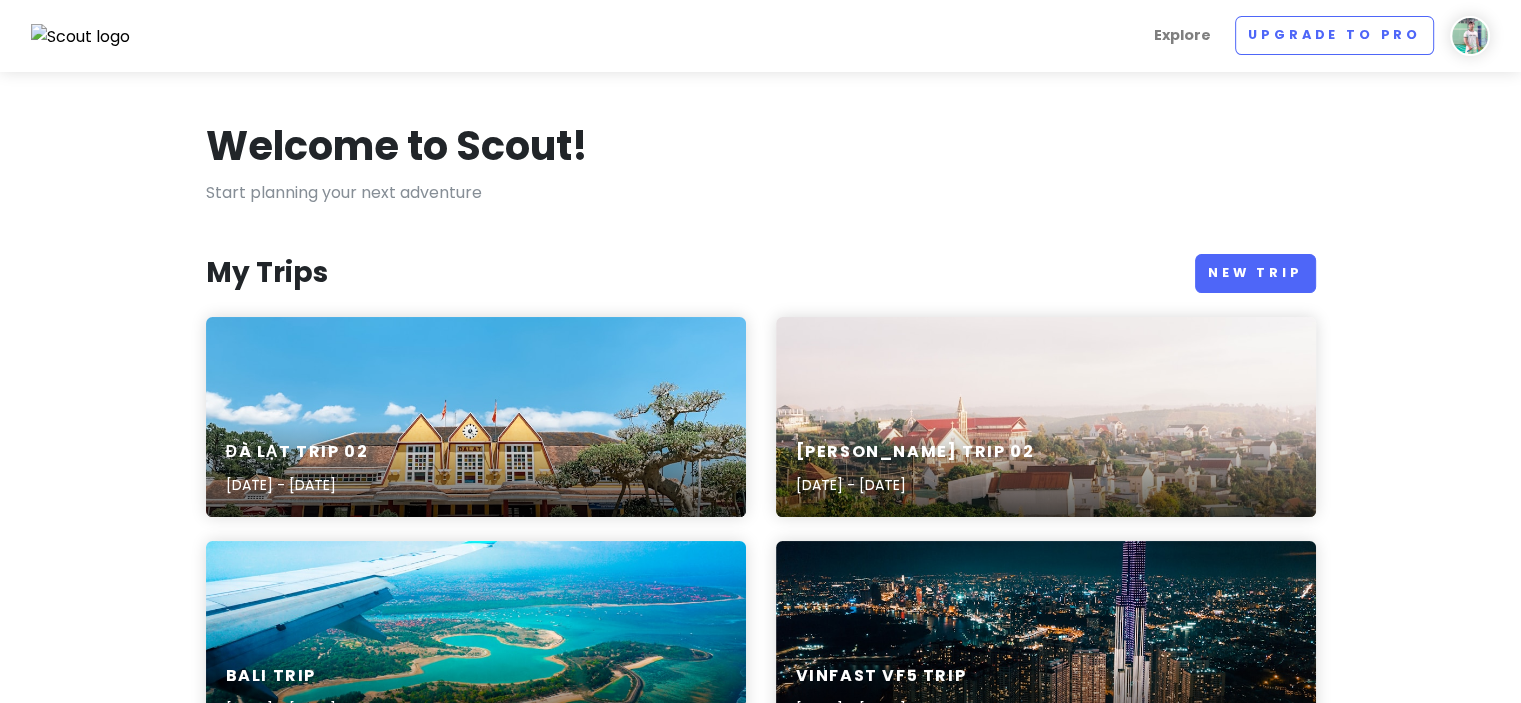click on "Welcome to Scout! Start planning your next adventure My Trips New Trip [GEOGRAPHIC_DATA] Trip 02 [DATE] - [DATE] [GEOGRAPHIC_DATA] Trip 02 [DATE] - [DATE] [GEOGRAPHIC_DATA] Trip [DATE] - [DATE] Vinfast VF5 Trip [DATE] - [DATE] [PERSON_NAME] Trip [DATE] [GEOGRAPHIC_DATA] Trip [DATE] - [DATE] [GEOGRAPHIC_DATA] Trip [DATE] - [DATE] [GEOGRAPHIC_DATA] Trip [DATE] - [DATE] Bảo Lộc Trip [DATE] - [DATE] Vũng Tàu Trip 2 [DATE] - [DATE] Vũng Tàu Trip [DATE] - [DATE] Upgrade to Scout Pro Sign up for Scout Pro to  add unlimited places  (instead of 30 per trip), see images of places before you go, access new, highly-requested features in the future, and not get any ads. Go Pro Popular Trips See more The Scout Team Kihei, [GEOGRAPHIC_DATA], [GEOGRAPHIC_DATA]  ·  6 days 905 Maui Family Trip 🏖 6 day family trip between Christmas and New Years. A great mix of nature, relaxing beaches, and good food.
Make a rese... [PERSON_NAME] [GEOGRAPHIC_DATA], [GEOGRAPHIC_DATA], [GEOGRAPHIC_DATA]  ·  6 days 606" at bounding box center (760, 1265) 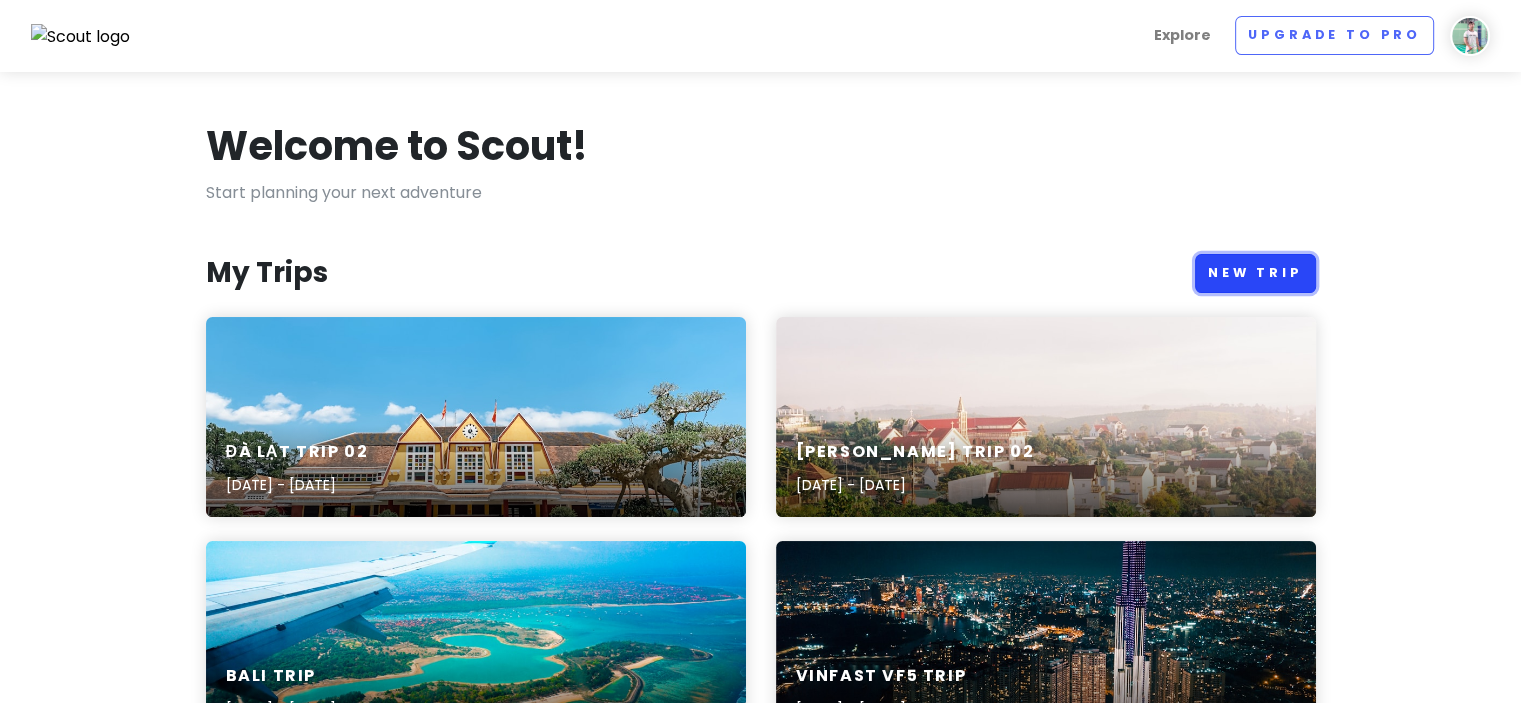 click on "New Trip" at bounding box center (1255, 273) 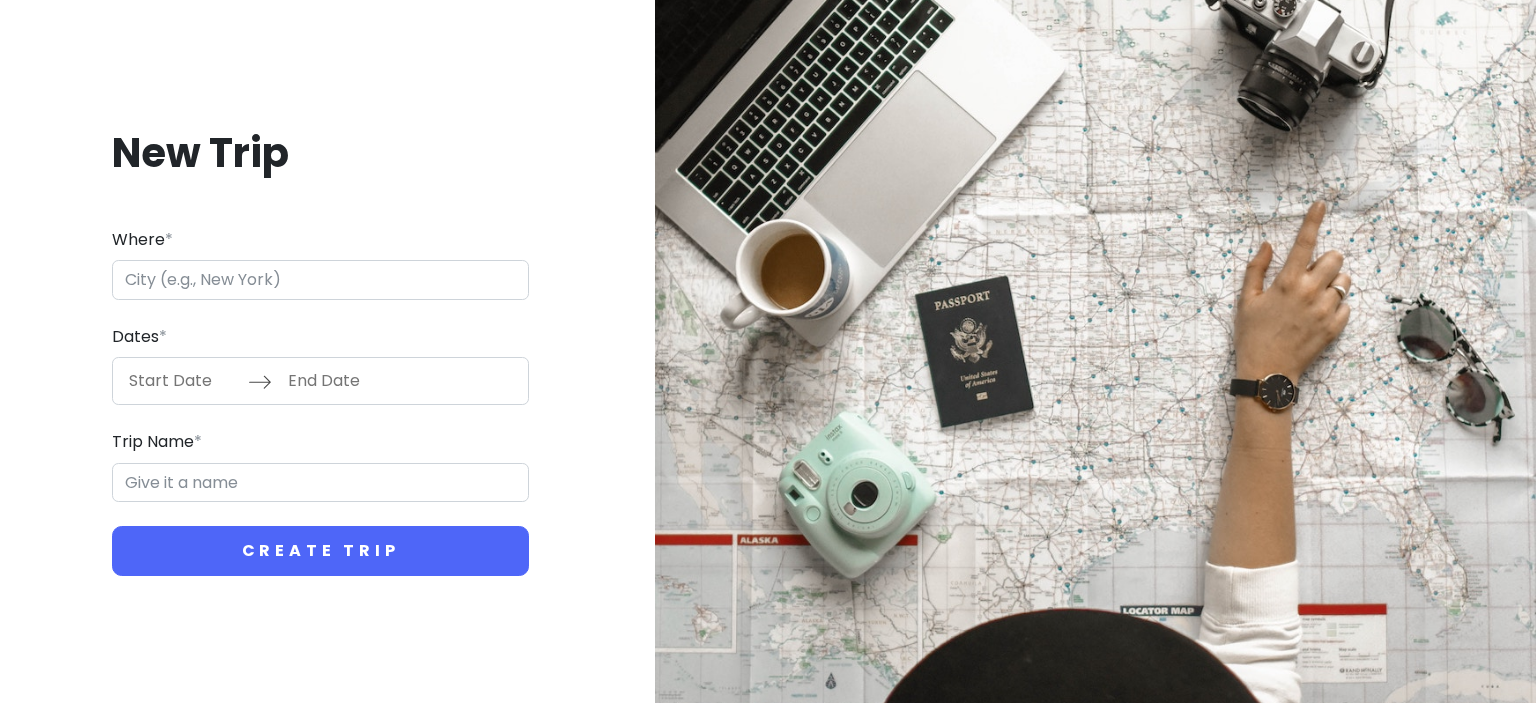 click on "Where  *" at bounding box center (320, 280) 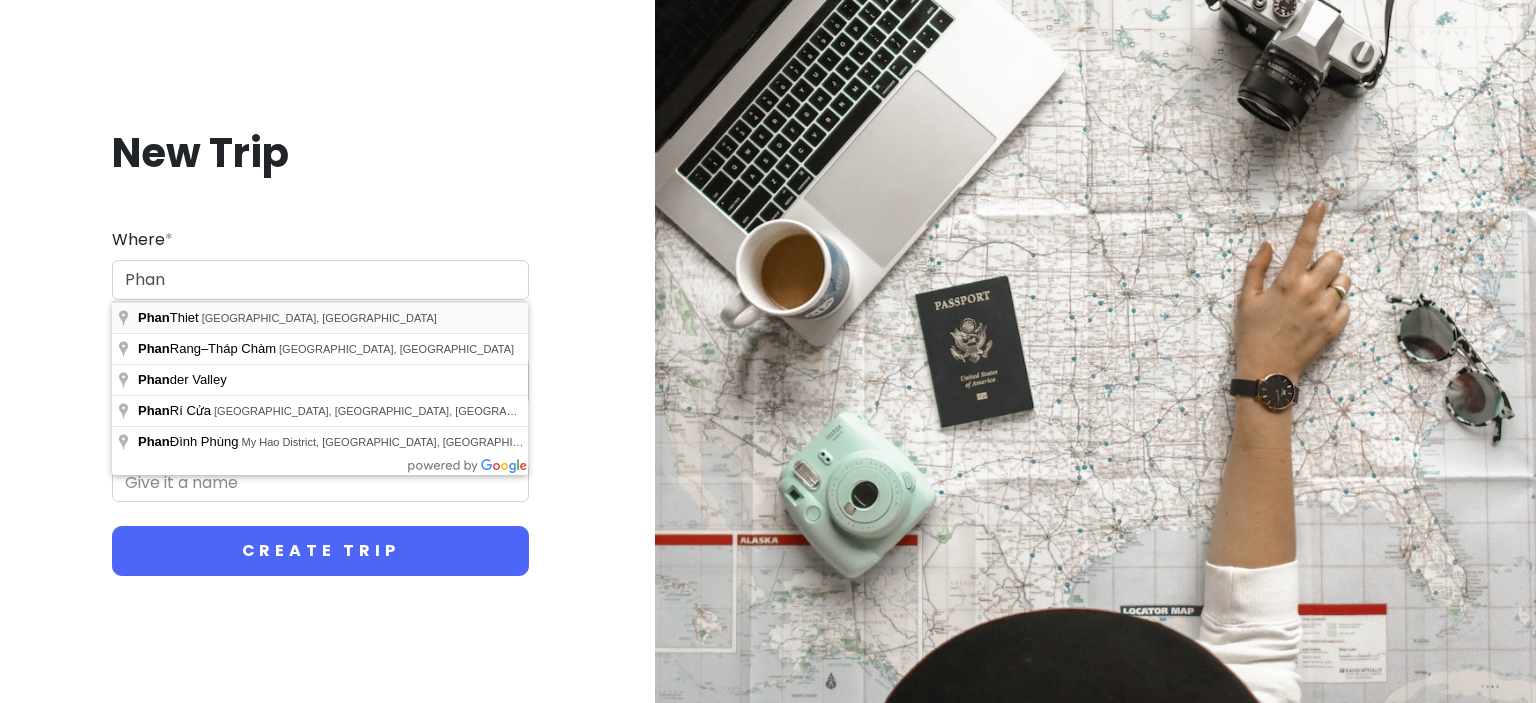 type on "[PERSON_NAME], [GEOGRAPHIC_DATA], [GEOGRAPHIC_DATA]" 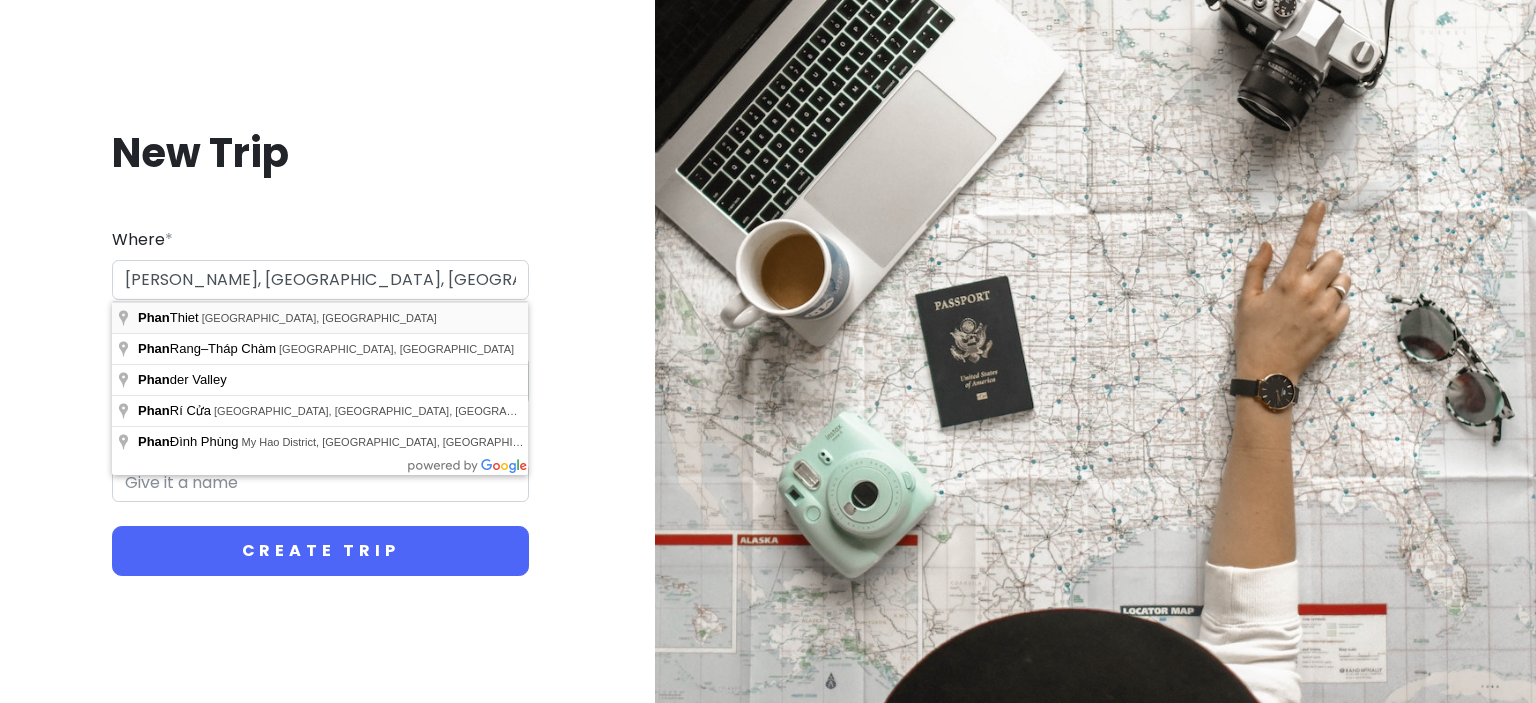 type on "Phan Thiet Trip" 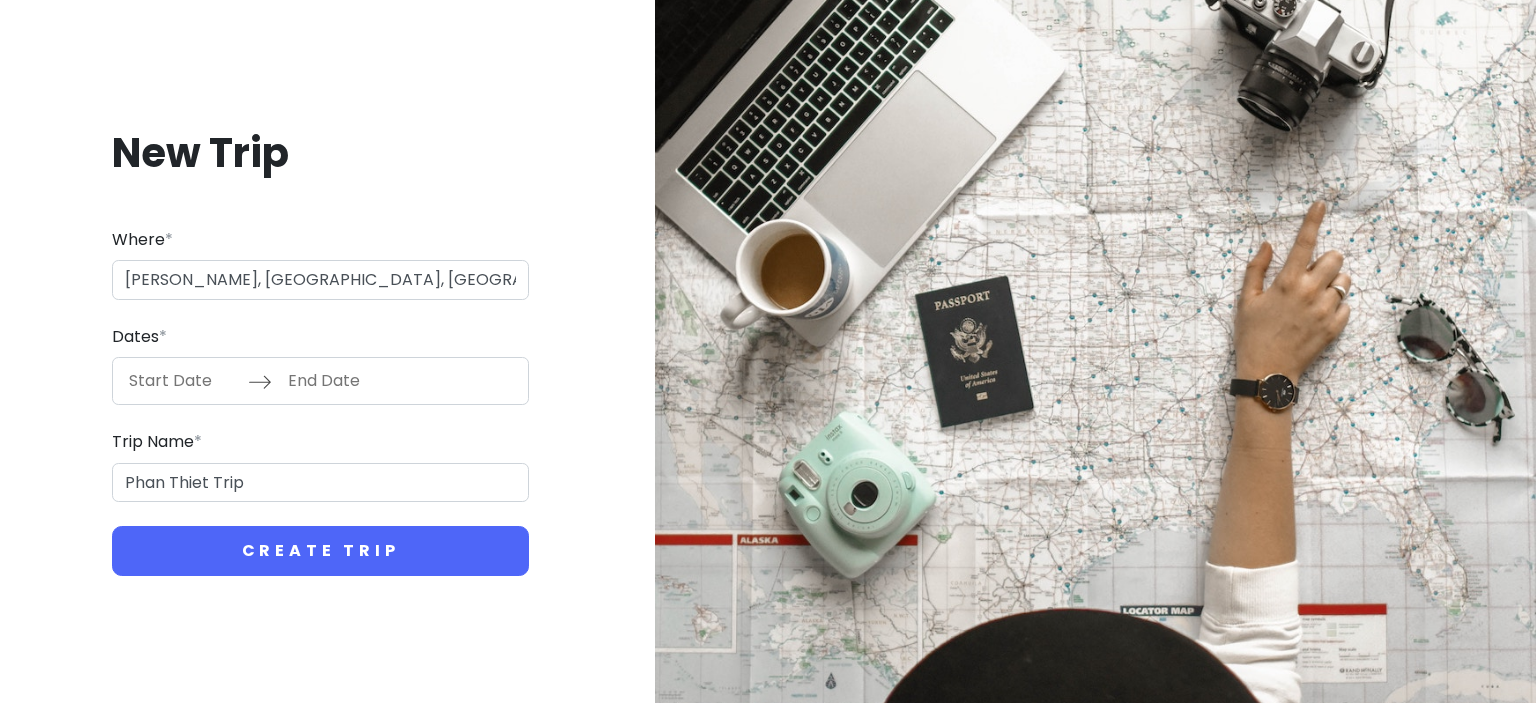 click at bounding box center [183, 381] 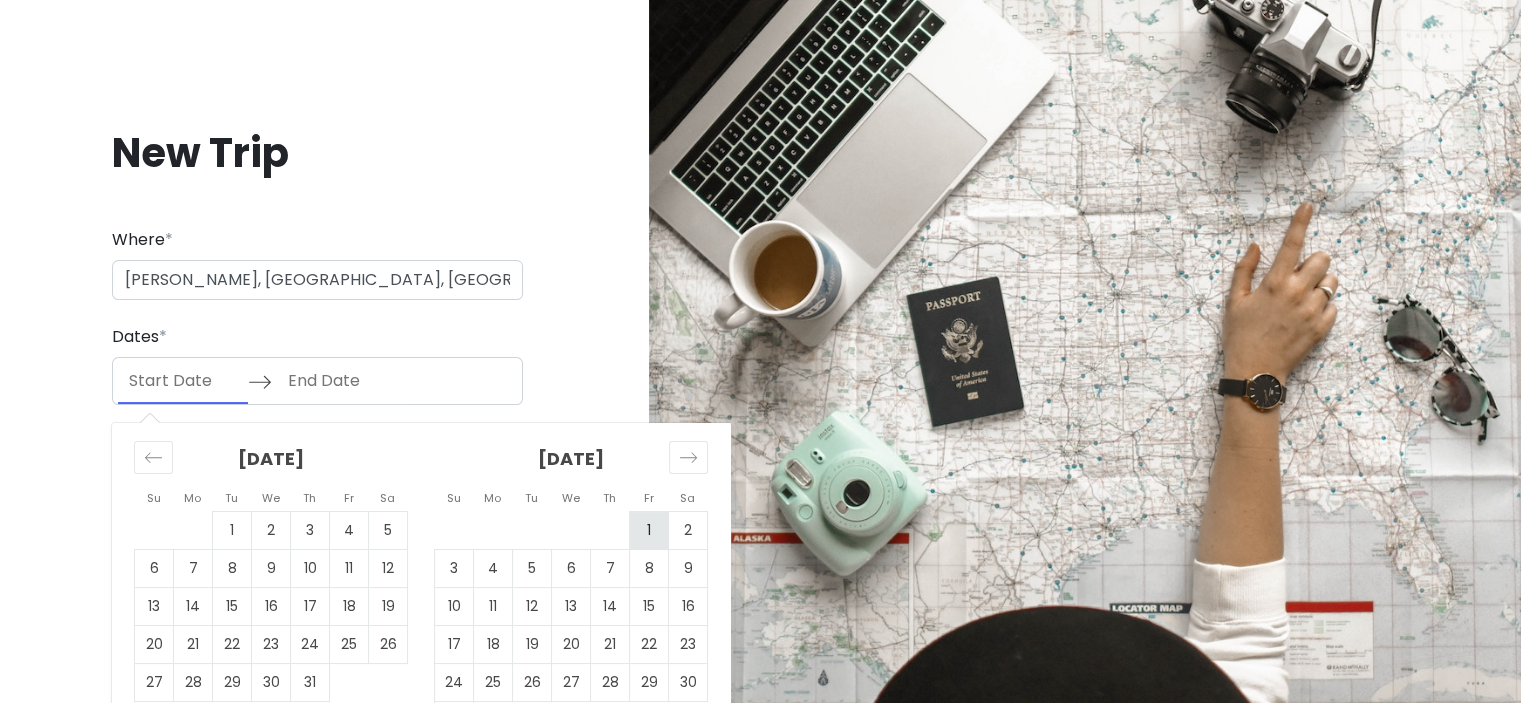 click on "1" at bounding box center [649, 531] 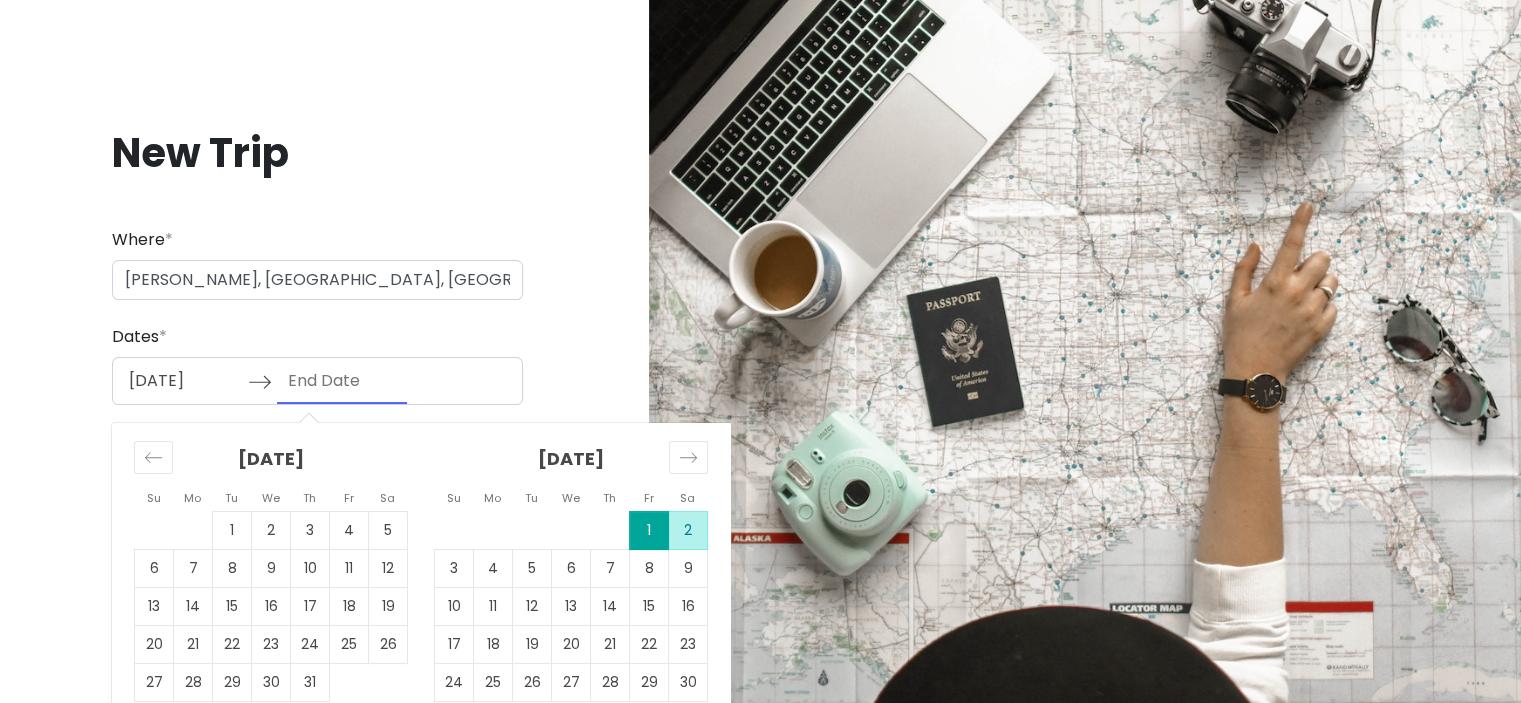 click on "2" at bounding box center [688, 531] 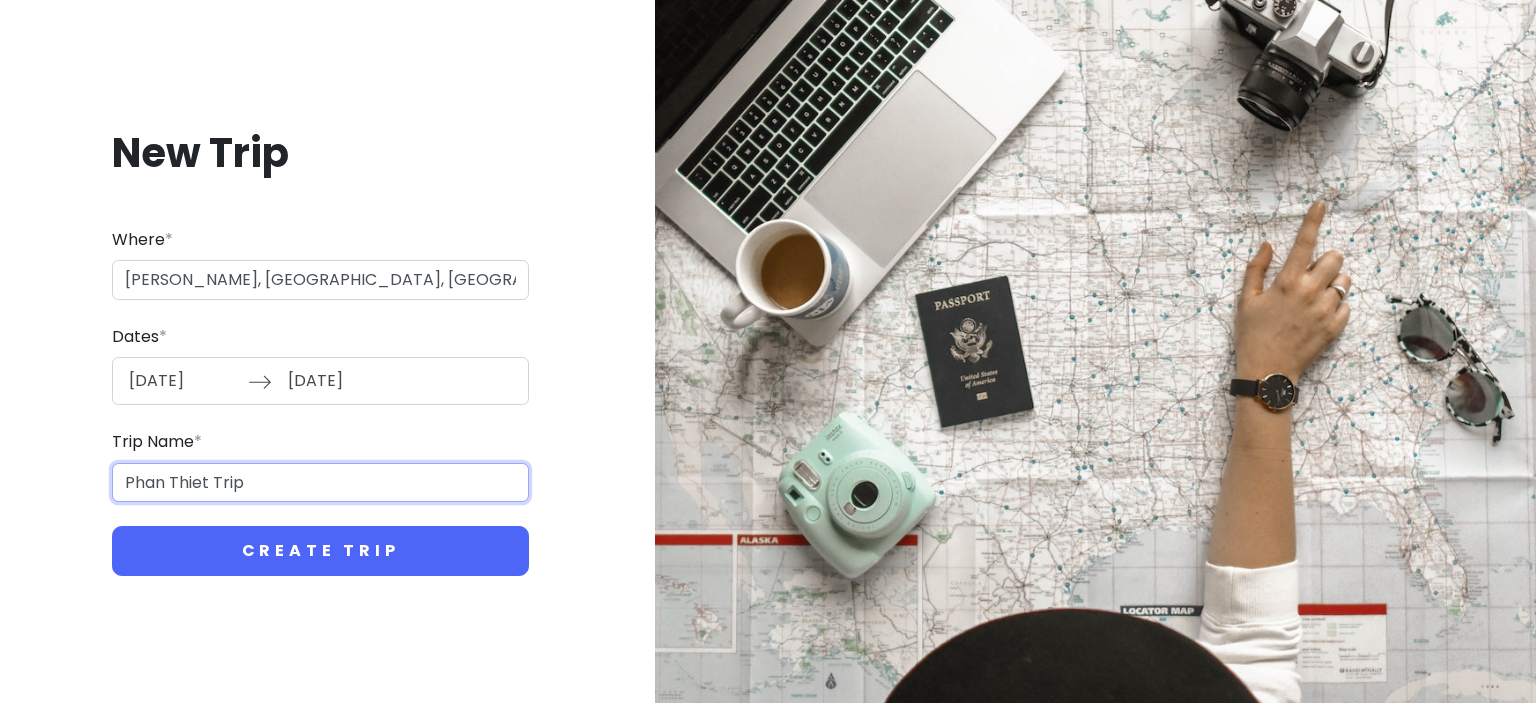 click on "Phan Thiet Trip" at bounding box center (320, 483) 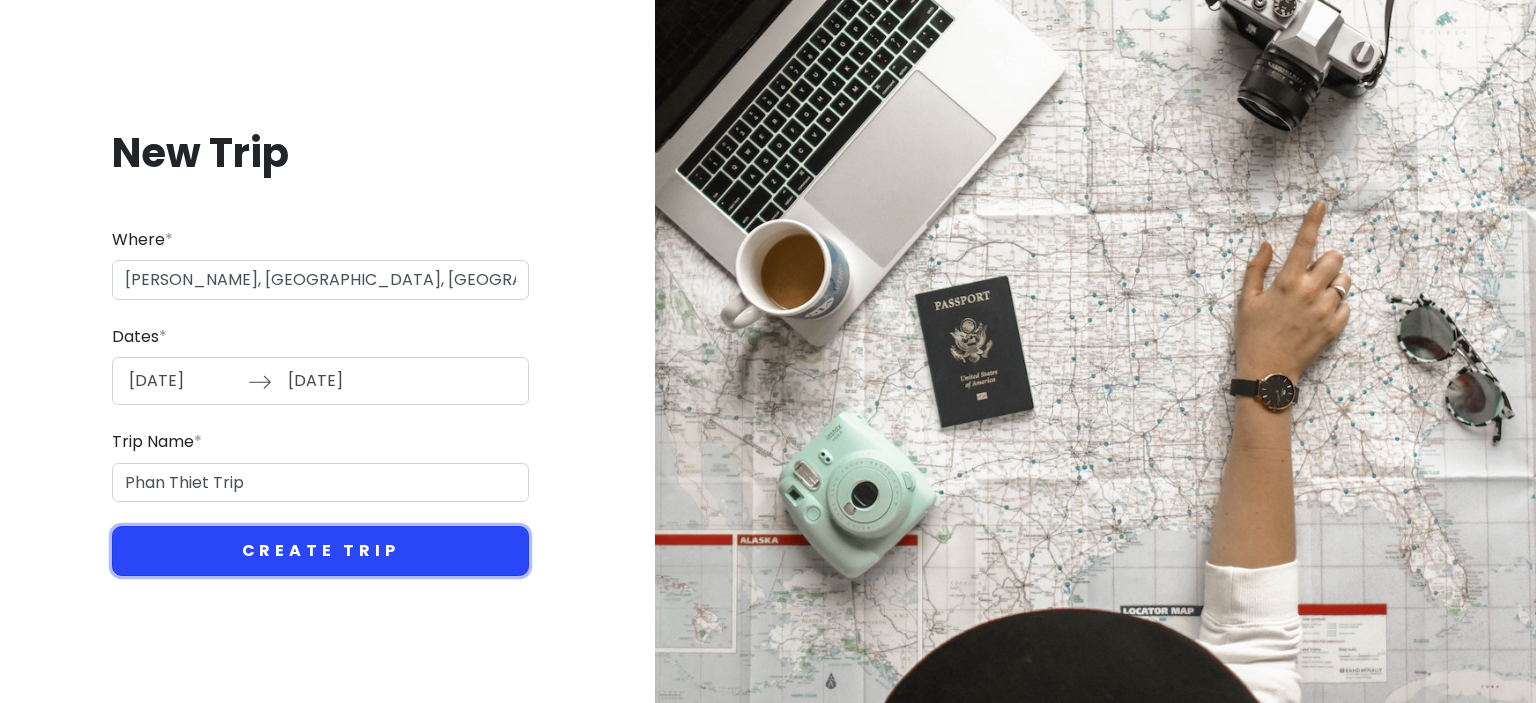 click on "Create Trip" at bounding box center (320, 551) 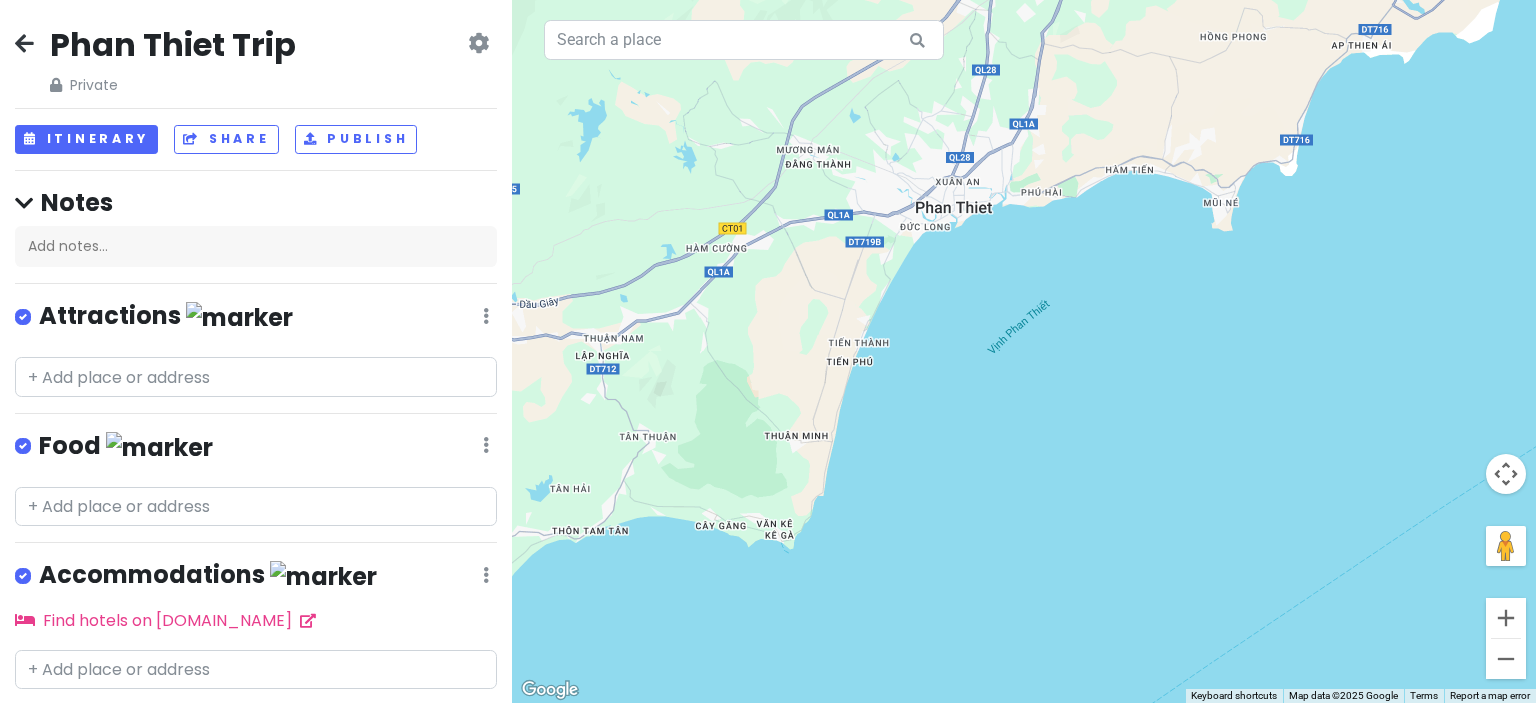 drag, startPoint x: 1127, startPoint y: 437, endPoint x: 1095, endPoint y: 296, distance: 144.58562 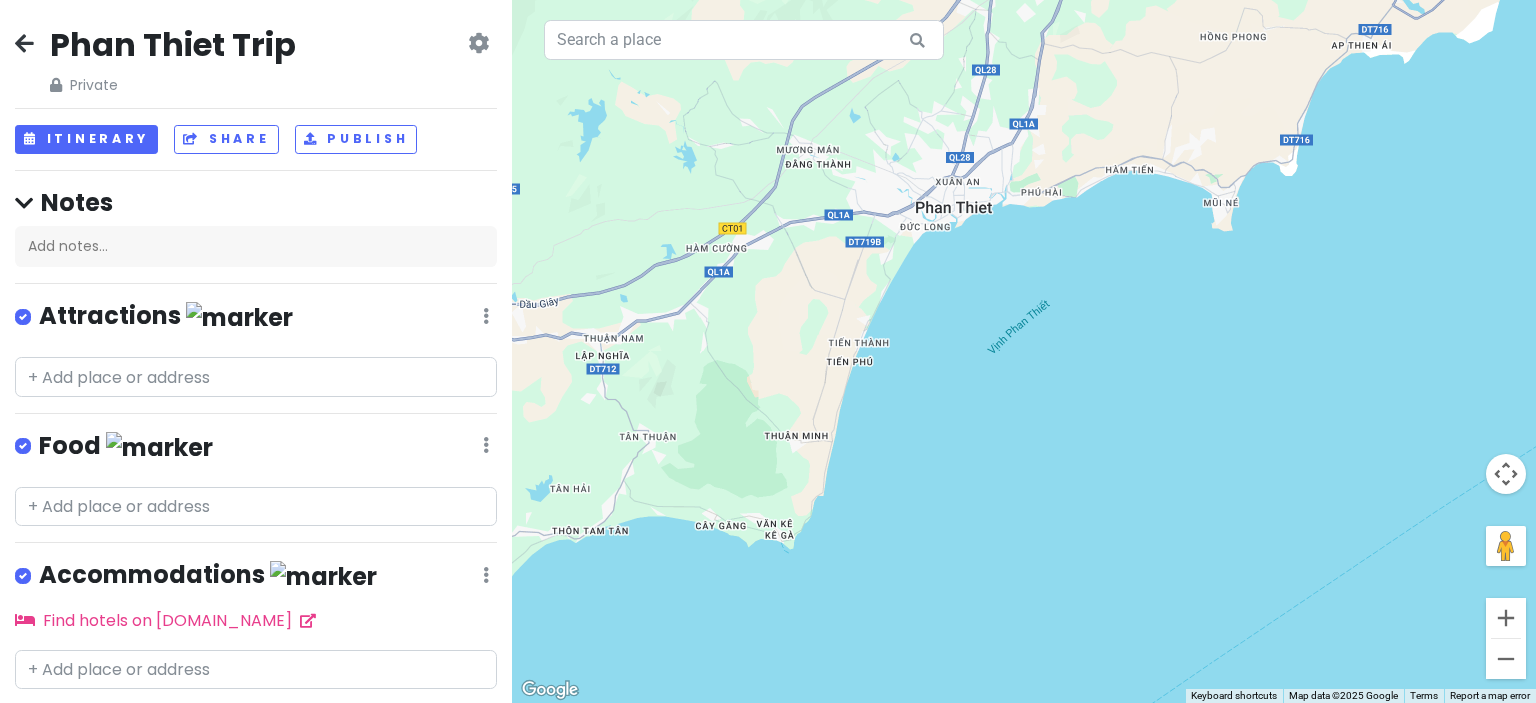 click on "To navigate, press the arrow keys." at bounding box center [1024, 351] 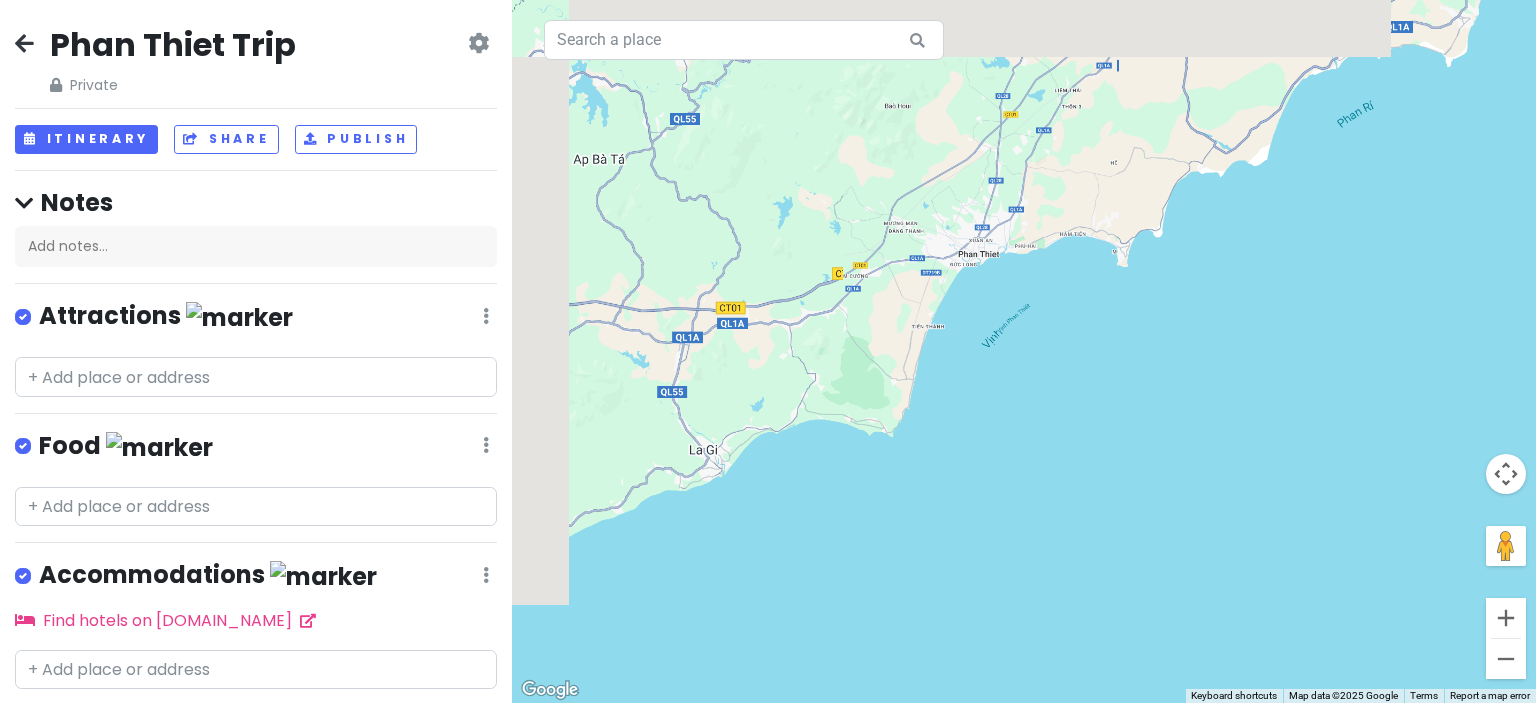 drag, startPoint x: 1150, startPoint y: 217, endPoint x: 944, endPoint y: 344, distance: 242.00206 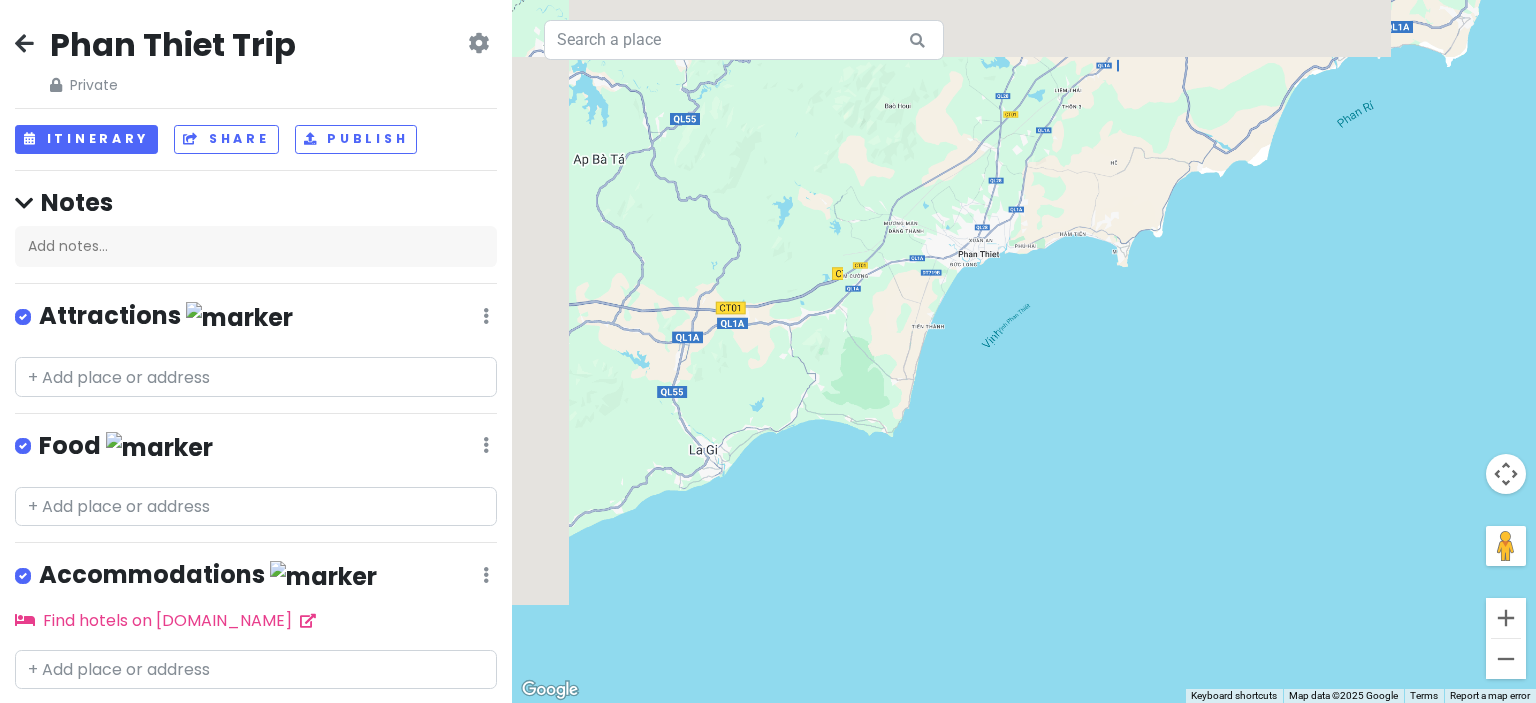 click on "To navigate, press the arrow keys." at bounding box center [1024, 351] 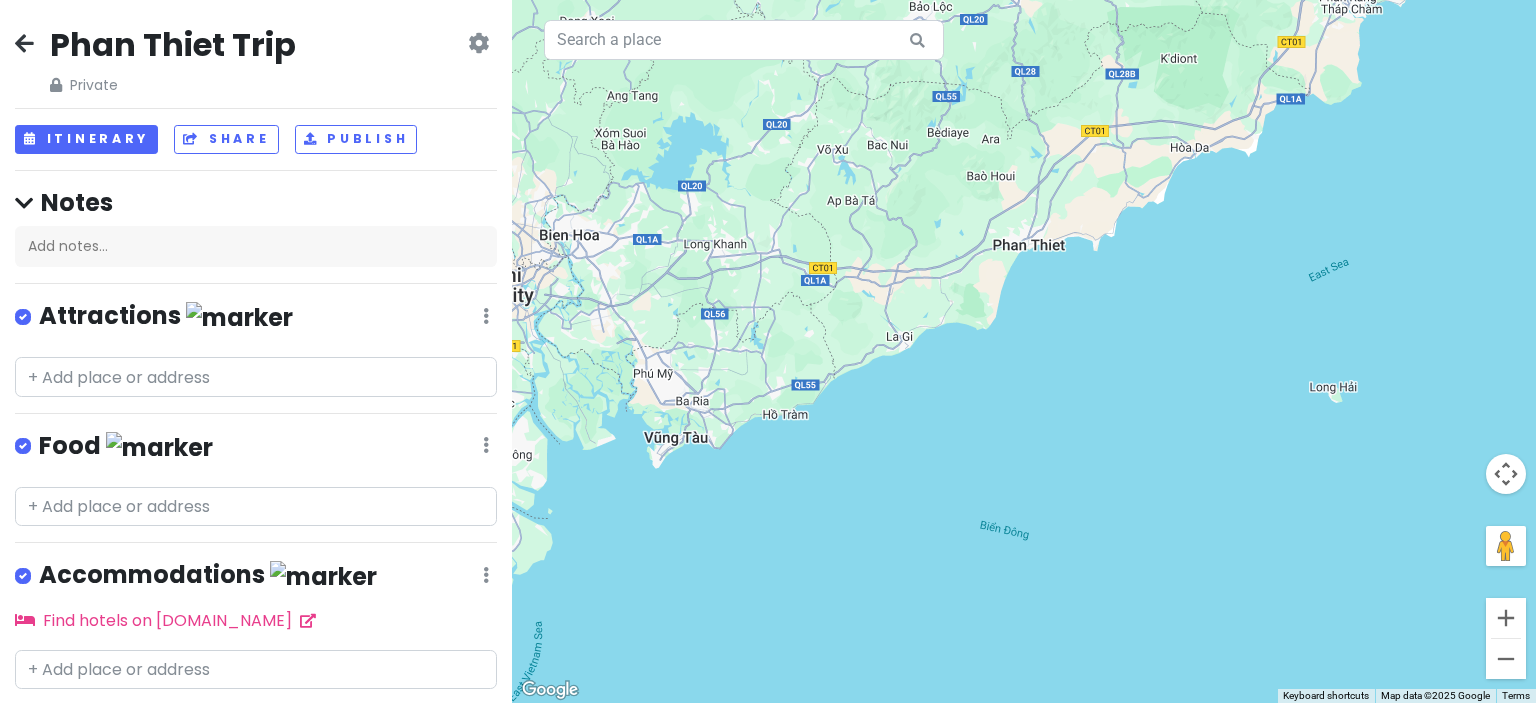 scroll, scrollTop: 53, scrollLeft: 0, axis: vertical 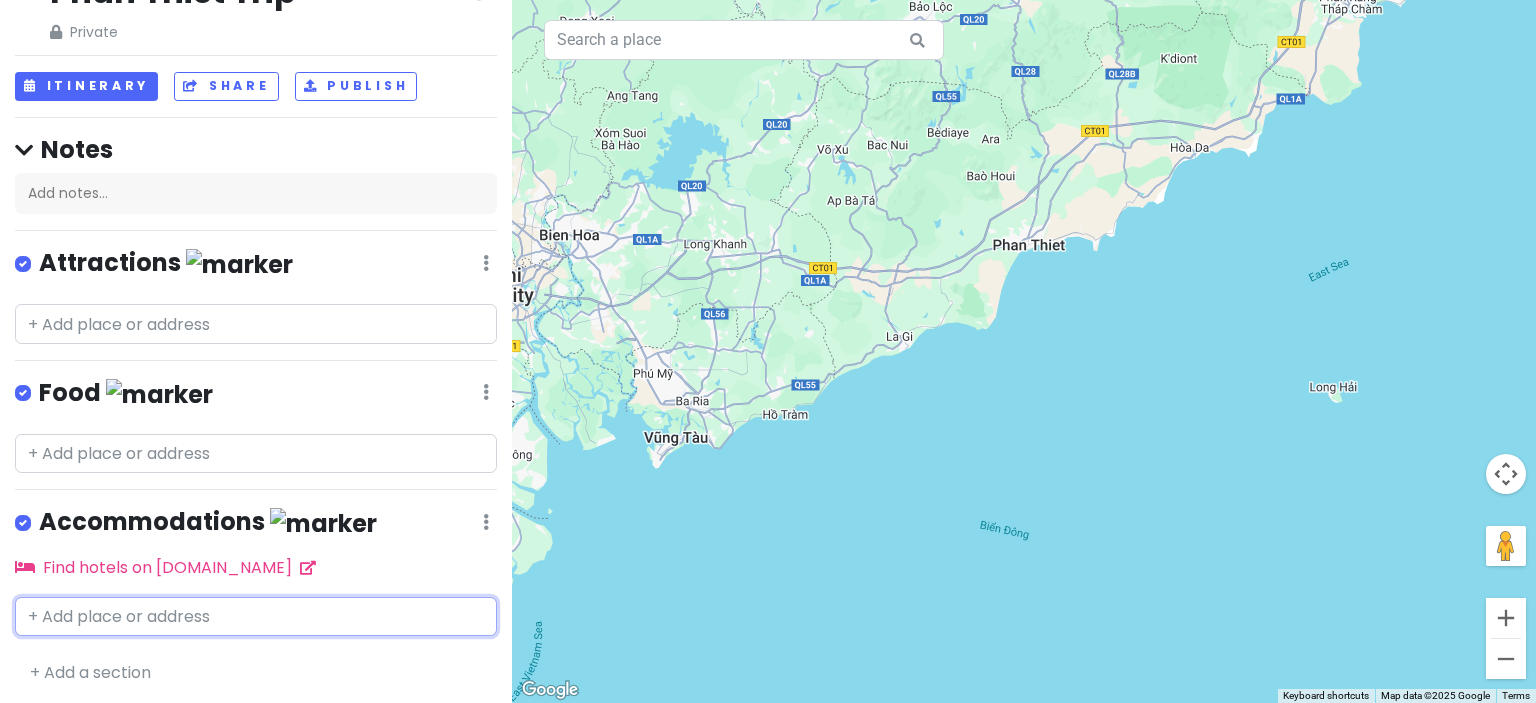 click at bounding box center (256, 617) 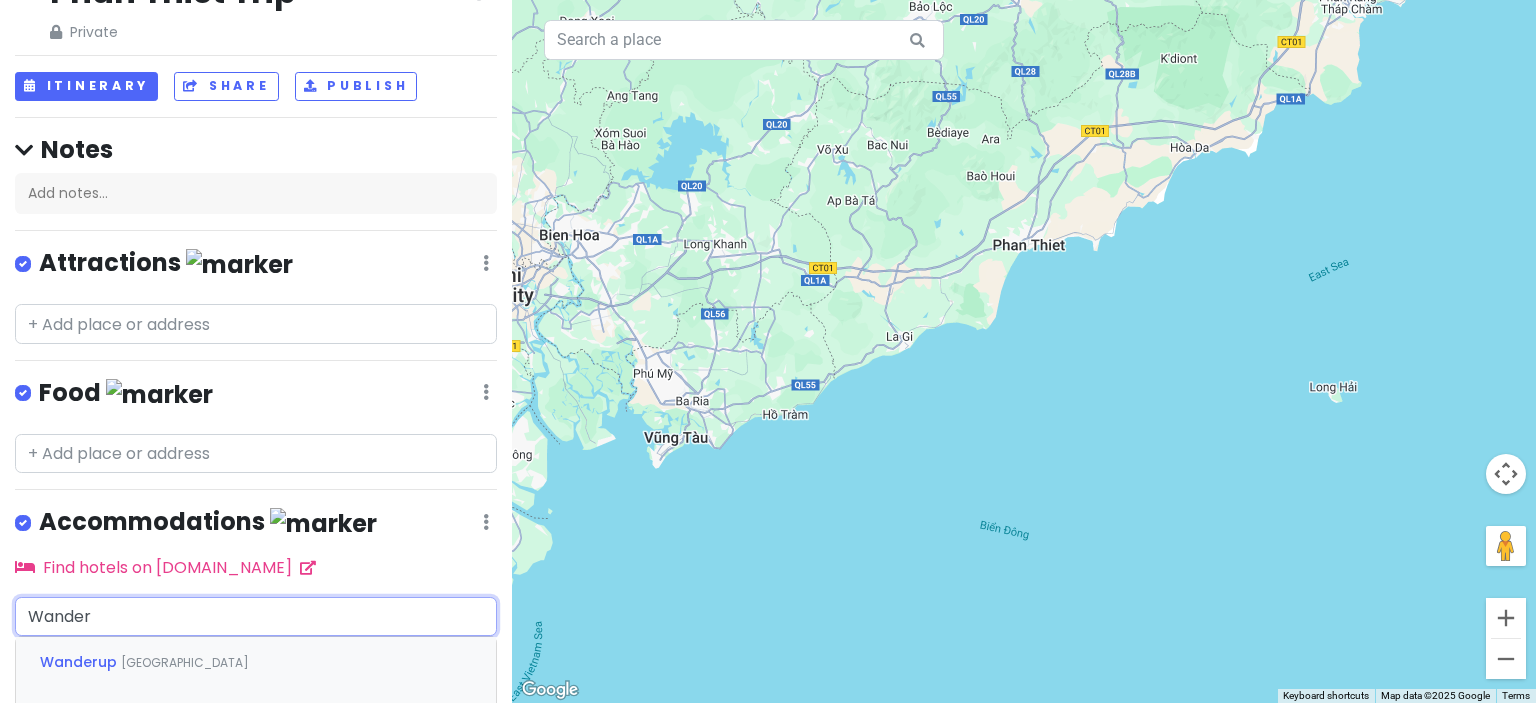 scroll, scrollTop: 153, scrollLeft: 0, axis: vertical 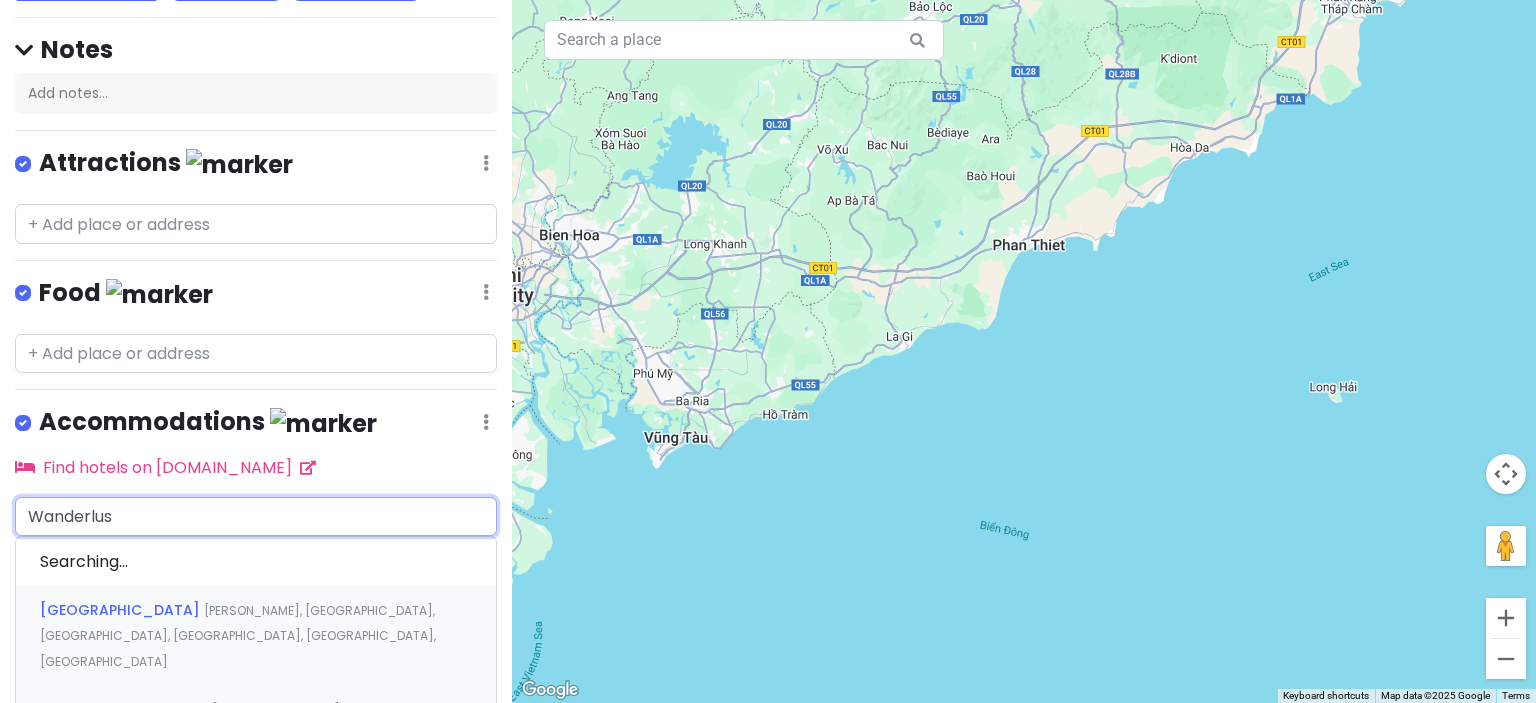 type on "Wanderlust" 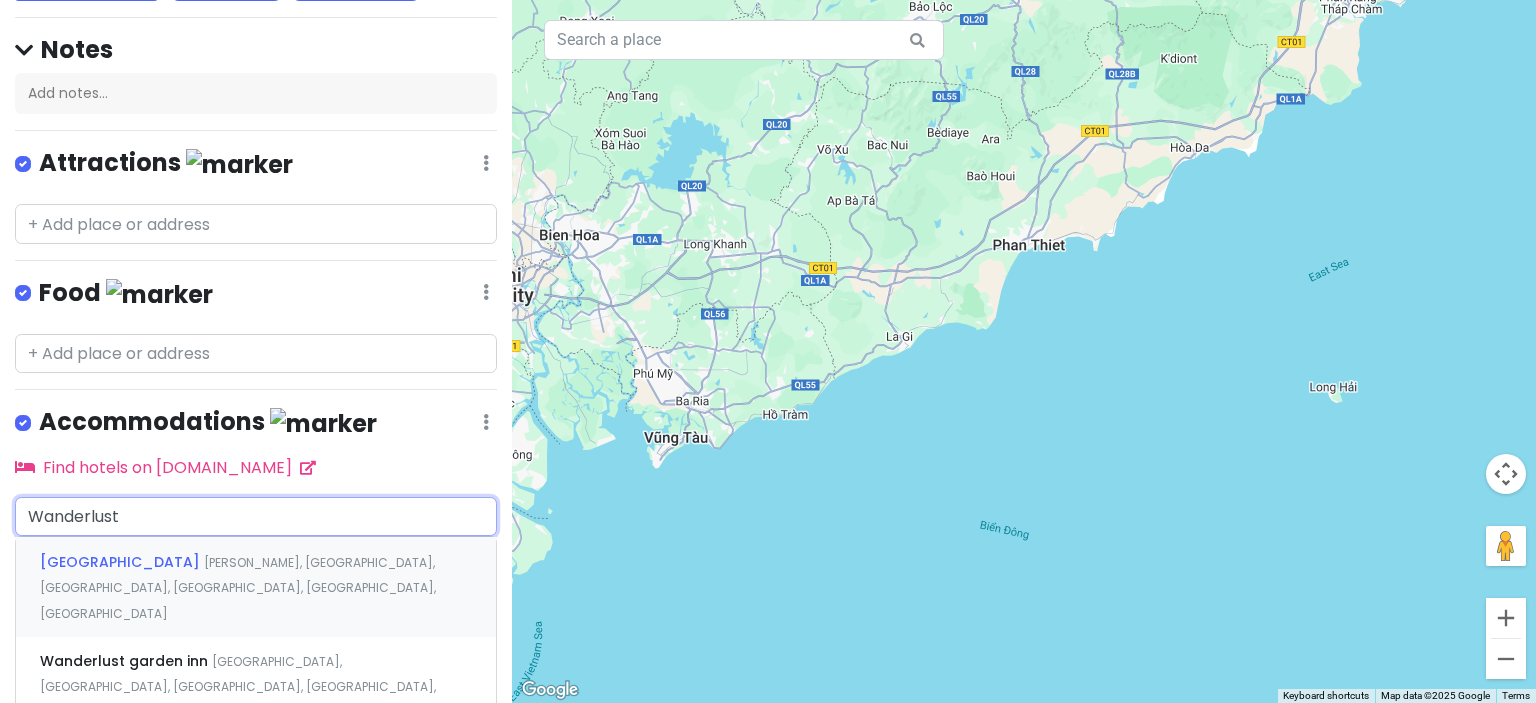 click on "[GEOGRAPHIC_DATA]   [GEOGRAPHIC_DATA], [GEOGRAPHIC_DATA], [GEOGRAPHIC_DATA], [GEOGRAPHIC_DATA], [GEOGRAPHIC_DATA], [GEOGRAPHIC_DATA]" at bounding box center [256, 586] 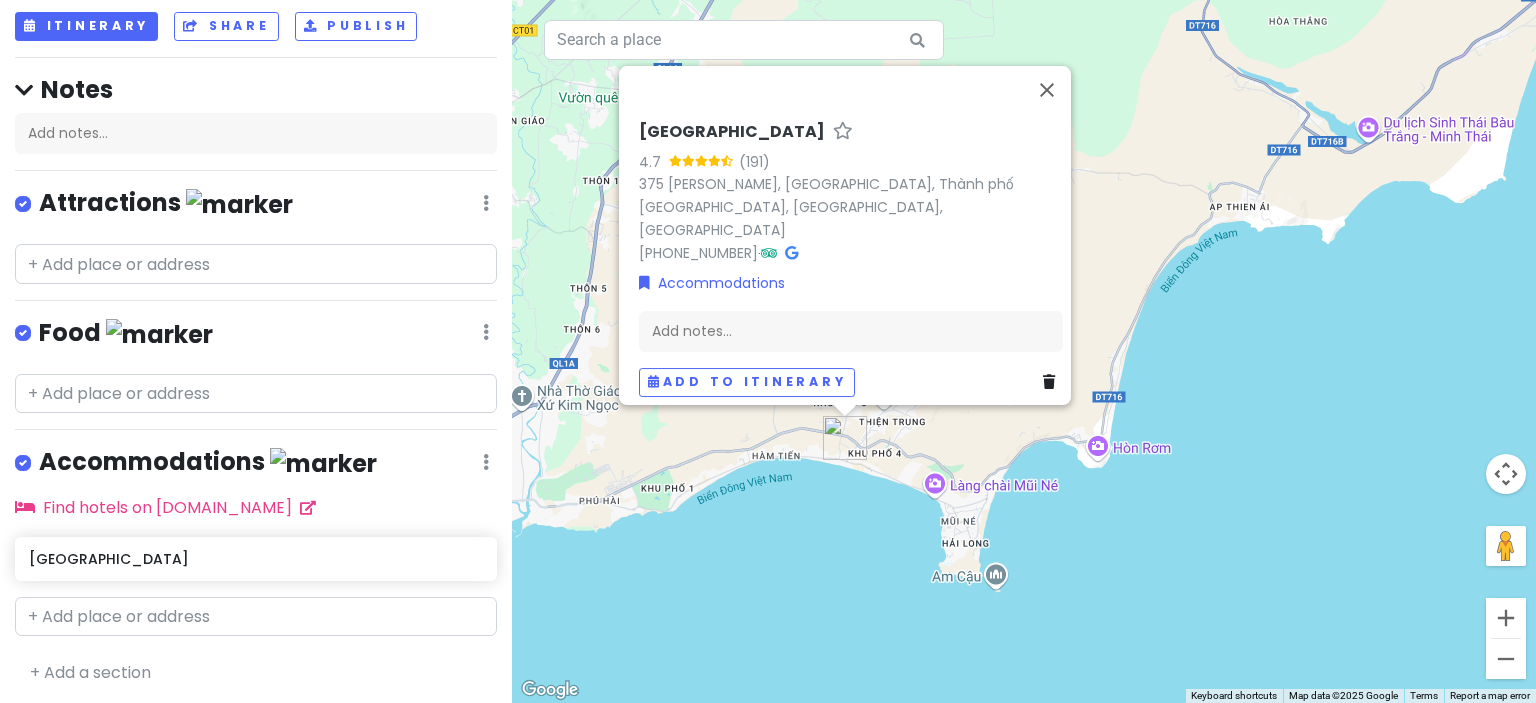 scroll, scrollTop: 0, scrollLeft: 0, axis: both 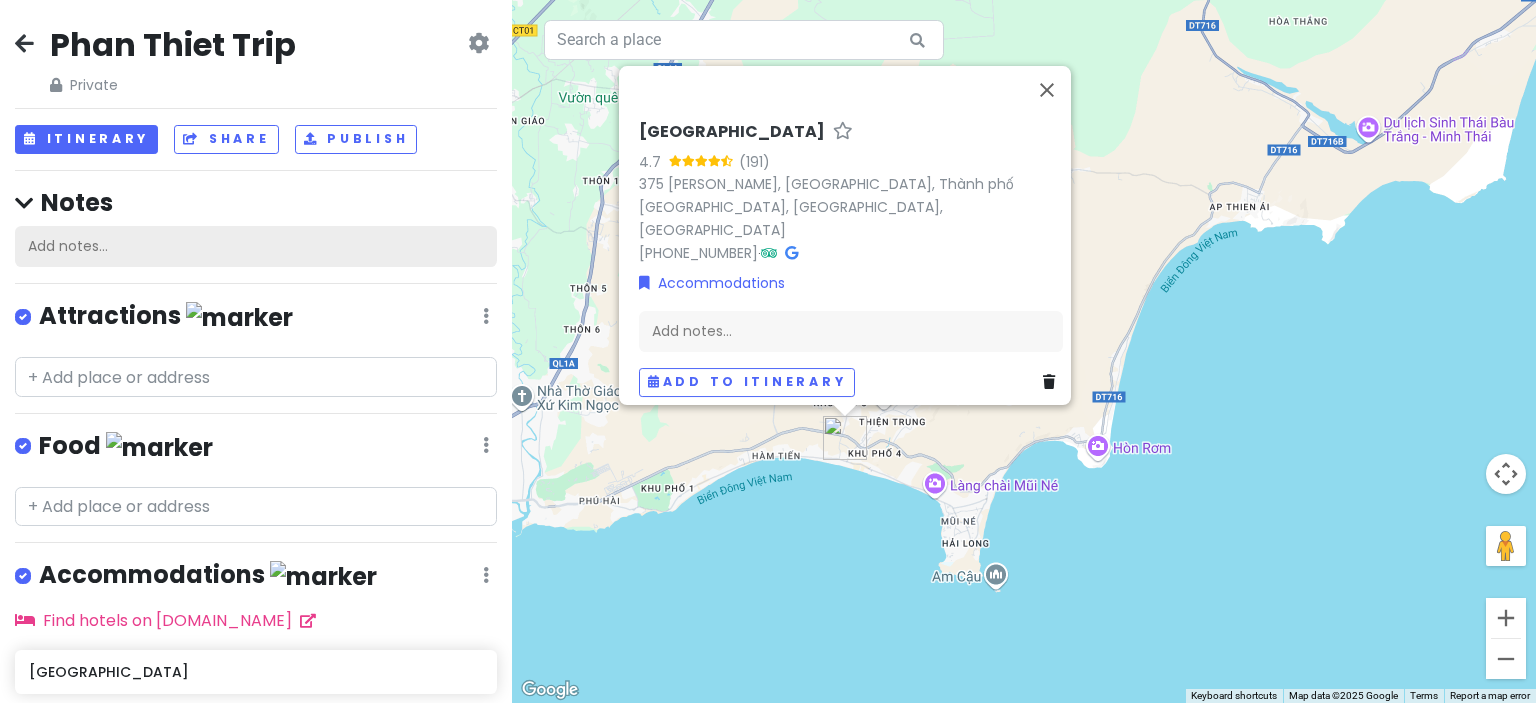 click on "Add notes..." at bounding box center [256, 247] 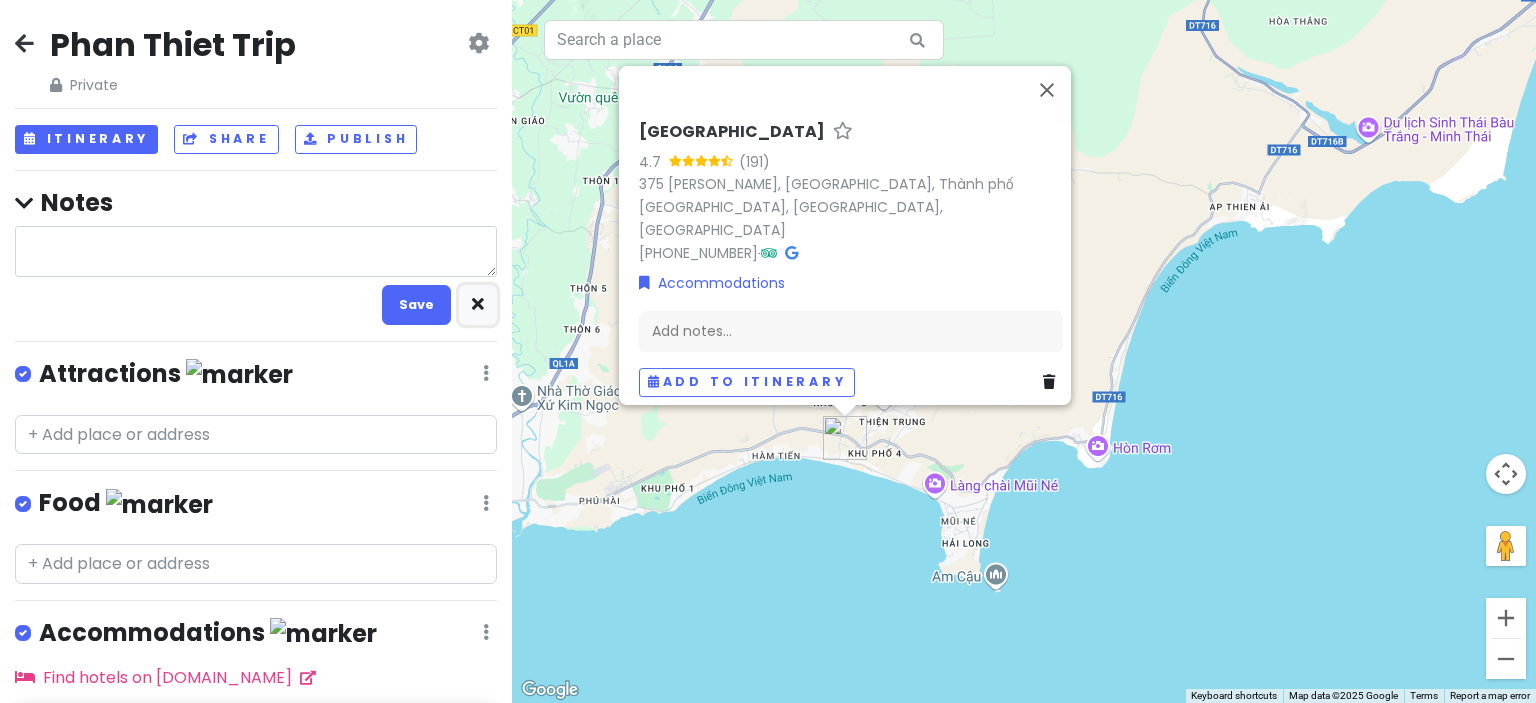 click at bounding box center [478, 304] 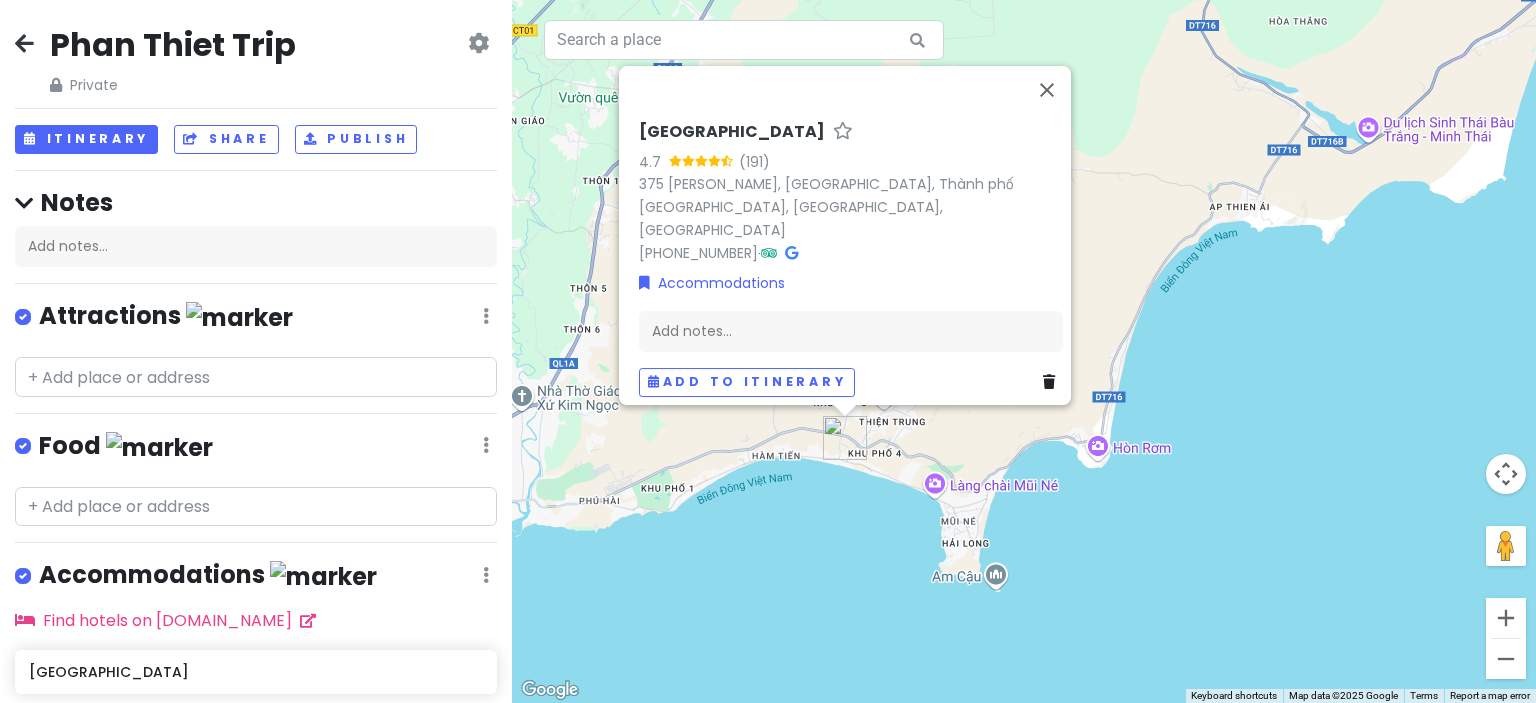 scroll, scrollTop: 113, scrollLeft: 0, axis: vertical 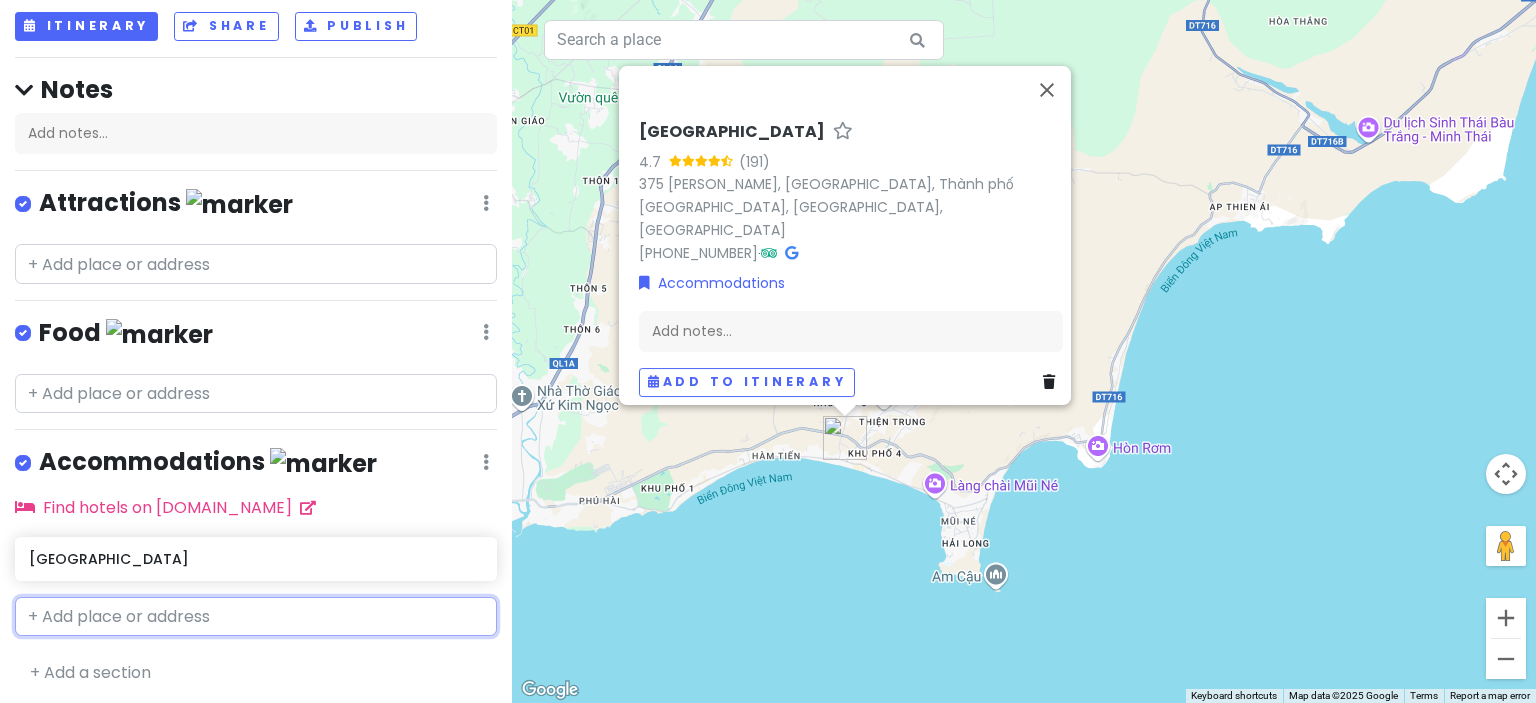 click at bounding box center (256, 617) 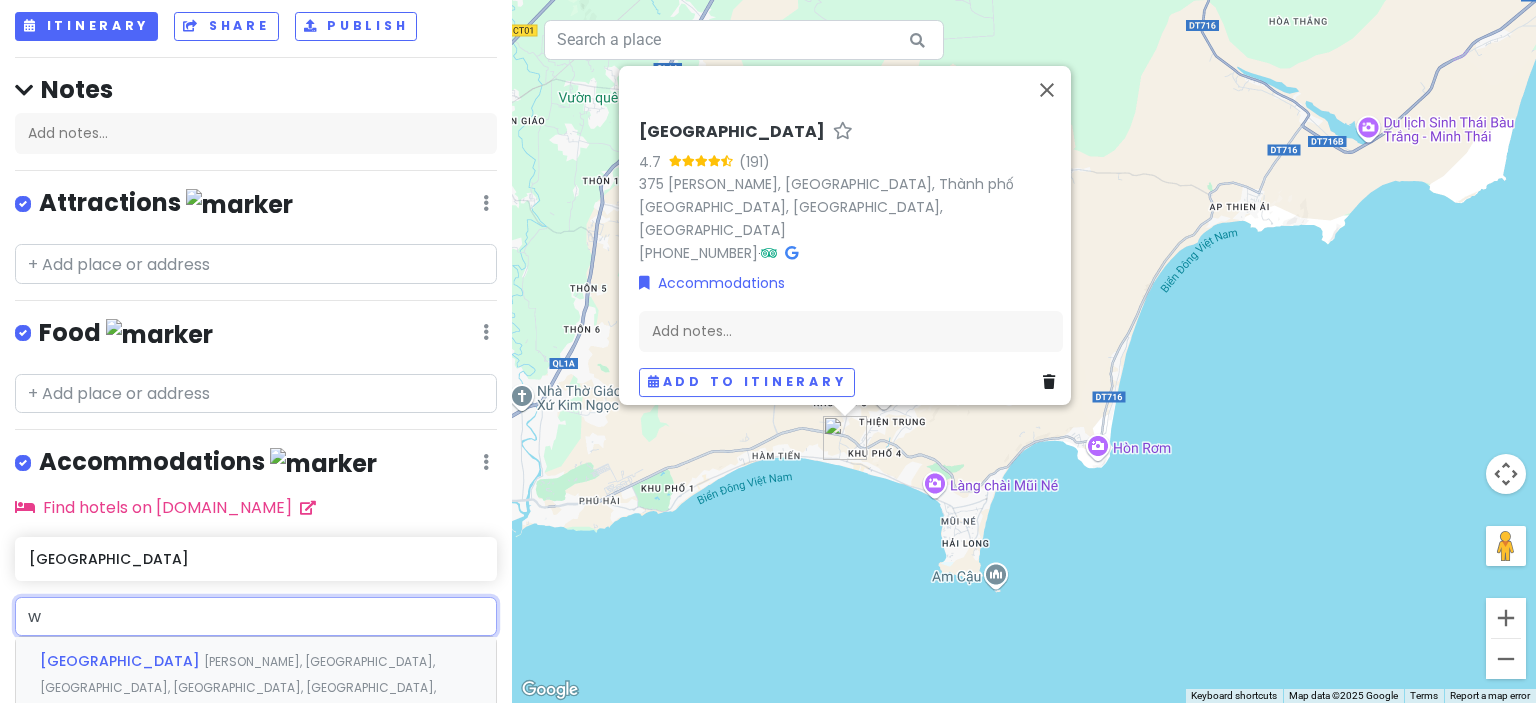 click on "[GEOGRAPHIC_DATA]" at bounding box center (122, 661) 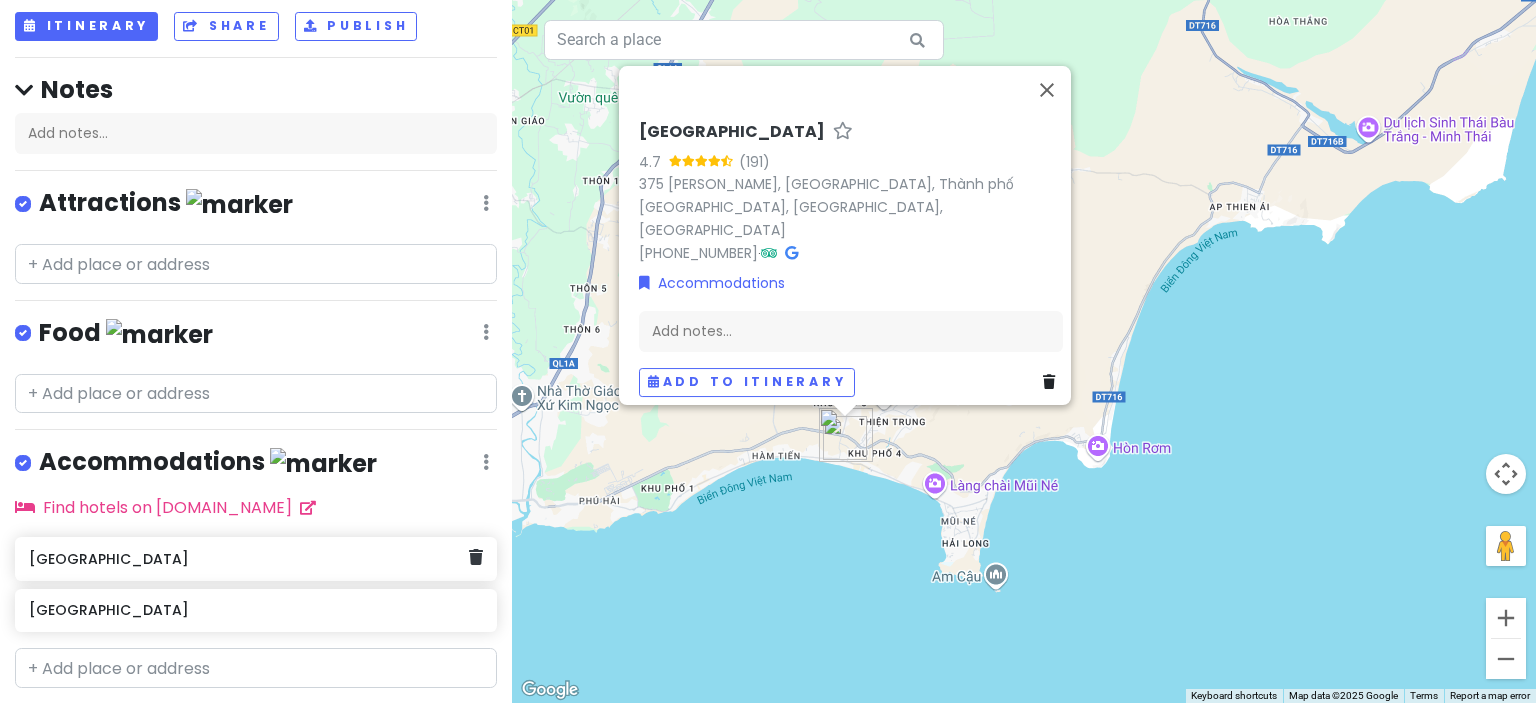 scroll, scrollTop: 13, scrollLeft: 0, axis: vertical 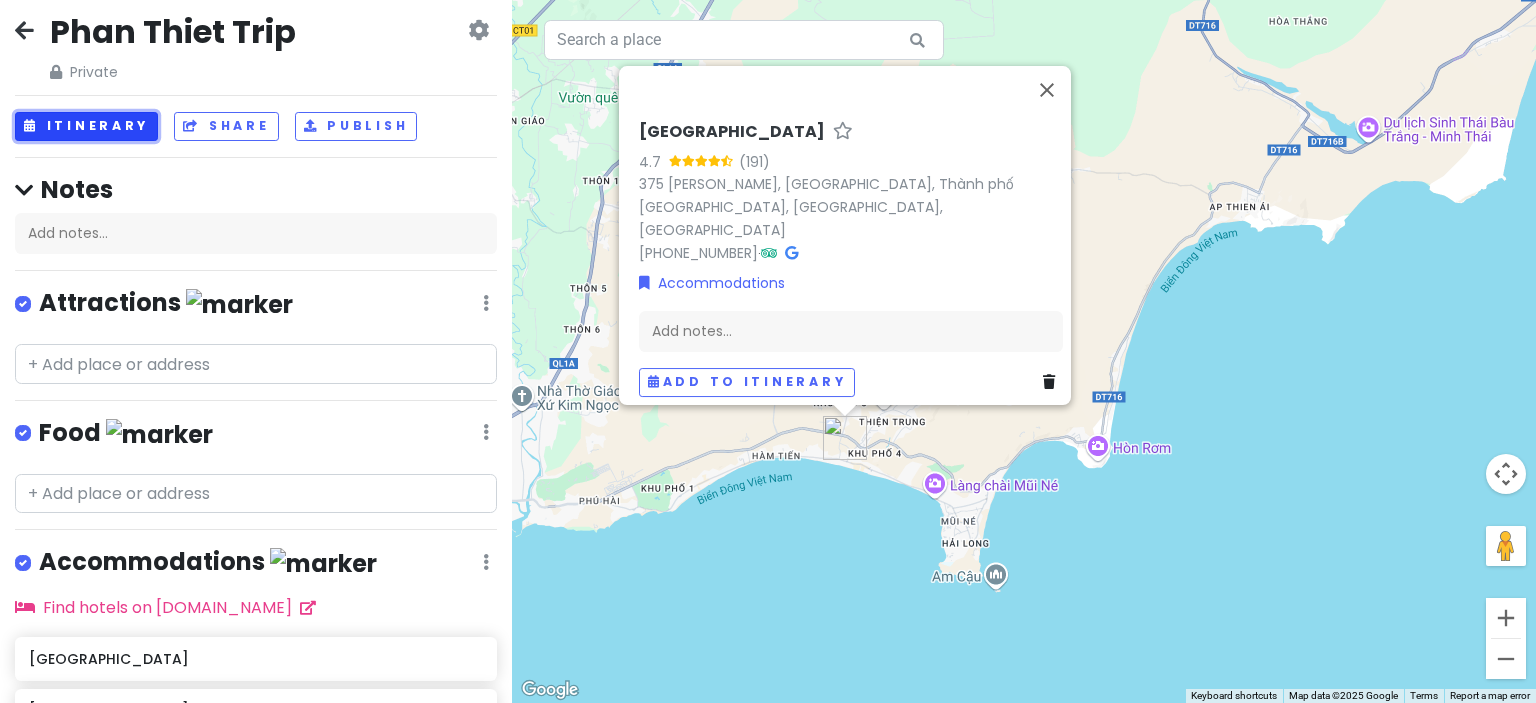 click on "Itinerary" at bounding box center (86, 126) 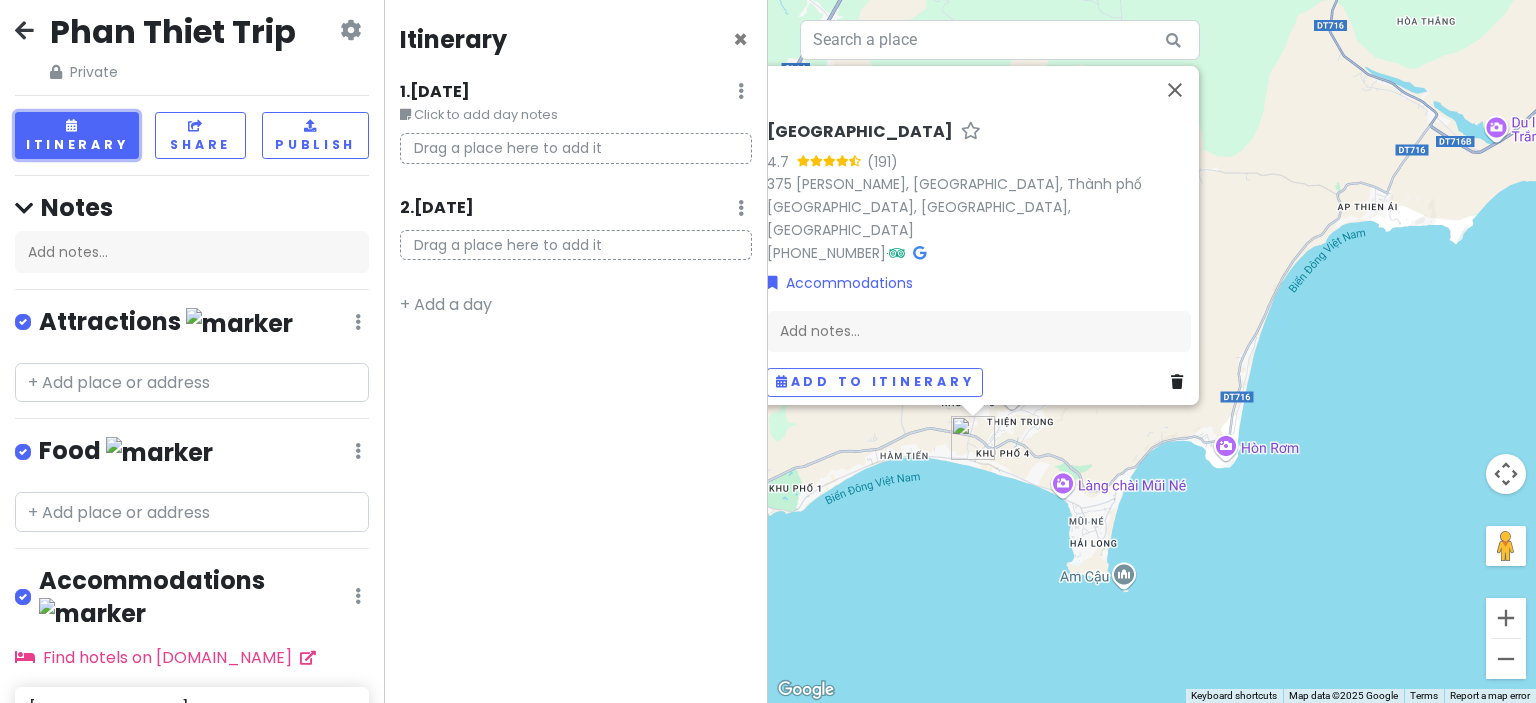 scroll, scrollTop: 113, scrollLeft: 0, axis: vertical 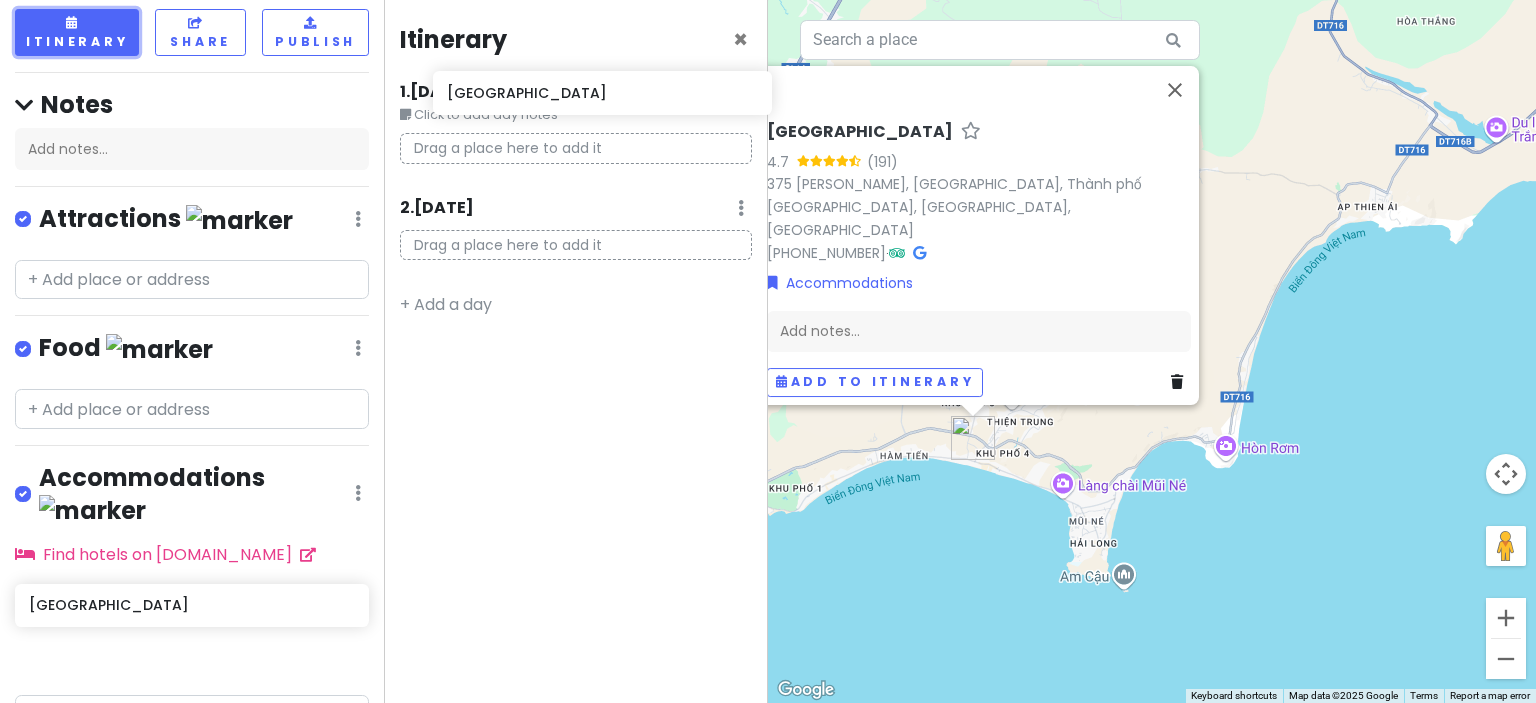 drag, startPoint x: 85, startPoint y: 578, endPoint x: 503, endPoint y: 101, distance: 634.2342 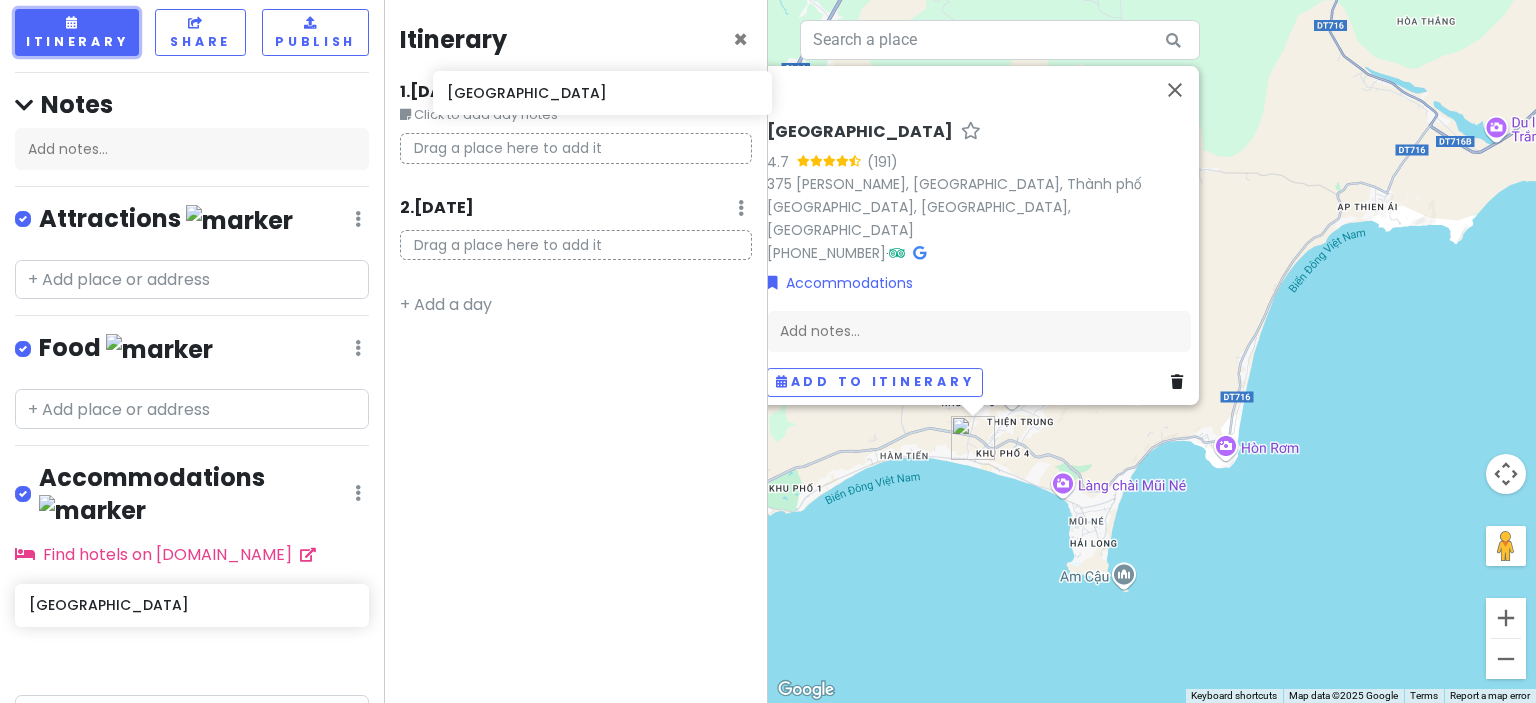 click on "Phan Thiet Trip Private Change Dates Make a Copy Delete Trip Go Pro ⚡️ Give Feedback 💡 Support Scout ☕️ Itinerary Share Publish Notes Add notes... Attractions   Edit Reorder Delete List Food   Edit Reorder Delete List Accommodations   Edit Reorder Delete List Find hotels on [DOMAIN_NAME] Wanderlust Hotel Wanderlust Hotel + Add a section Itinerary × 1 .  [DATE] Edit Day Notes Delete Day   Click to add day notes Drag a place here to add it 2 .  [DATE] Add Day Notes Delete Day Drag a place here to add it + Add a day ← Move left → Move right ↑ Move up ↓ Move down + Zoom in - Zoom out Home Jump left by 75% End Jump right by 75% Page Up Jump up by 75% Page Down Jump down by 75% To navigate, press the arrow keys. [GEOGRAPHIC_DATA] 4.7        (191) [GEOGRAPHIC_DATA][PERSON_NAME], [GEOGRAPHIC_DATA], [GEOGRAPHIC_DATA], [GEOGRAPHIC_DATA] [PHONE_NUMBER]   ·   Accommodations Add notes...  Add to itinerary Keyboard shortcuts Map Data Map data ©2025 Google Map data ©2025 Google" at bounding box center (768, 351) 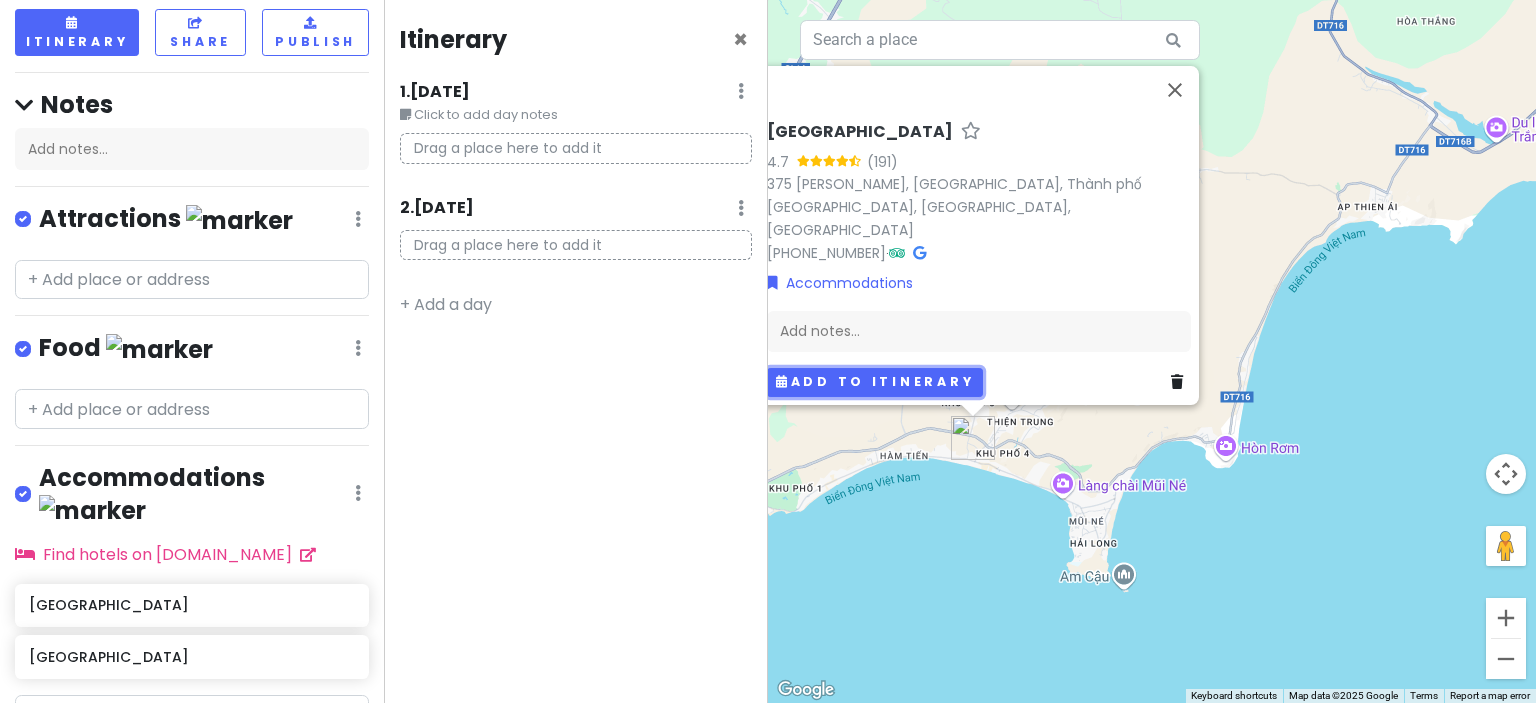 click on "Add to itinerary" at bounding box center [875, 382] 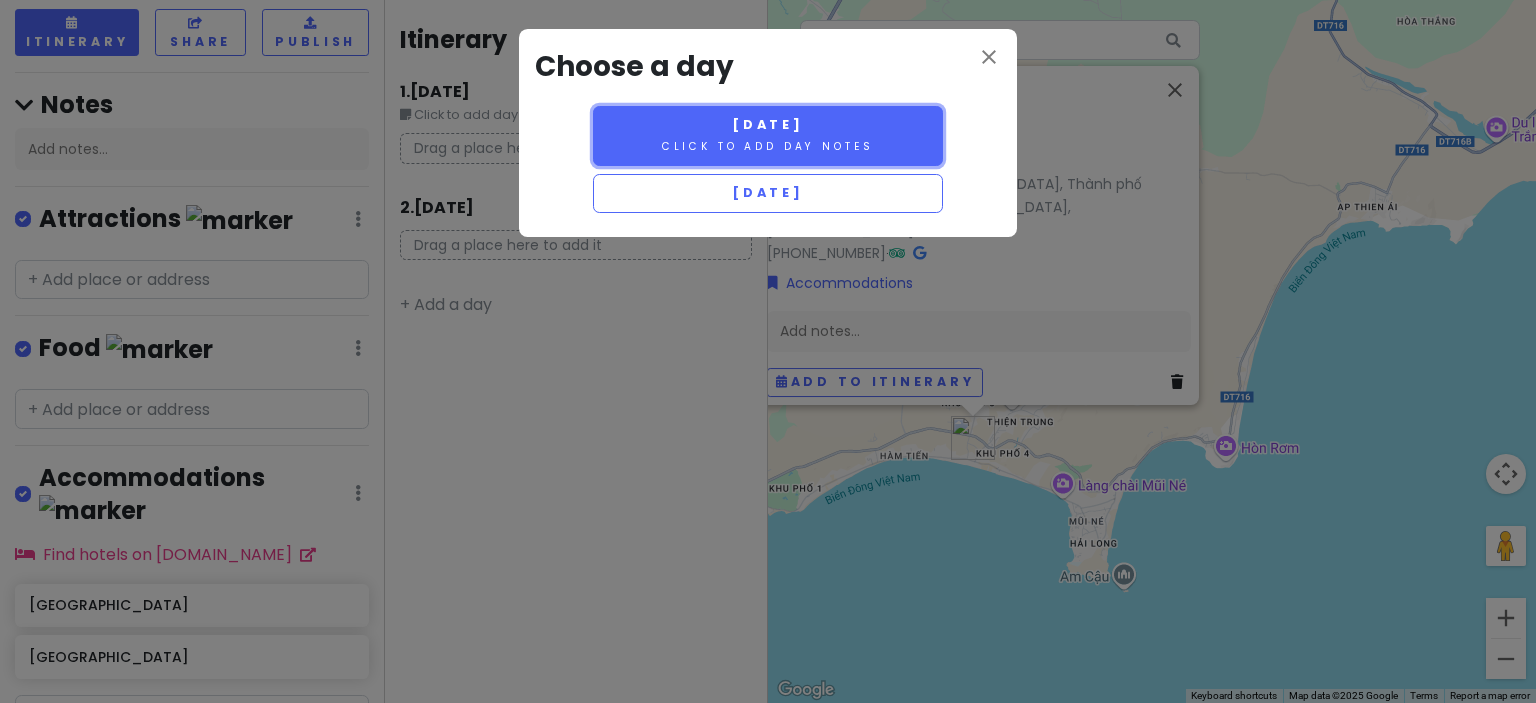 click on "[DATE] Click to add day notes" at bounding box center (768, 136) 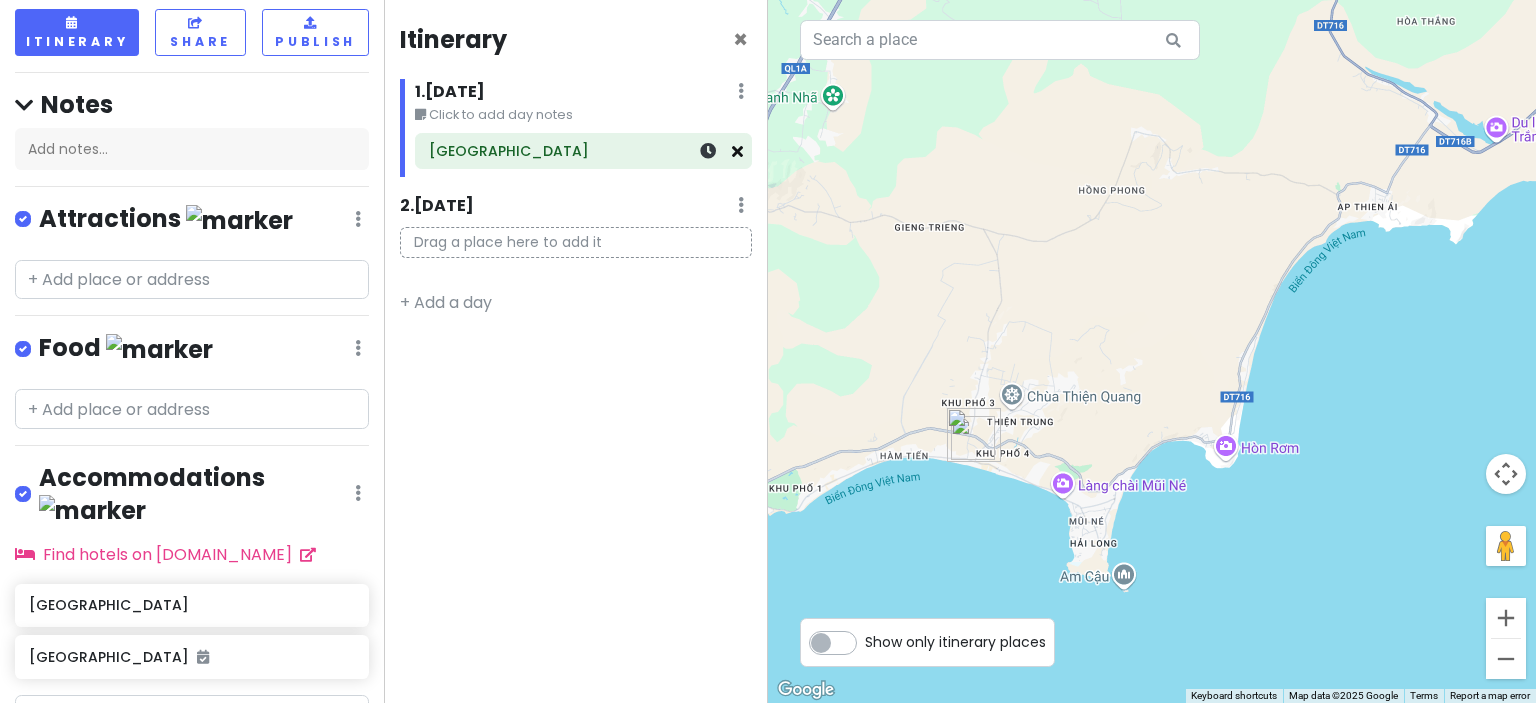 click at bounding box center [737, 151] 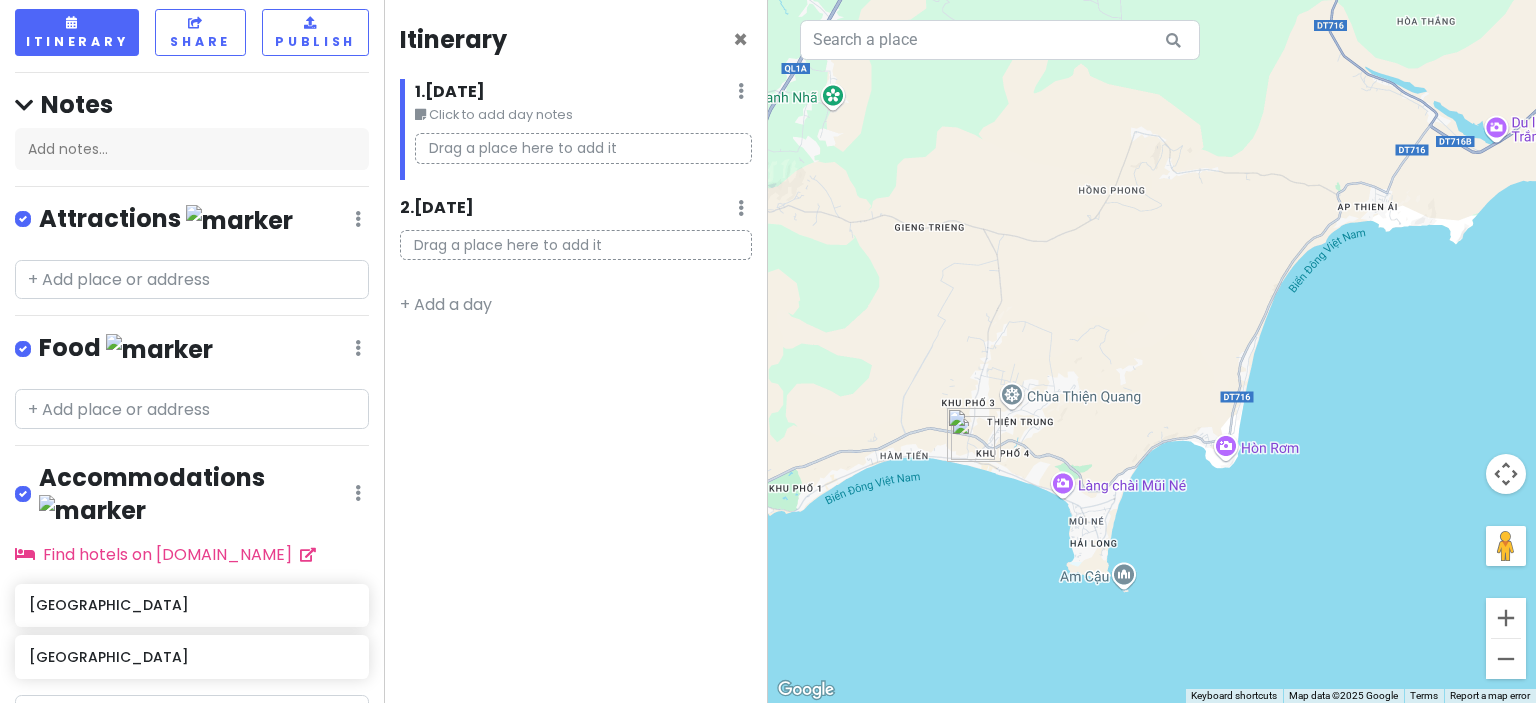 click on "1 .  [DATE] Edit Day Notes Delete Day" at bounding box center [583, 96] 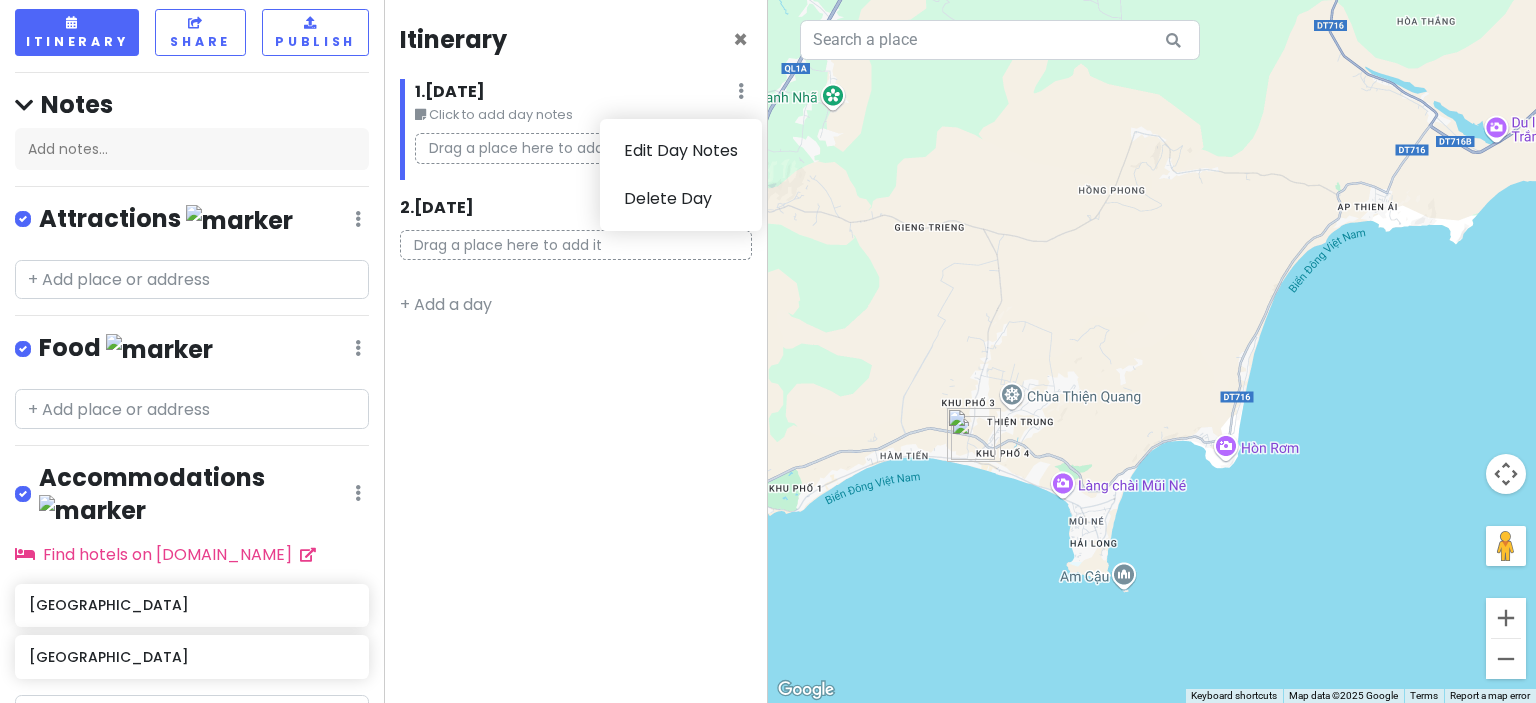 click at bounding box center (741, 91) 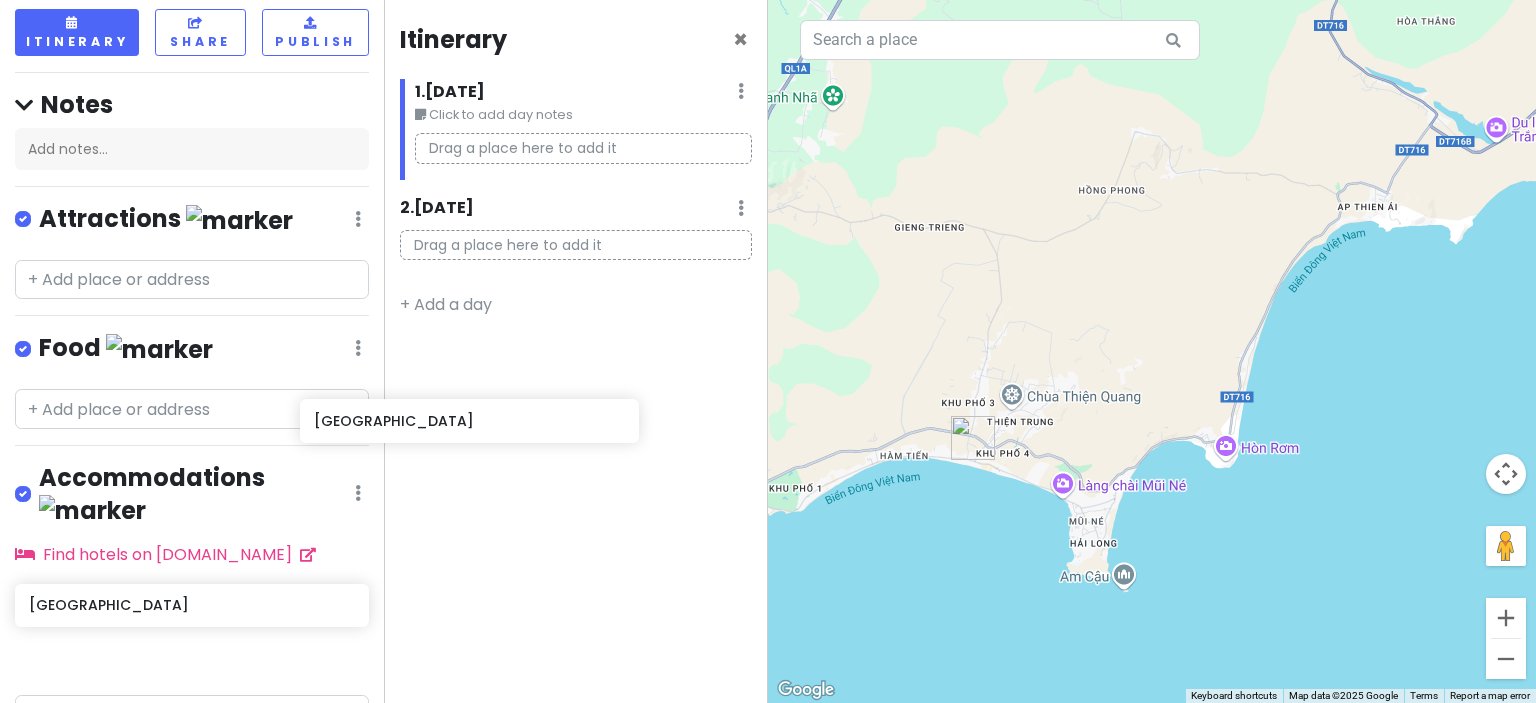 scroll, scrollTop: 117, scrollLeft: 0, axis: vertical 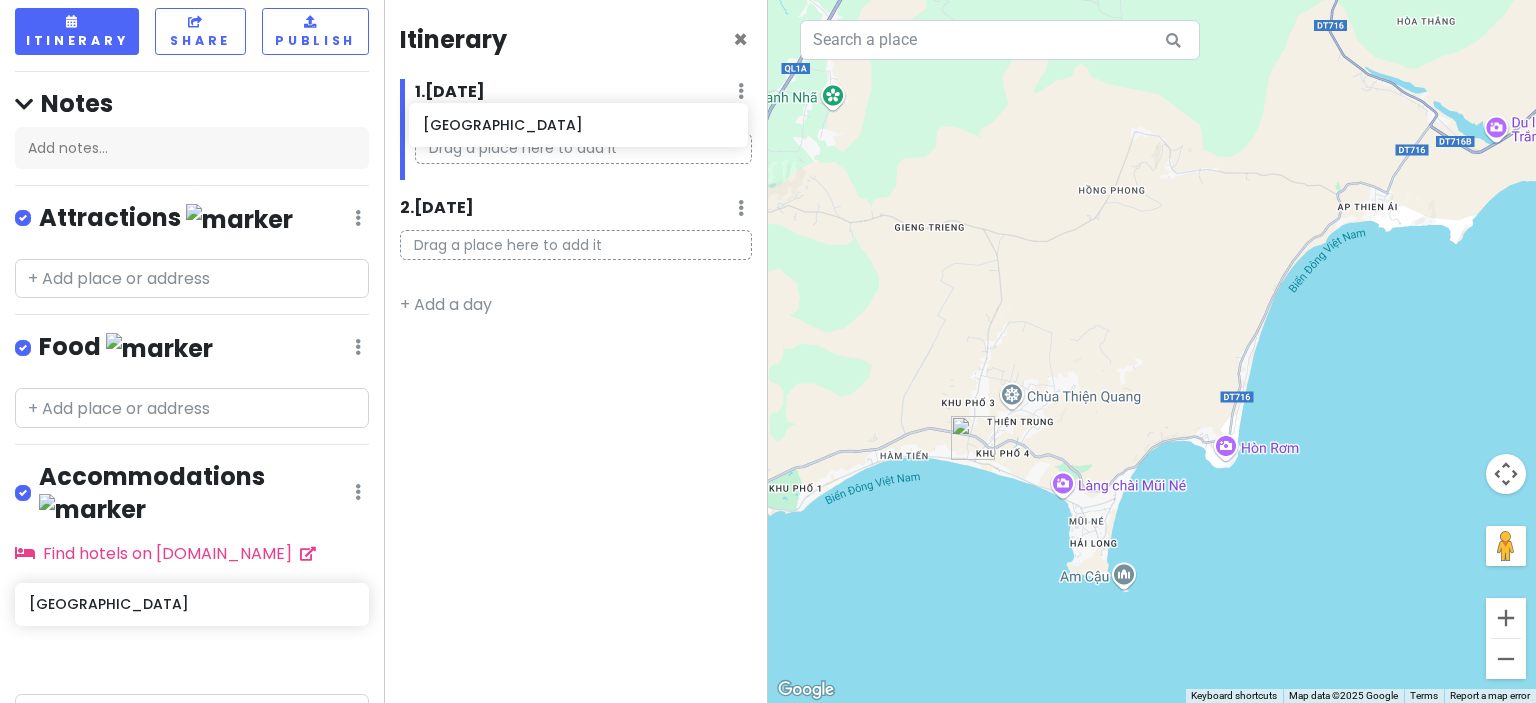 drag, startPoint x: 112, startPoint y: 571, endPoint x: 504, endPoint y: 128, distance: 591.5344 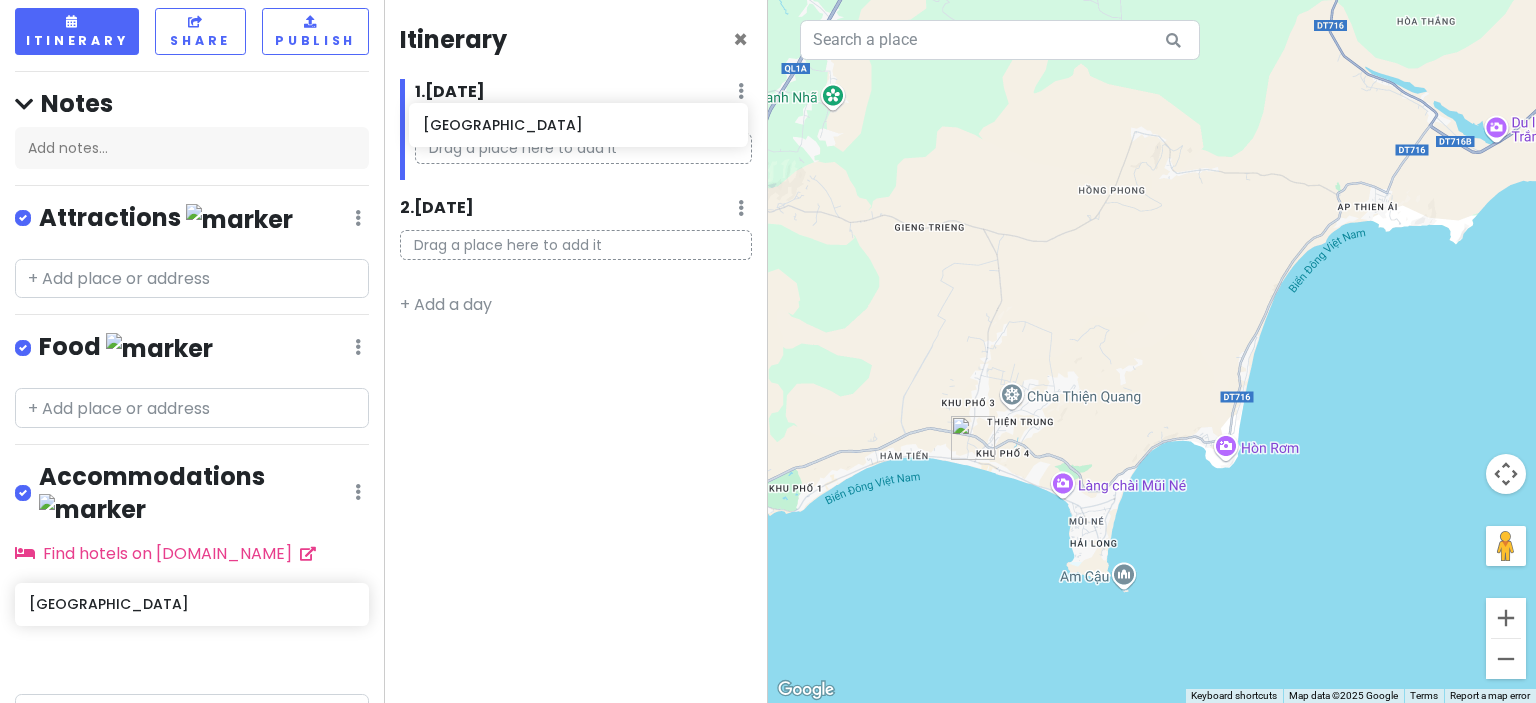 click on "Phan Thiet Trip Private Change Dates Make a Copy Delete Trip Go Pro ⚡️ Give Feedback 💡 Support Scout ☕️ Itinerary Share Publish Notes Add notes... Attractions   Edit Reorder Delete List Food   Edit Reorder Delete List Accommodations   Edit Reorder Delete List Find hotels on [DOMAIN_NAME] Wanderlust Hotel Wanderlust Hotel + Add a section Itinerary × 1 .  [DATE] Edit Day Notes Delete Day   Click to add day notes Drag a place here to add it 2 .  [DATE] Add Day Notes Delete Day Drag a place here to add it + Add a day ← Move left → Move right ↑ Move up ↓ Move down + Zoom in - Zoom out Home Jump left by 75% End Jump right by 75% Page Up Jump up by 75% Page Down Jump down by 75% To navigate, press the arrow keys. Keyboard shortcuts Map Data Map data ©2025 Google Map data ©2025 Google 2 km  Click to toggle between metric and imperial units Terms Report a map error" at bounding box center (768, 351) 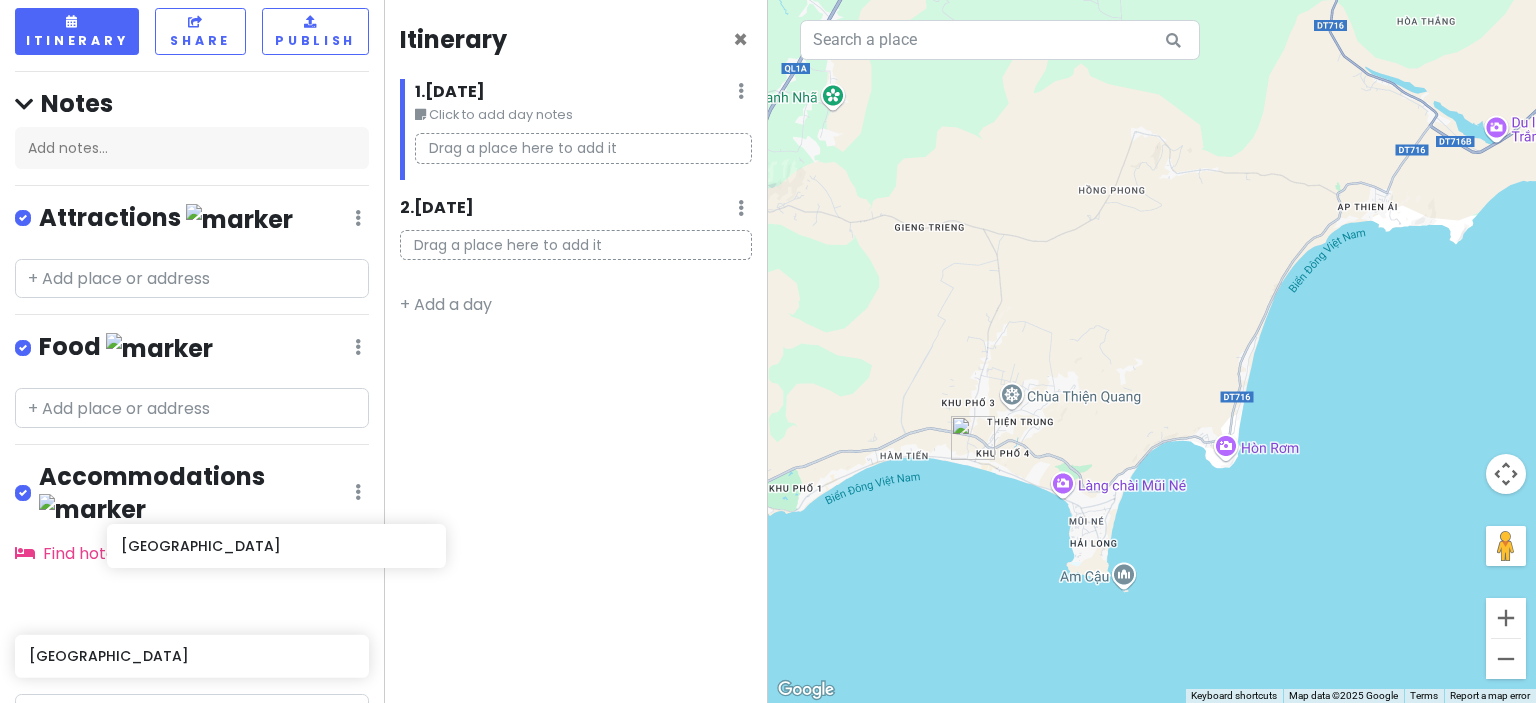 scroll, scrollTop: 120, scrollLeft: 0, axis: vertical 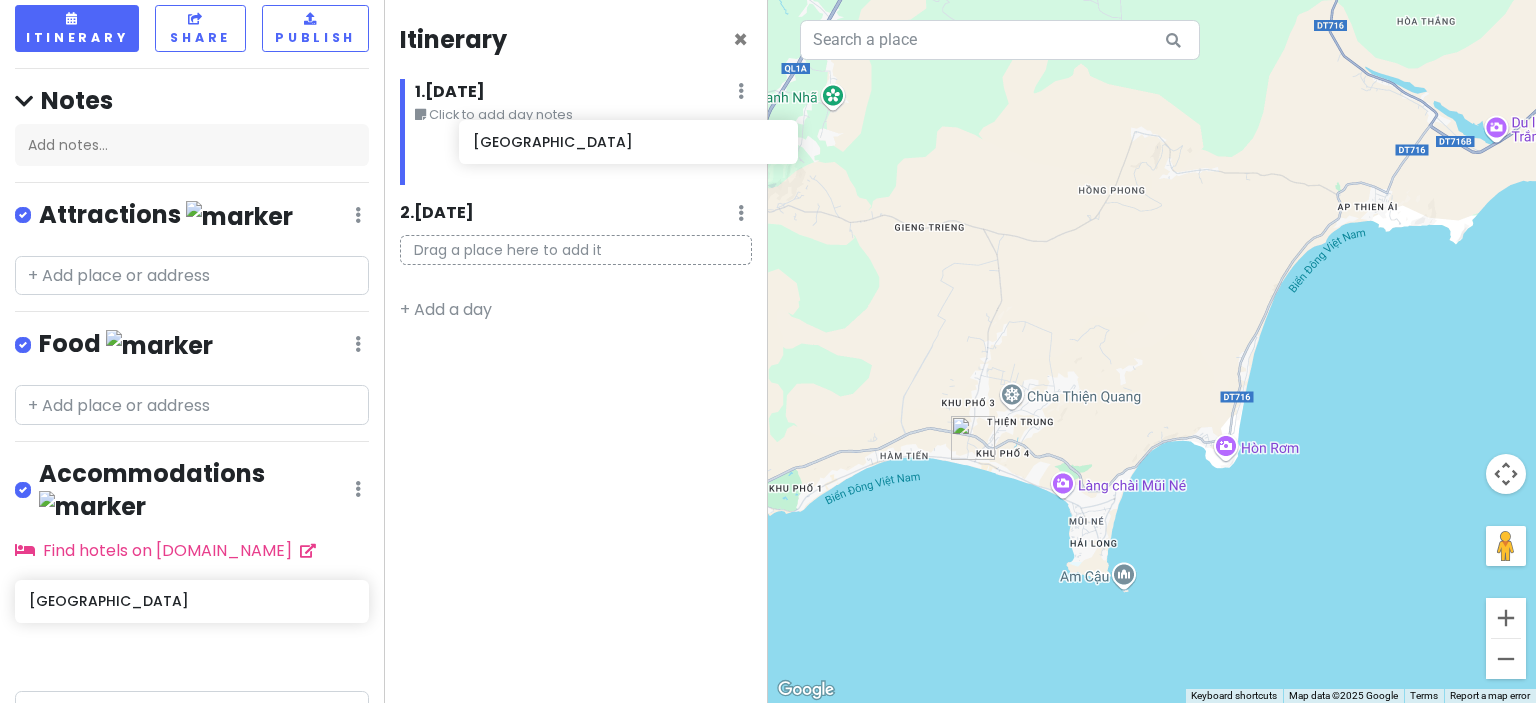 drag, startPoint x: 129, startPoint y: 573, endPoint x: 572, endPoint y: 149, distance: 613.2088 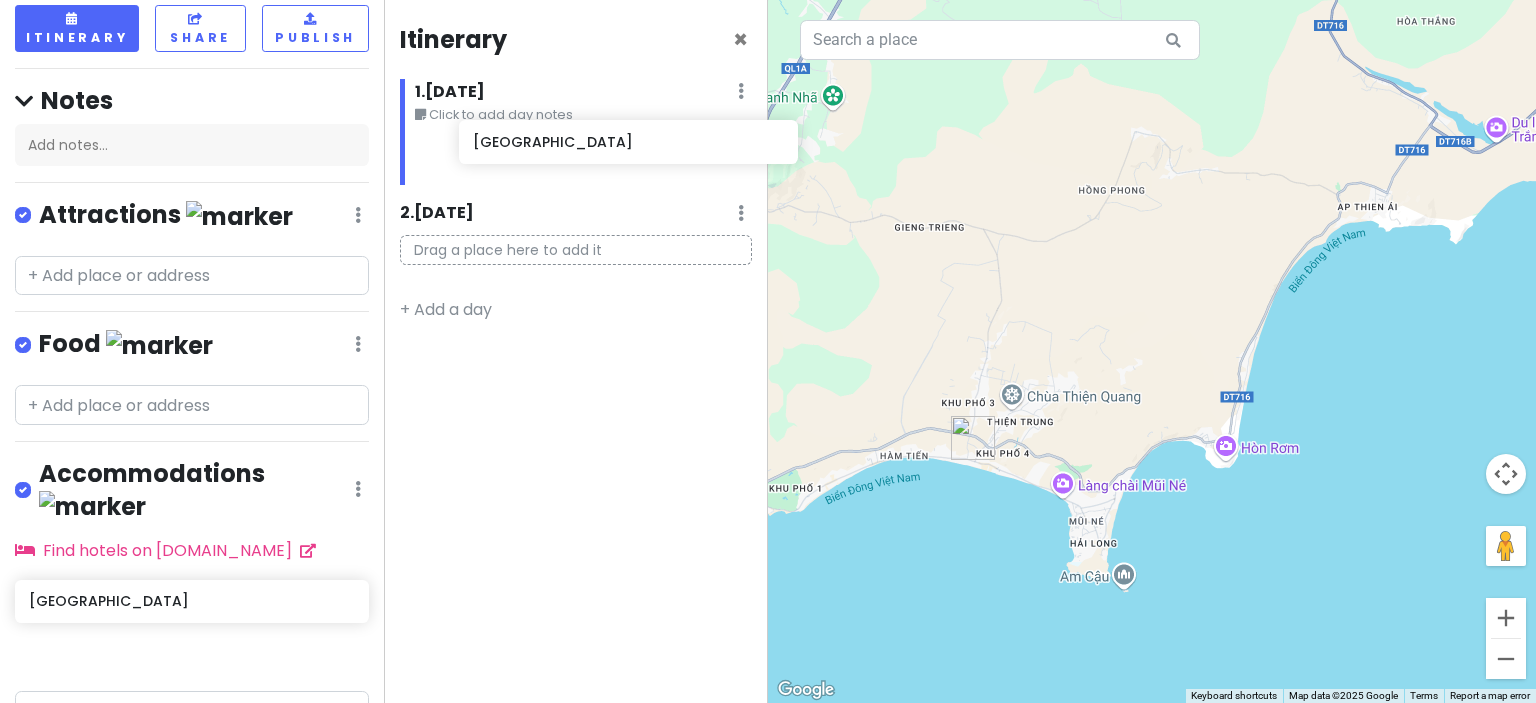 click on "Phan Thiet Trip Private Change Dates Make a Copy Delete Trip Go Pro ⚡️ Give Feedback 💡 Support Scout ☕️ Itinerary Share Publish Notes Add notes... Attractions   Edit Reorder Delete List Food   Edit Reorder Delete List Accommodations   Edit Reorder Delete List Find hotels on [DOMAIN_NAME] Wanderlust Hotel Wanderlust Hotel + Add a section Itinerary × 1 .  [DATE] Edit Day Notes Delete Day   Click to add day notes 2 .  [DATE] Add Day Notes Delete Day Drag a place here to add it + Add a day ← Move left → Move right ↑ Move up ↓ Move down + Zoom in - Zoom out Home Jump left by 75% End Jump right by 75% Page Up Jump up by 75% Page Down Jump down by 75% To navigate, press the arrow keys. Keyboard shortcuts Map Data Map data ©2025 Google Map data ©2025 Google 2 km  Click to toggle between metric and imperial units Terms Report a map error" at bounding box center (768, 351) 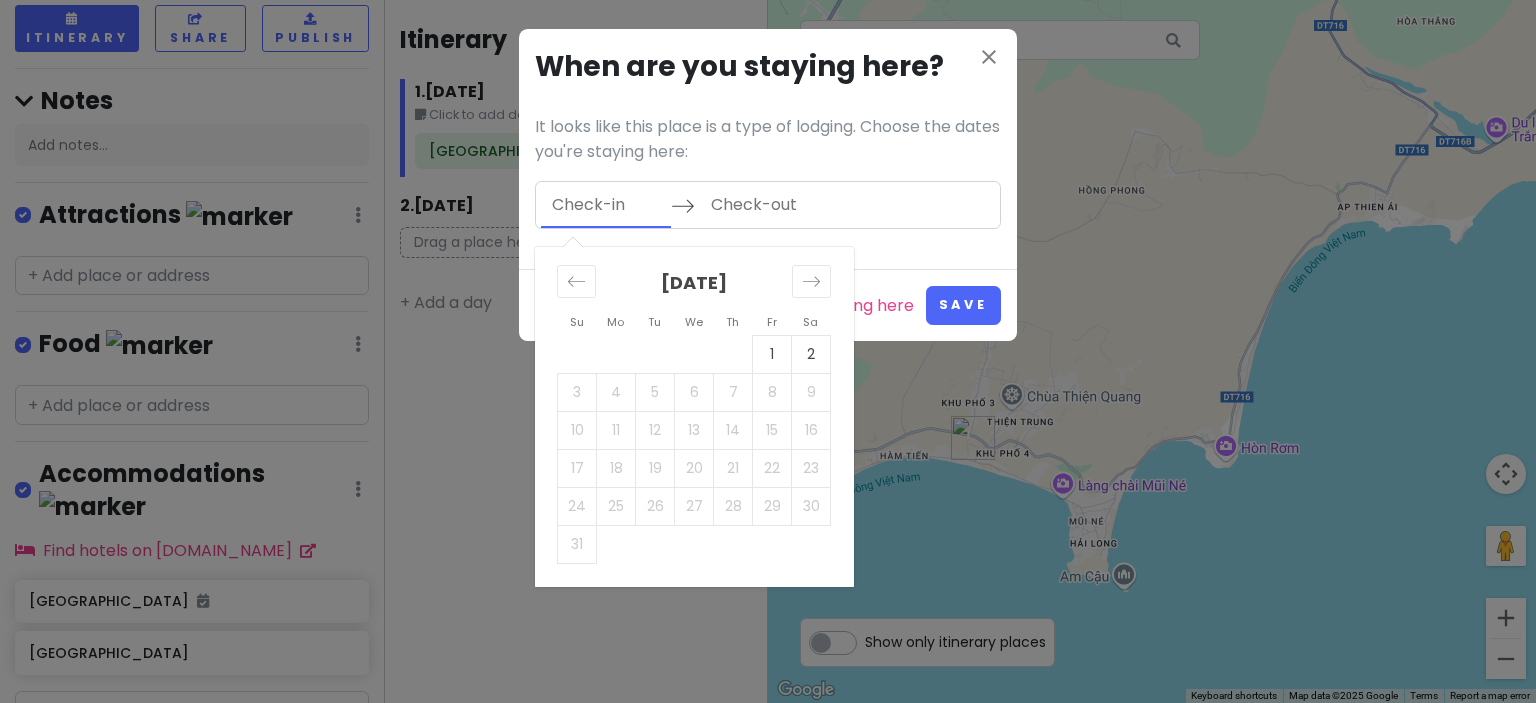 click at bounding box center [606, 205] 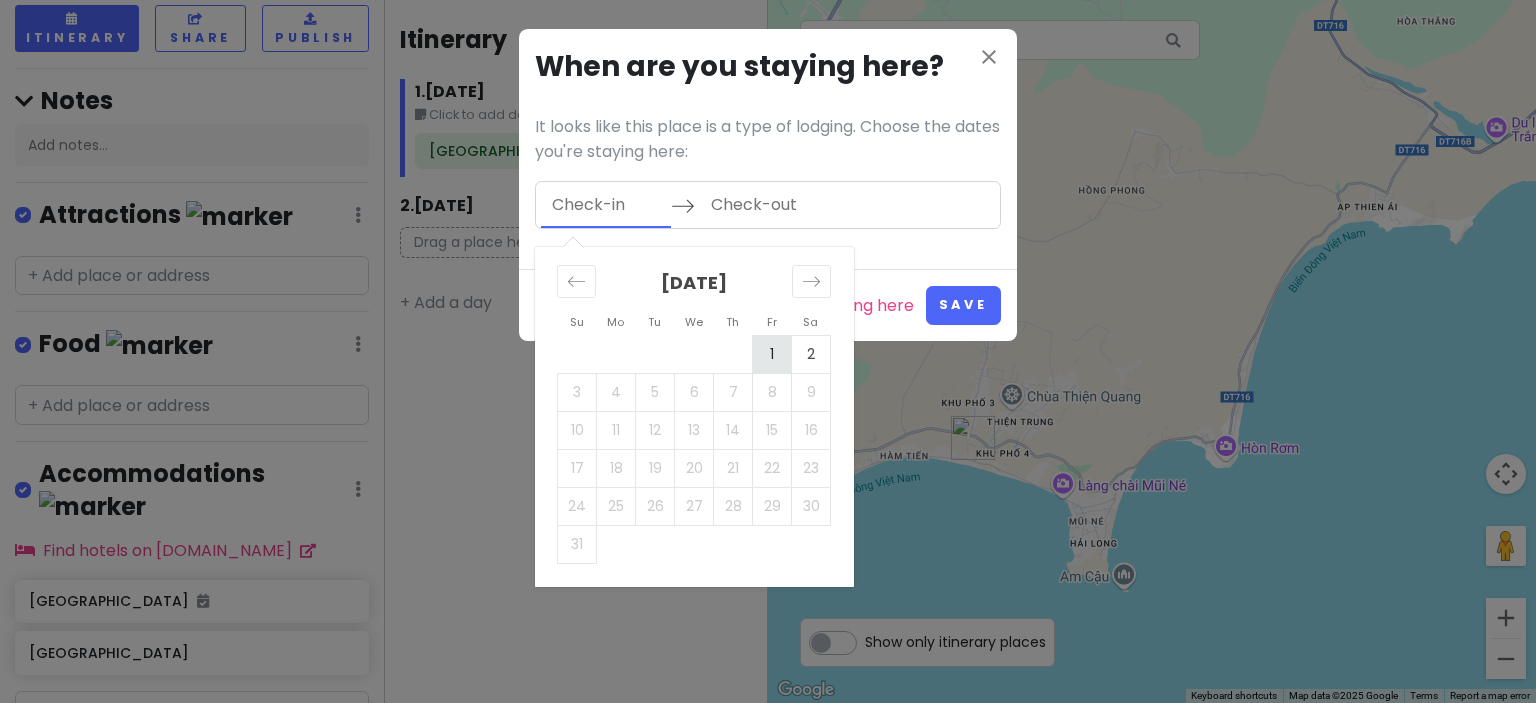 click on "1" at bounding box center (772, 354) 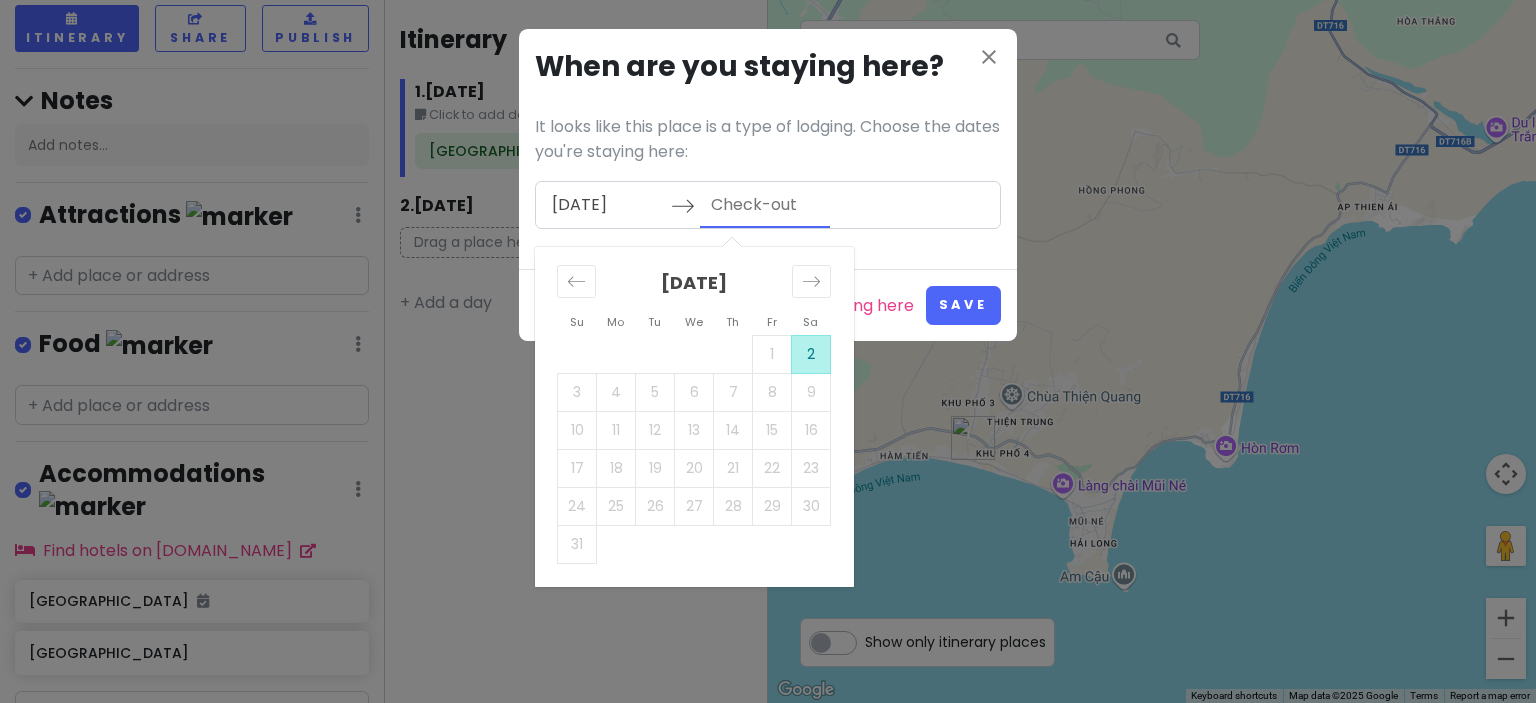 click on "2" at bounding box center [811, 354] 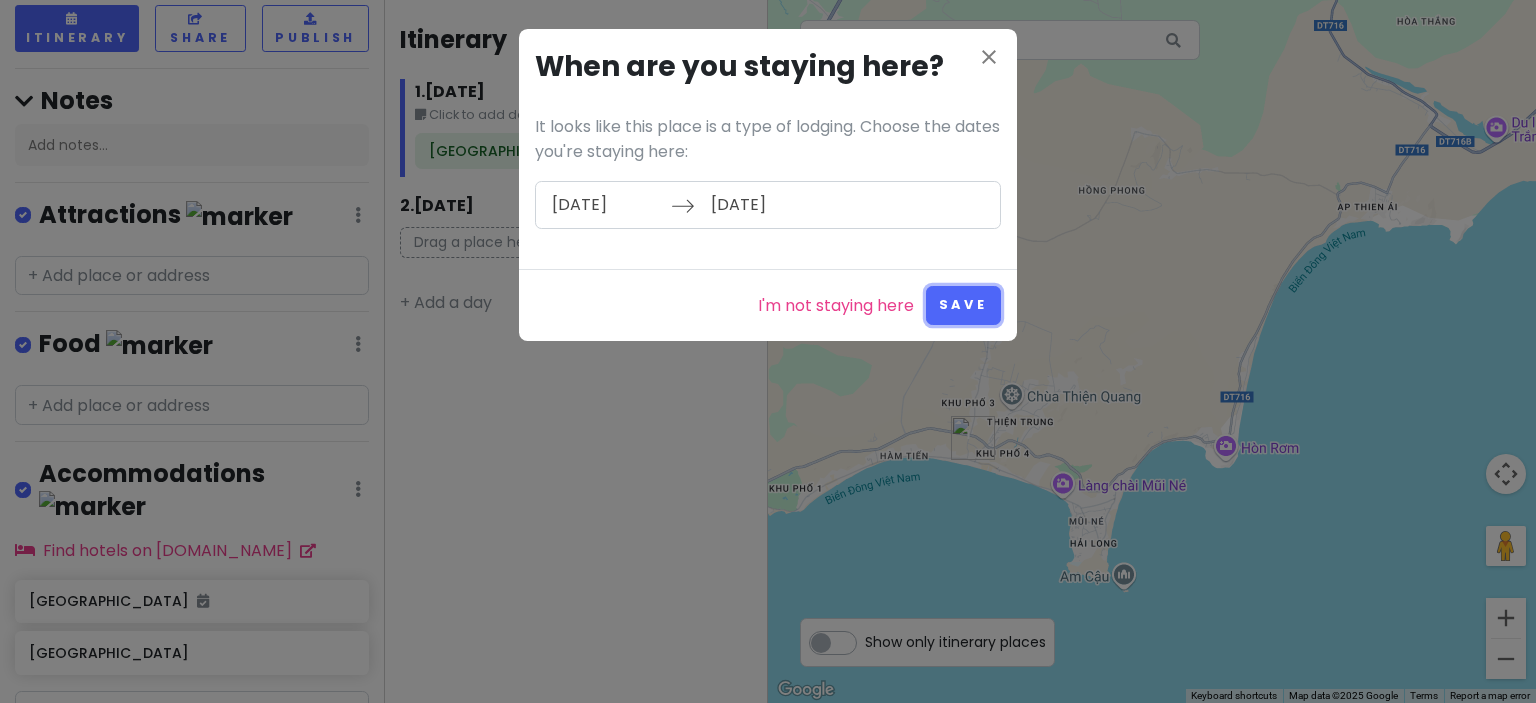 click on "Save" at bounding box center (963, 305) 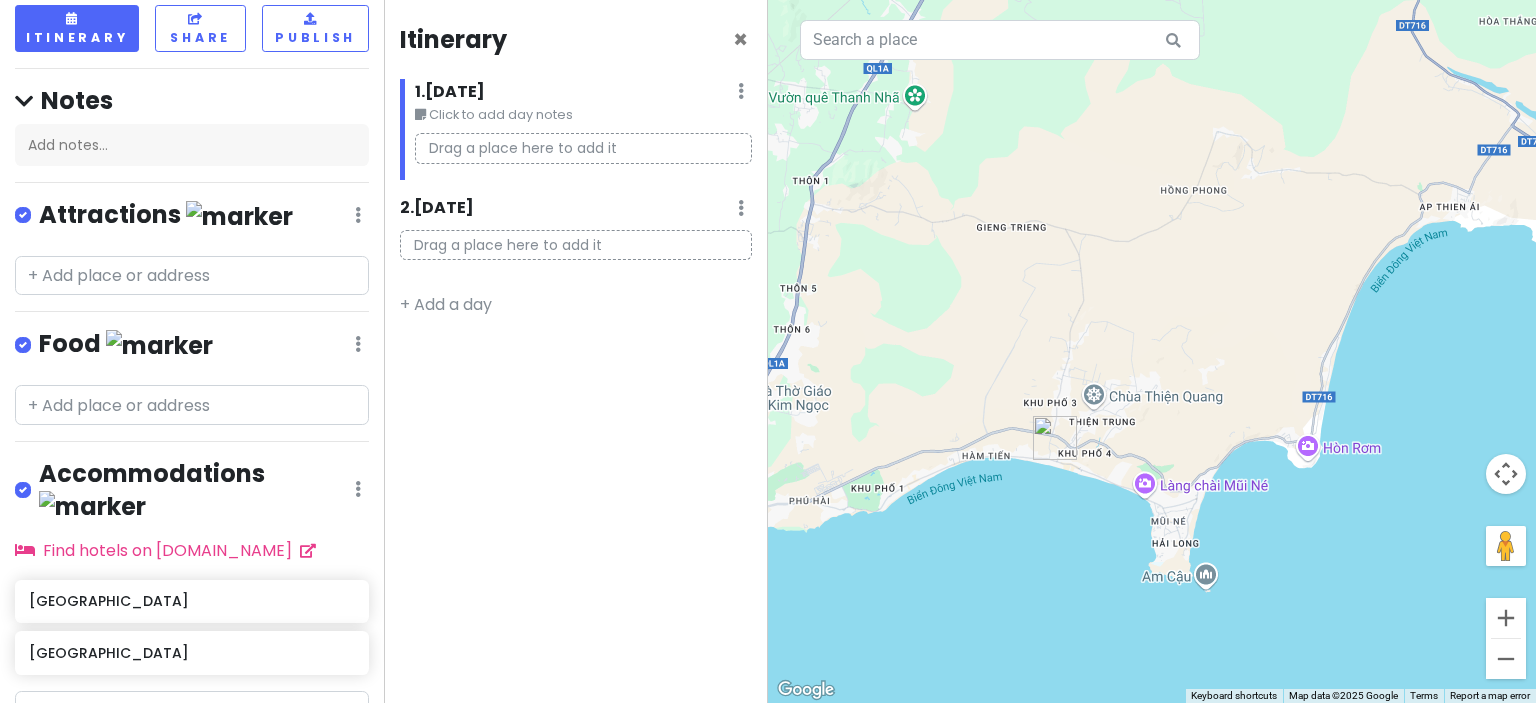 drag, startPoint x: 935, startPoint y: 323, endPoint x: 984, endPoint y: 315, distance: 49.648766 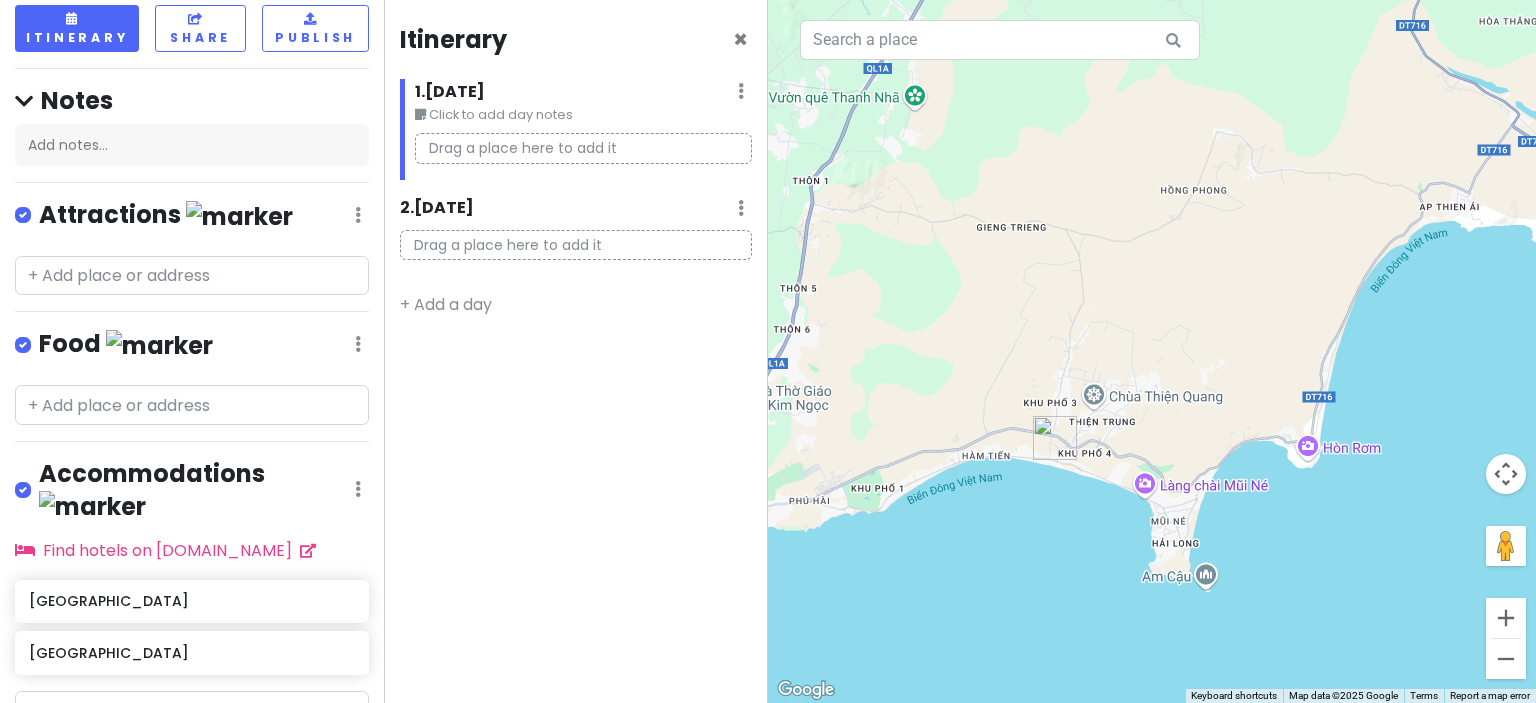 click on "To navigate, press the arrow keys." at bounding box center (1152, 351) 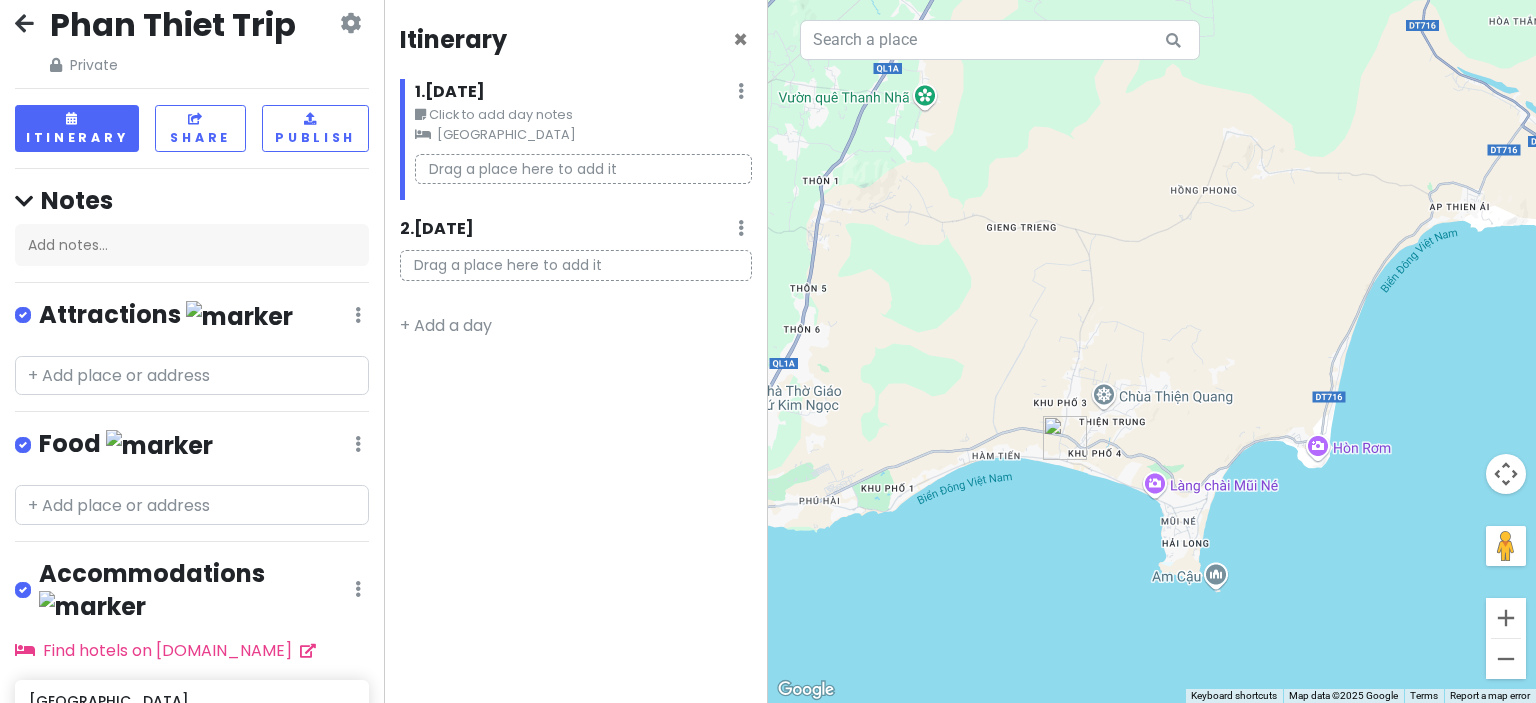scroll, scrollTop: 0, scrollLeft: 0, axis: both 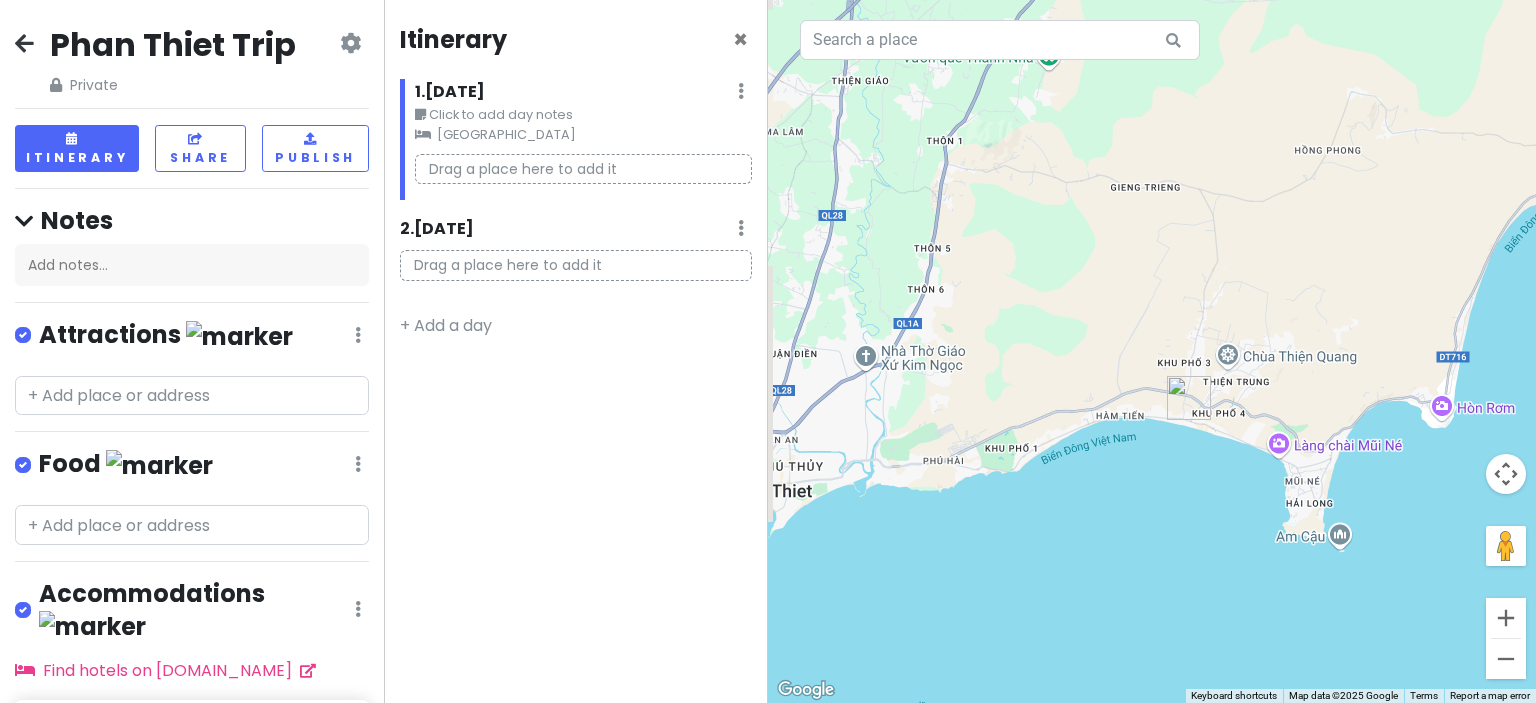 drag, startPoint x: 996, startPoint y: 351, endPoint x: 1120, endPoint y: 311, distance: 130.29198 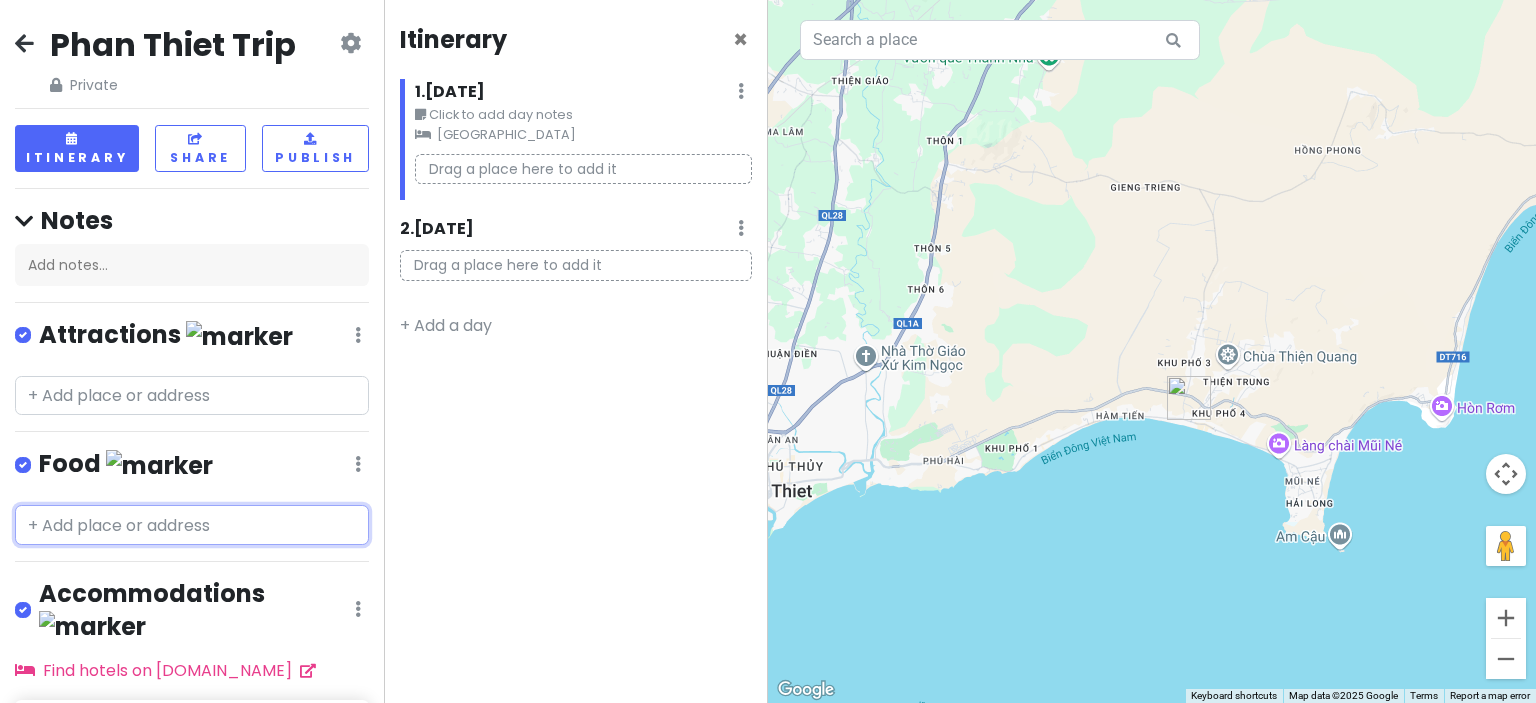 click at bounding box center (192, 525) 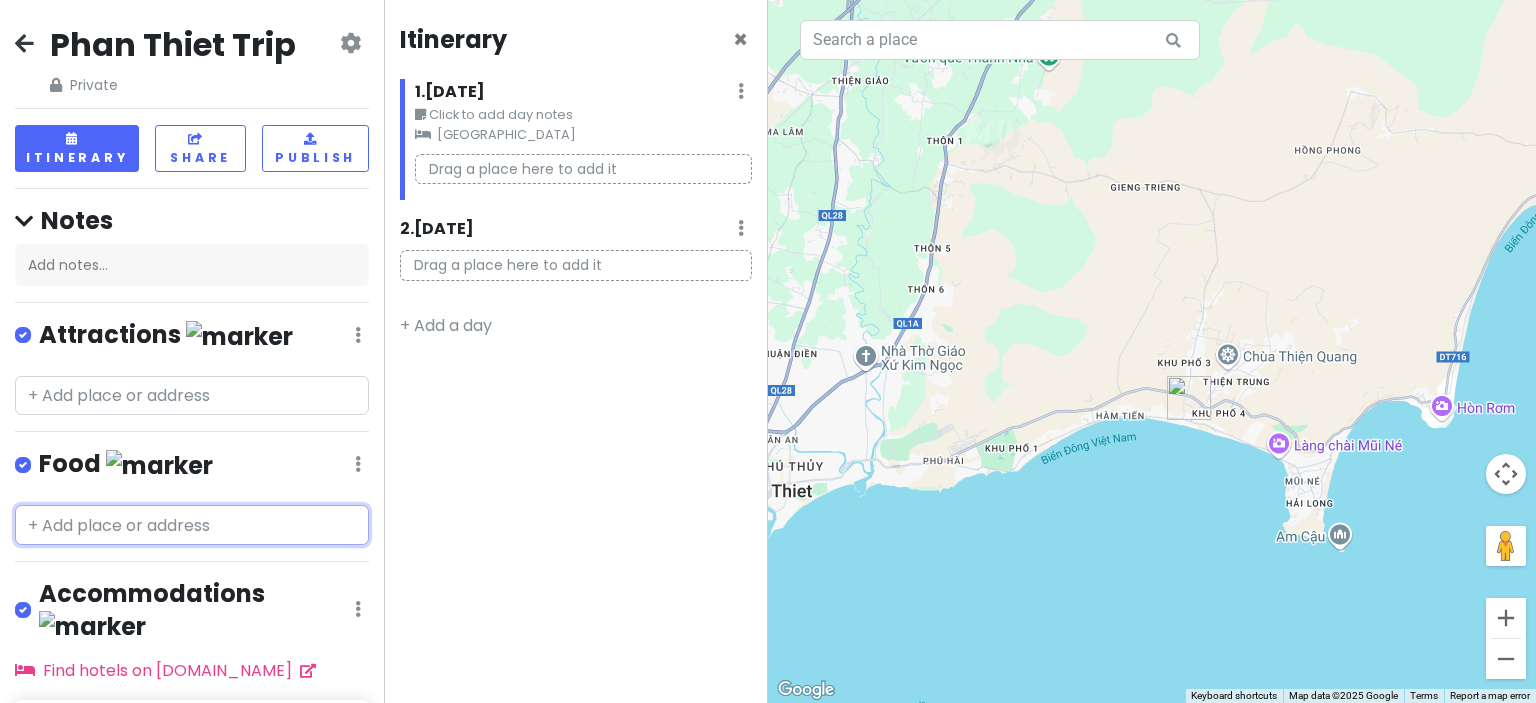 type on "Q" 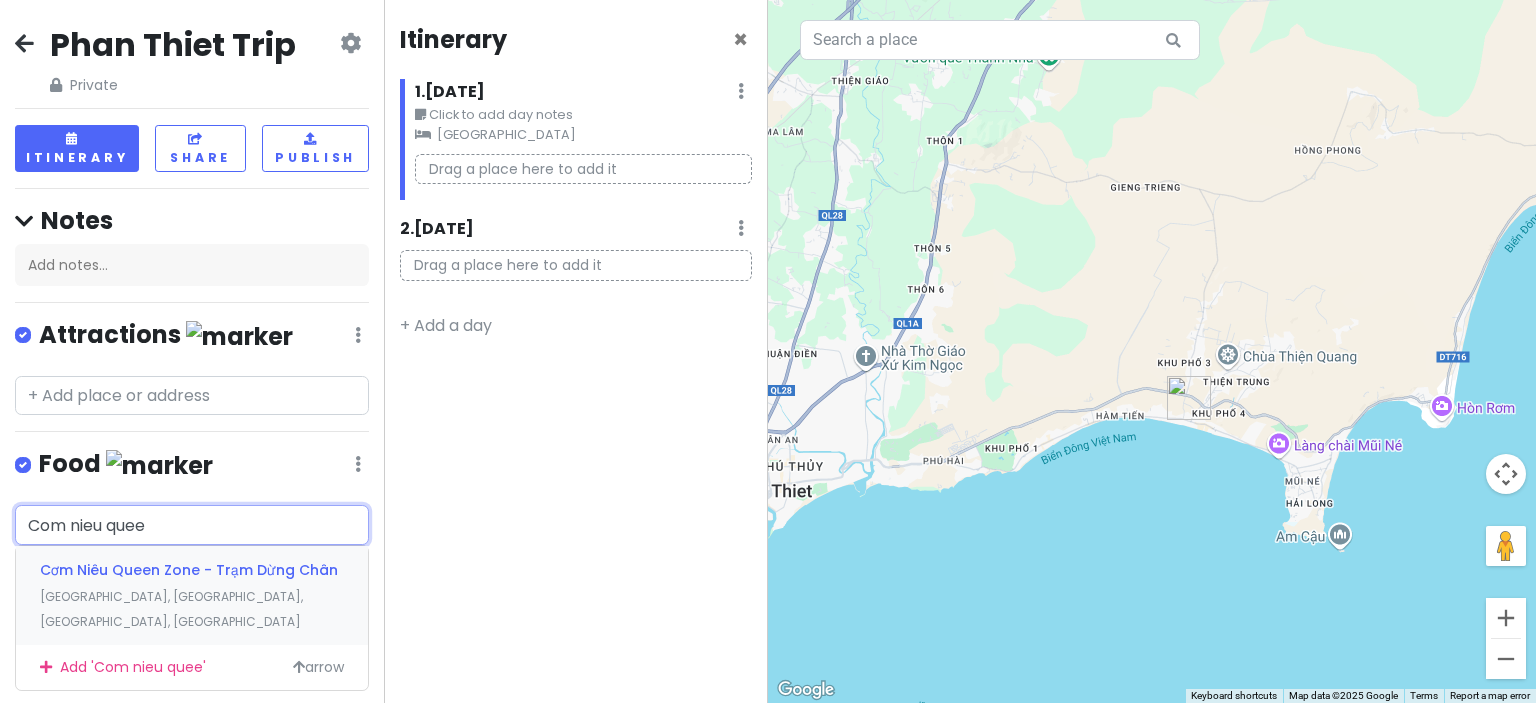 type on "Com nieu queen" 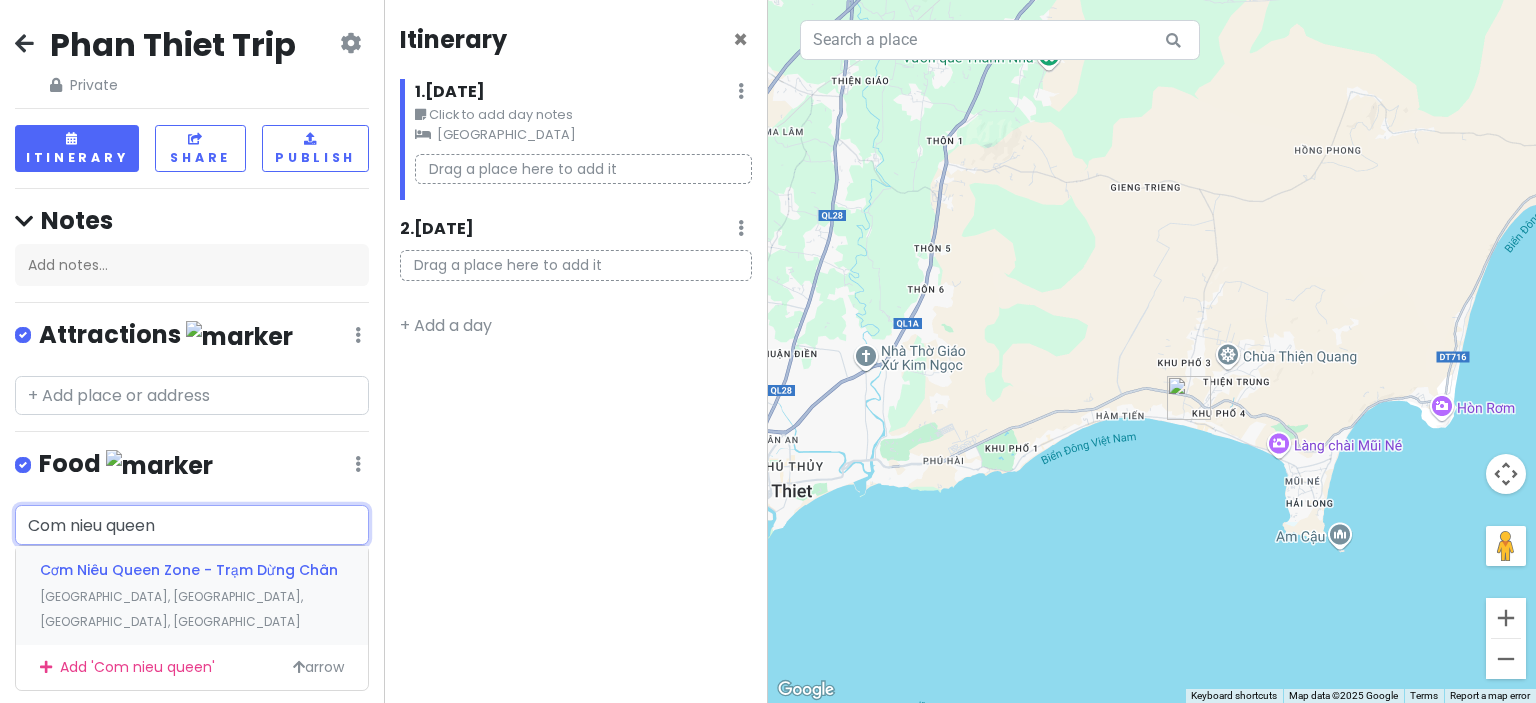 click on "Cơm Niêu Queen Zone - Trạm Dừng Chân   [GEOGRAPHIC_DATA], [GEOGRAPHIC_DATA], [GEOGRAPHIC_DATA], [GEOGRAPHIC_DATA]" at bounding box center (192, 595) 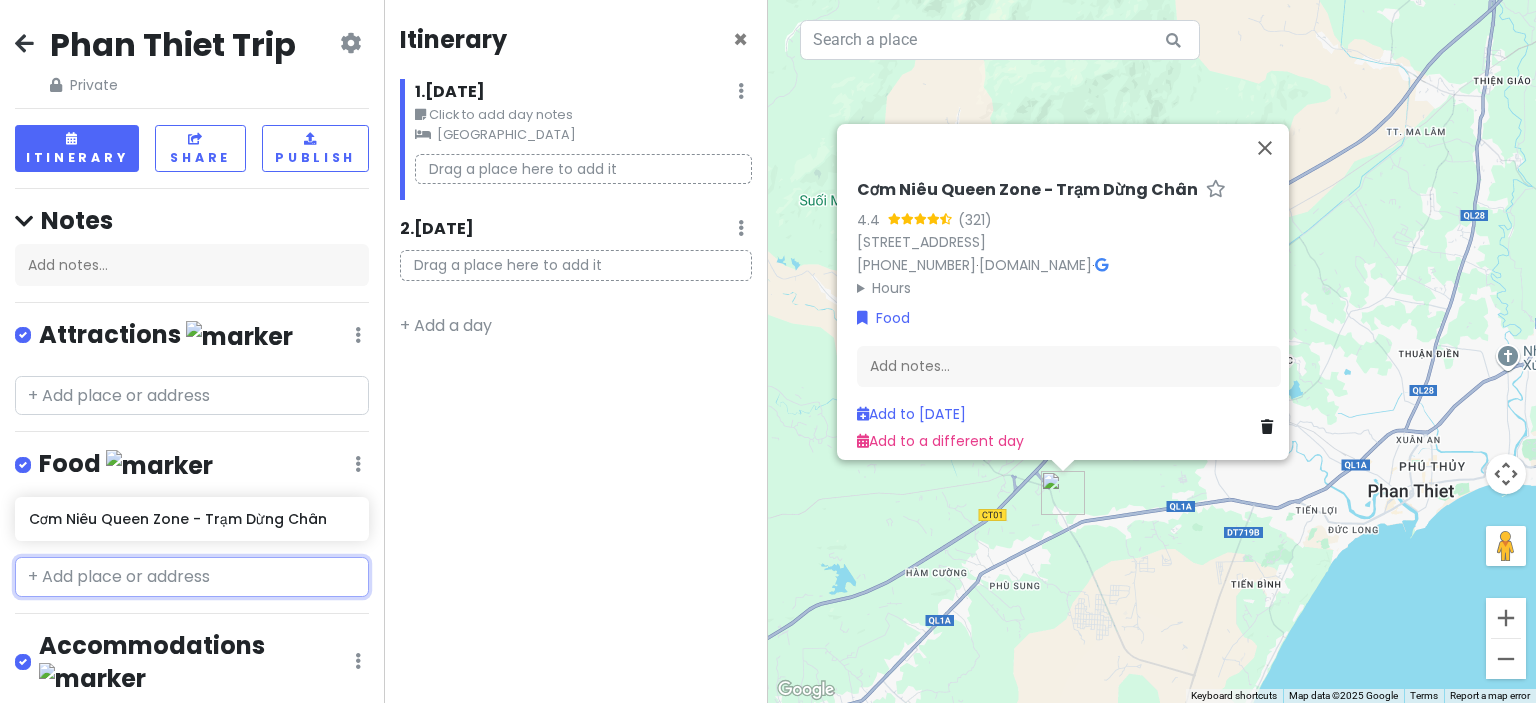 click at bounding box center (192, 577) 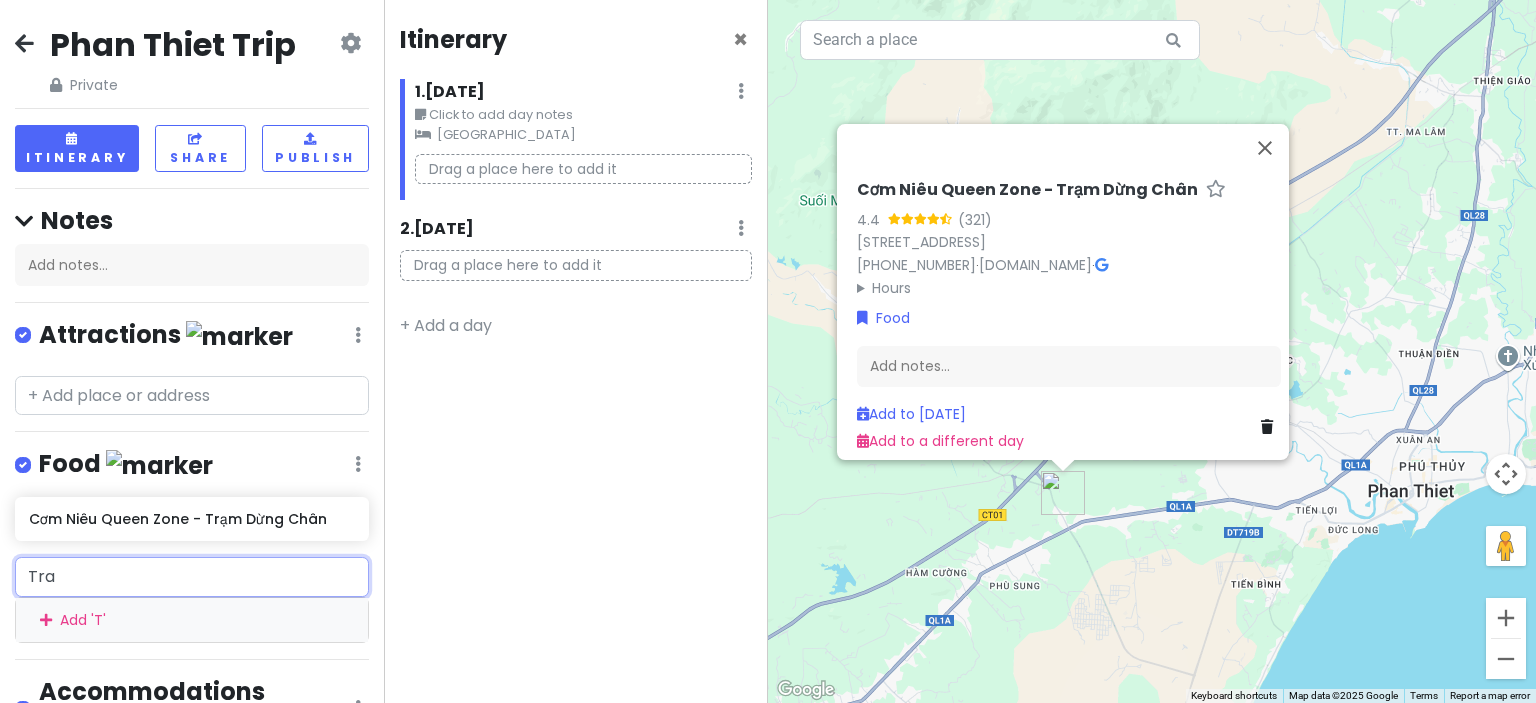 type on "Tram" 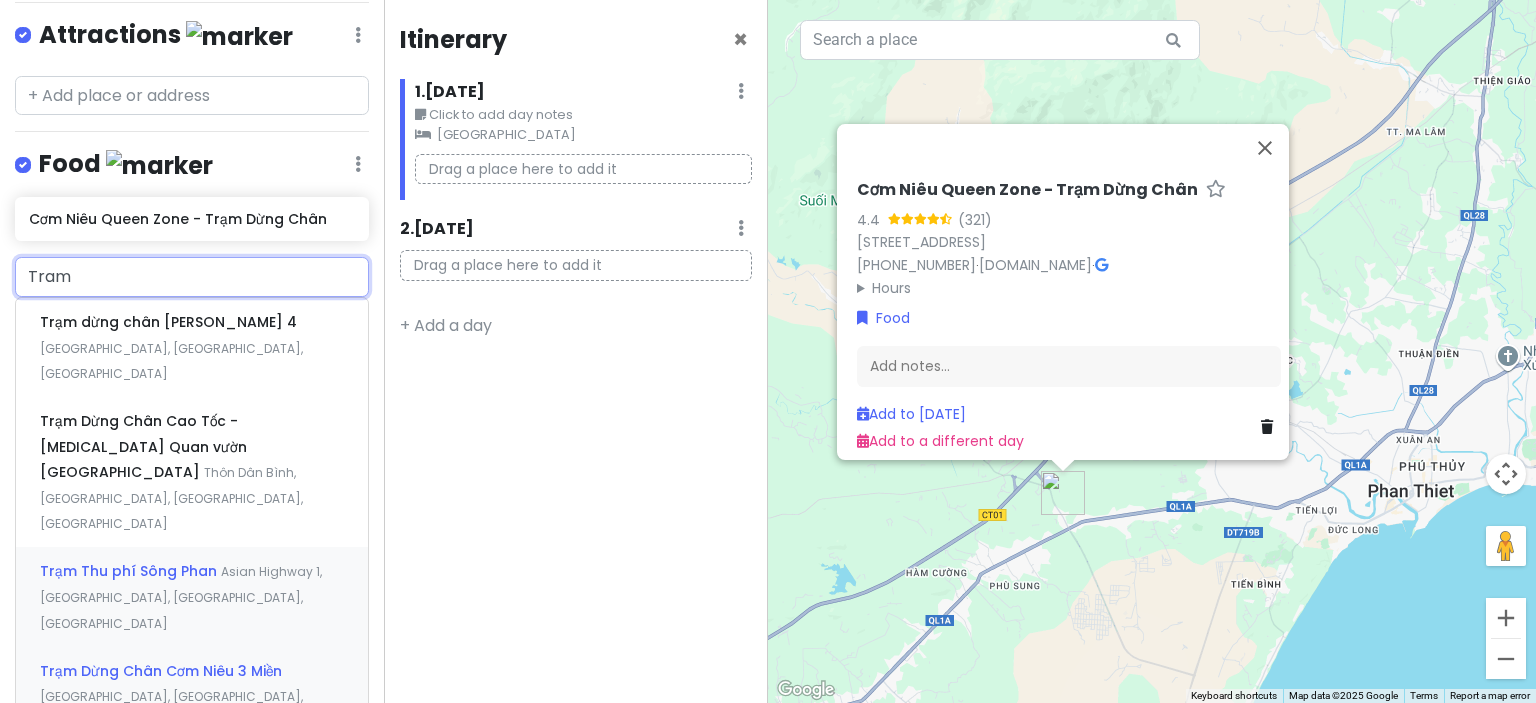 scroll, scrollTop: 400, scrollLeft: 0, axis: vertical 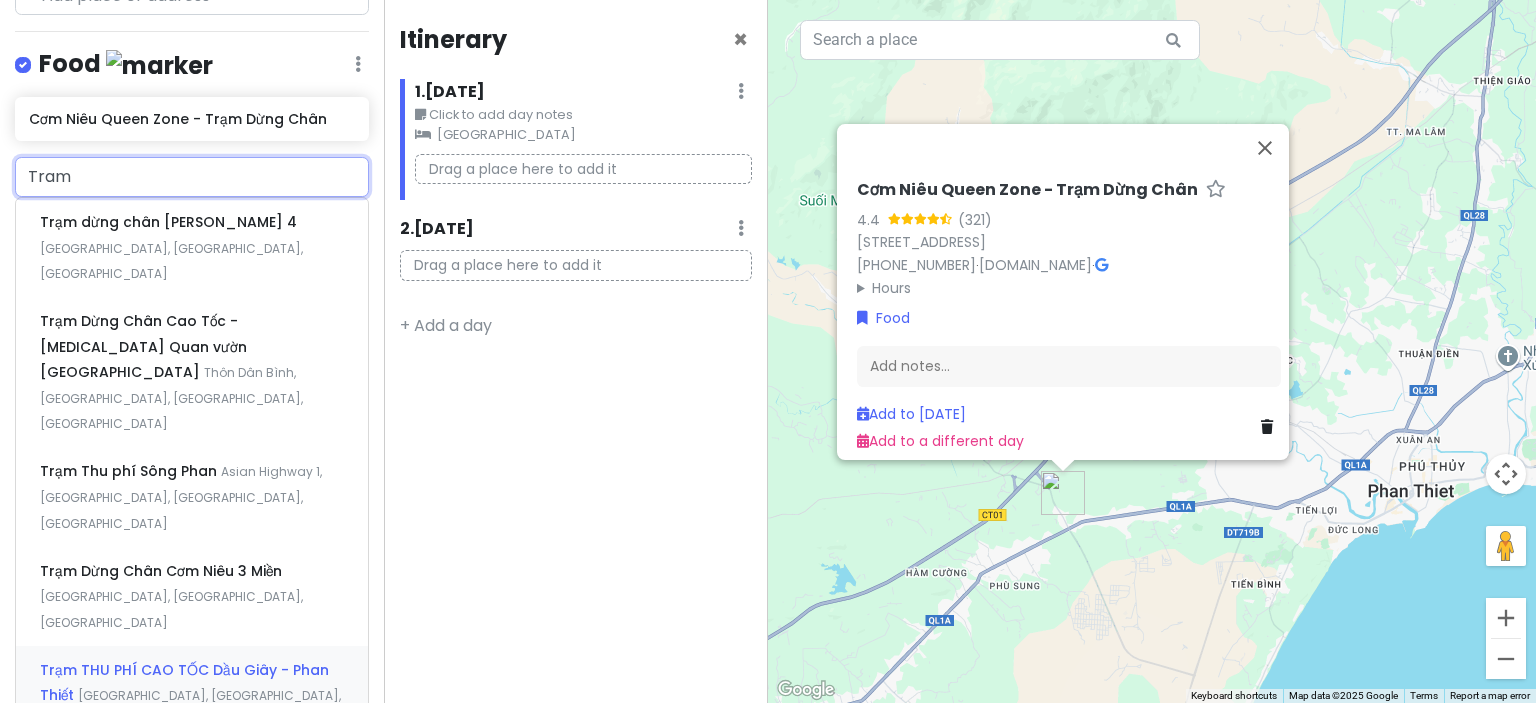 click on "Trạm THU PHÍ CAO TỐC Dầu Giây - Phan Thiết   Hàm [GEOGRAPHIC_DATA], [GEOGRAPHIC_DATA], [GEOGRAPHIC_DATA]" at bounding box center [192, 695] 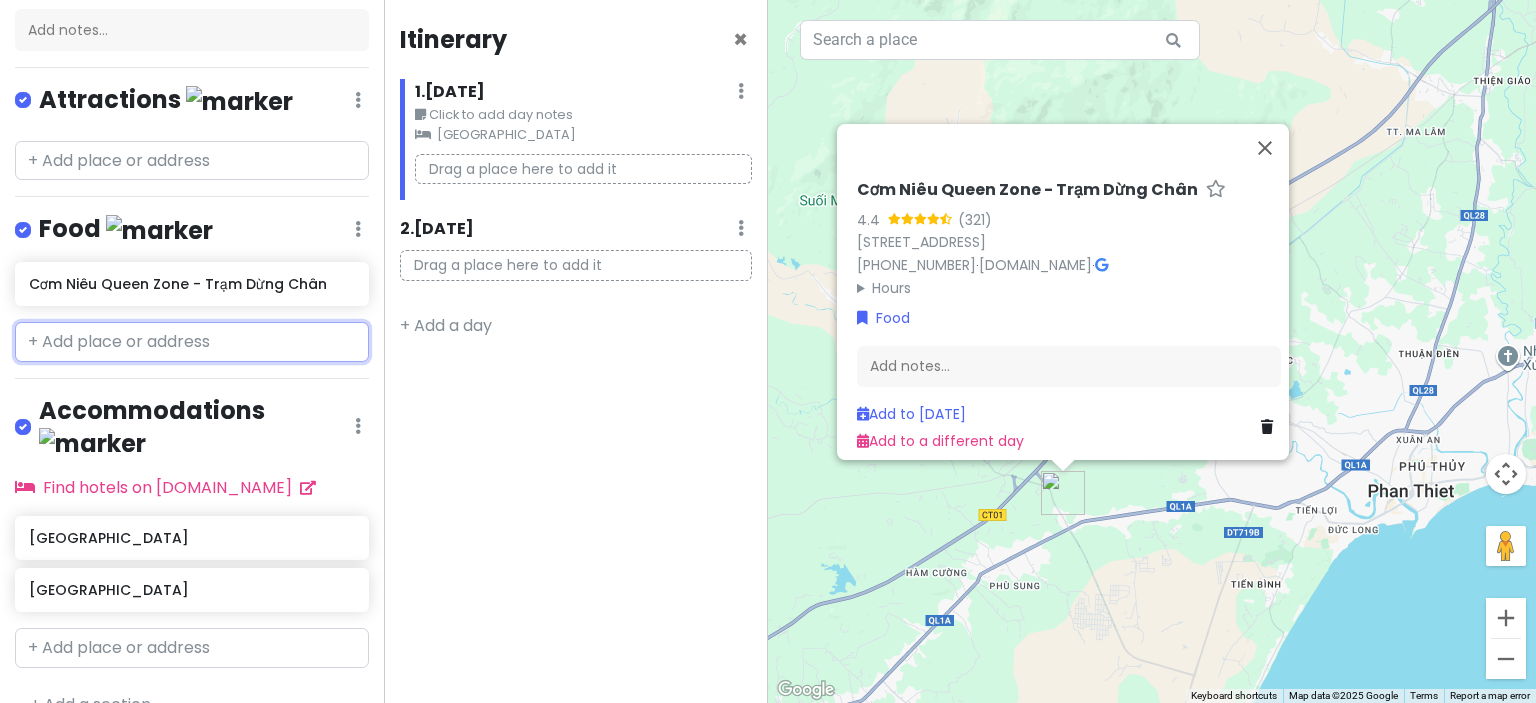 scroll, scrollTop: 305, scrollLeft: 0, axis: vertical 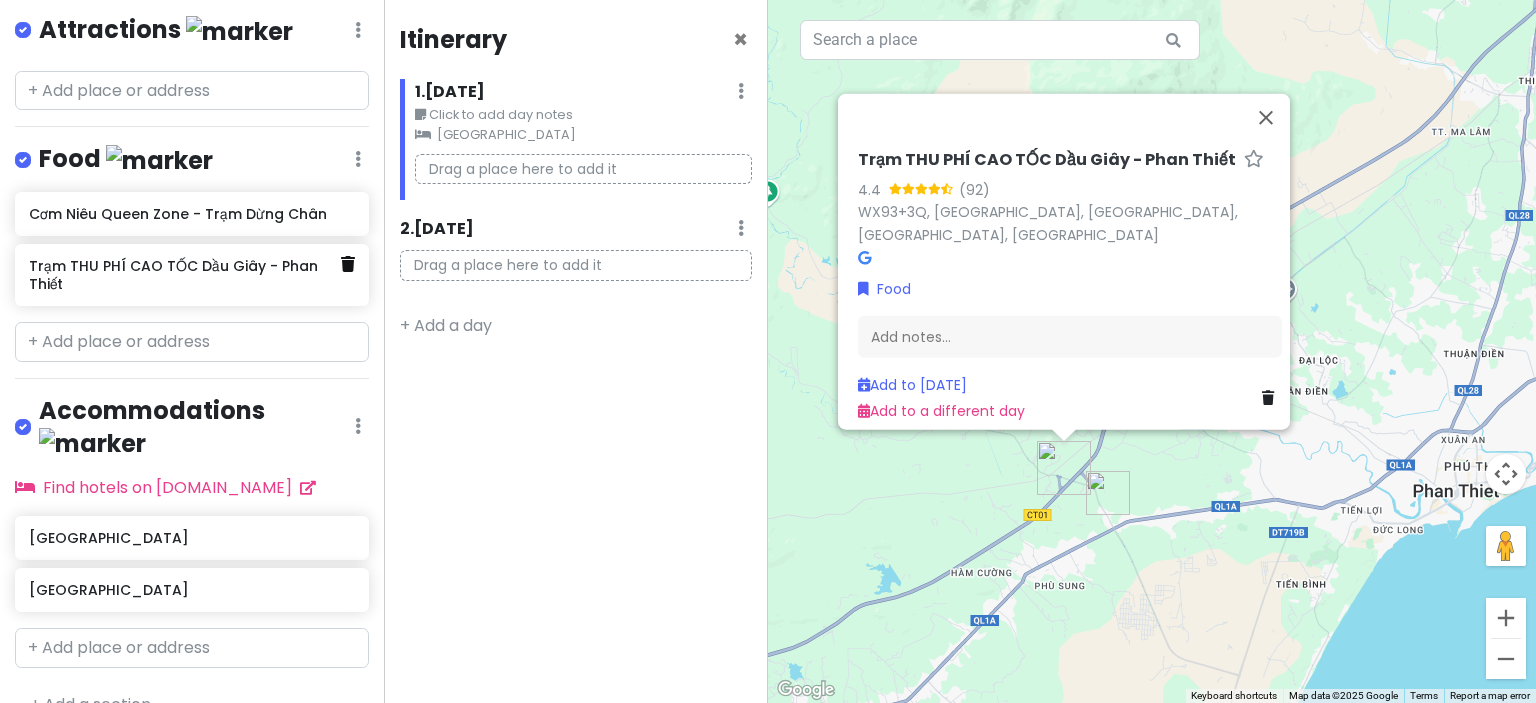 click at bounding box center (348, 264) 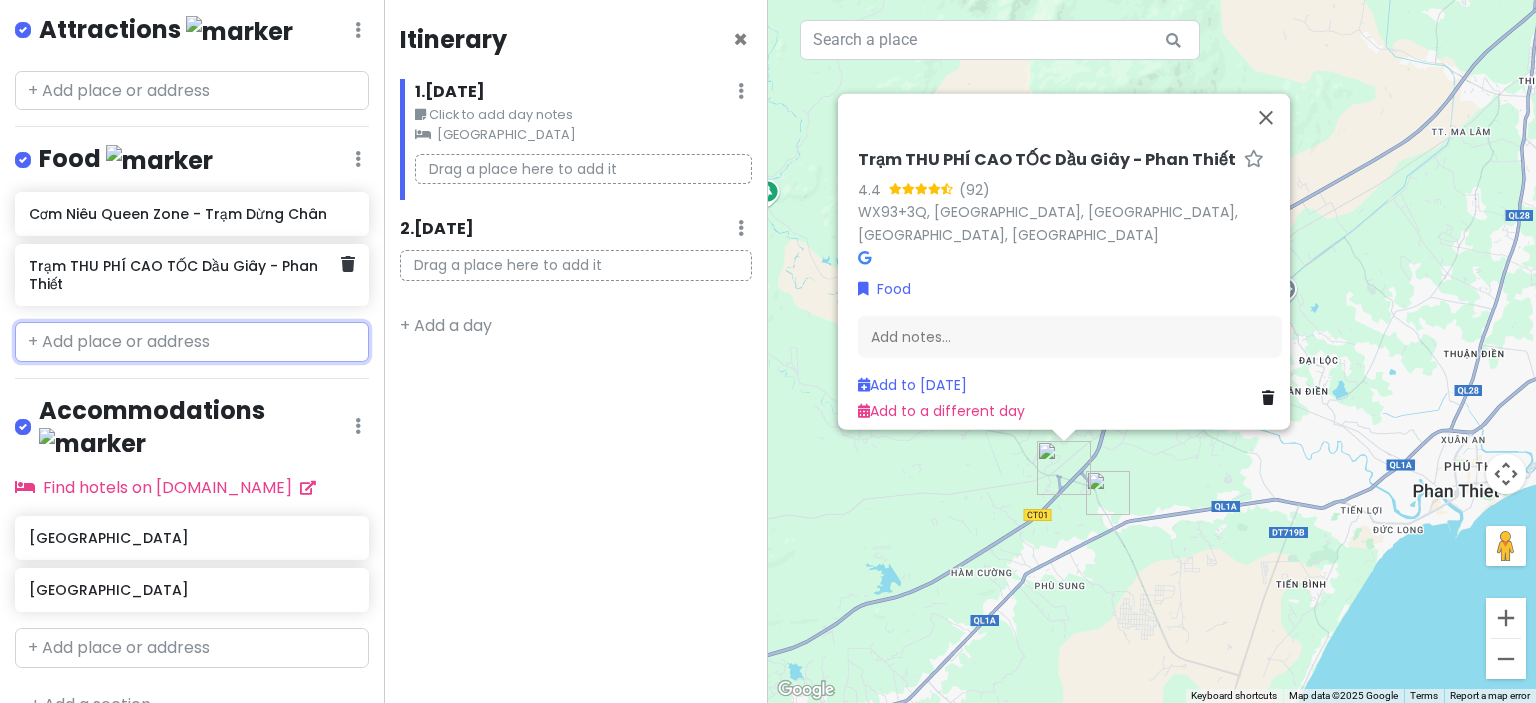 scroll, scrollTop: 235, scrollLeft: 0, axis: vertical 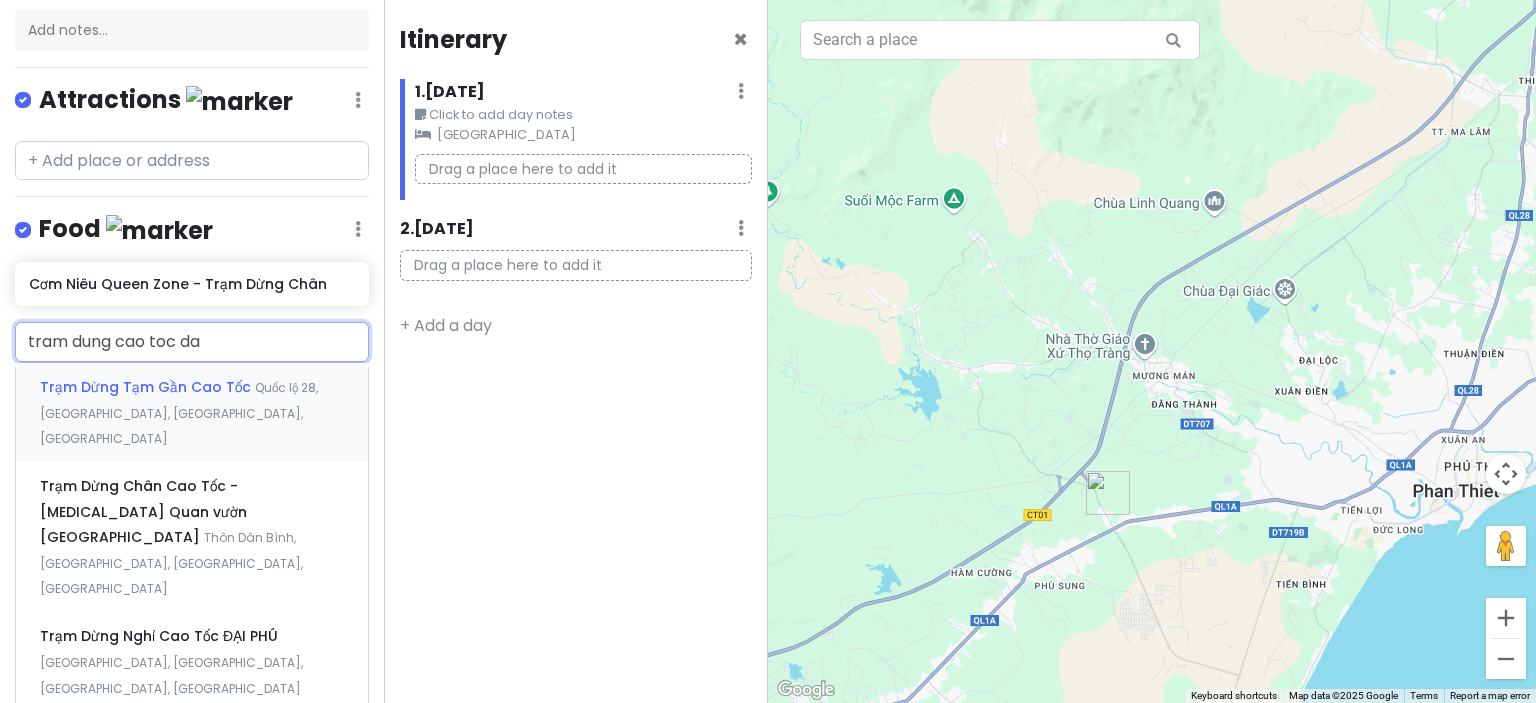 type on "tram dung cao toc dau" 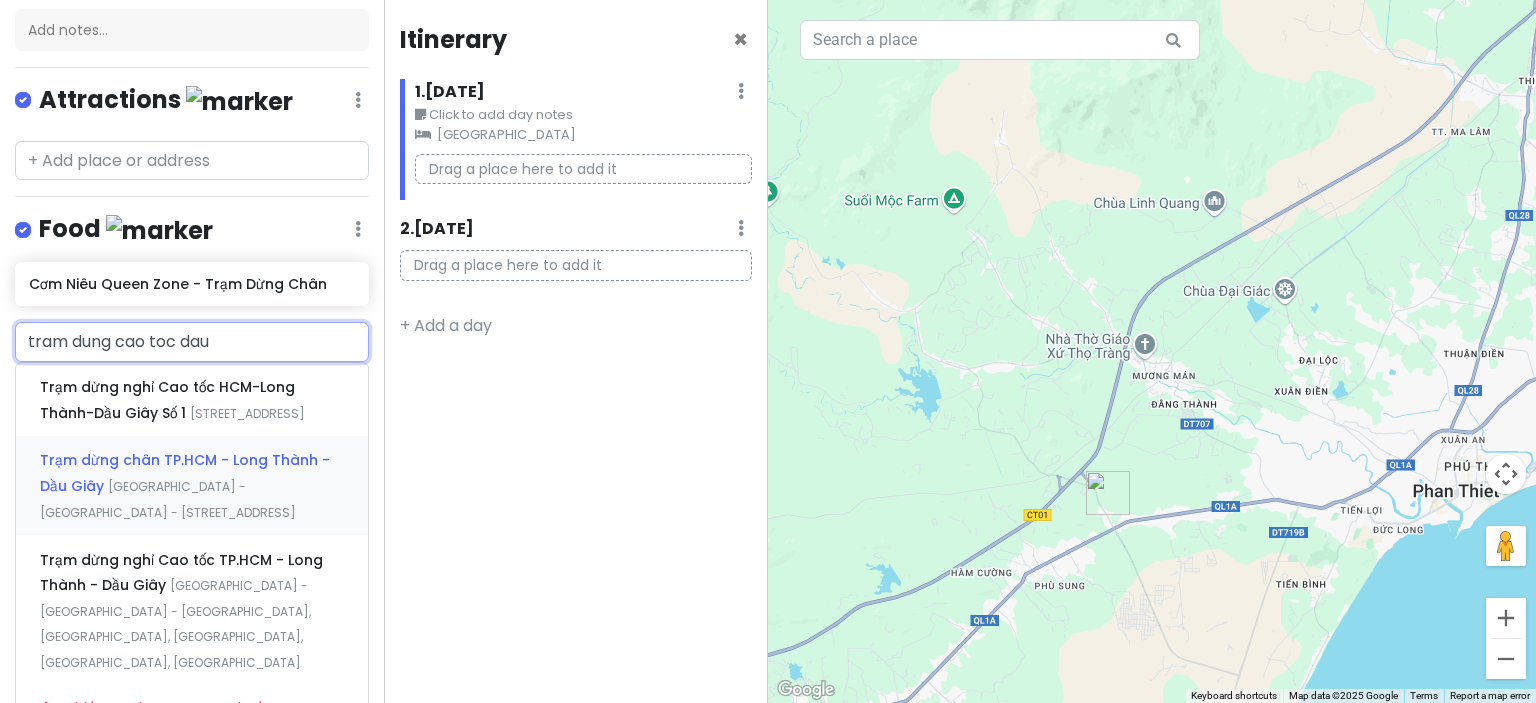 click on "Trạm dừng chân TP.HCM - Long Thành - Dầu Giây   [GEOGRAPHIC_DATA] - [GEOGRAPHIC_DATA] - [GEOGRAPHIC_DATA], [GEOGRAPHIC_DATA], [GEOGRAPHIC_DATA], [GEOGRAPHIC_DATA], [GEOGRAPHIC_DATA], [GEOGRAPHIC_DATA]" at bounding box center [192, 485] 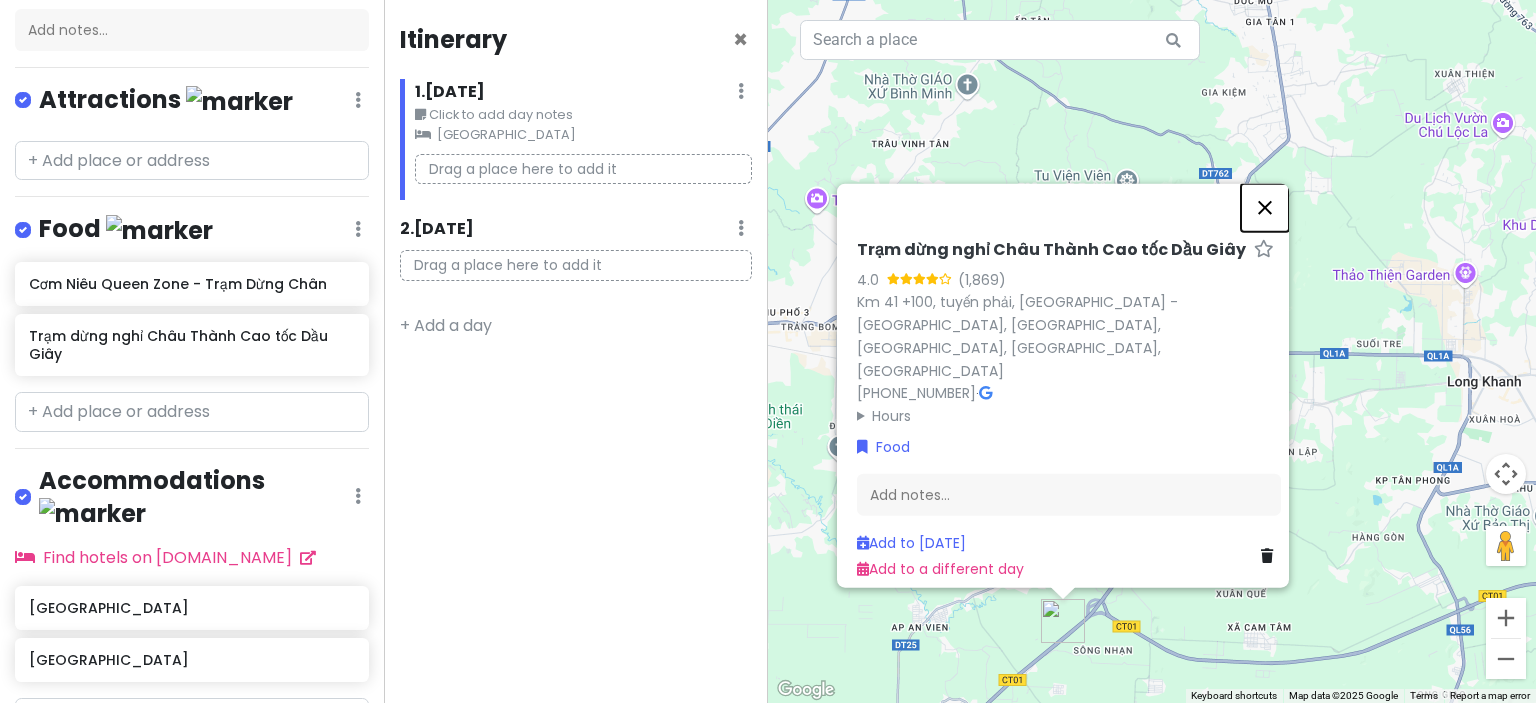 click at bounding box center (1265, 207) 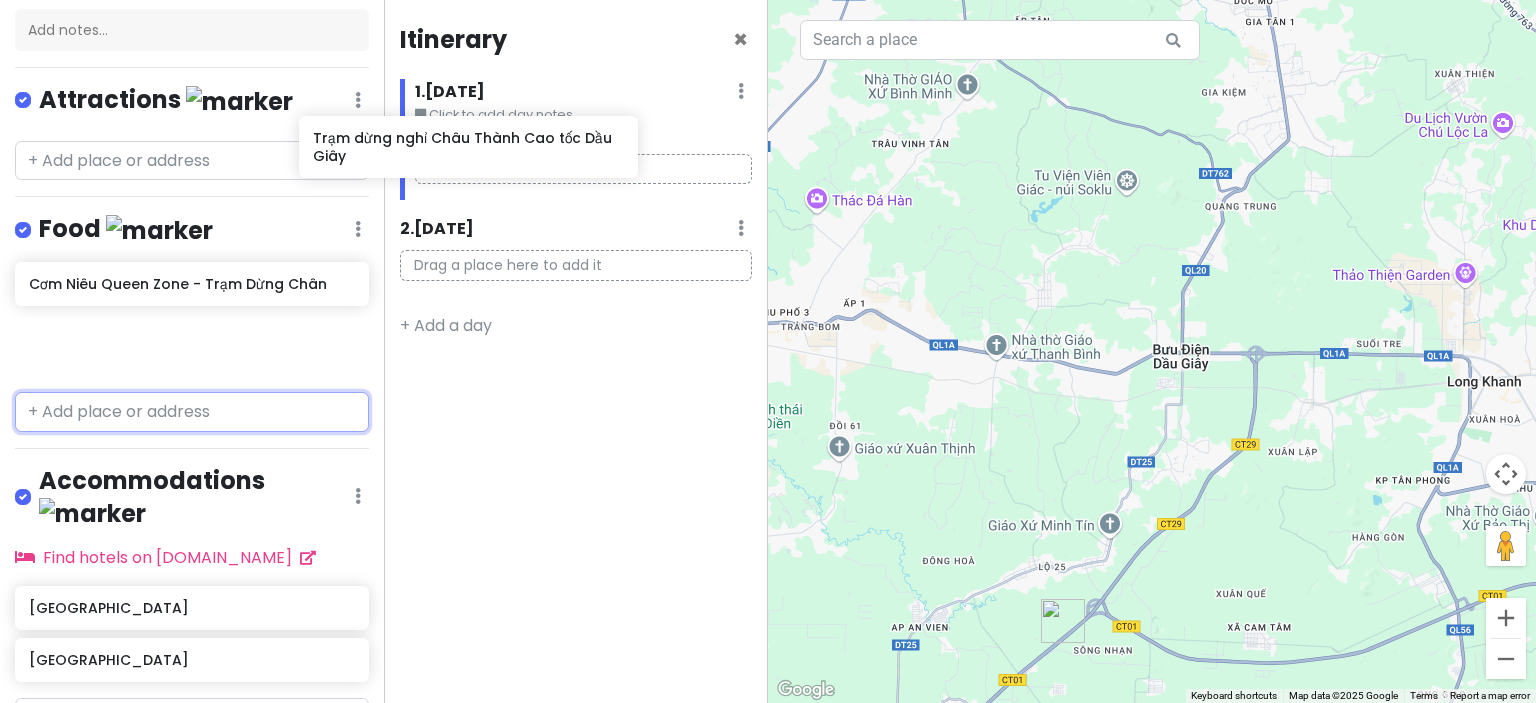 drag, startPoint x: 236, startPoint y: 343, endPoint x: 520, endPoint y: 150, distance: 343.373 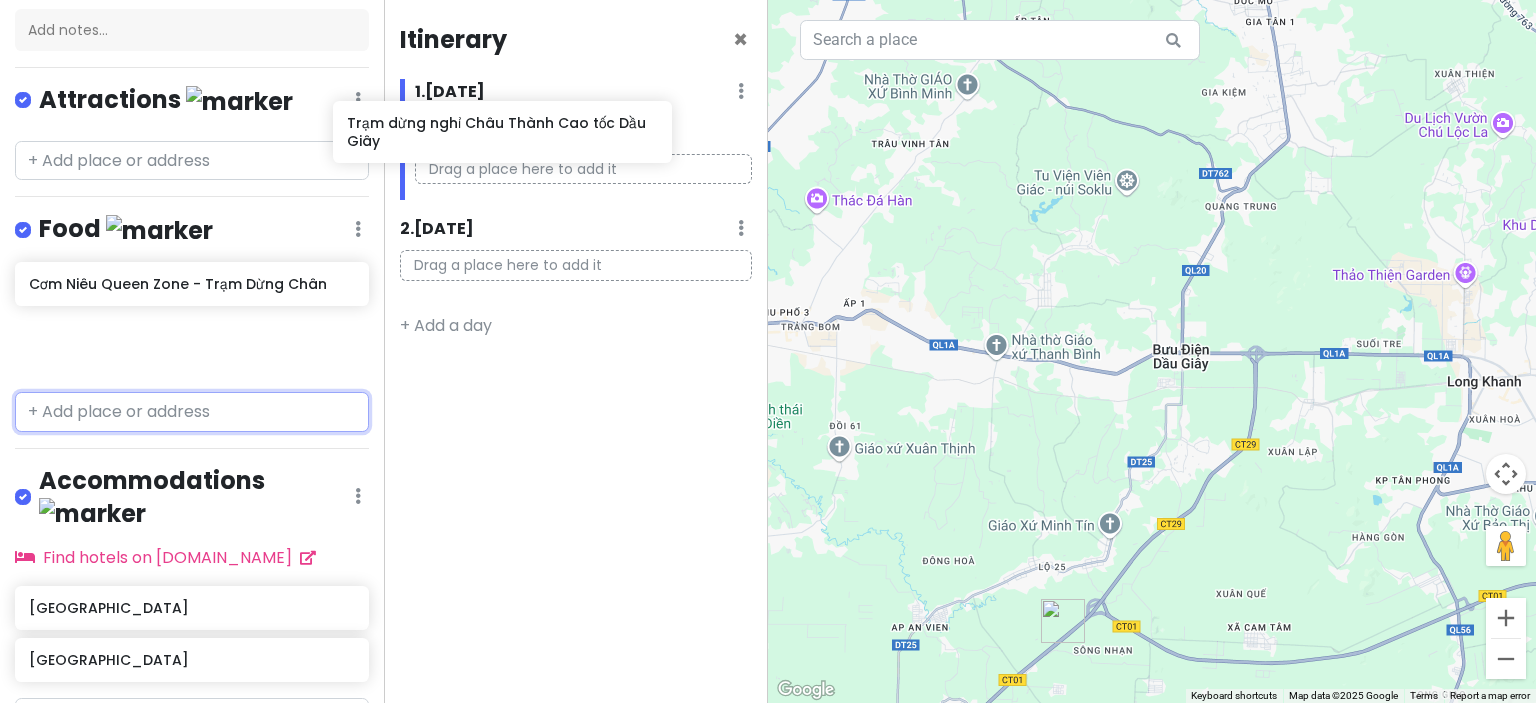 drag, startPoint x: 214, startPoint y: 331, endPoint x: 532, endPoint y: 123, distance: 379.98422 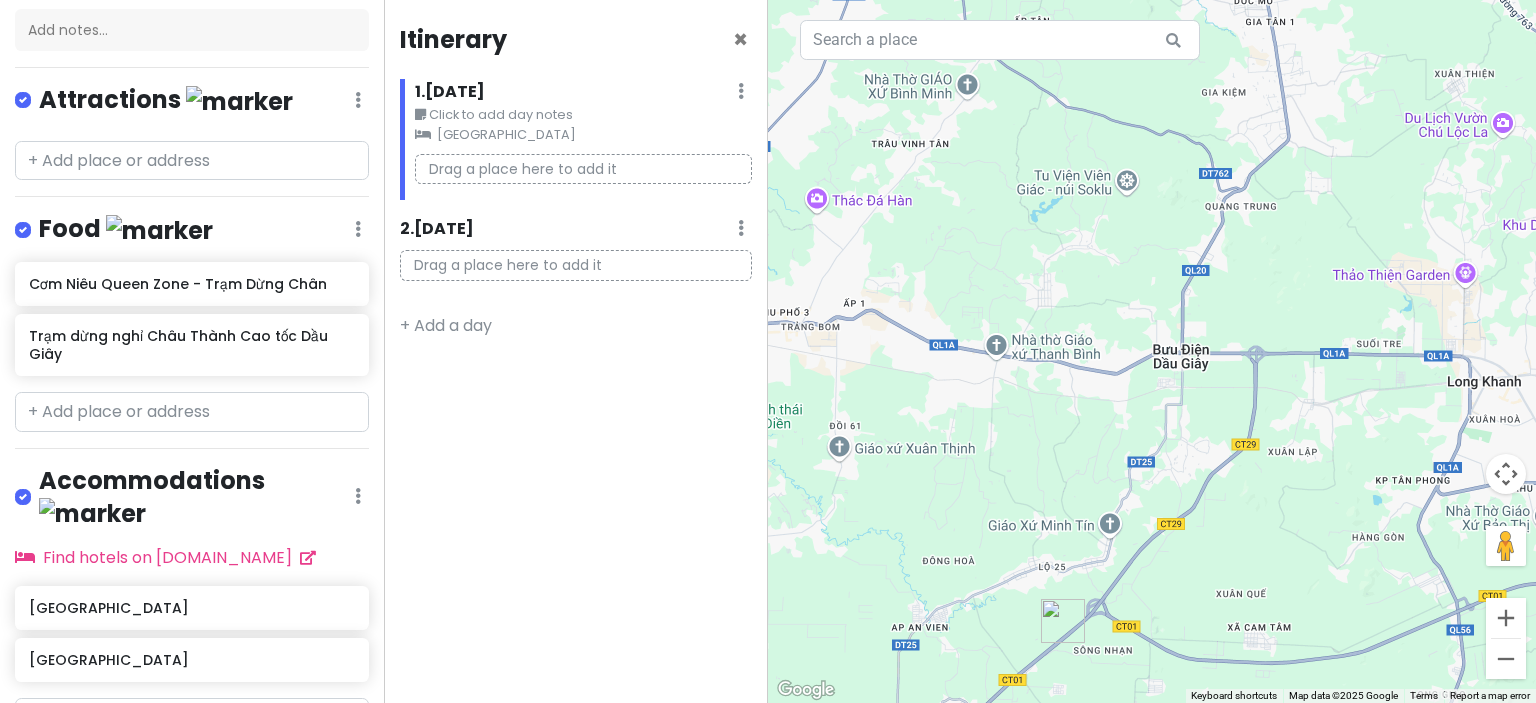 click on "Add notes..." at bounding box center (192, 30) 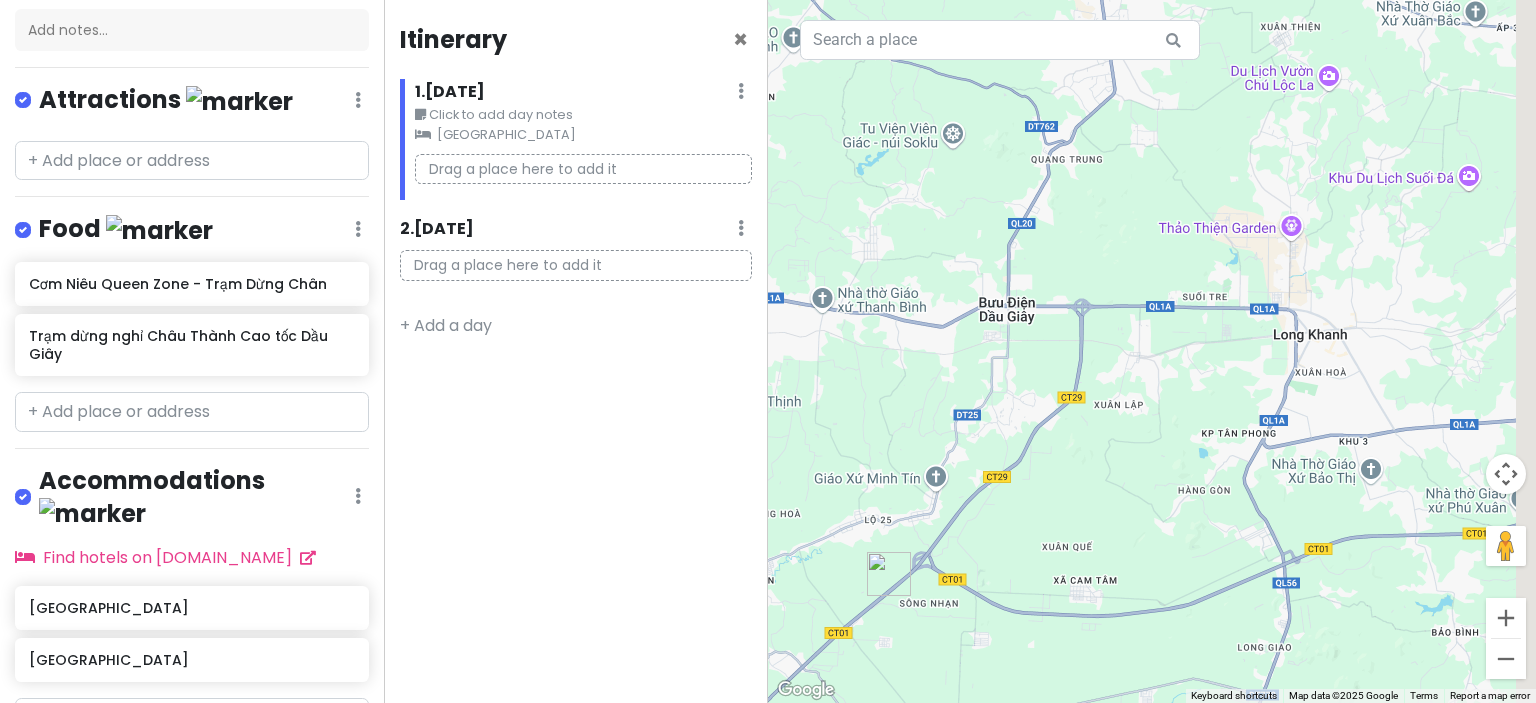 drag, startPoint x: 1176, startPoint y: 558, endPoint x: 1002, endPoint y: 511, distance: 180.23596 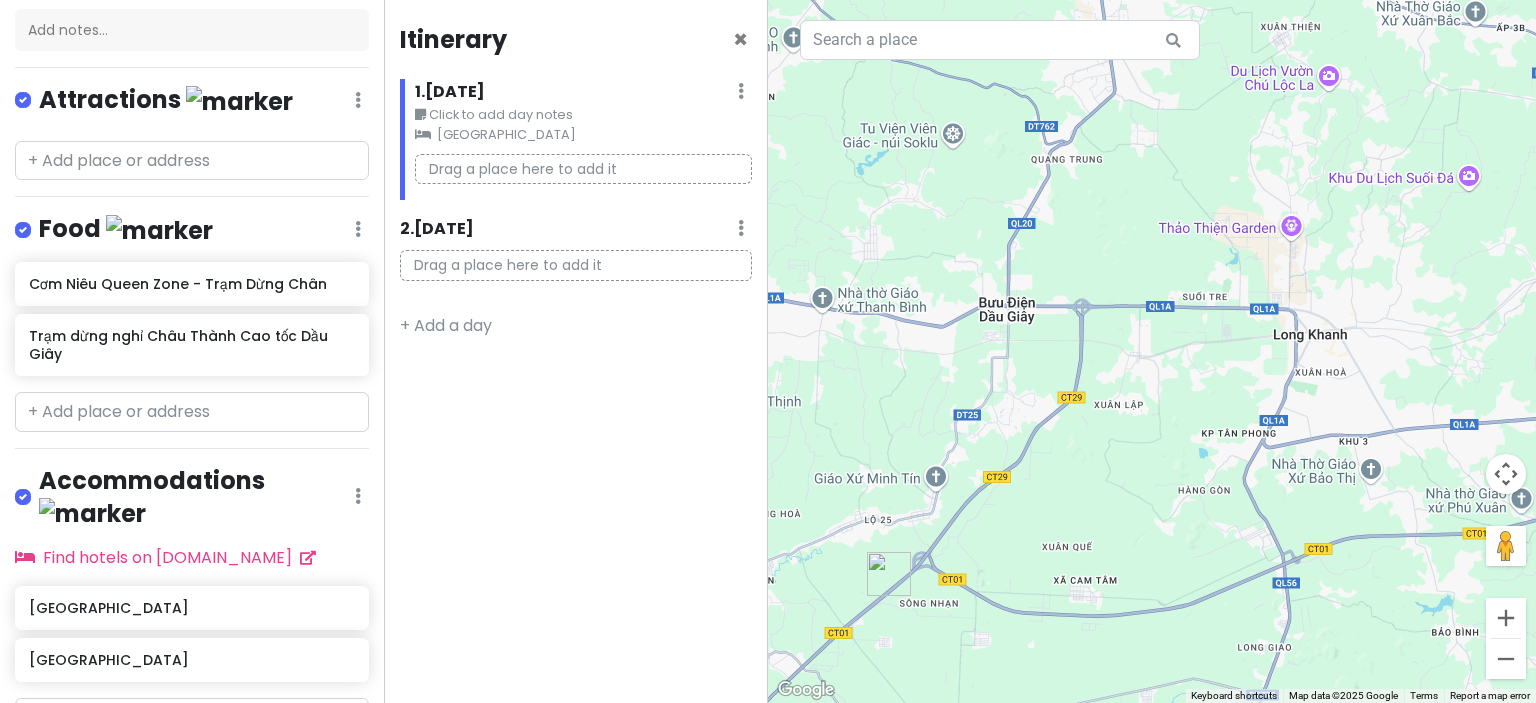 scroll, scrollTop: 135, scrollLeft: 0, axis: vertical 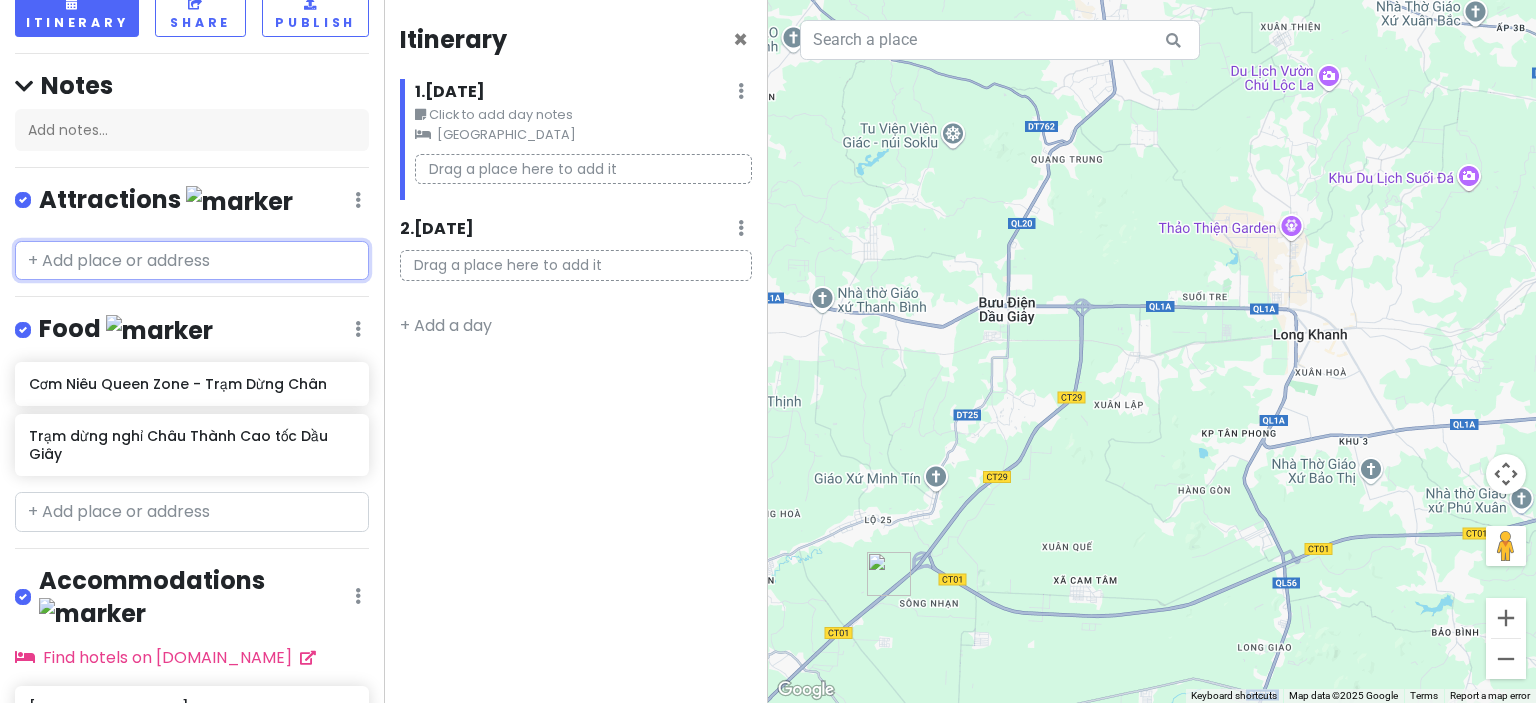 click at bounding box center (192, 261) 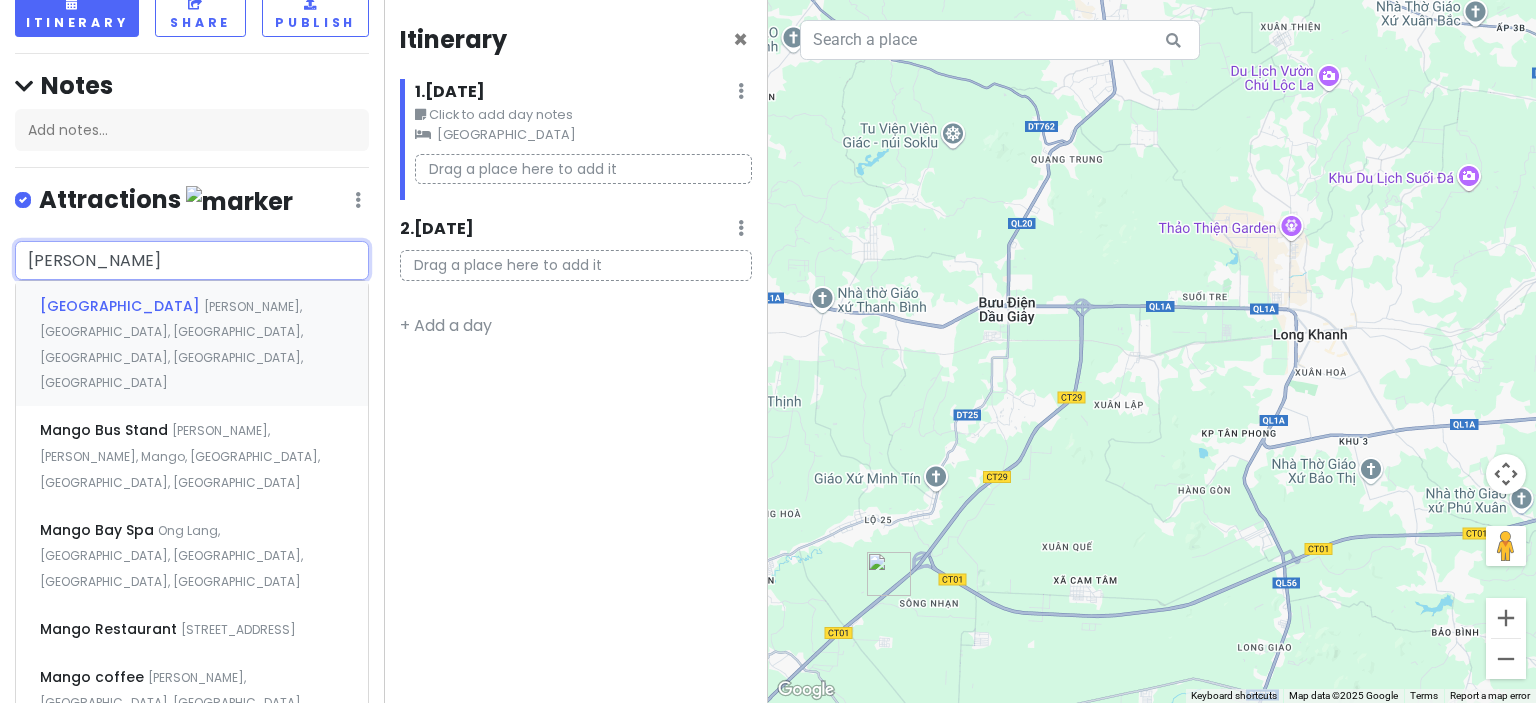 type on "[GEOGRAPHIC_DATA]" 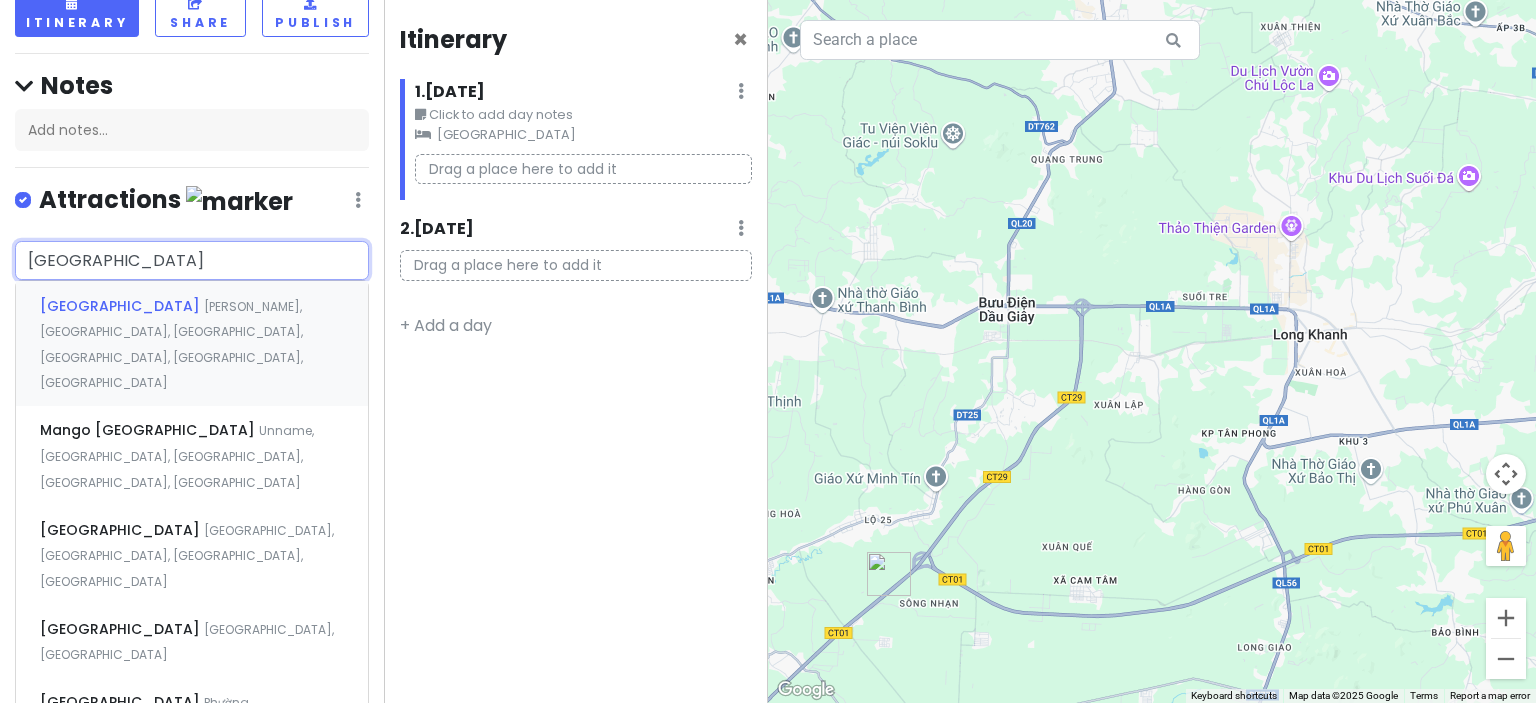 click on "[PERSON_NAME], [GEOGRAPHIC_DATA], [GEOGRAPHIC_DATA], [GEOGRAPHIC_DATA], [GEOGRAPHIC_DATA], [GEOGRAPHIC_DATA]" at bounding box center [171, 345] 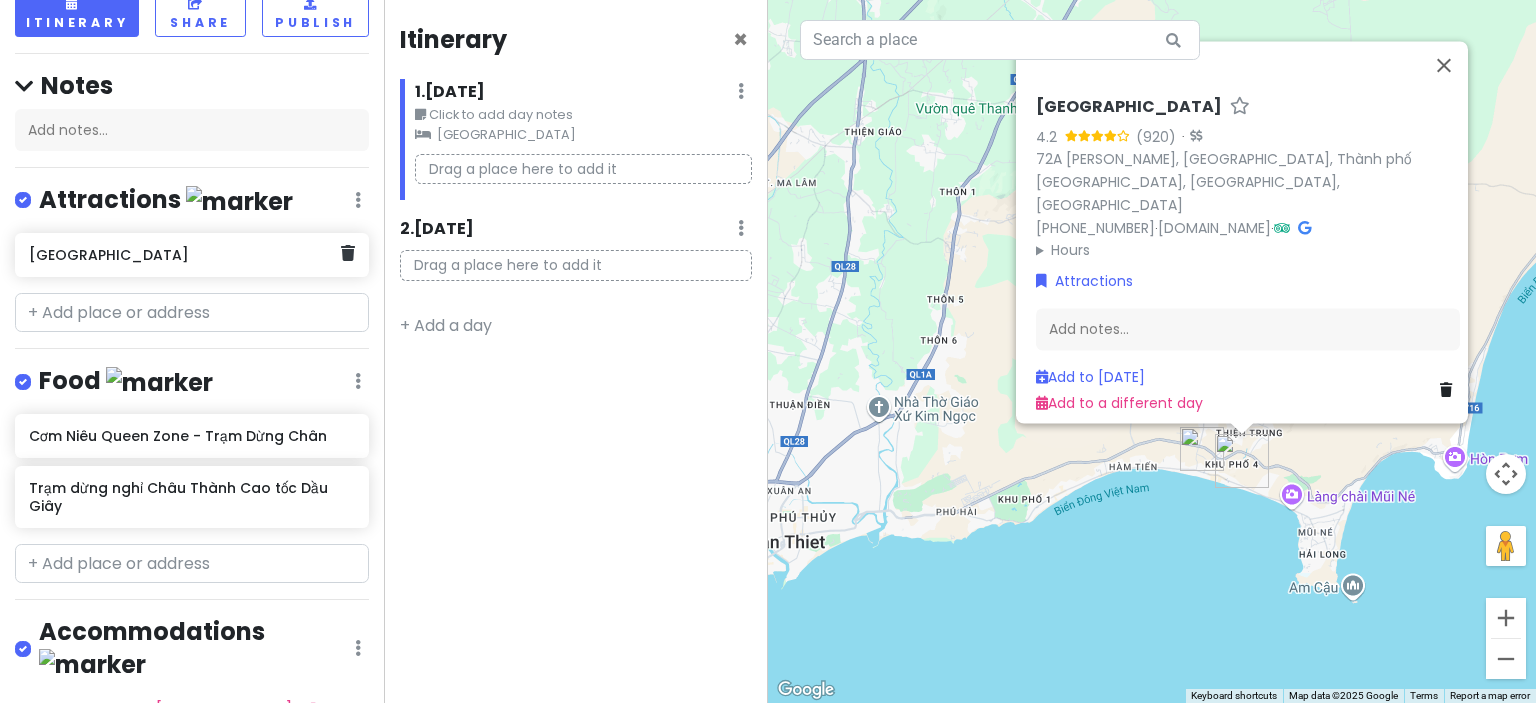 click on "[GEOGRAPHIC_DATA]" at bounding box center [184, 255] 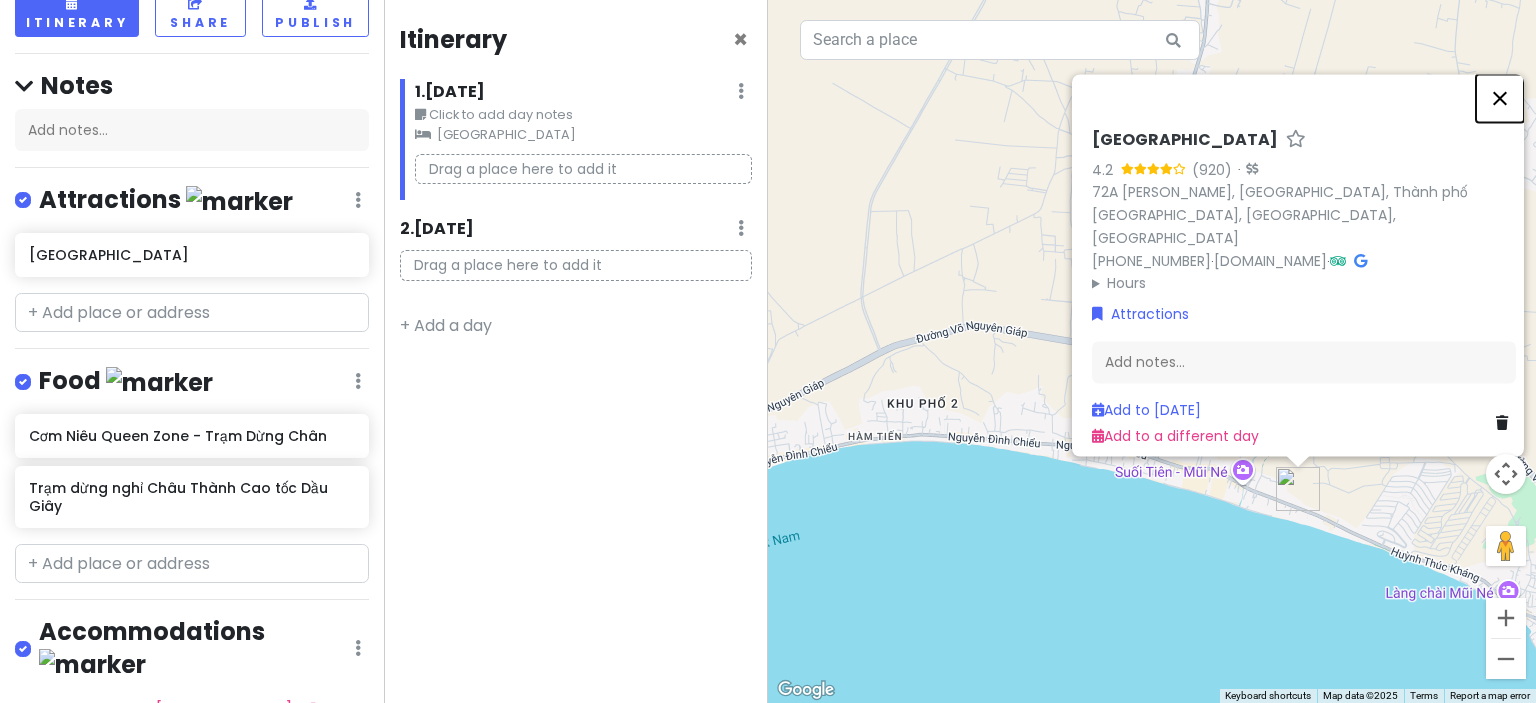 click at bounding box center [1500, 98] 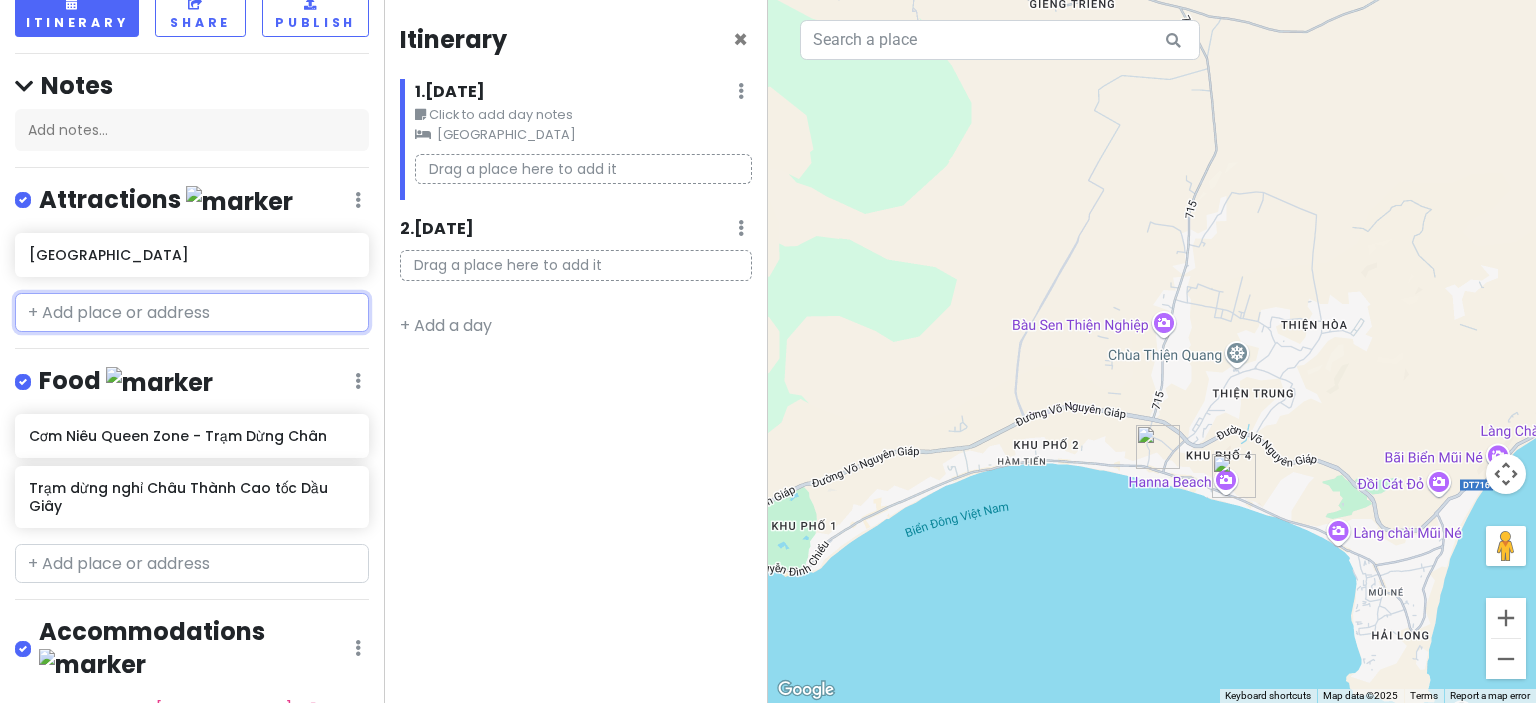 click at bounding box center (192, 313) 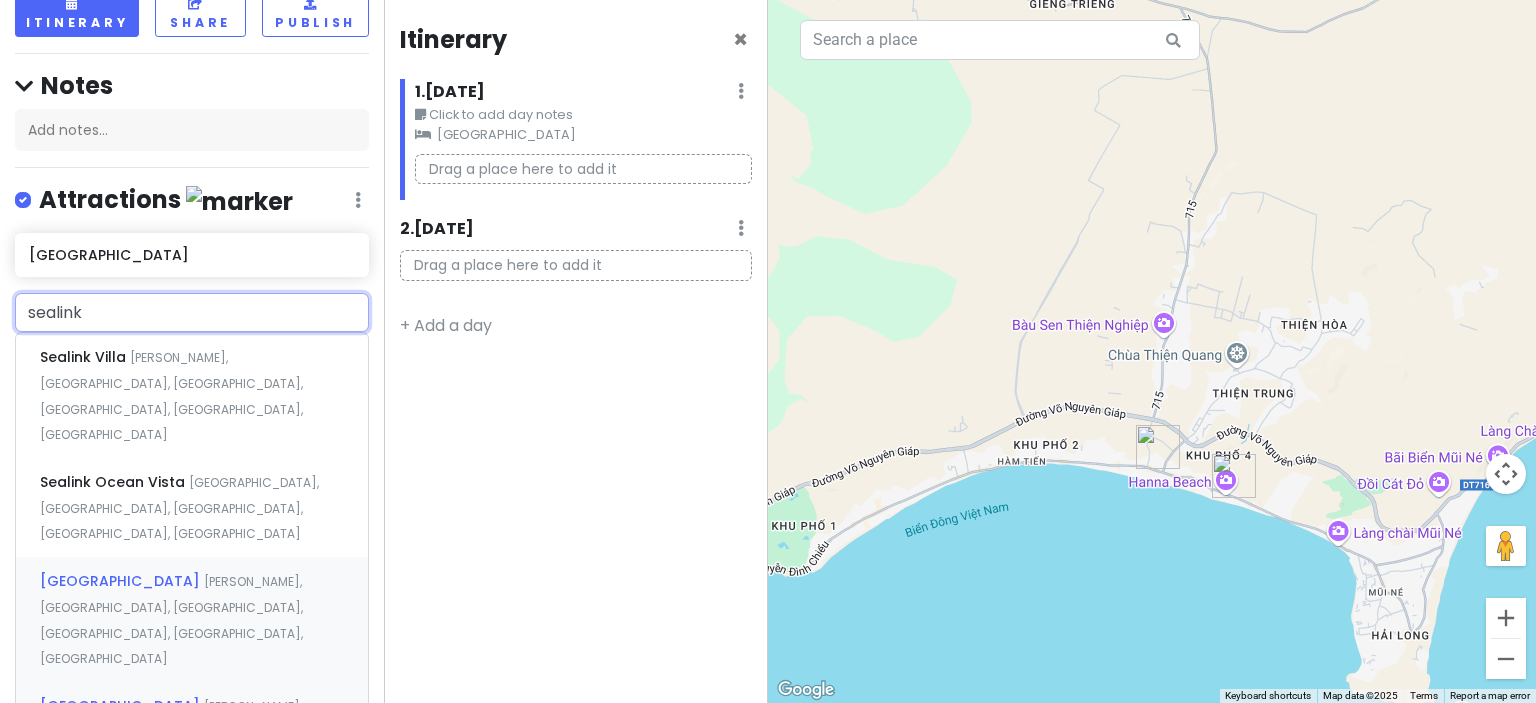 scroll, scrollTop: 235, scrollLeft: 0, axis: vertical 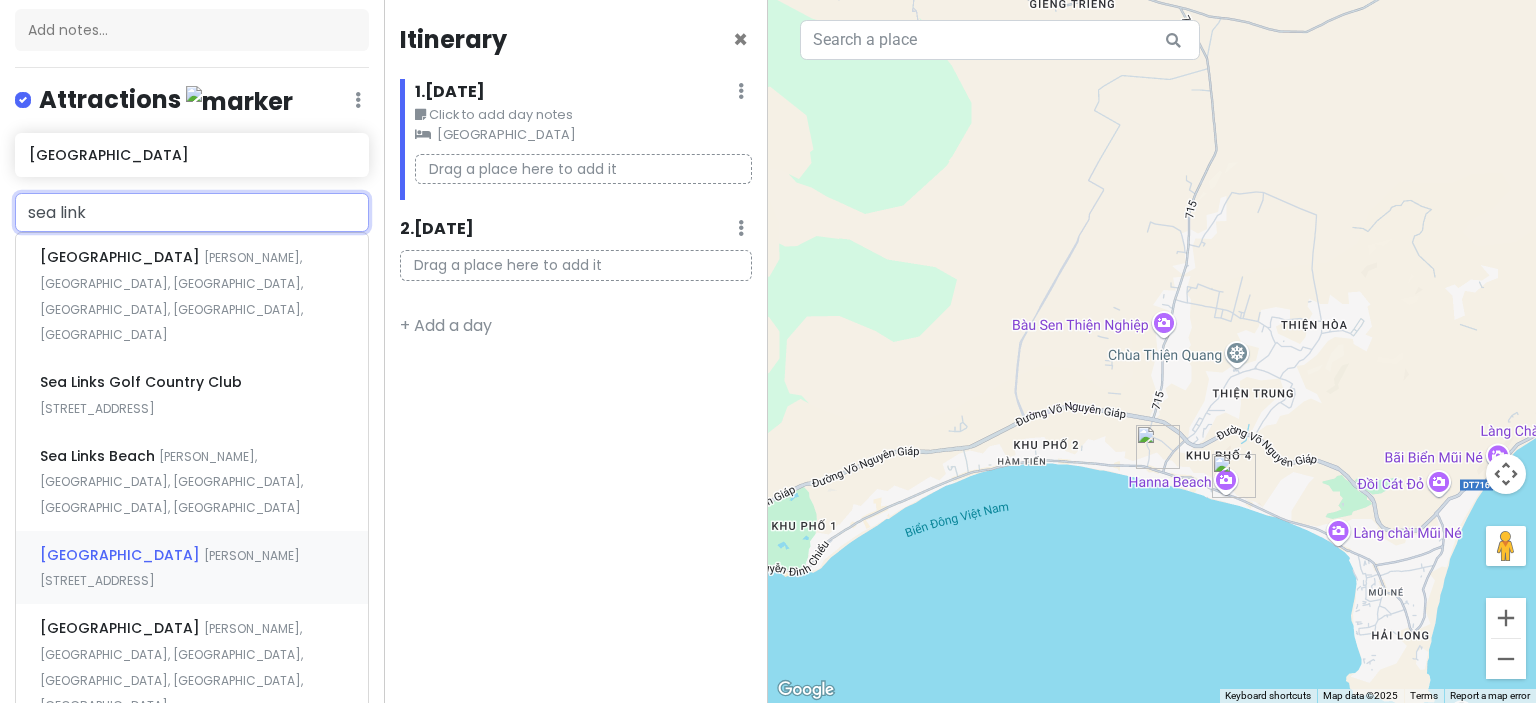 type on "sea links" 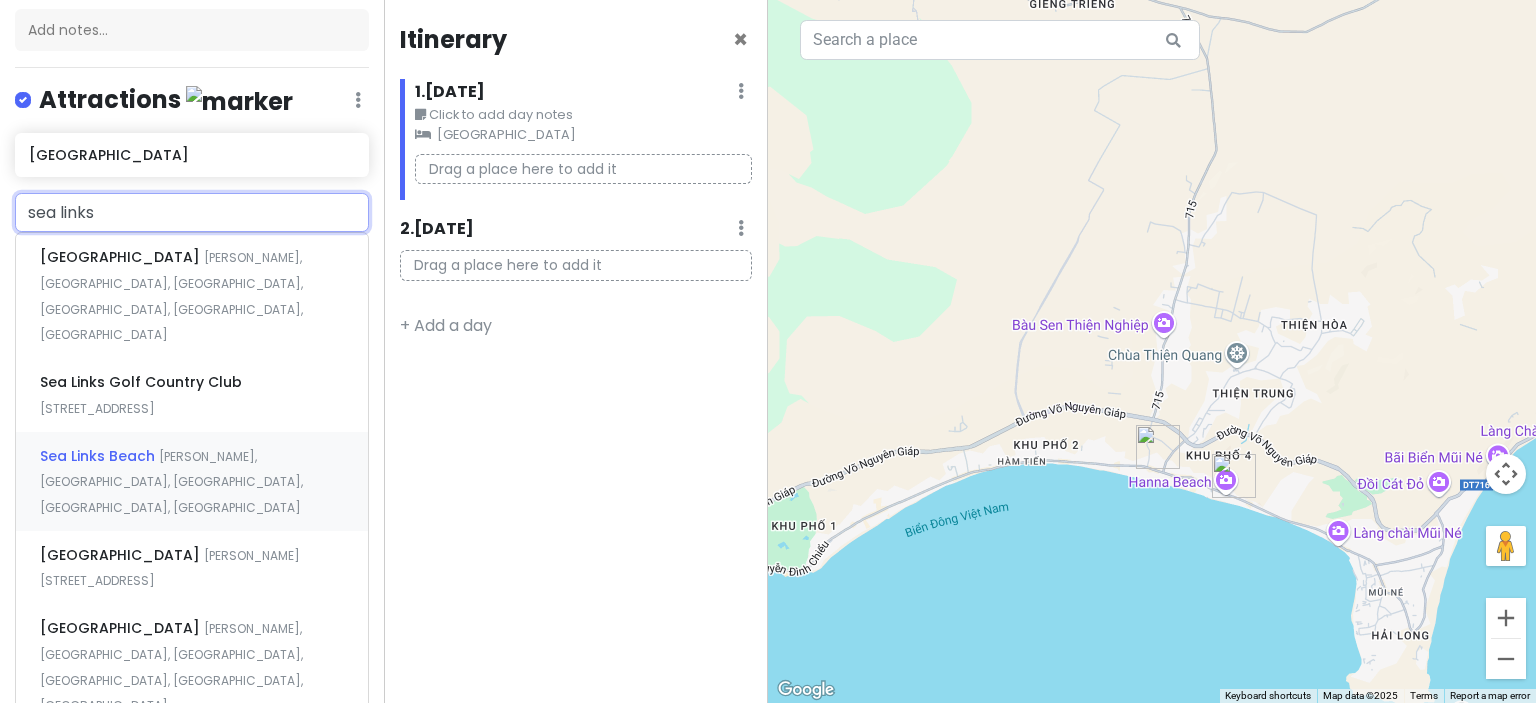 click on "Sea Links Beach   [GEOGRAPHIC_DATA], khu phố [STREET_ADDRESS]" at bounding box center [192, 481] 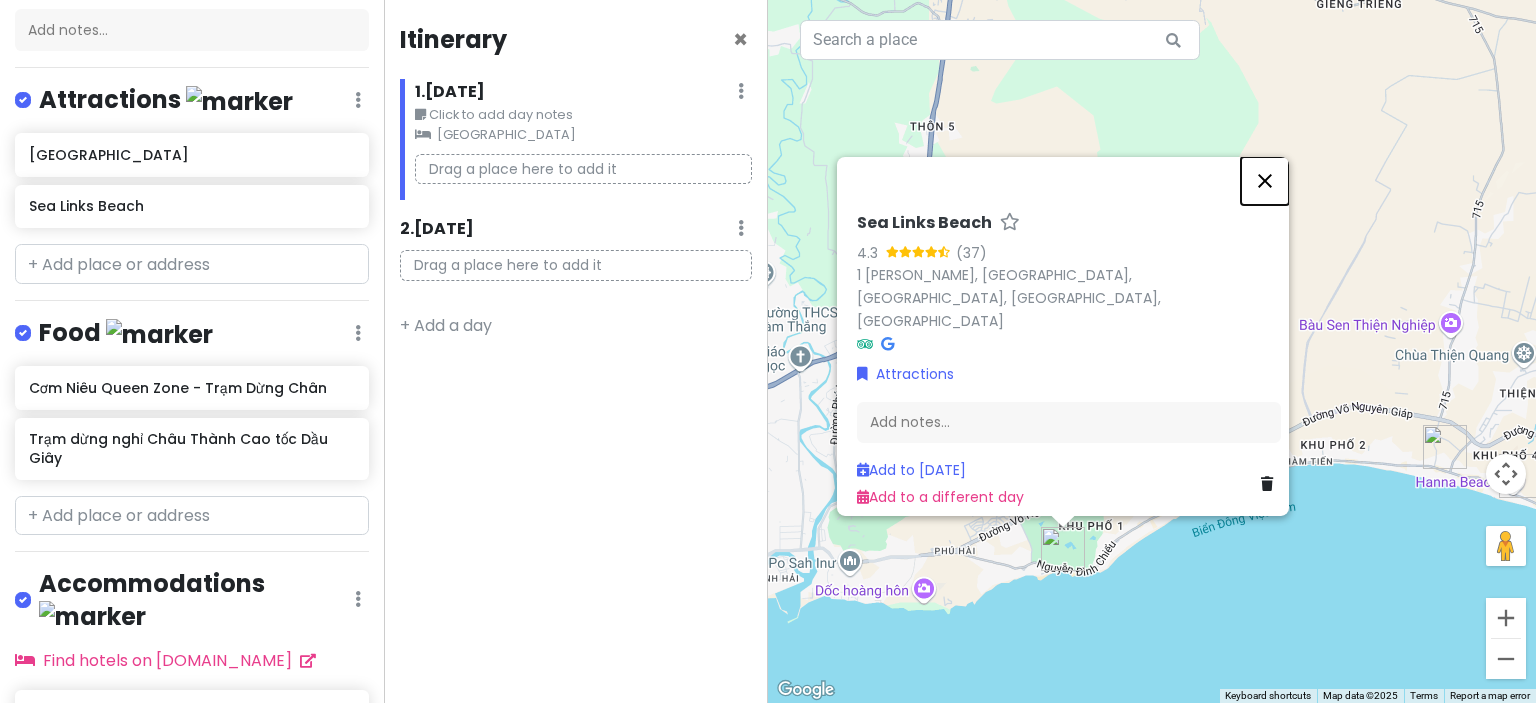 click at bounding box center (1265, 180) 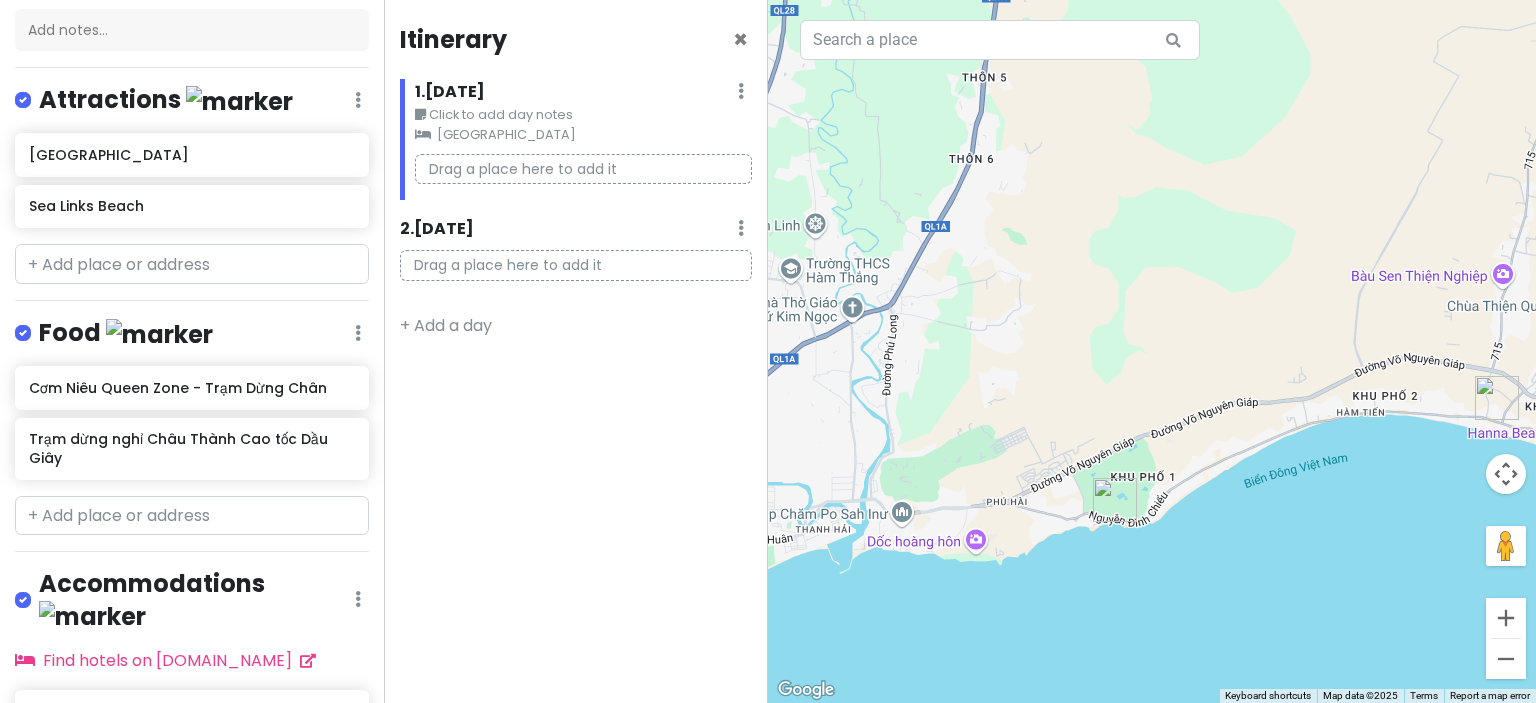 drag, startPoint x: 1168, startPoint y: 475, endPoint x: 1220, endPoint y: 426, distance: 71.44928 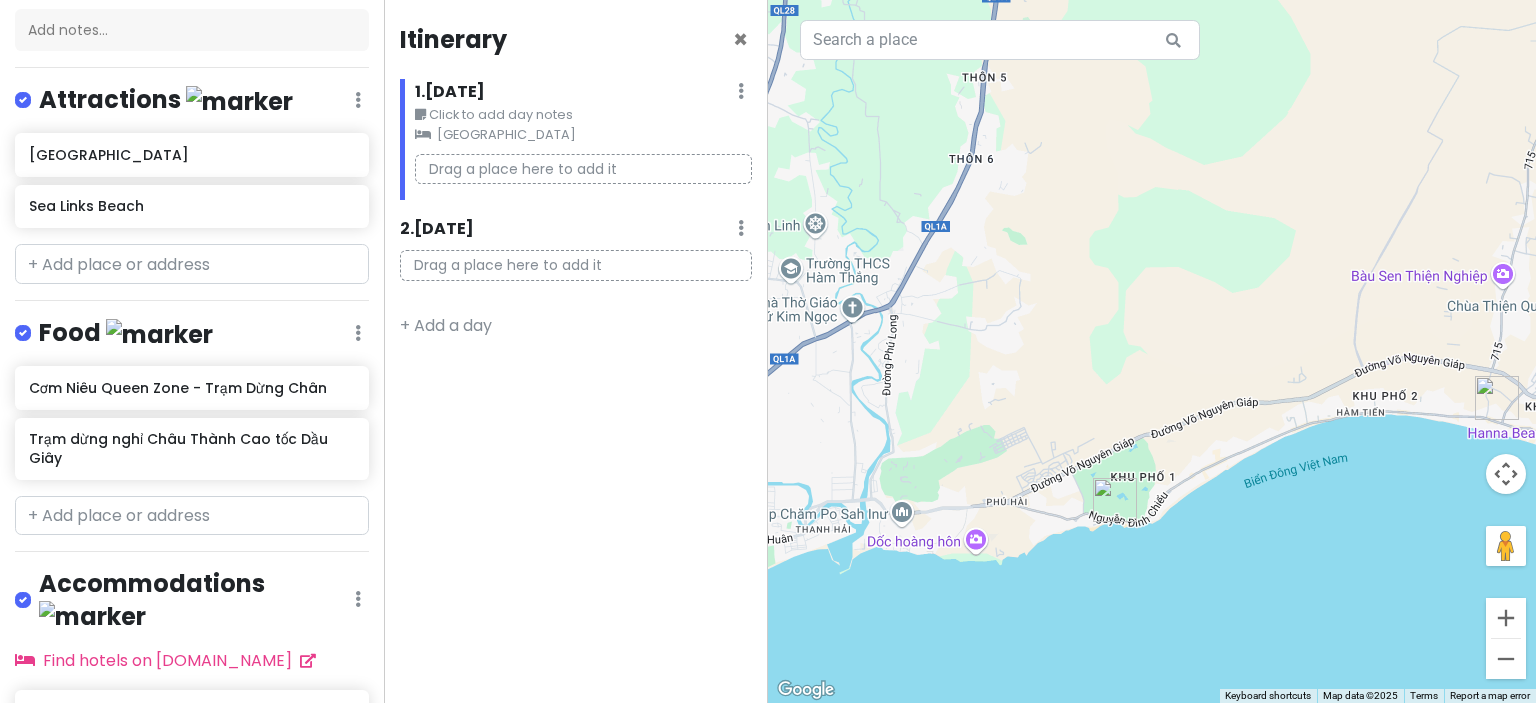 click on "To navigate, press the arrow keys." at bounding box center (1152, 351) 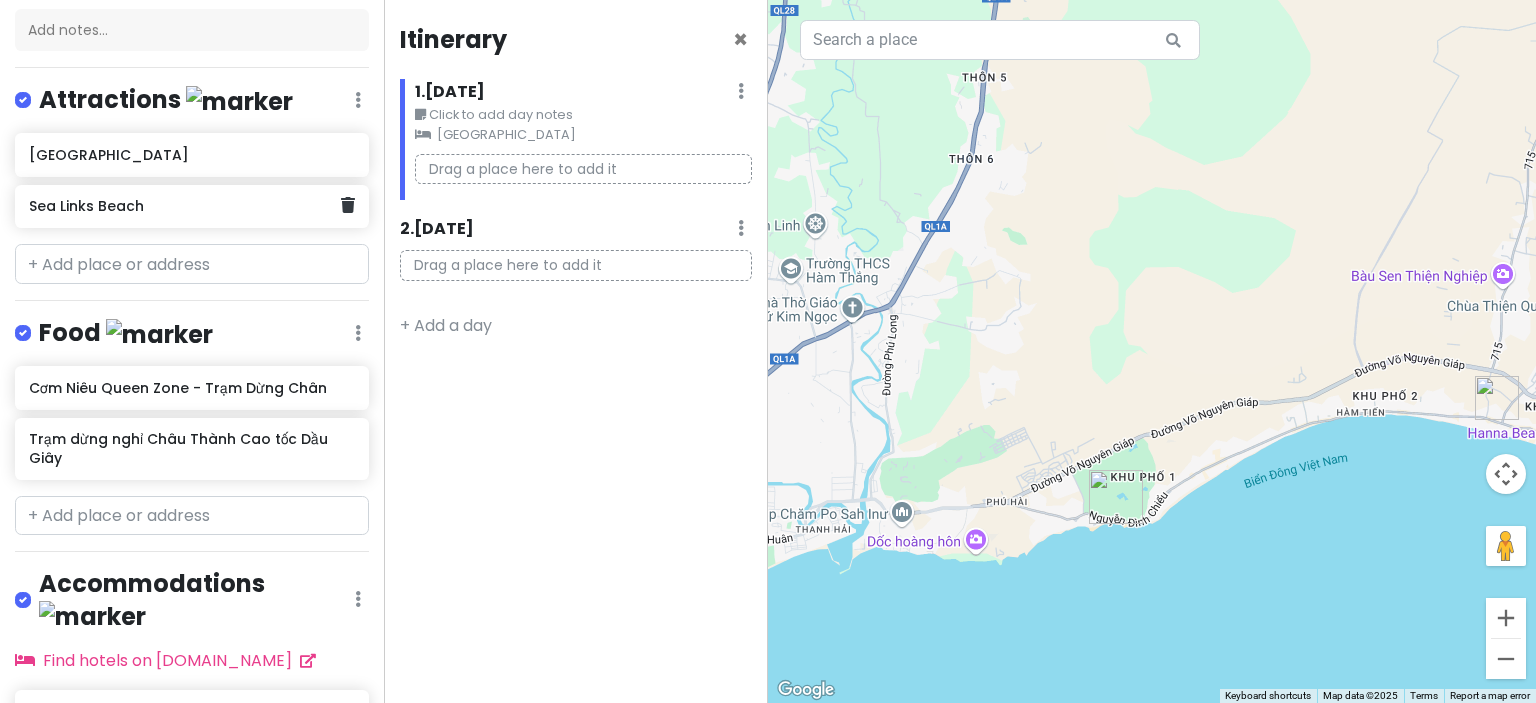 scroll, scrollTop: 0, scrollLeft: 0, axis: both 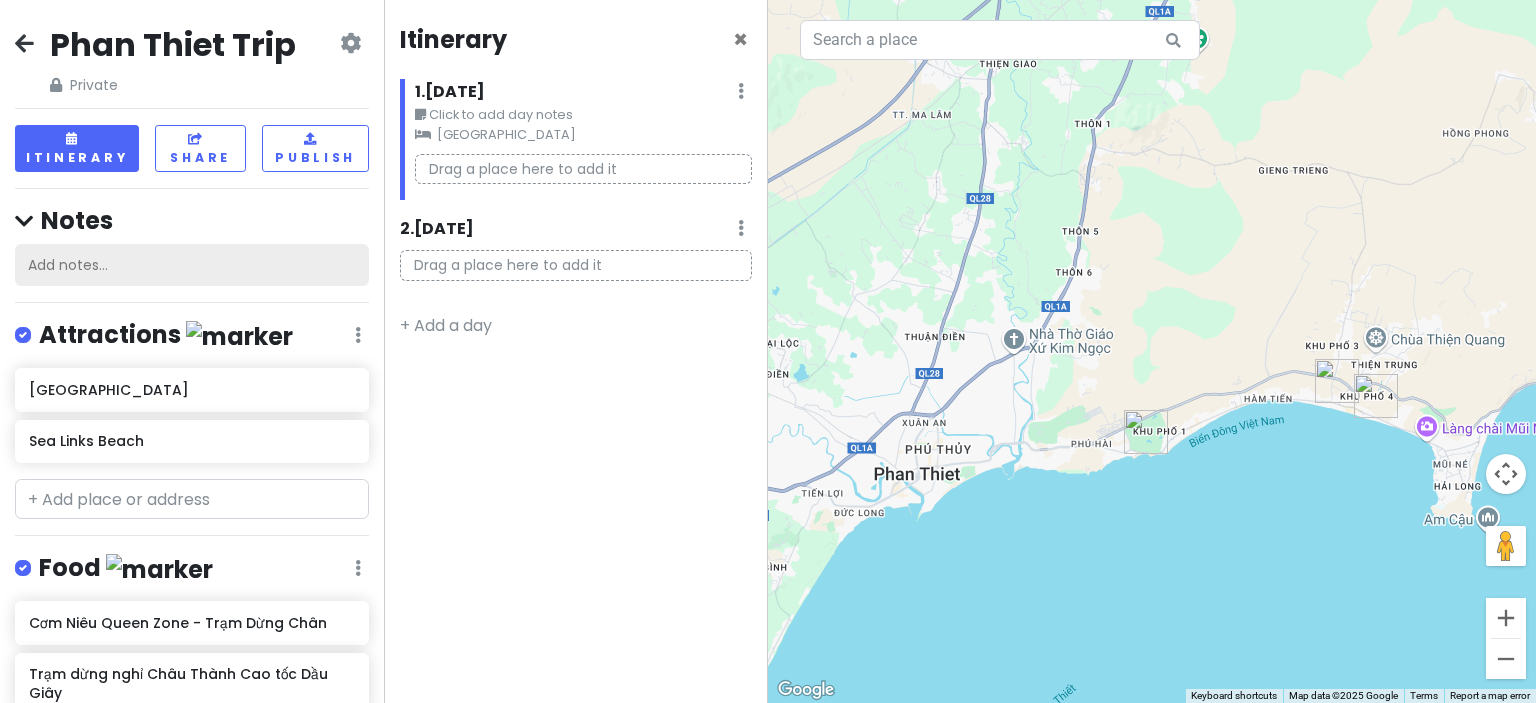click on "Add notes..." at bounding box center [192, 265] 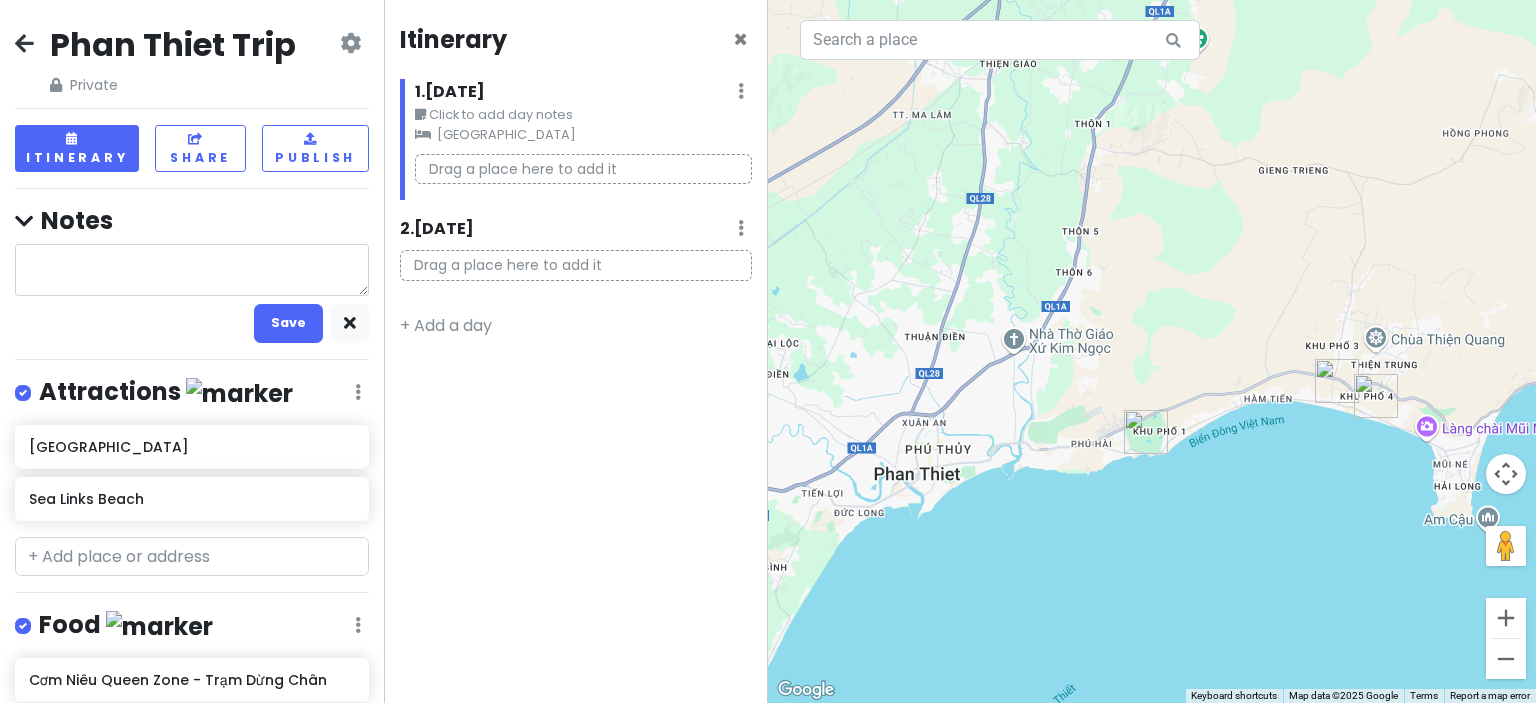 type on "x" 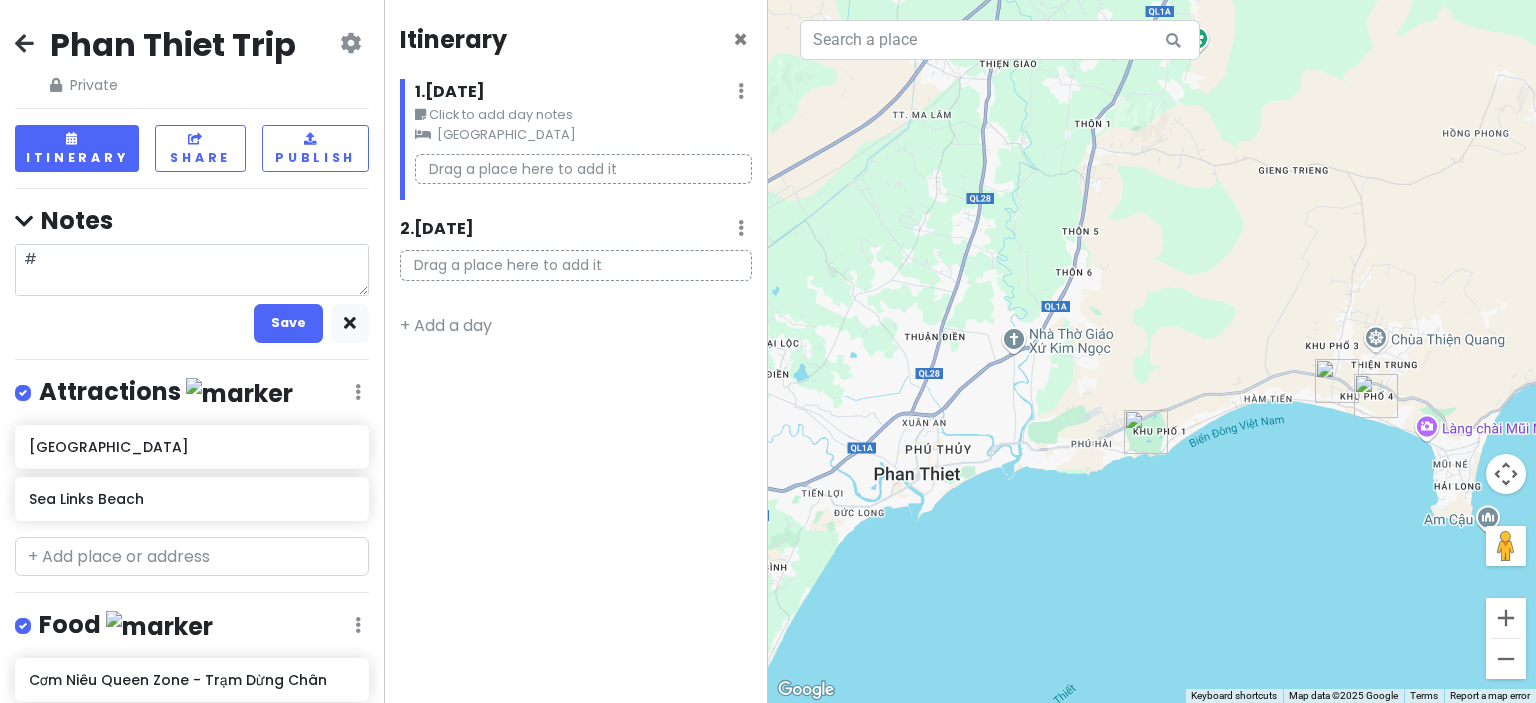 scroll, scrollTop: 1287, scrollLeft: 0, axis: vertical 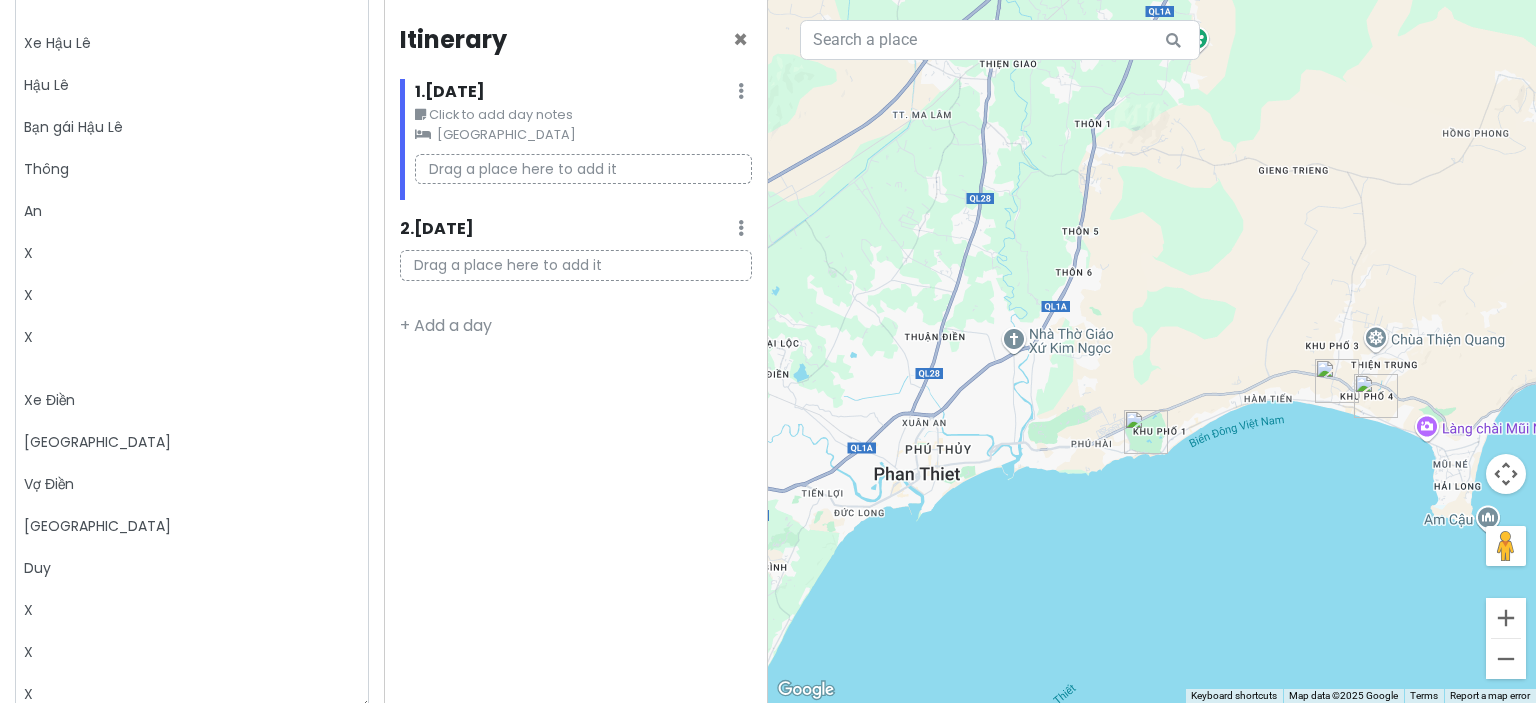 type 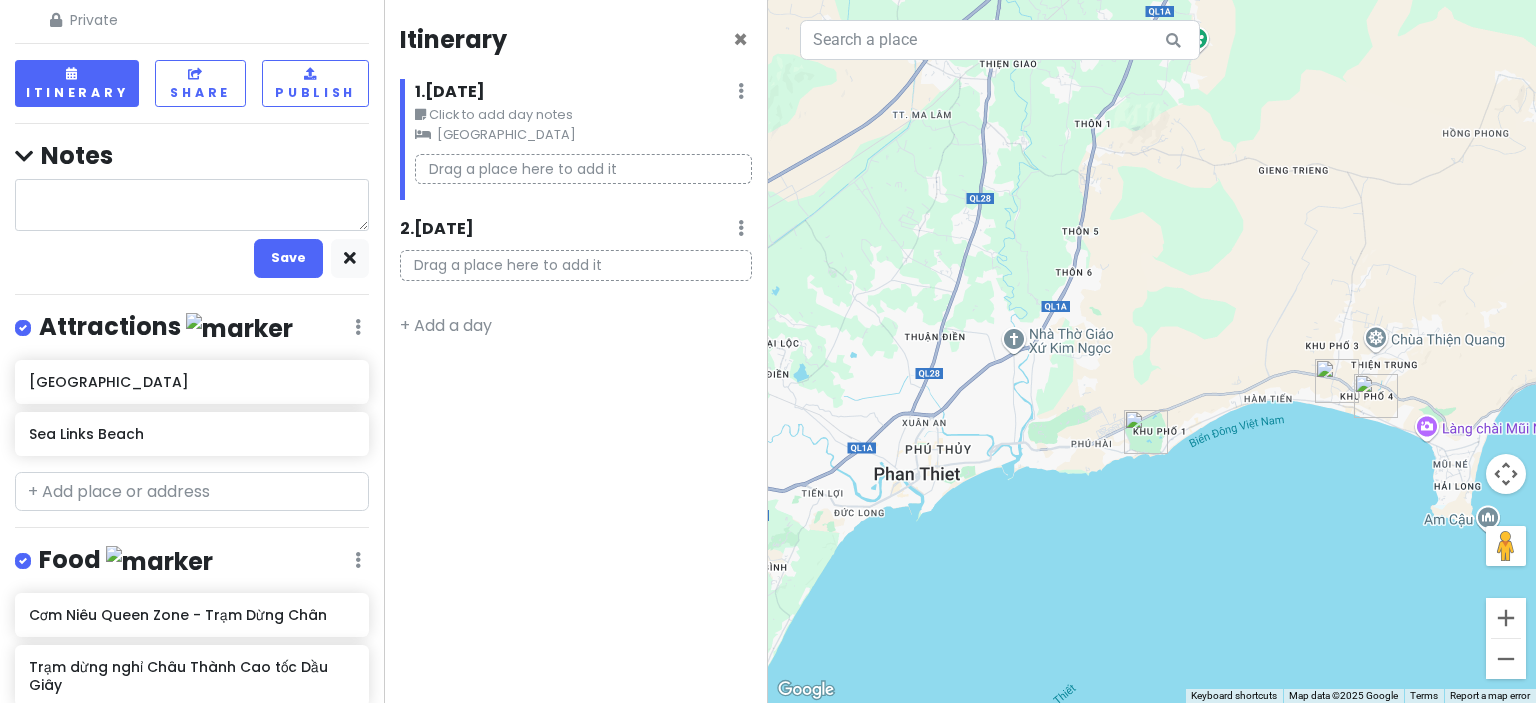 scroll, scrollTop: 0, scrollLeft: 0, axis: both 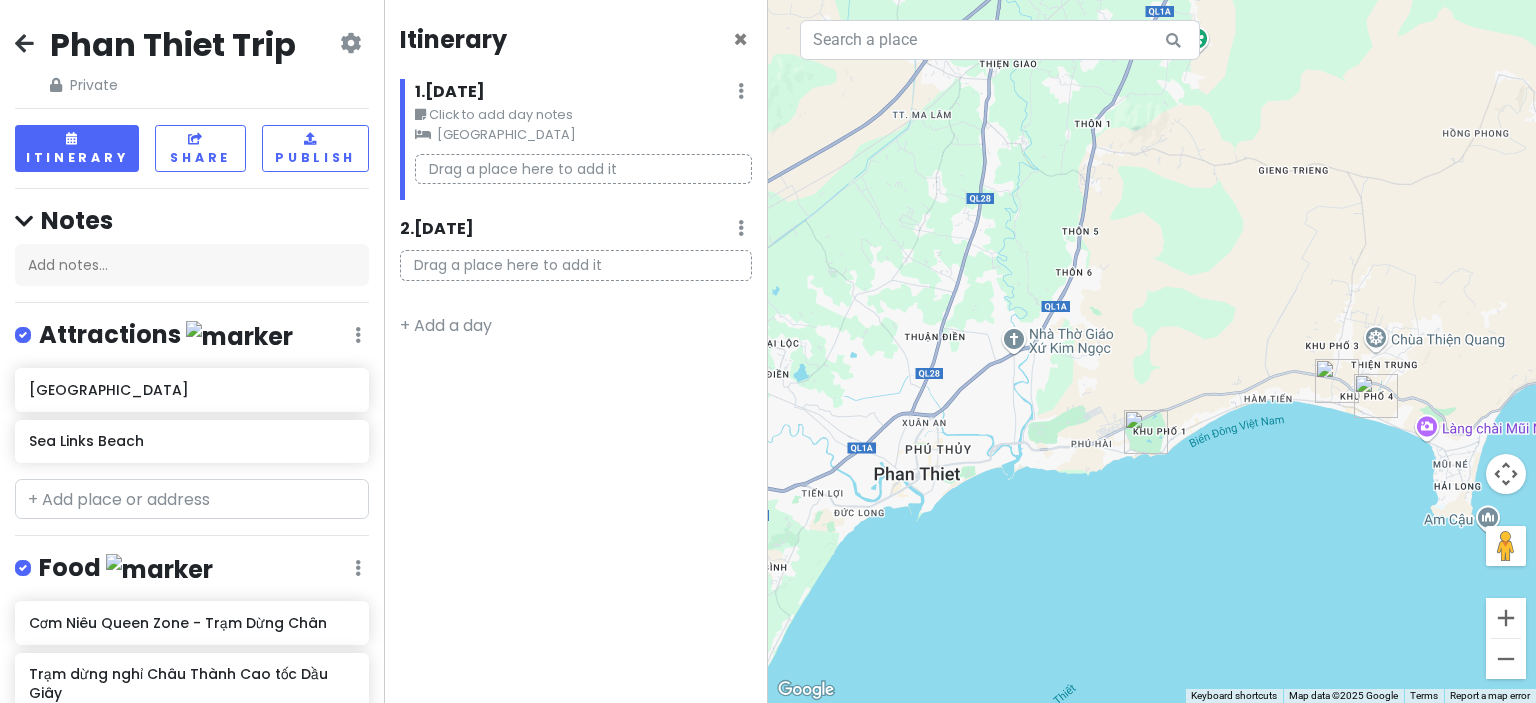 click on "Itinerary × 1 .  [DATE] Edit Day Notes Clear Lodging Delete Day   Click to add day notes    Wanderlust Hotel Drag a place here to add it 2 .  [DATE] Add Day Notes Delete Day Drag a place here to add it + Add a day" at bounding box center (576, 351) 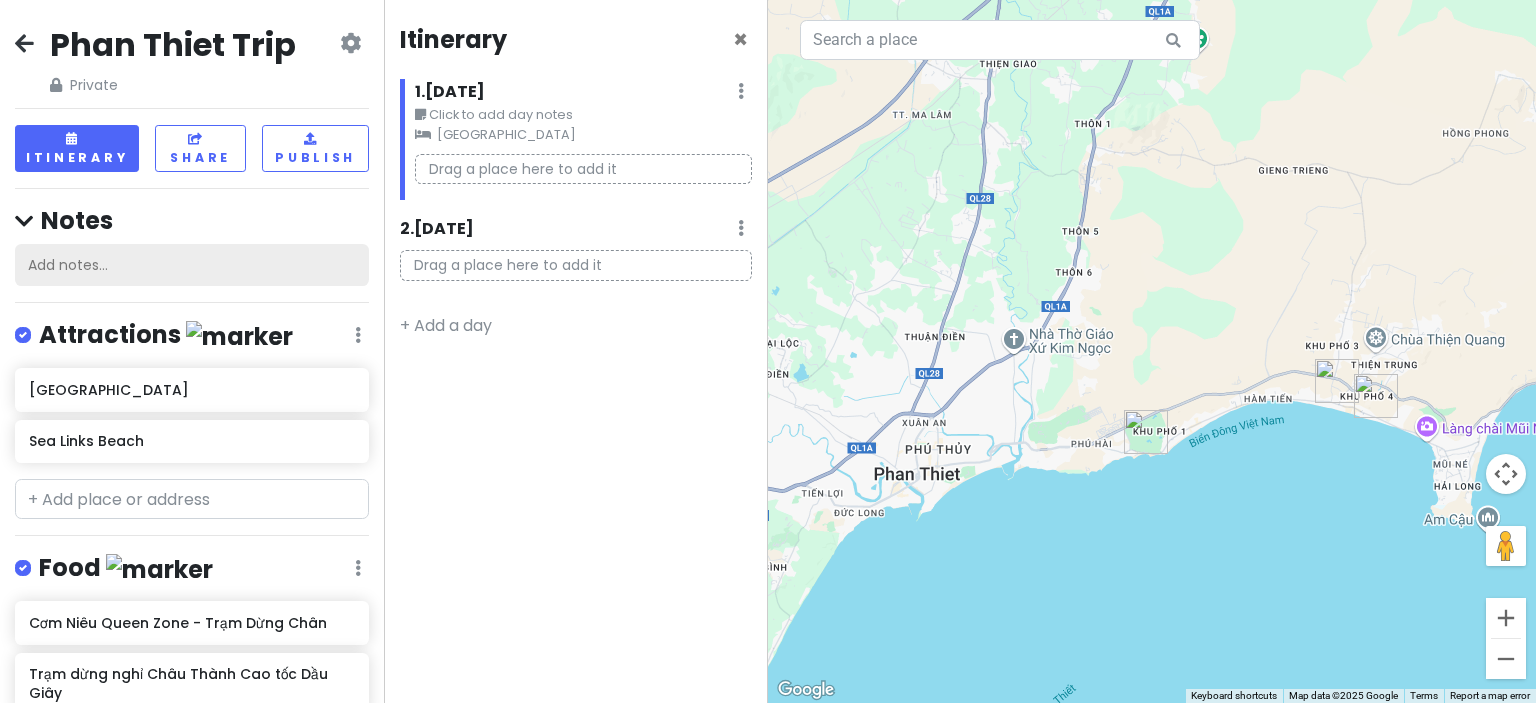 click on "Add notes..." at bounding box center (192, 265) 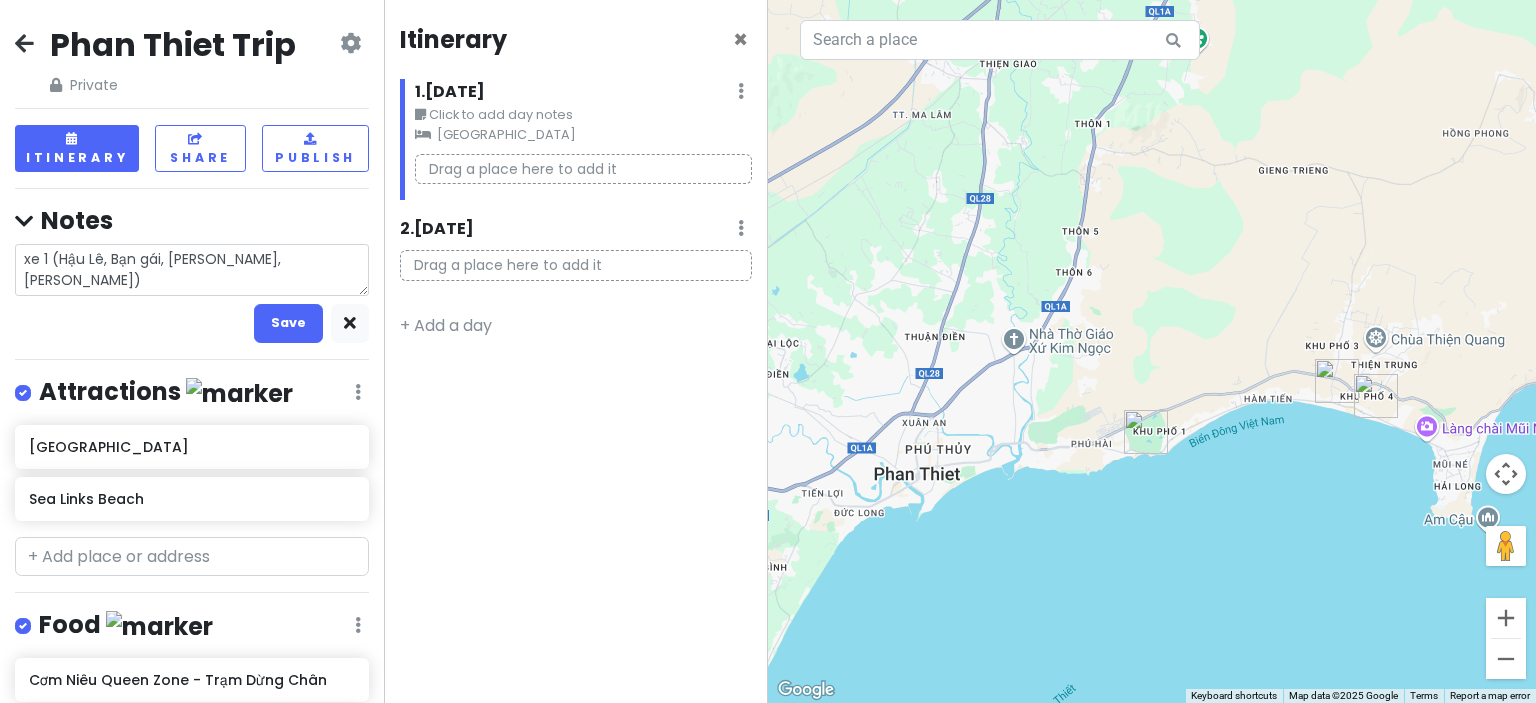 type on "x" 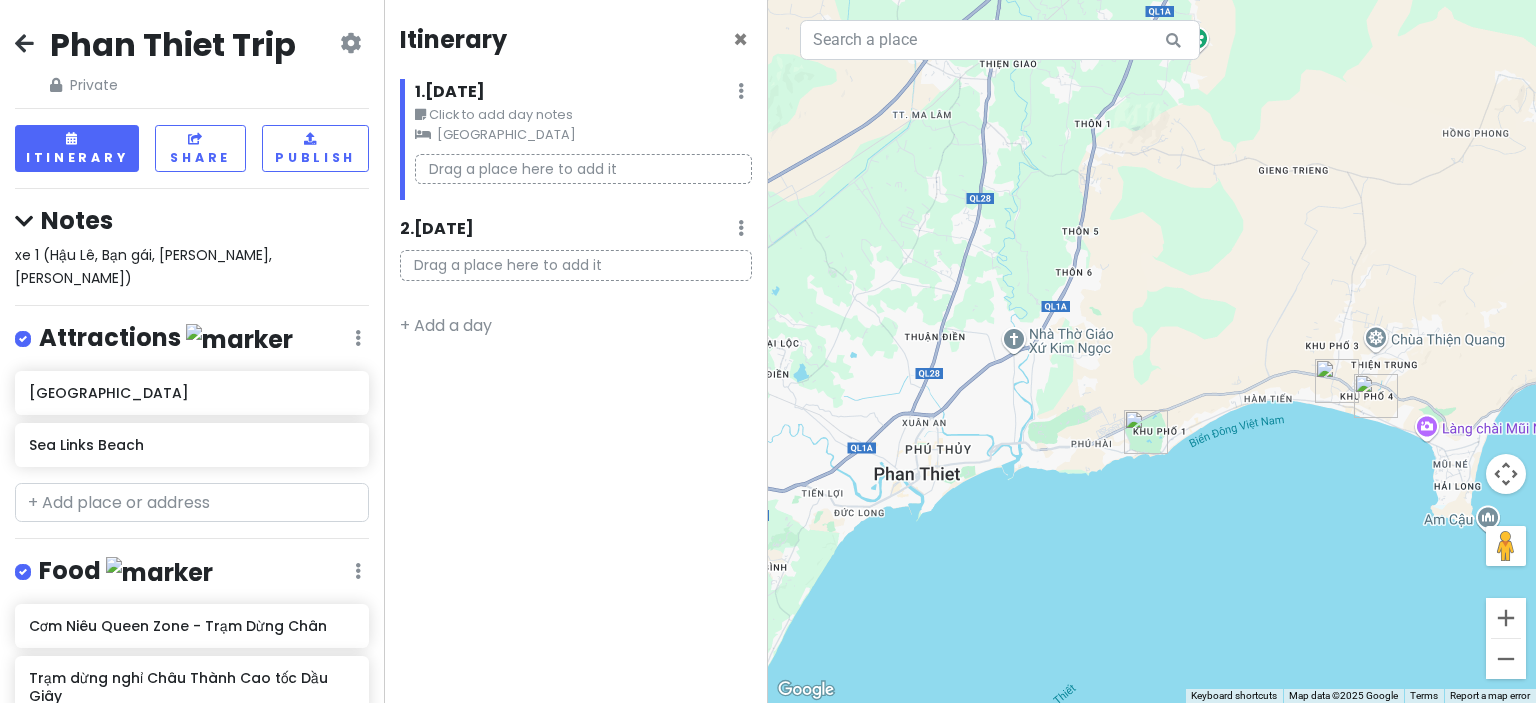 drag, startPoint x: 669, startPoint y: 599, endPoint x: 507, endPoint y: 493, distance: 193.59752 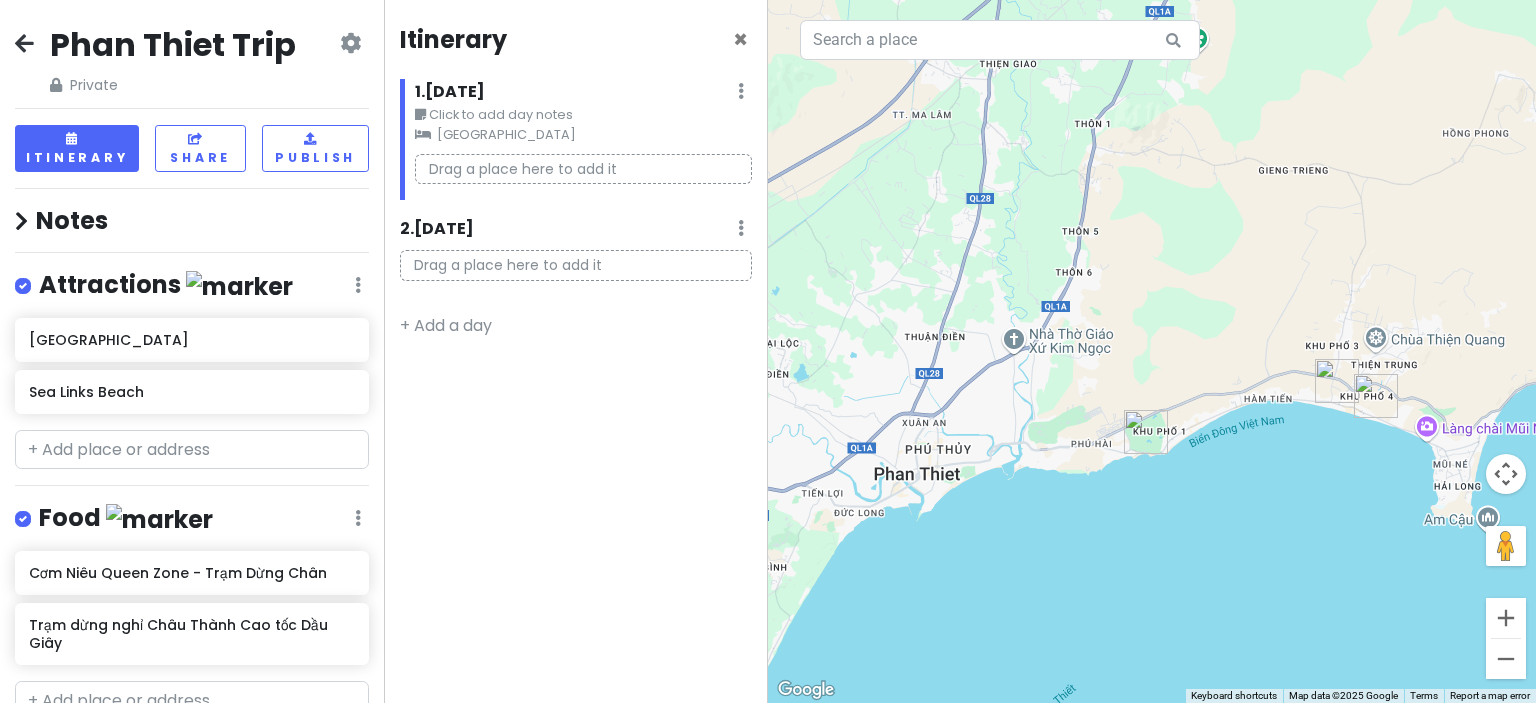 click at bounding box center (21, 221) 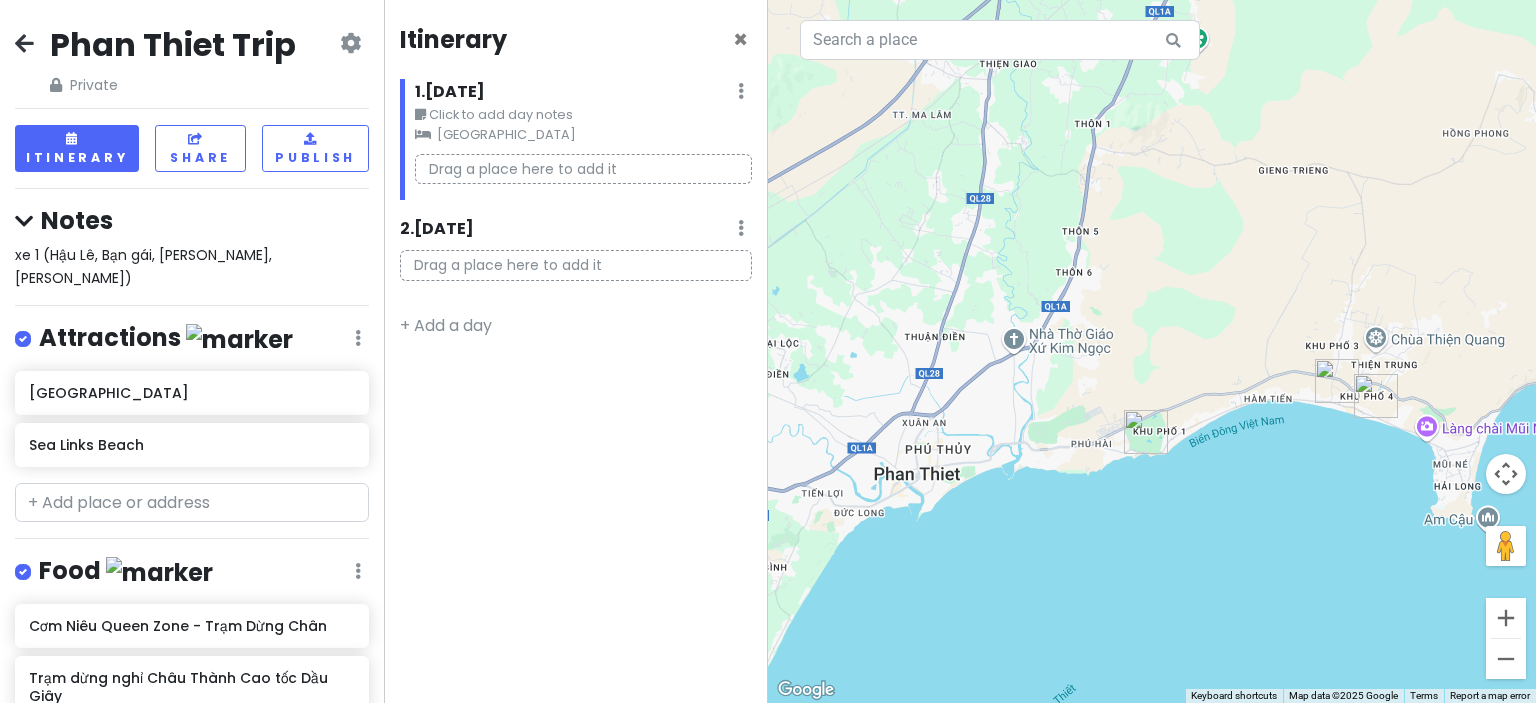 click on "xe 1 (Hậu Lê, Bạn gái, [PERSON_NAME], [PERSON_NAME])" at bounding box center (192, 266) 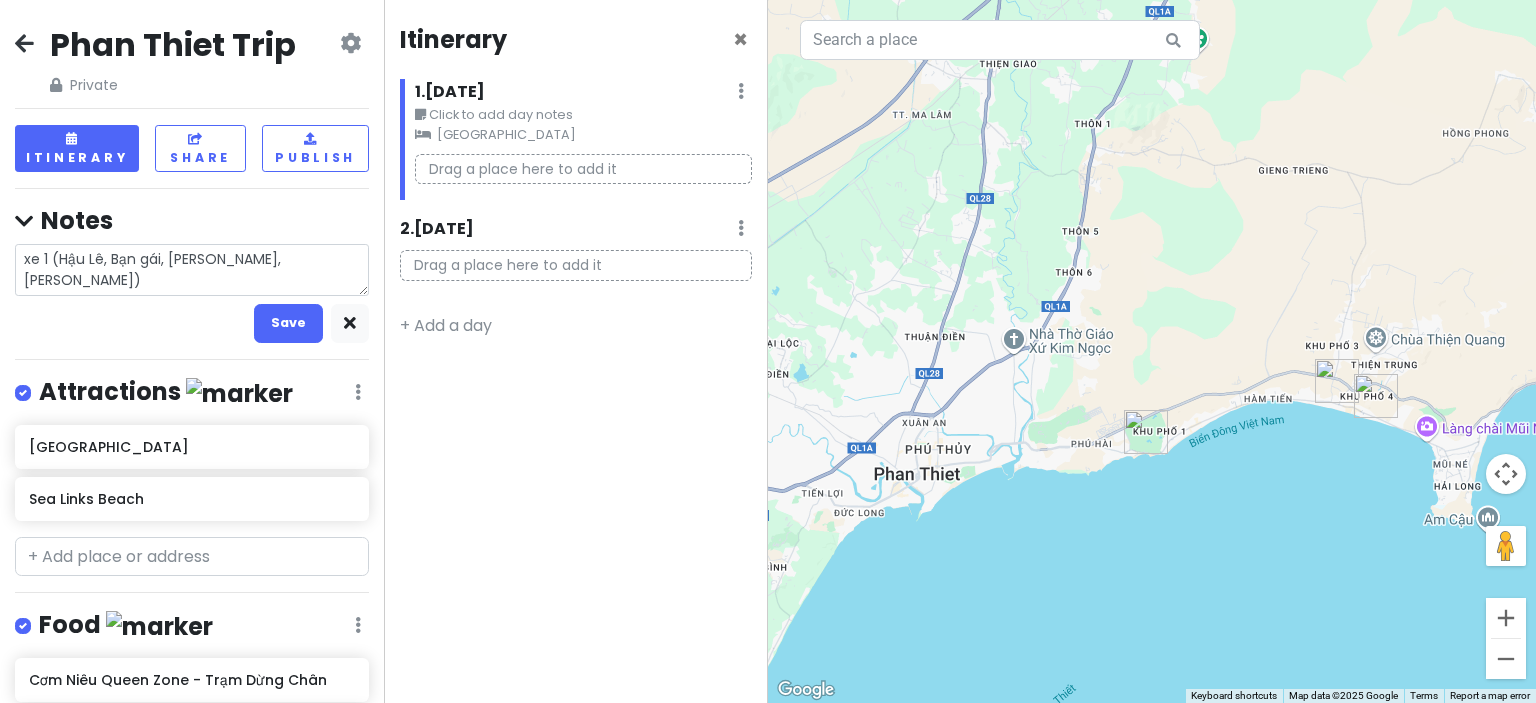 click on "xe 1 (Hậu Lê, Bạn gái, [PERSON_NAME], [PERSON_NAME])" at bounding box center (192, 270) 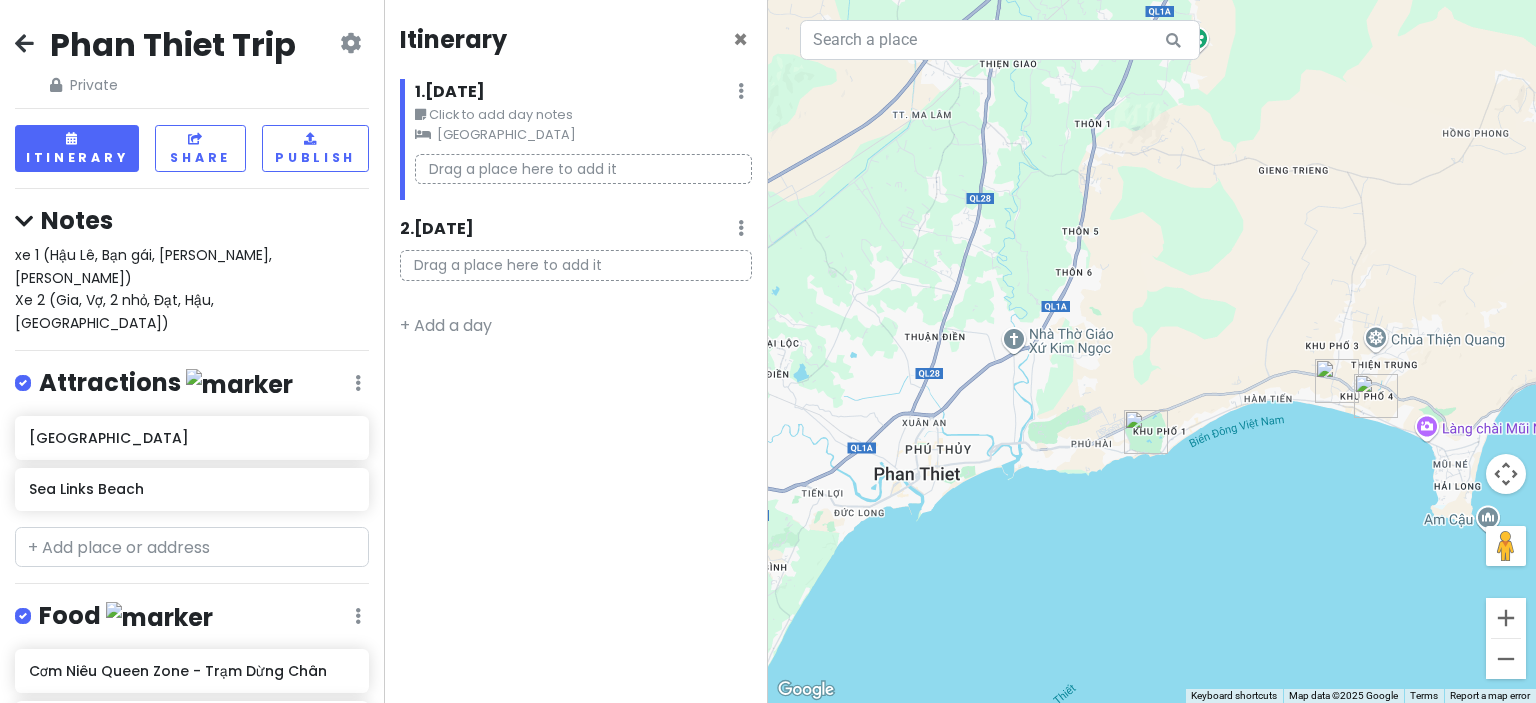 click on "Itinerary × 1 .  [DATE] Edit Day Notes Clear Lodging Delete Day   Click to add day notes    Wanderlust Hotel Drag a place here to add it 2 .  [DATE] Add Day Notes Delete Day Drag a place here to add it + Add a day" at bounding box center (576, 351) 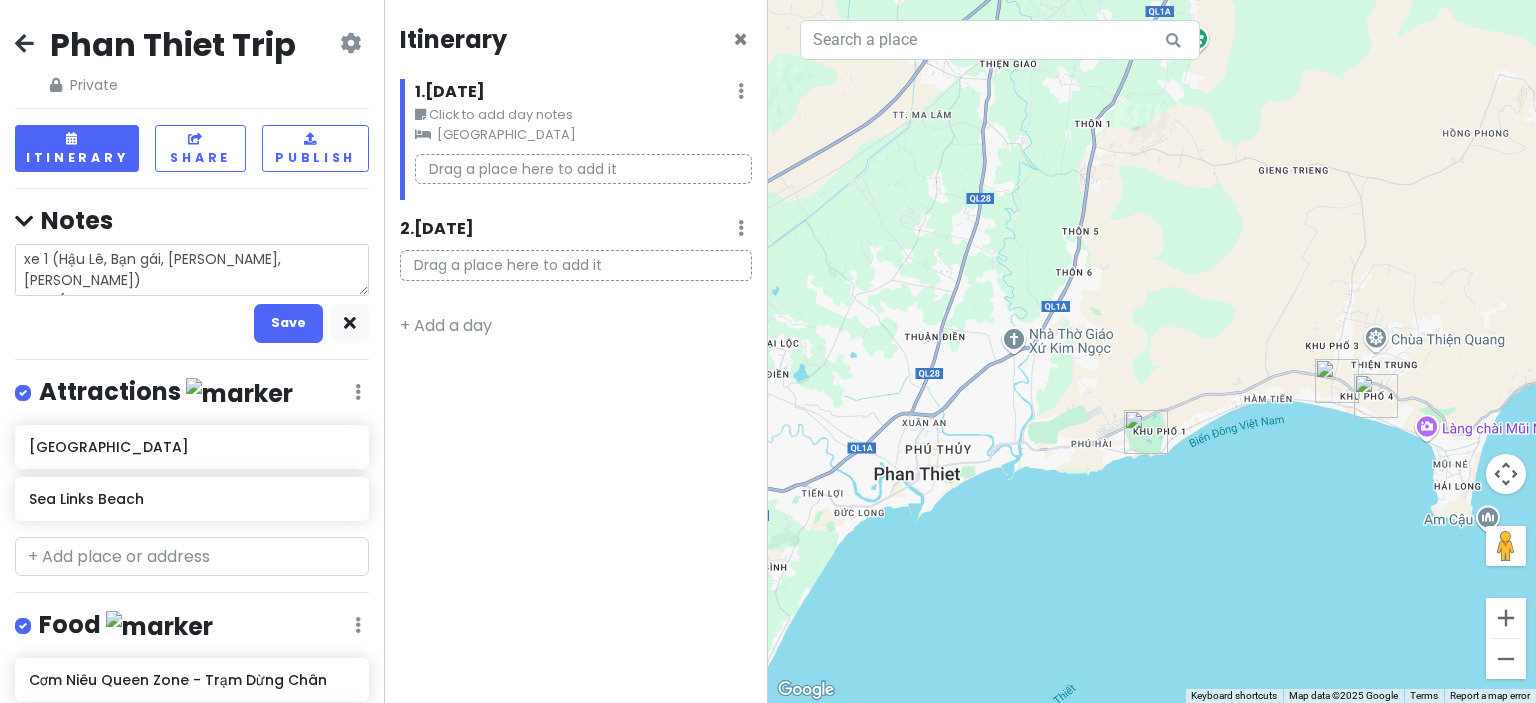 click on "xe 1 (Hậu Lê, Bạn gái, [PERSON_NAME], [PERSON_NAME])
Xe 2 (Gia, Vợ, 2 nhỏ, Đạt, Hậu, [GEOGRAPHIC_DATA])" at bounding box center (192, 270) 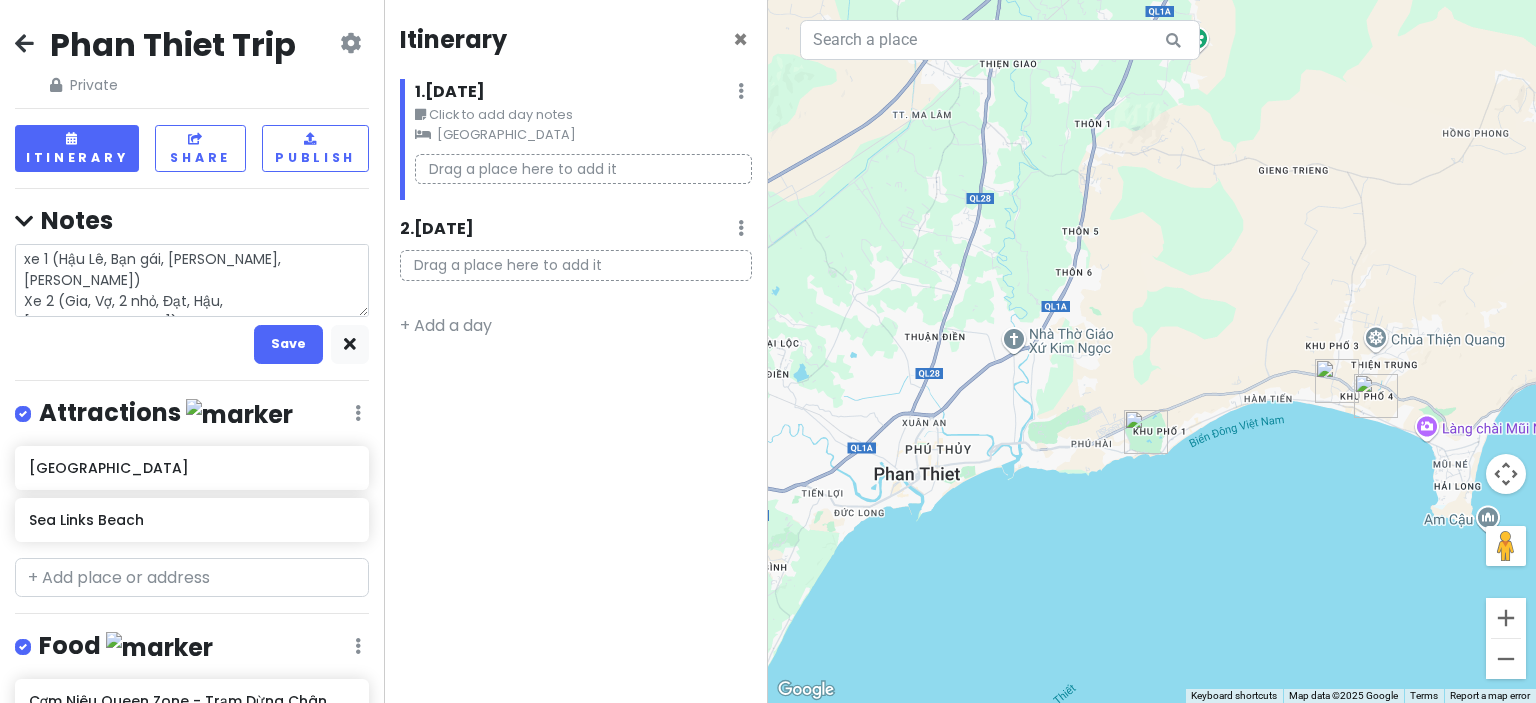type on "x" 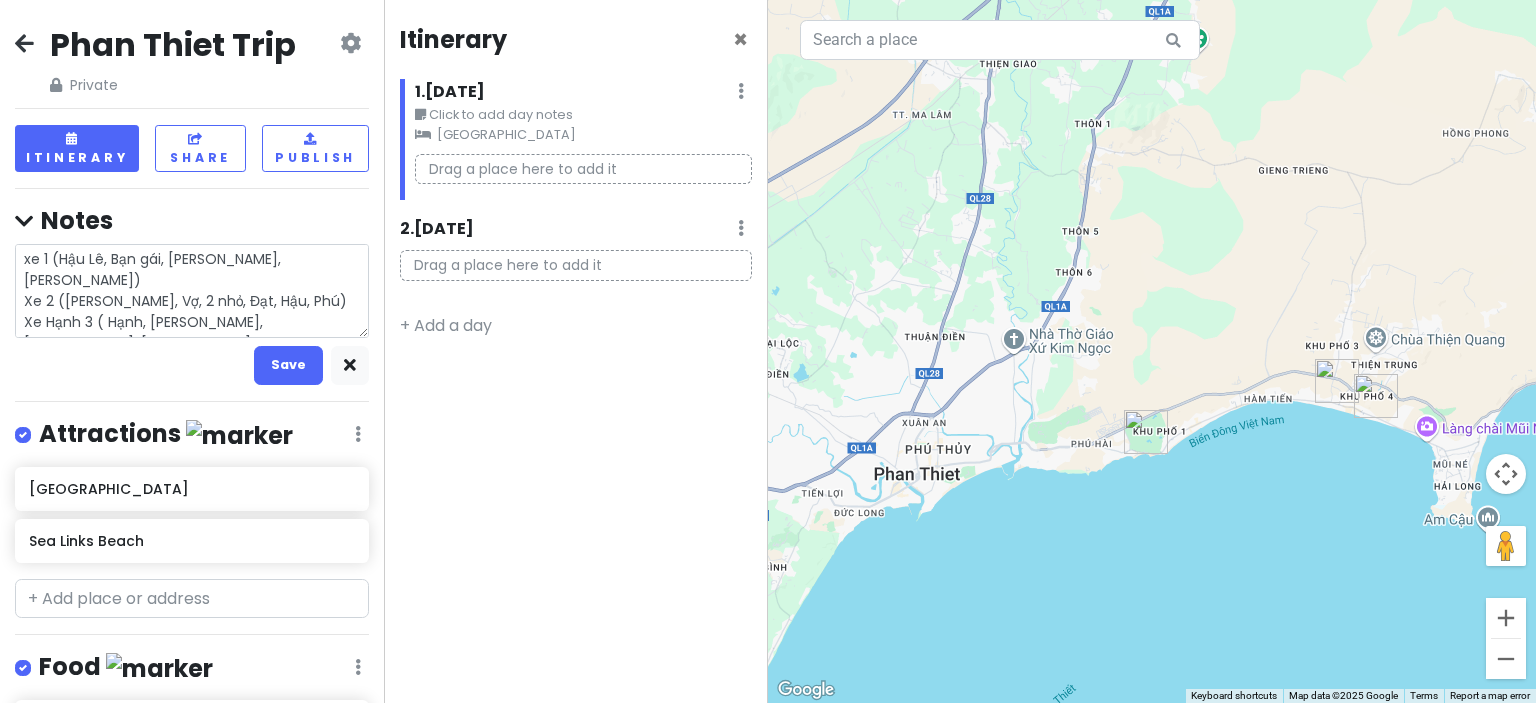 type on "x" 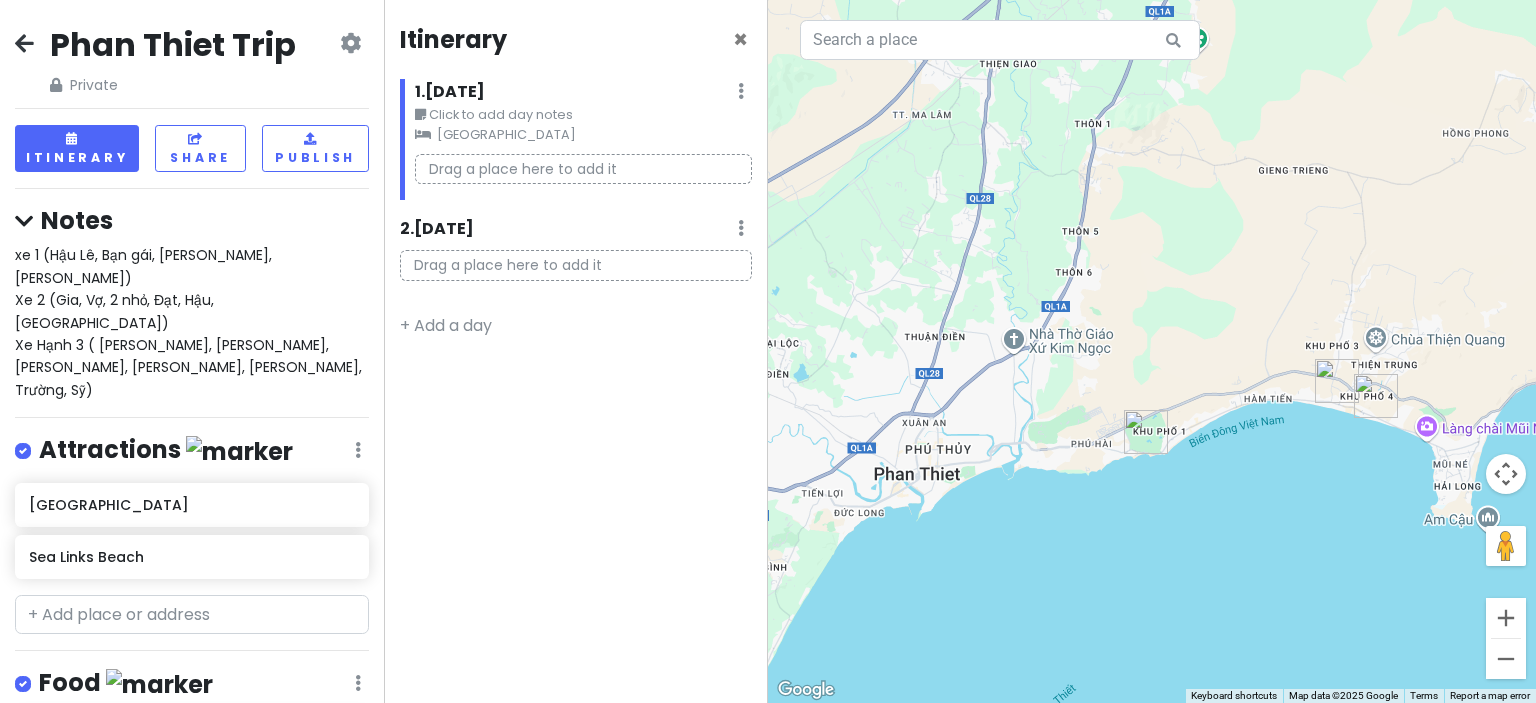 click on "xe 1 (Hậu Lê, Bạn gái, [PERSON_NAME], [PERSON_NAME])
Xe 2 ([PERSON_NAME], Vợ, 2 nhỏ, Đạt, Hậu, Phú)
Xe Hạnh 3 ( Hạnh, [PERSON_NAME], [PERSON_NAME], [PERSON_NAME], [PERSON_NAME], Trường, Sỹ)" at bounding box center (192, 322) 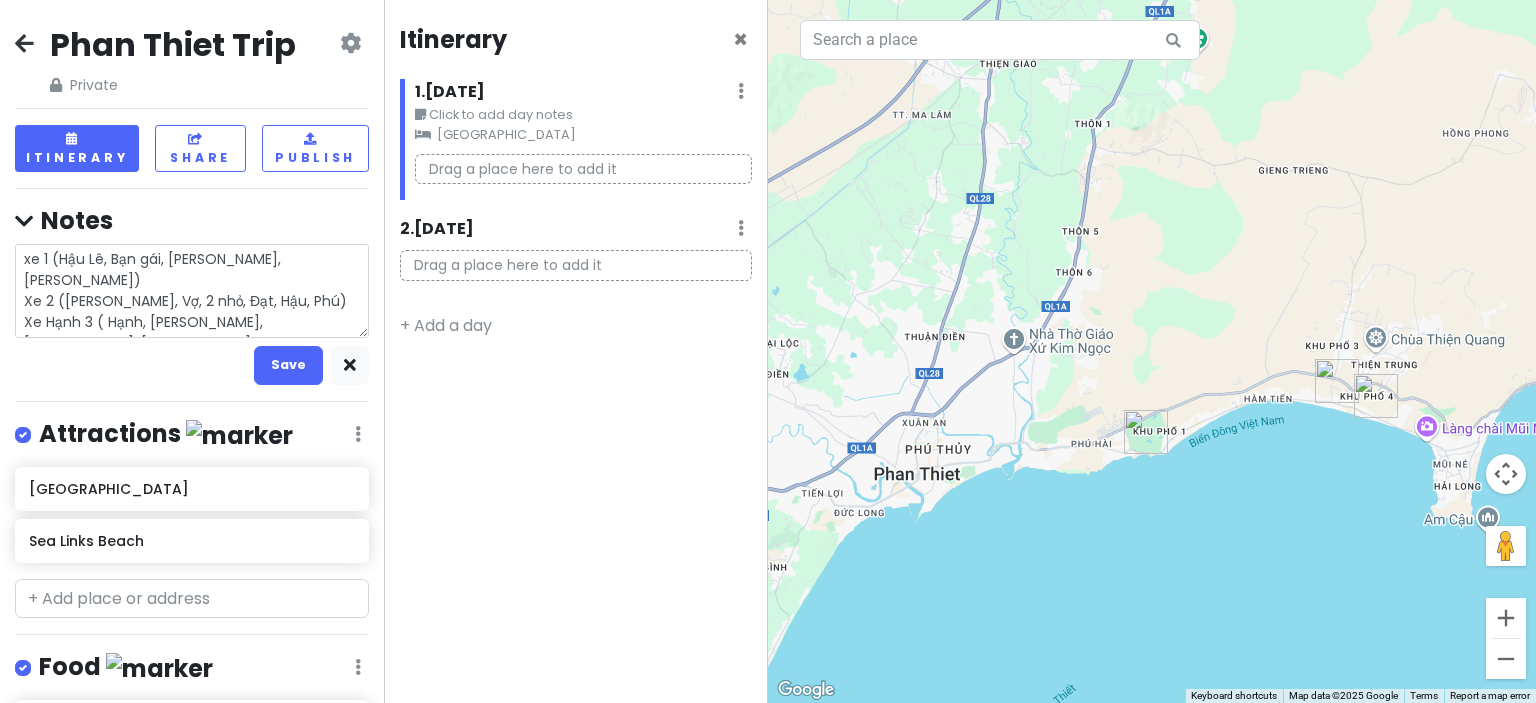 click on "xe 1 (Hậu Lê, Bạn gái, [PERSON_NAME], [PERSON_NAME])
Xe 2 ([PERSON_NAME], Vợ, 2 nhỏ, Đạt, Hậu, Phú)
Xe Hạnh 3 ( Hạnh, [PERSON_NAME], [PERSON_NAME], [PERSON_NAME], [PERSON_NAME], Trường, Sỹ)" at bounding box center [192, 291] 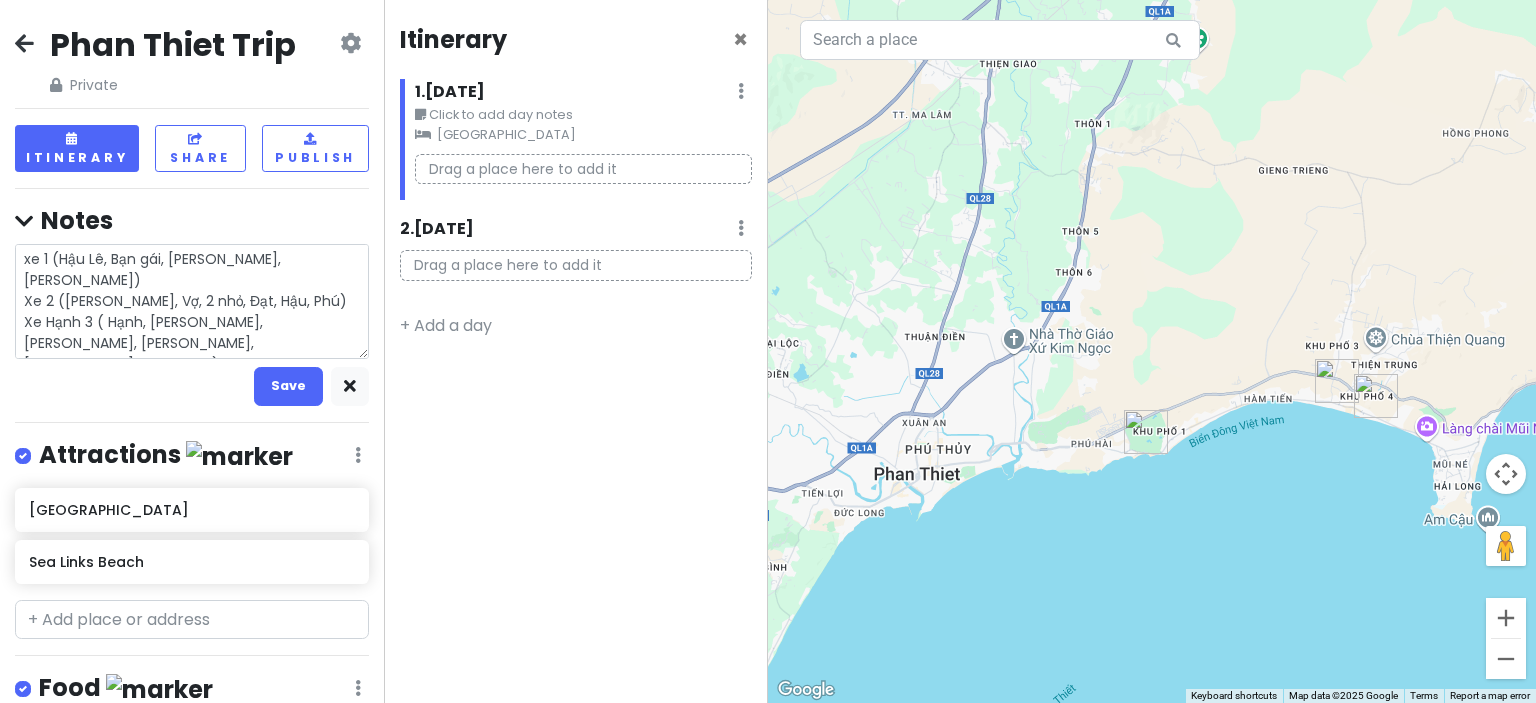 type on "x" 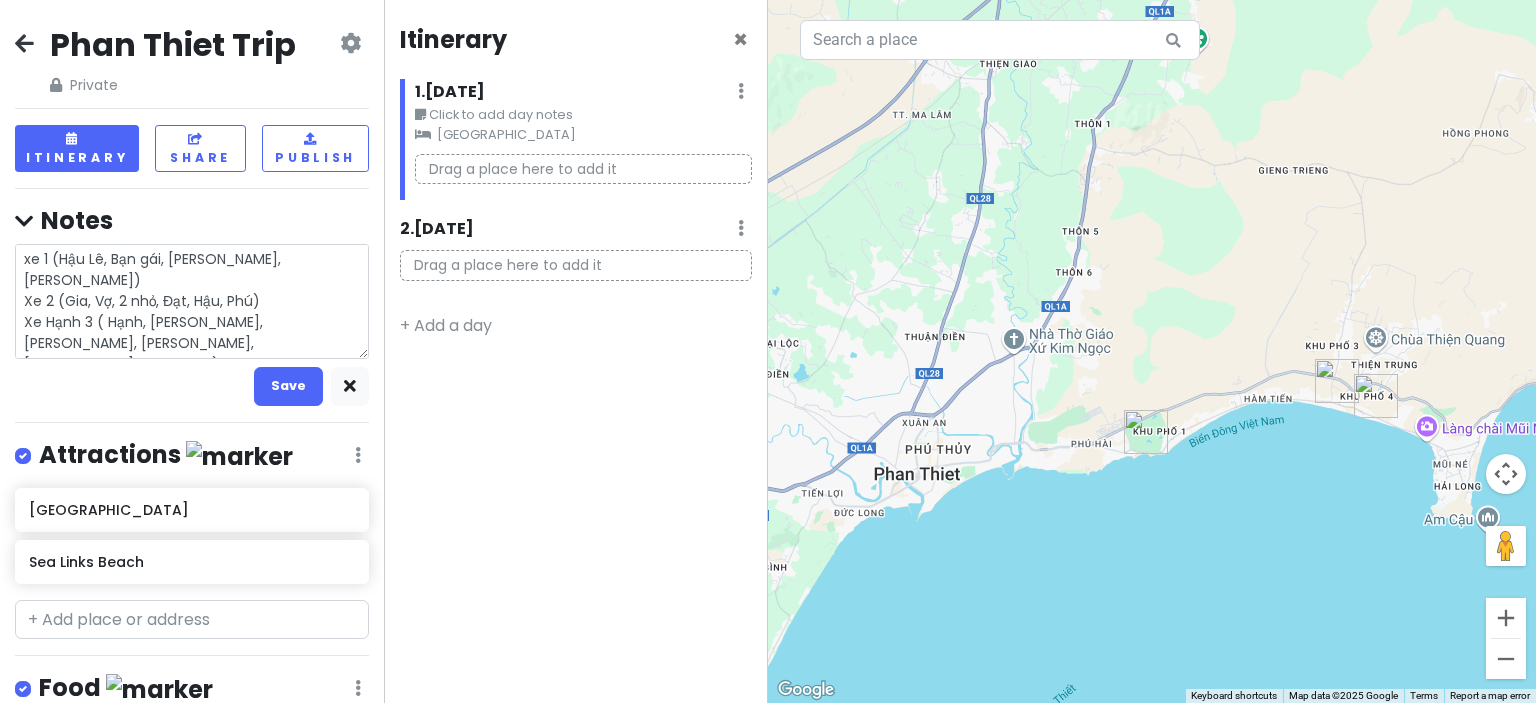 click on "xe 1 (Hậu Lê, Bạn gái, [PERSON_NAME], [PERSON_NAME])
Xe 2 (Gia, Vợ, 2 nhỏ, Đạt, Hậu, Phú)
Xe Hạnh 3 ( Hạnh, [PERSON_NAME], [PERSON_NAME], [PERSON_NAME], [PERSON_NAME], Trường, Sỹ)
Xe Điền (Điền, [GEOGRAPHIC_DATA], Bình, [GEOGRAPHIC_DATA])" at bounding box center [192, 301] 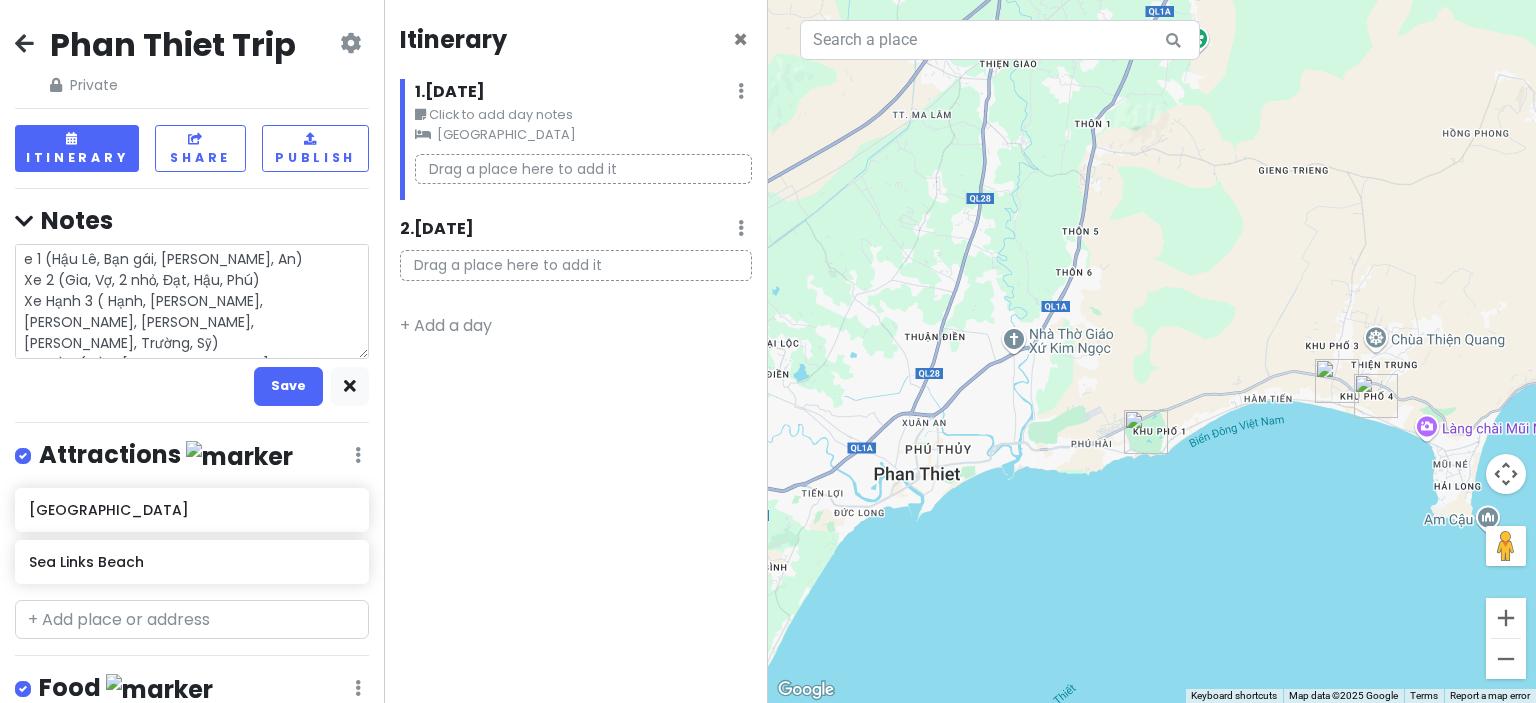 type on "x" 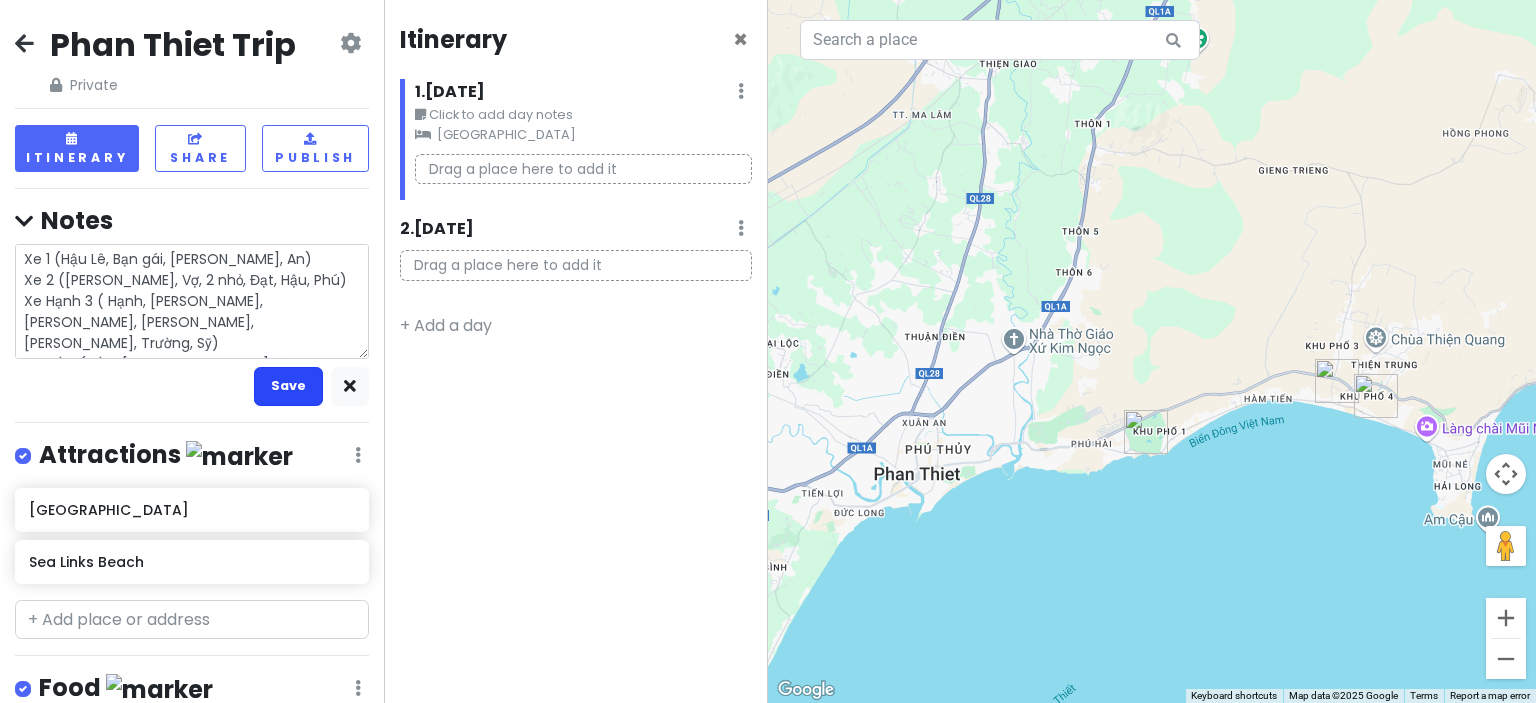 type on "Xe 1 (Hậu Lê, Bạn gái, [PERSON_NAME], An)
Xe 2 ([PERSON_NAME], Vợ, 2 nhỏ, Đạt, Hậu, Phú)
Xe Hạnh 3 ( Hạnh, [PERSON_NAME], [PERSON_NAME], [PERSON_NAME], [PERSON_NAME], Trường, Sỹ)
Xe Điền (Điền, [GEOGRAPHIC_DATA], Bình, [GEOGRAPHIC_DATA])" 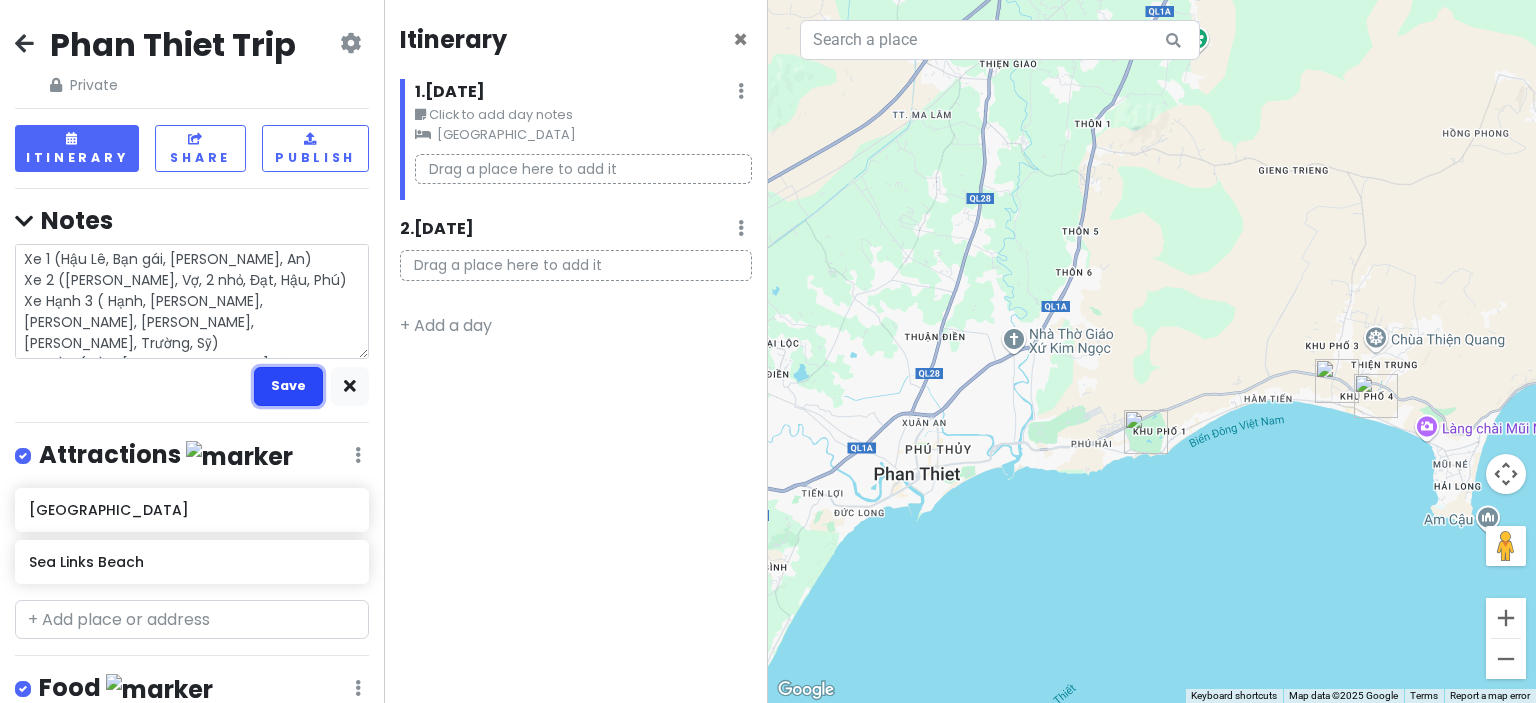 click on "Save" at bounding box center (288, 386) 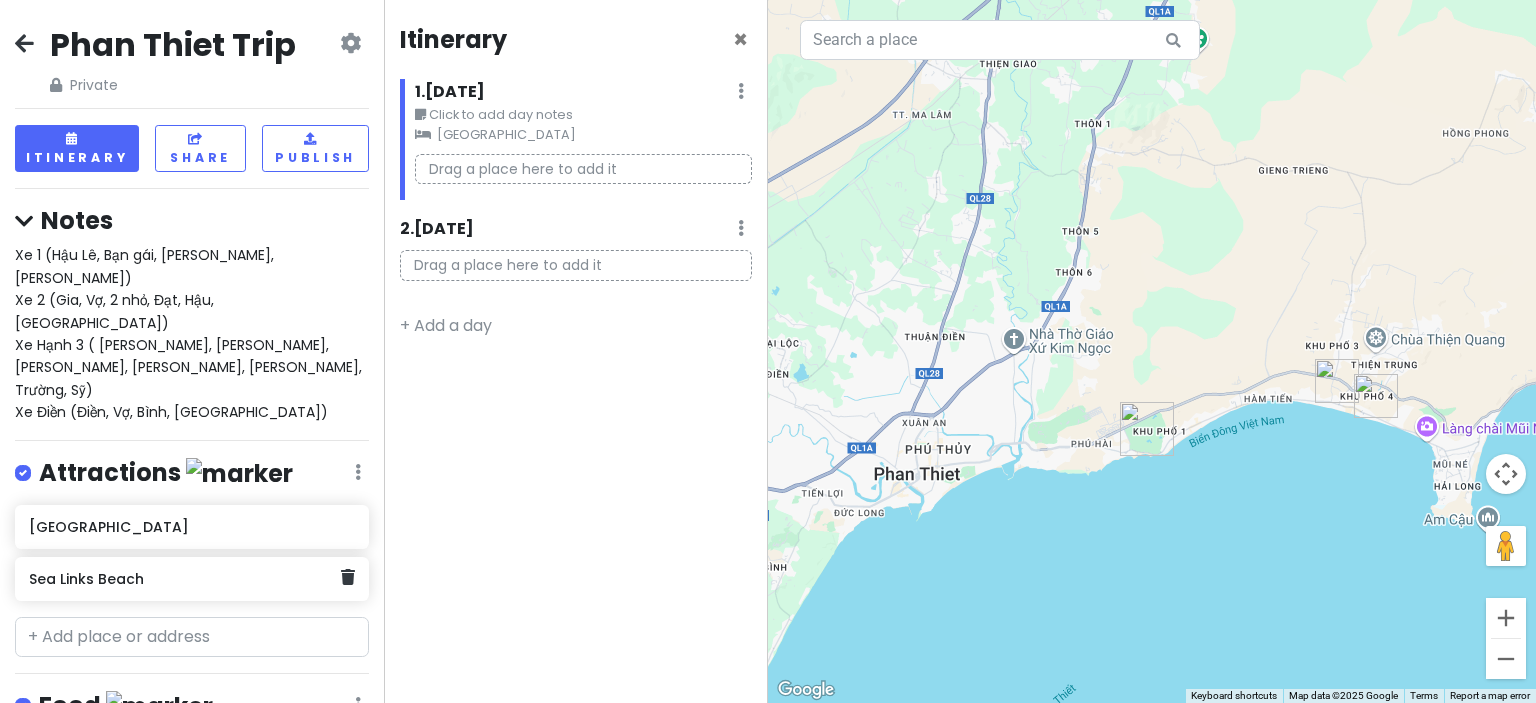 scroll, scrollTop: 100, scrollLeft: 0, axis: vertical 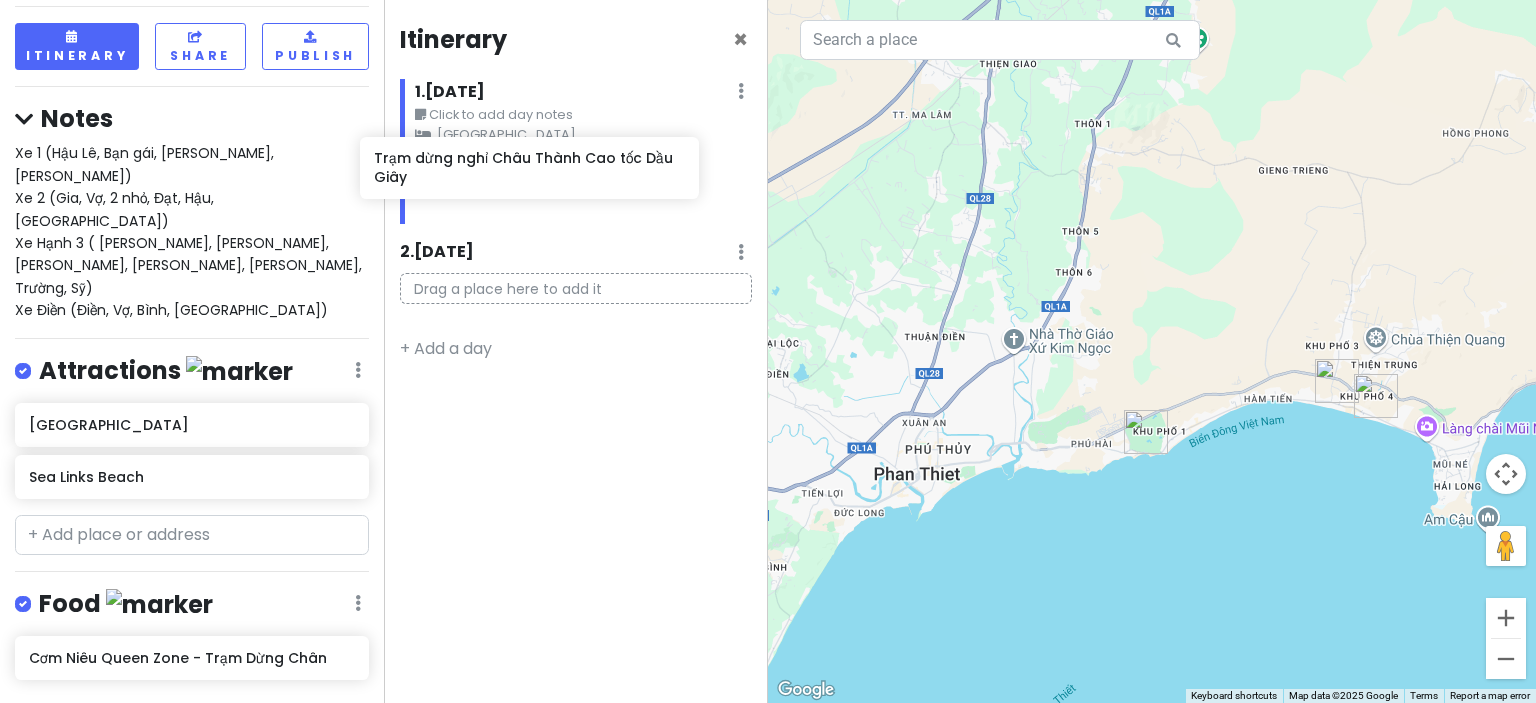 drag, startPoint x: 215, startPoint y: 643, endPoint x: 560, endPoint y: 161, distance: 592.747 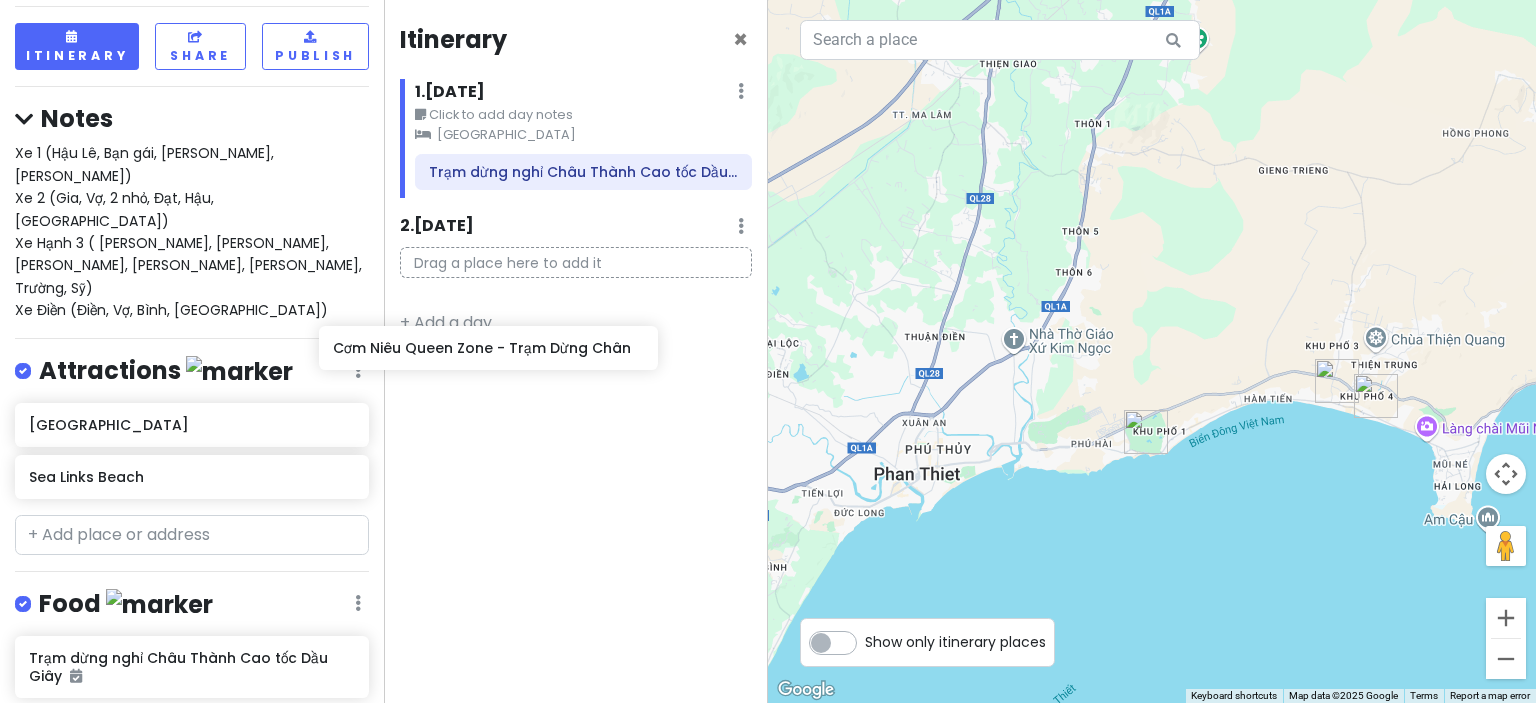 scroll, scrollTop: 104, scrollLeft: 0, axis: vertical 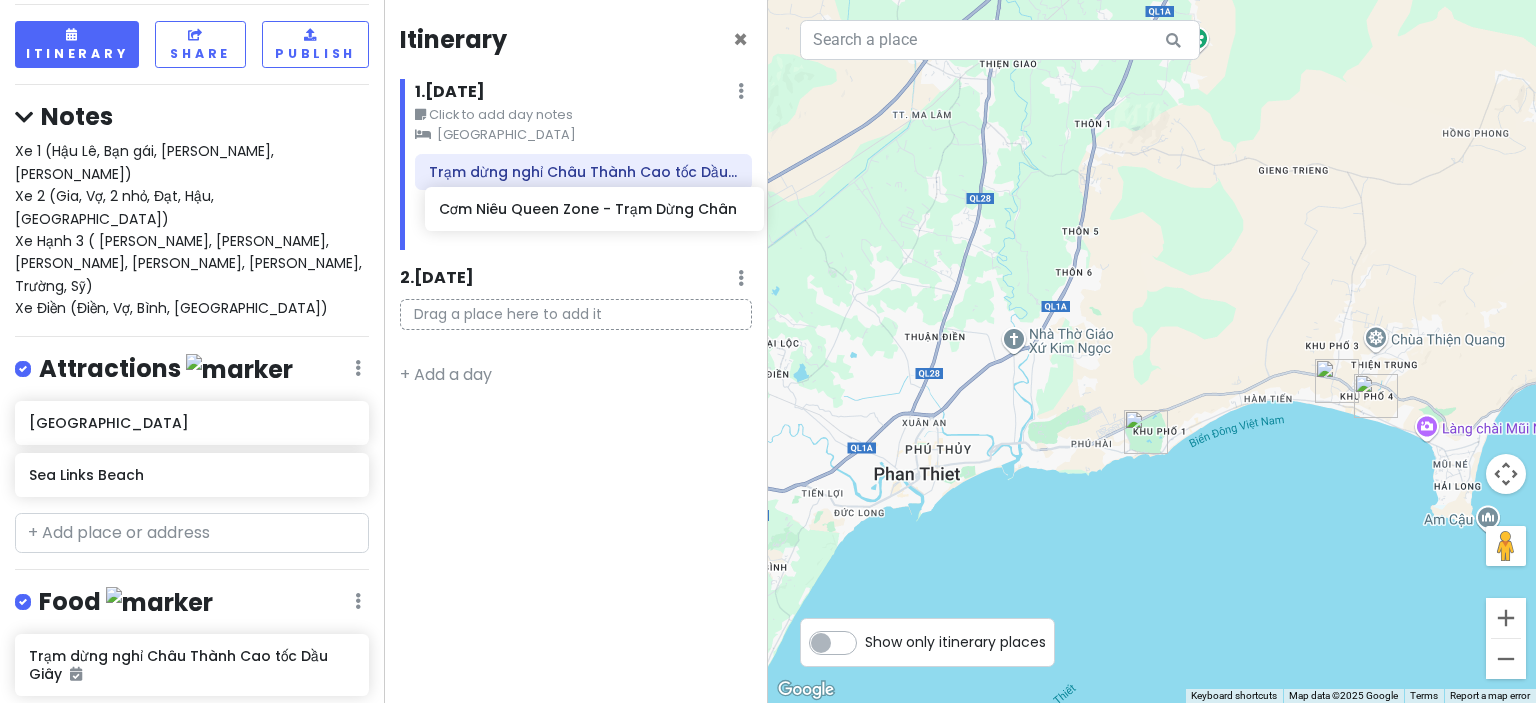 drag, startPoint x: 208, startPoint y: 575, endPoint x: 580, endPoint y: 210, distance: 521.1612 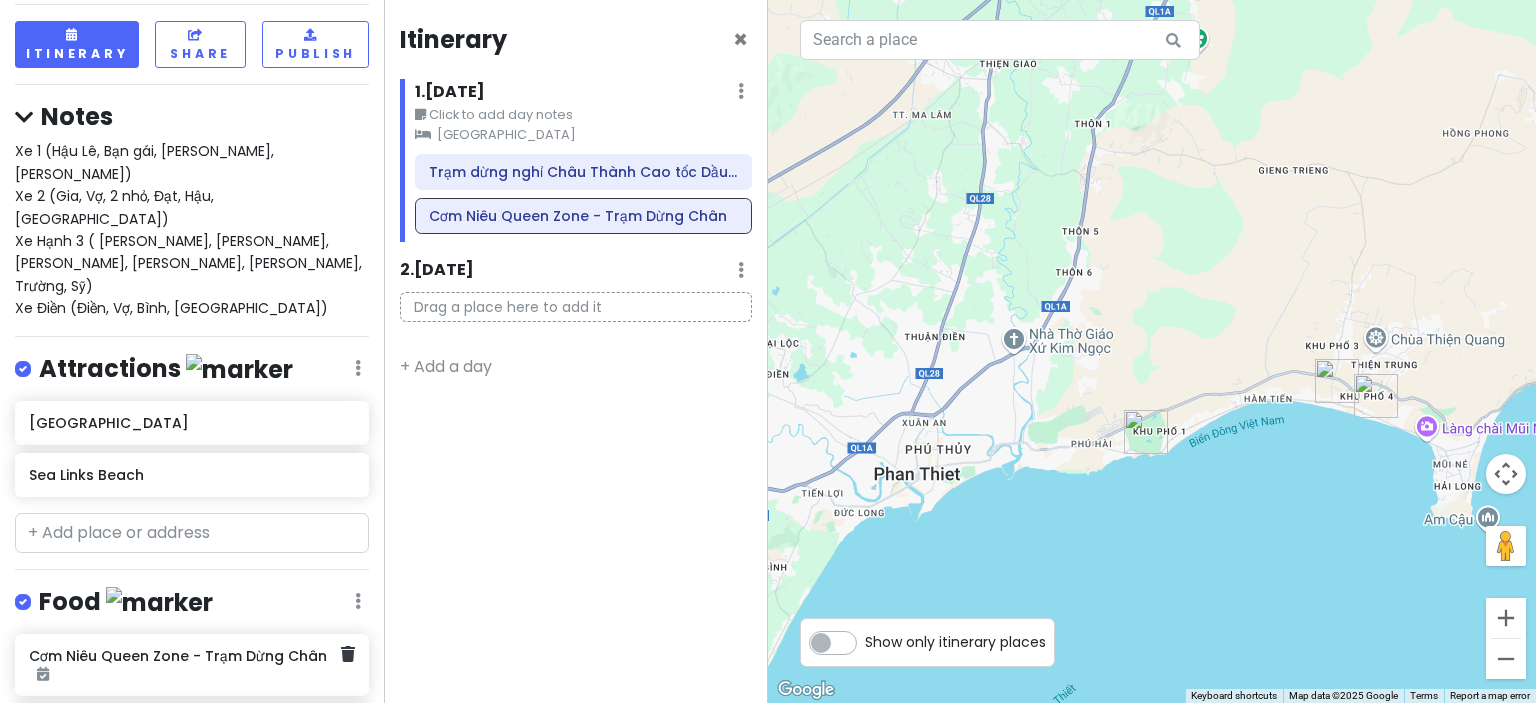 scroll, scrollTop: 204, scrollLeft: 0, axis: vertical 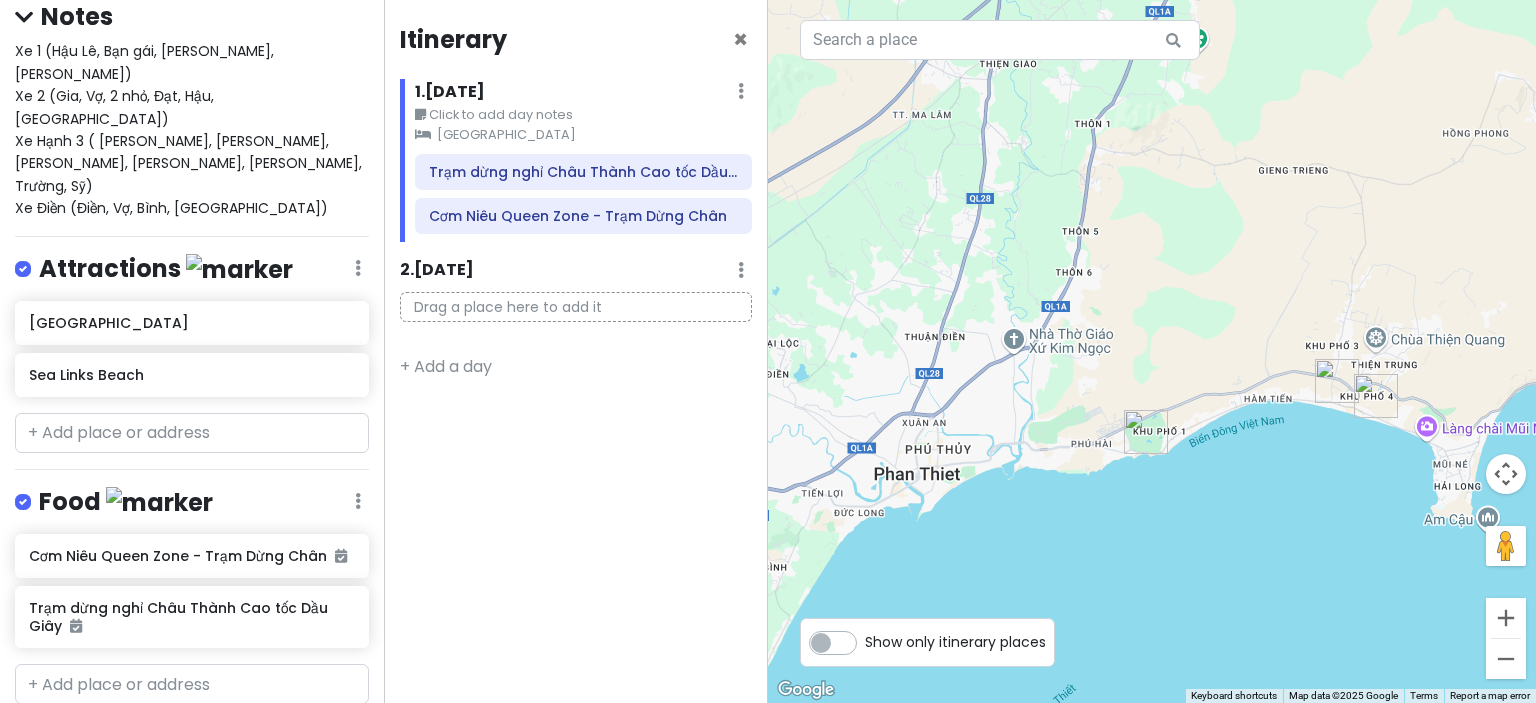 click on "1 .  [DATE]" at bounding box center (450, 92) 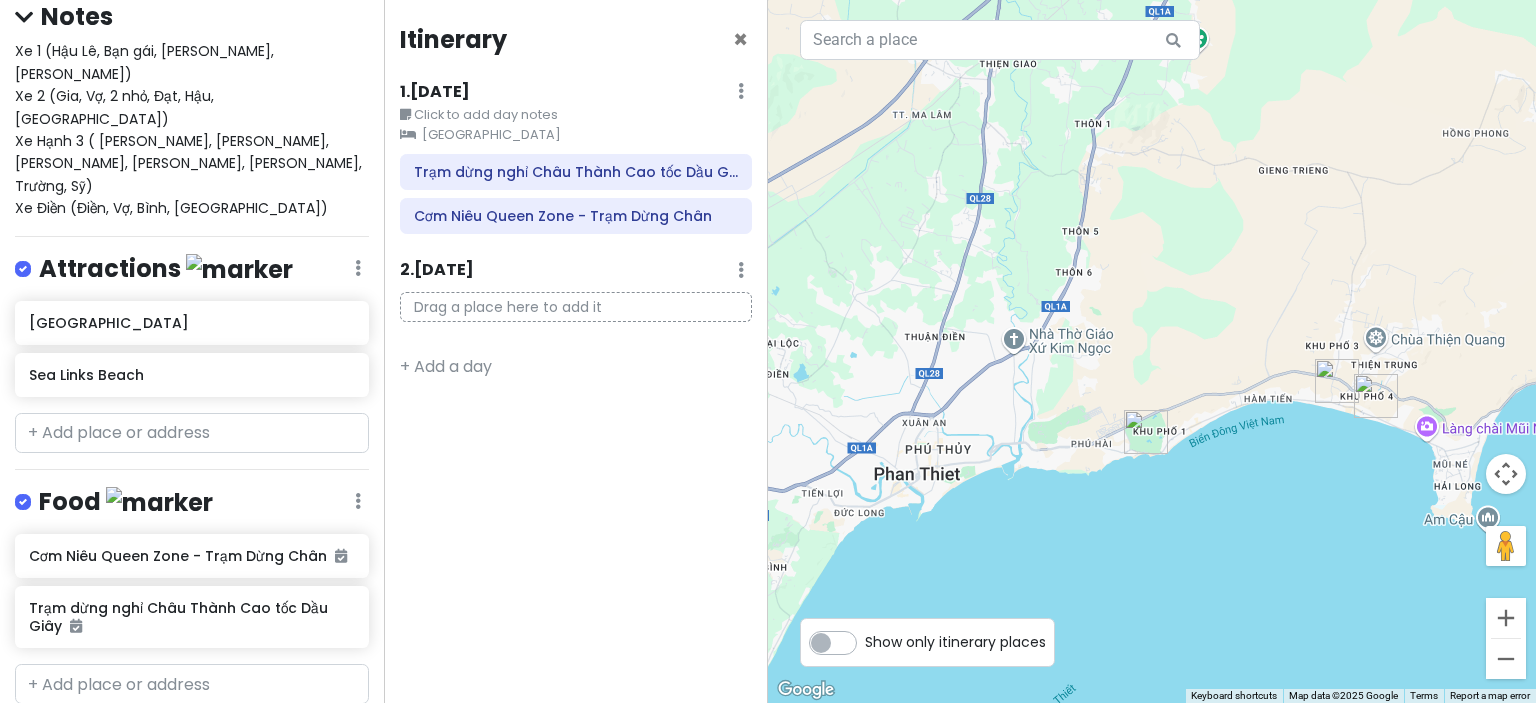click on "1 .  [DATE]" at bounding box center (435, 92) 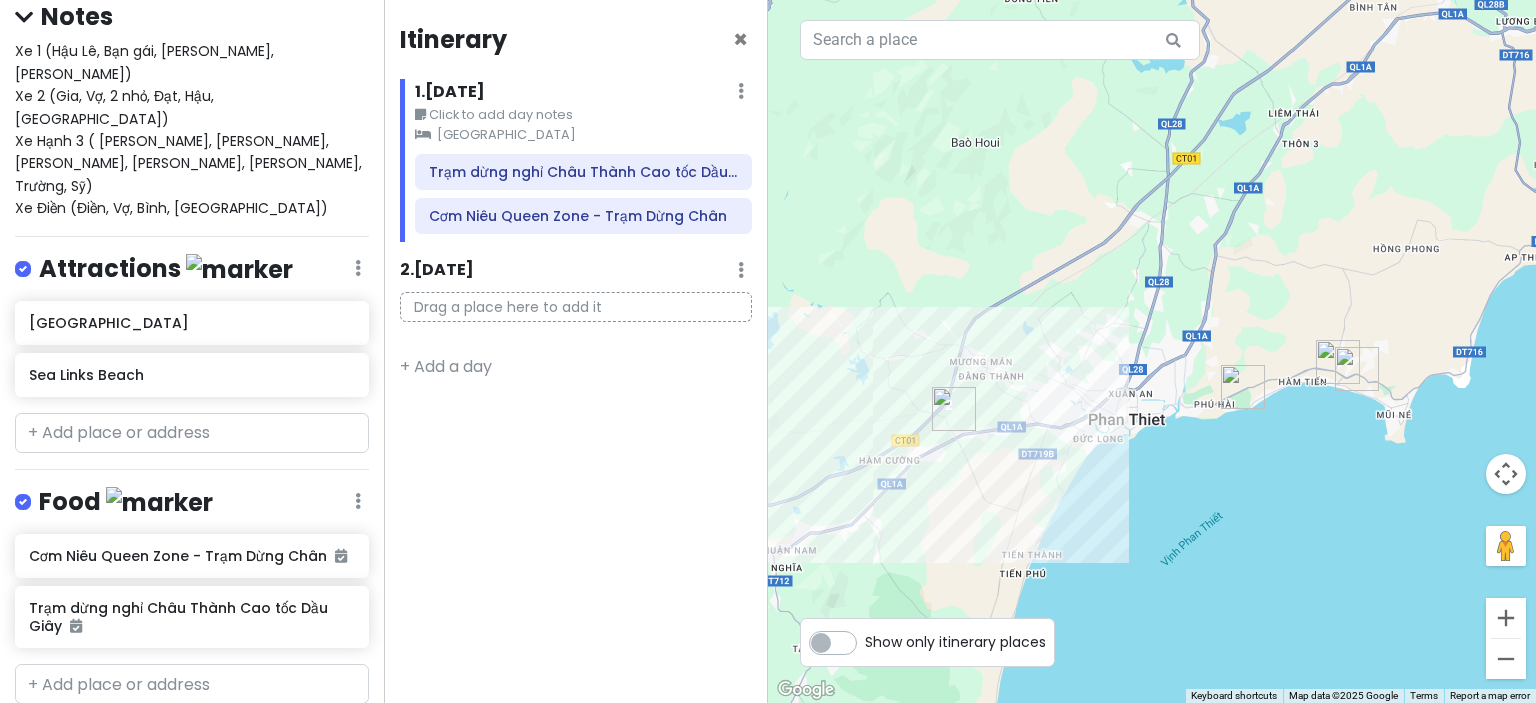 drag, startPoint x: 978, startPoint y: 483, endPoint x: 1138, endPoint y: 435, distance: 167.0449 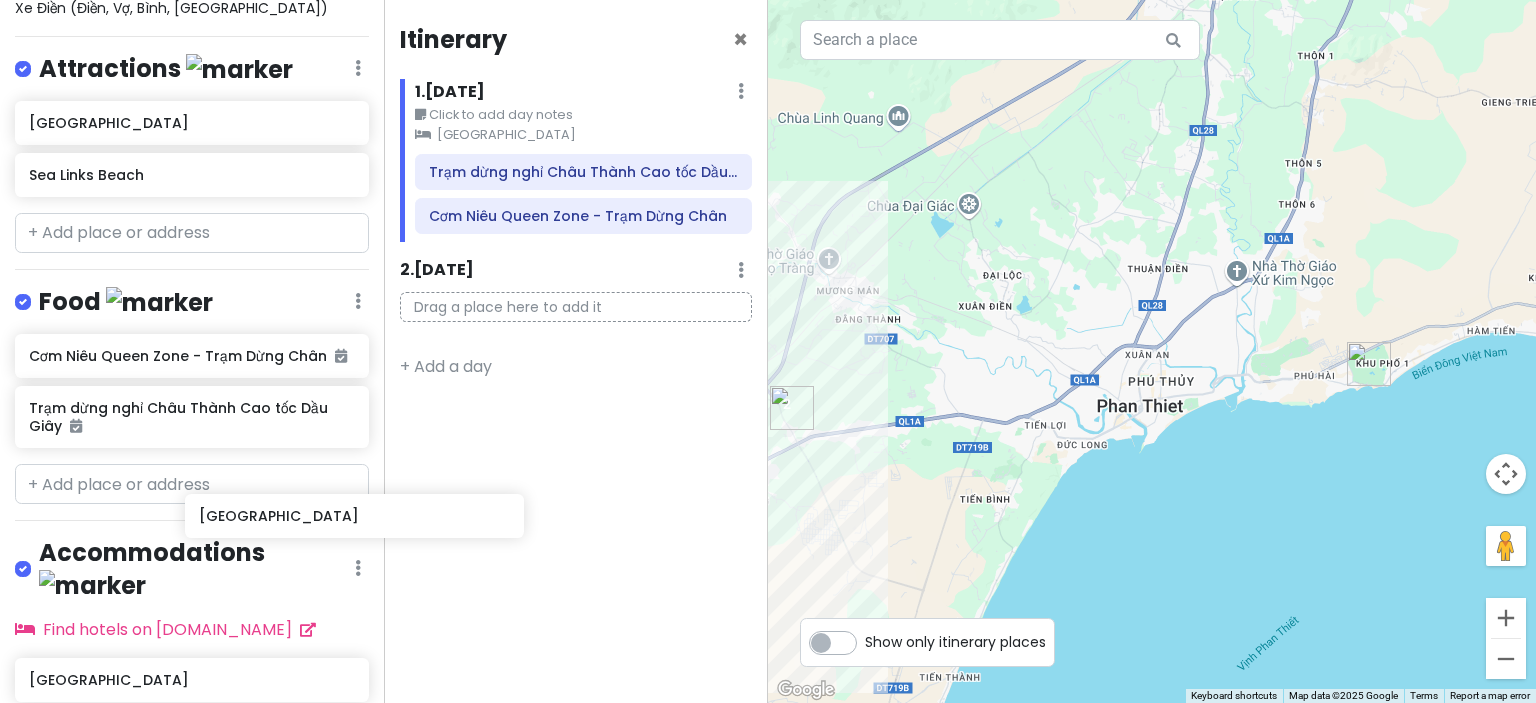 scroll, scrollTop: 408, scrollLeft: 0, axis: vertical 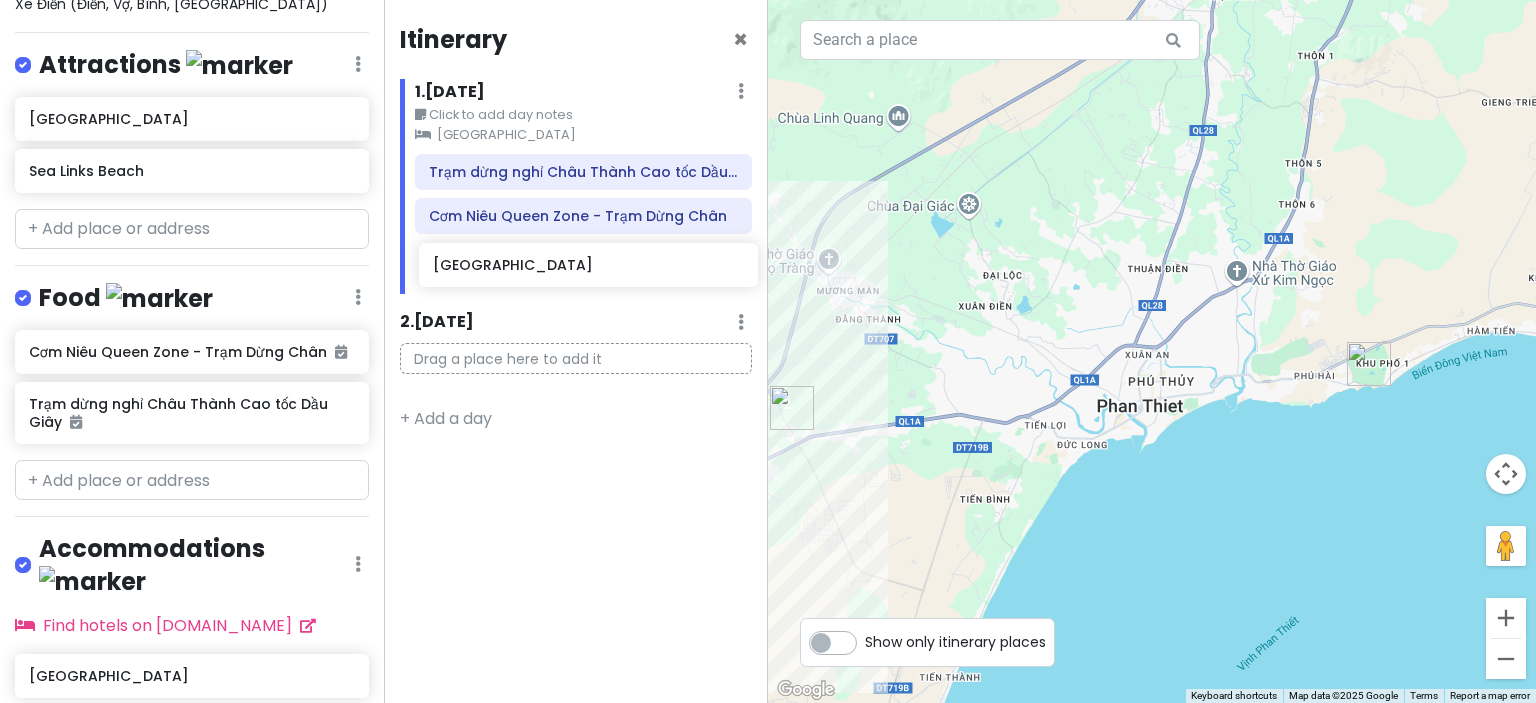 drag, startPoint x: 228, startPoint y: 583, endPoint x: 563, endPoint y: 275, distance: 455.0703 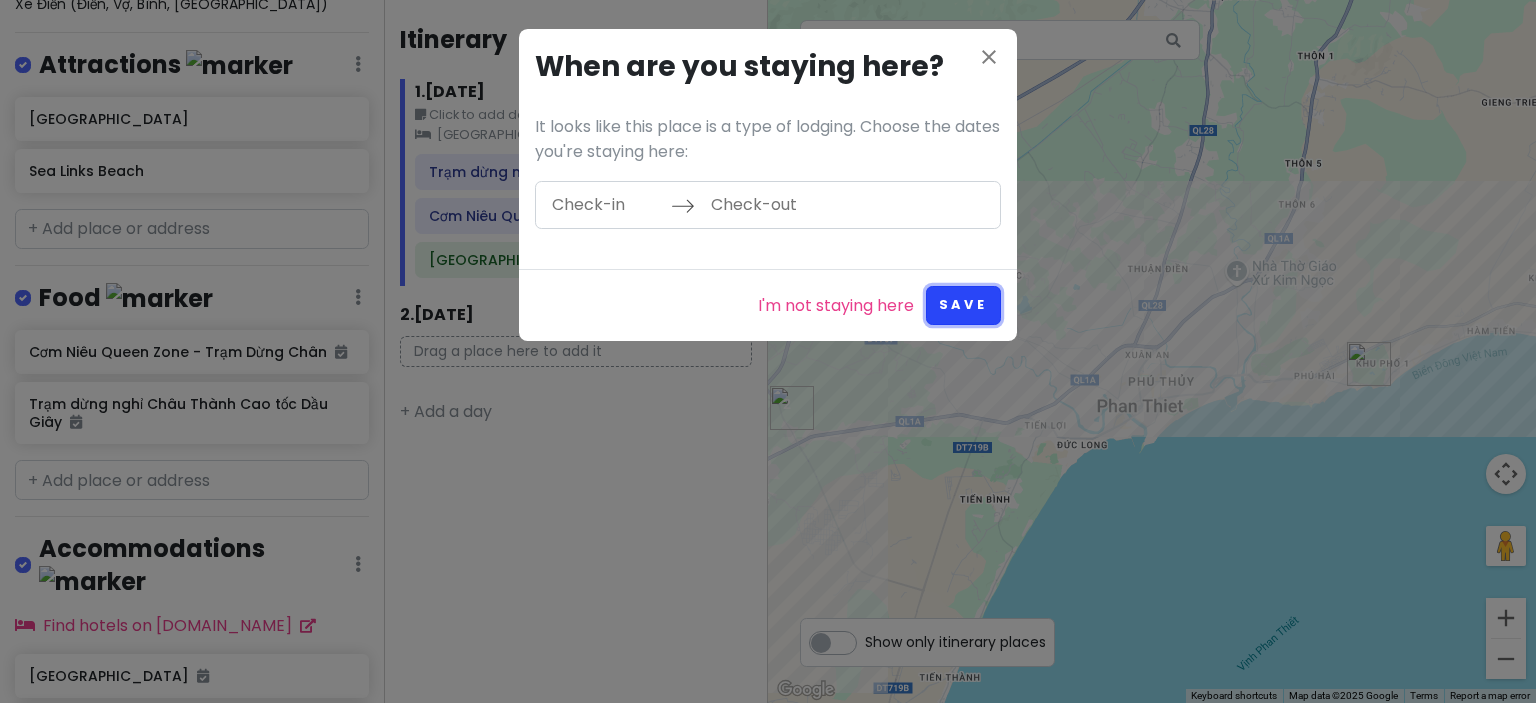 click on "Save" at bounding box center [963, 305] 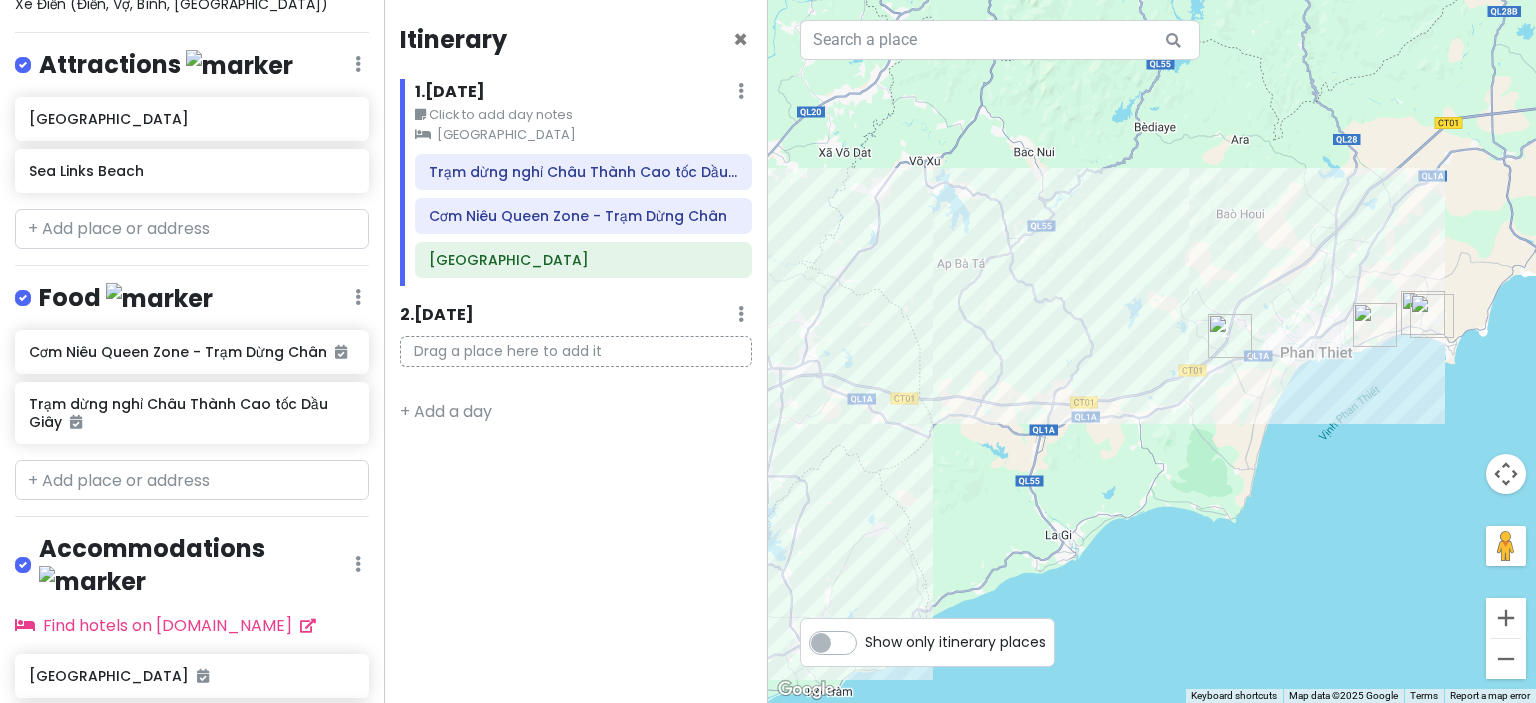 drag, startPoint x: 1149, startPoint y: 362, endPoint x: 1112, endPoint y: 358, distance: 37.215588 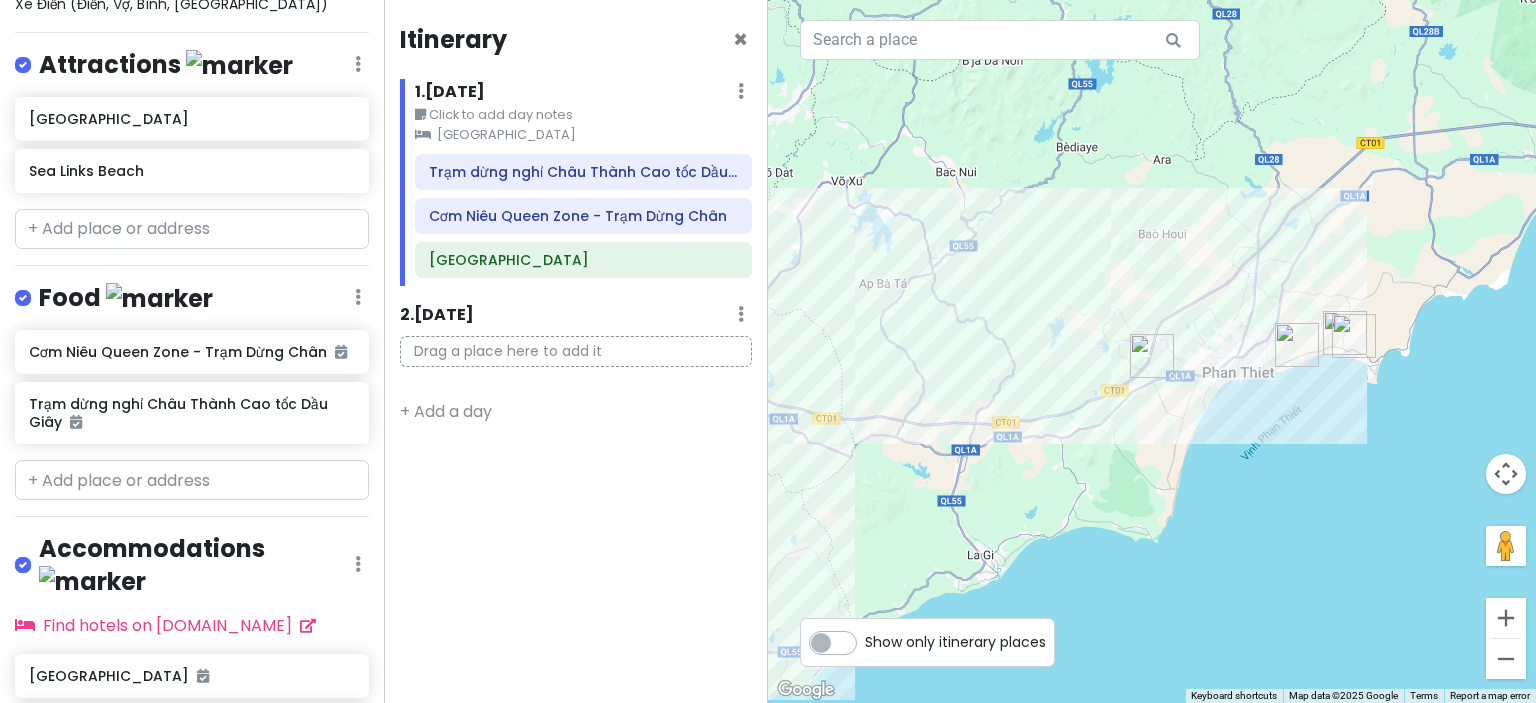 drag, startPoint x: 1184, startPoint y: 315, endPoint x: 1144, endPoint y: 352, distance: 54.48853 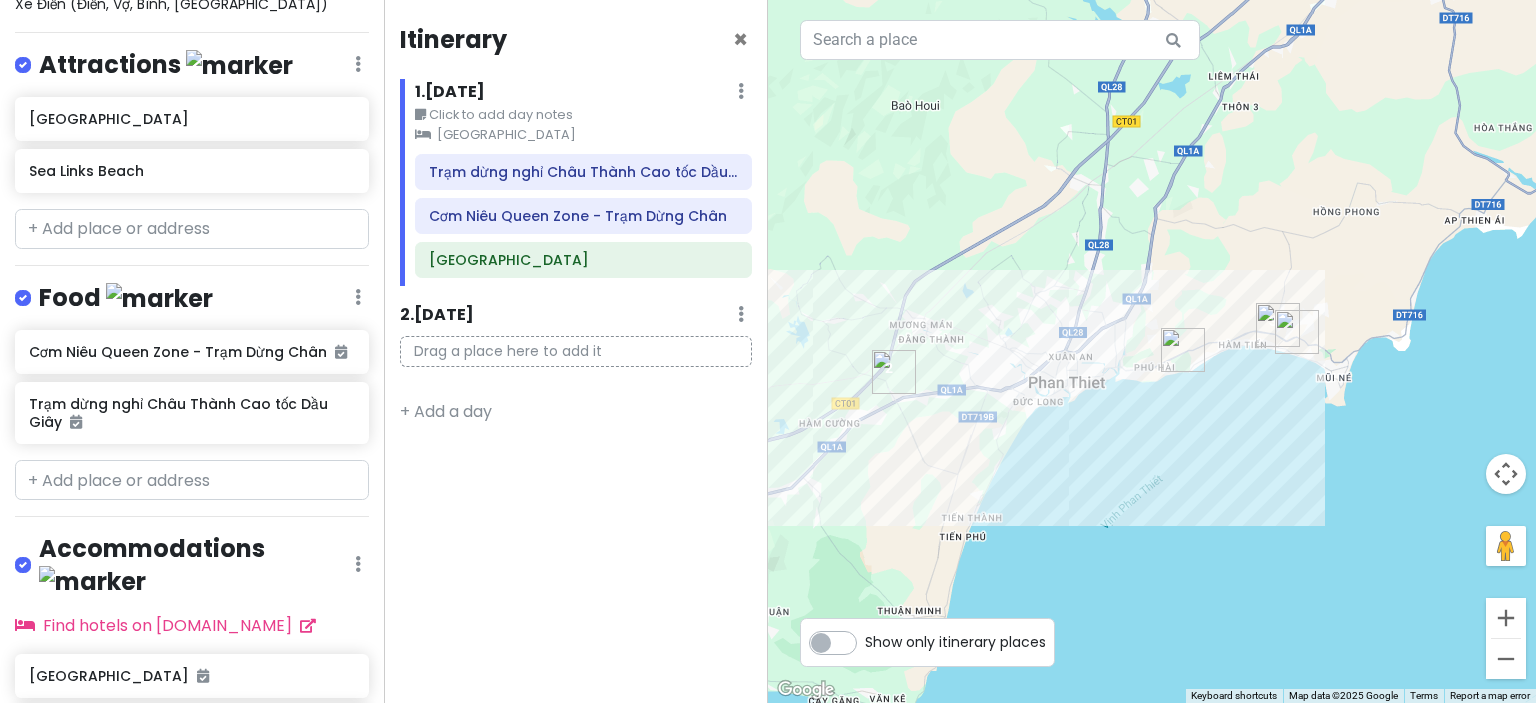 drag, startPoint x: 1251, startPoint y: 330, endPoint x: 1017, endPoint y: 338, distance: 234.13672 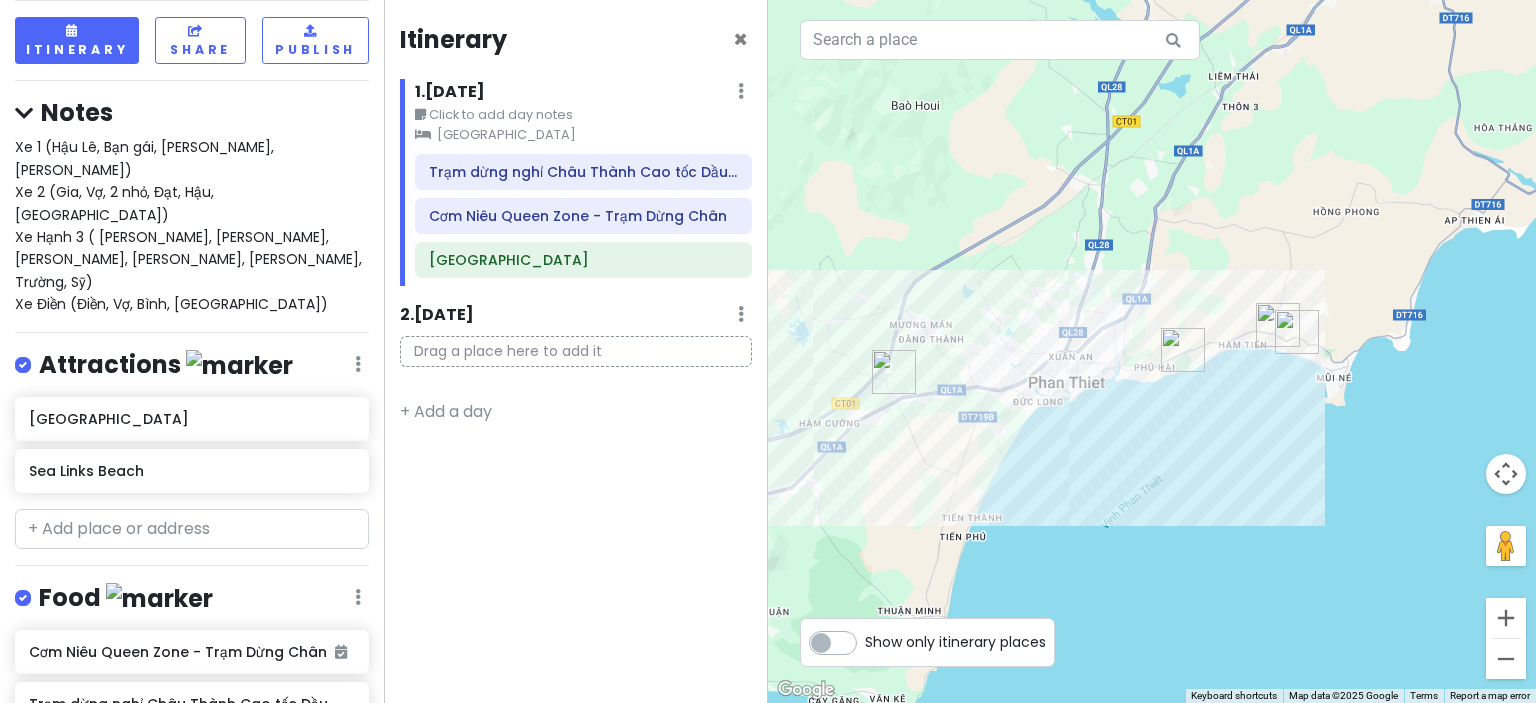 scroll, scrollTop: 8, scrollLeft: 0, axis: vertical 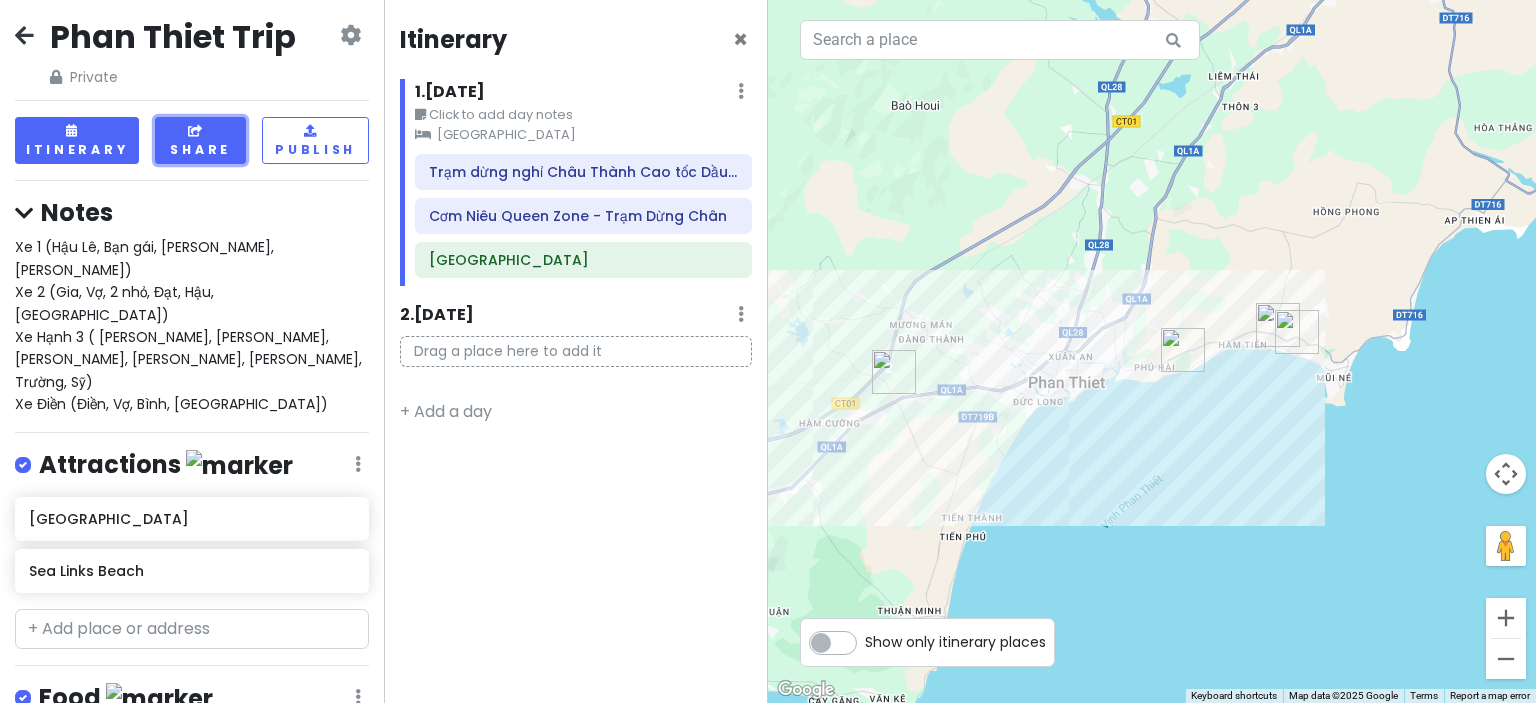 click on "Share" at bounding box center [200, 140] 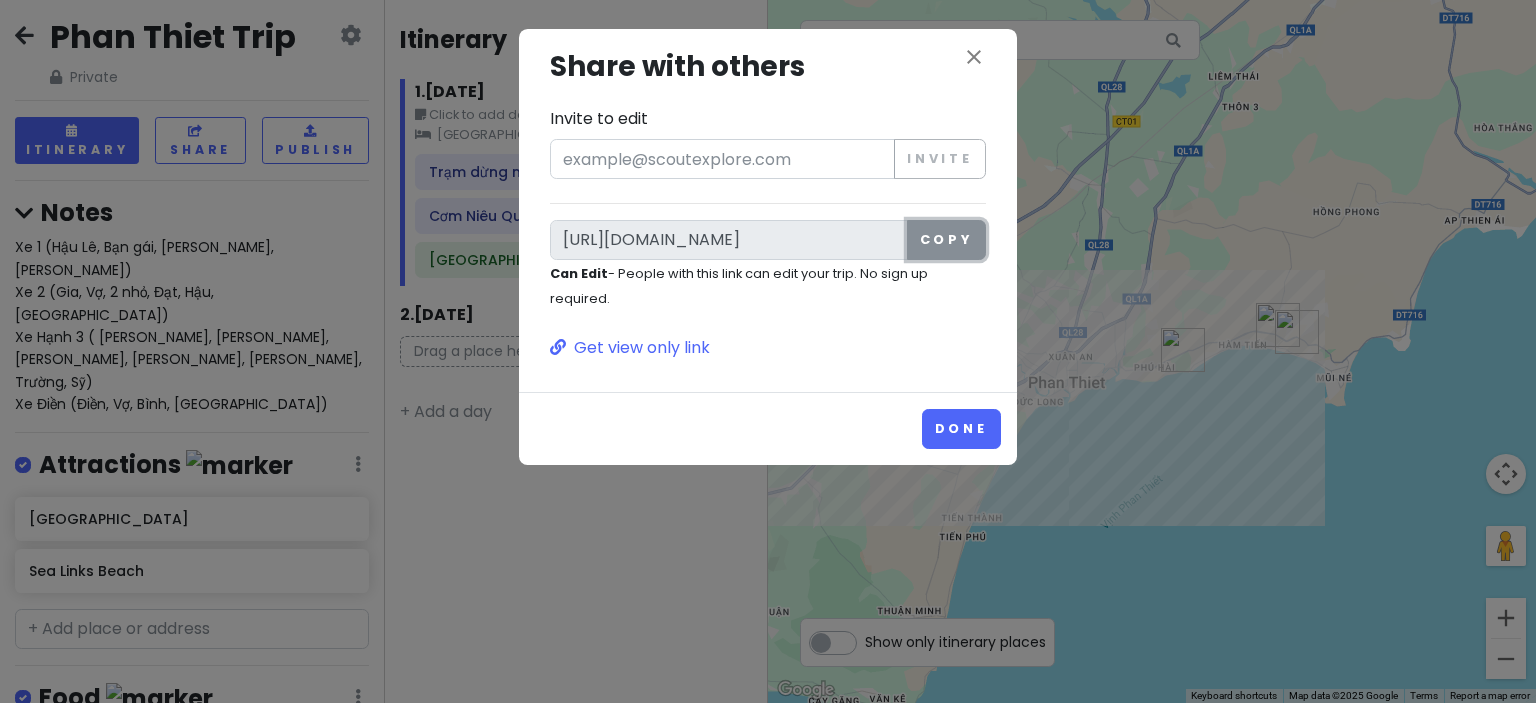 click on "Copy" at bounding box center (946, 240) 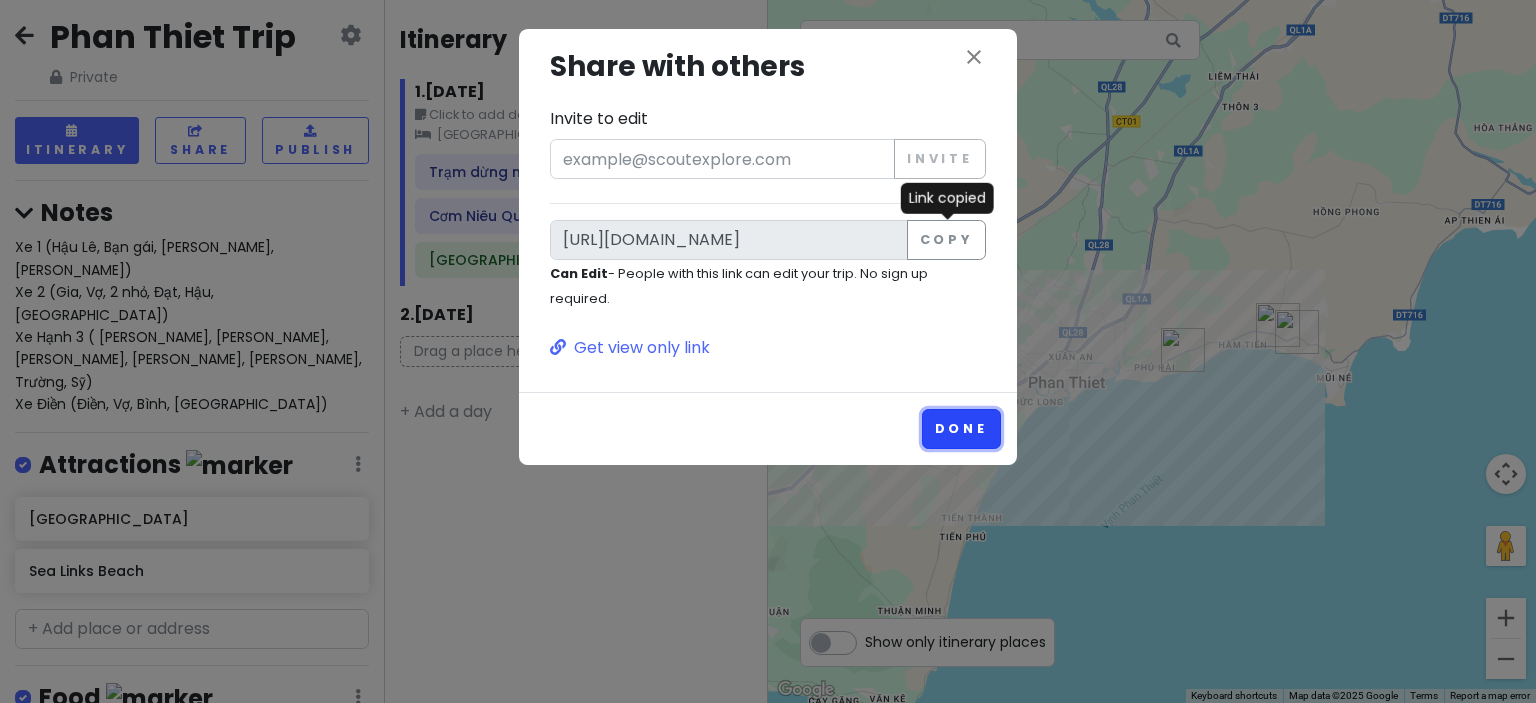click on "Done" at bounding box center (961, 428) 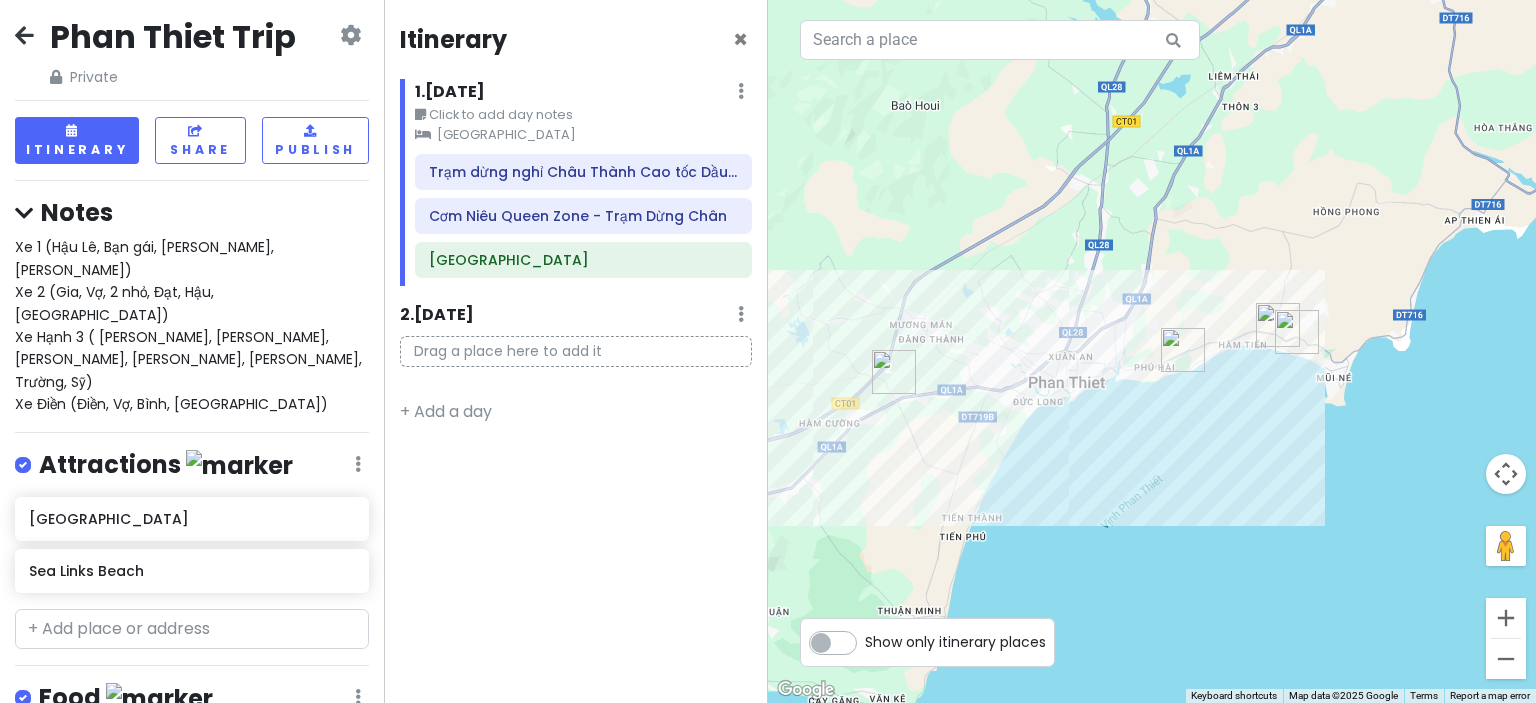 click on "Show only itinerary places" at bounding box center (955, 638) 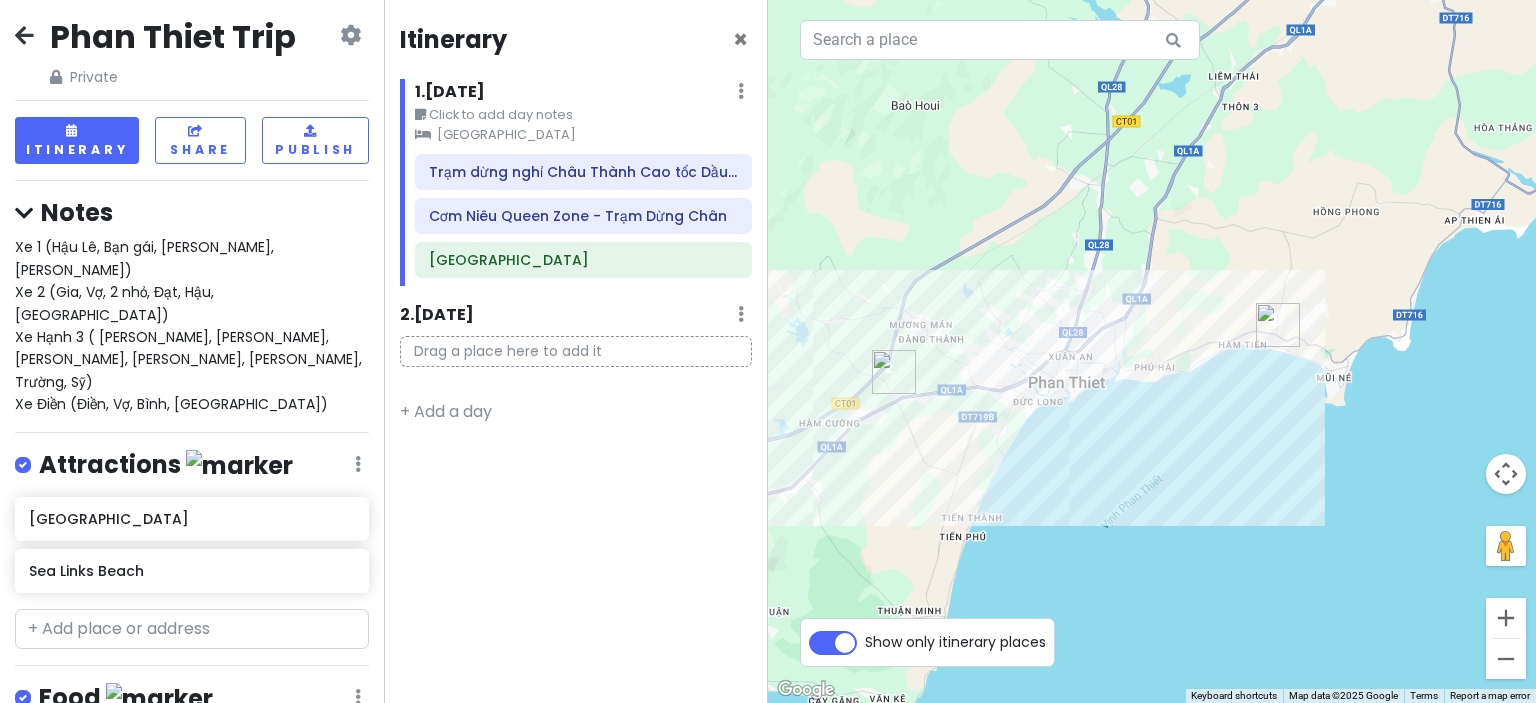 click on "Show only itinerary places" at bounding box center [955, 638] 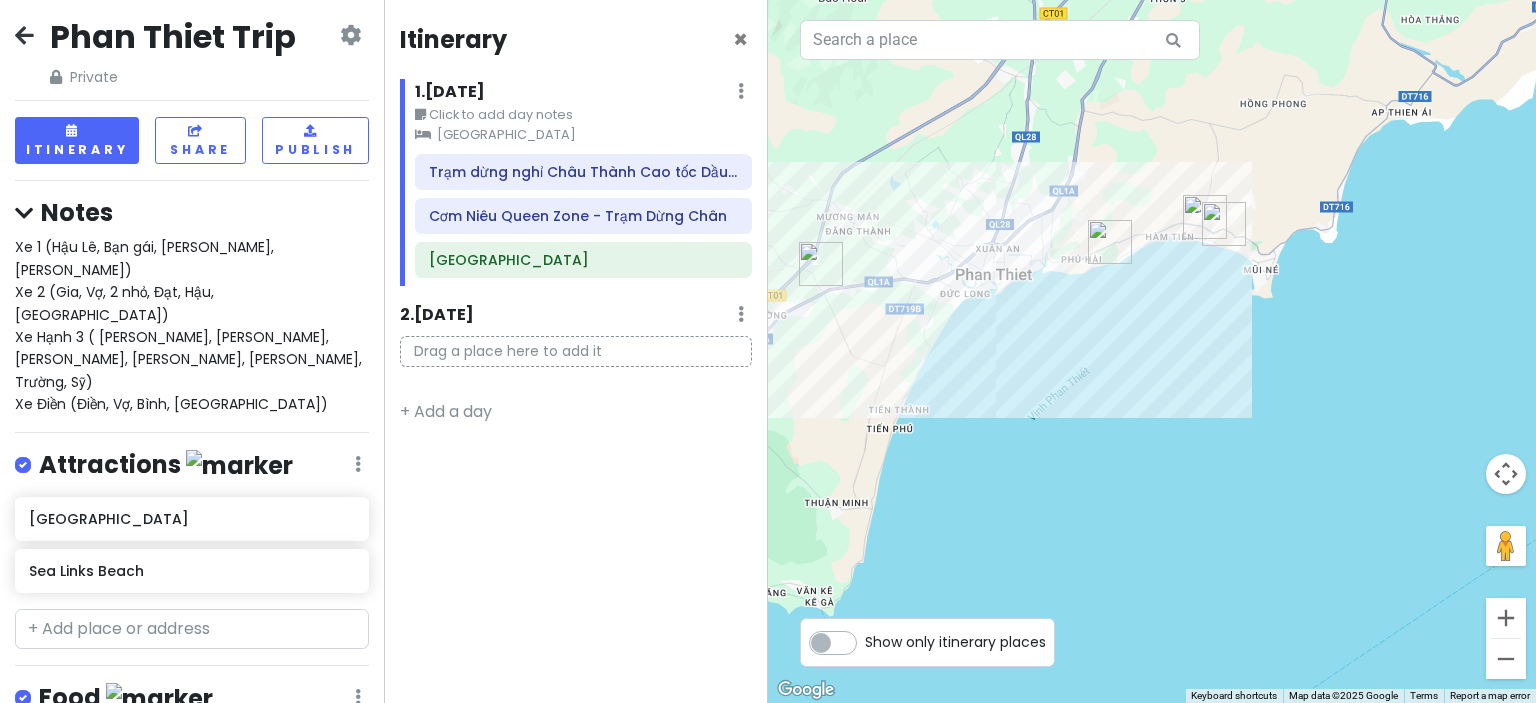 drag, startPoint x: 1103, startPoint y: 499, endPoint x: 1029, endPoint y: 387, distance: 134.23859 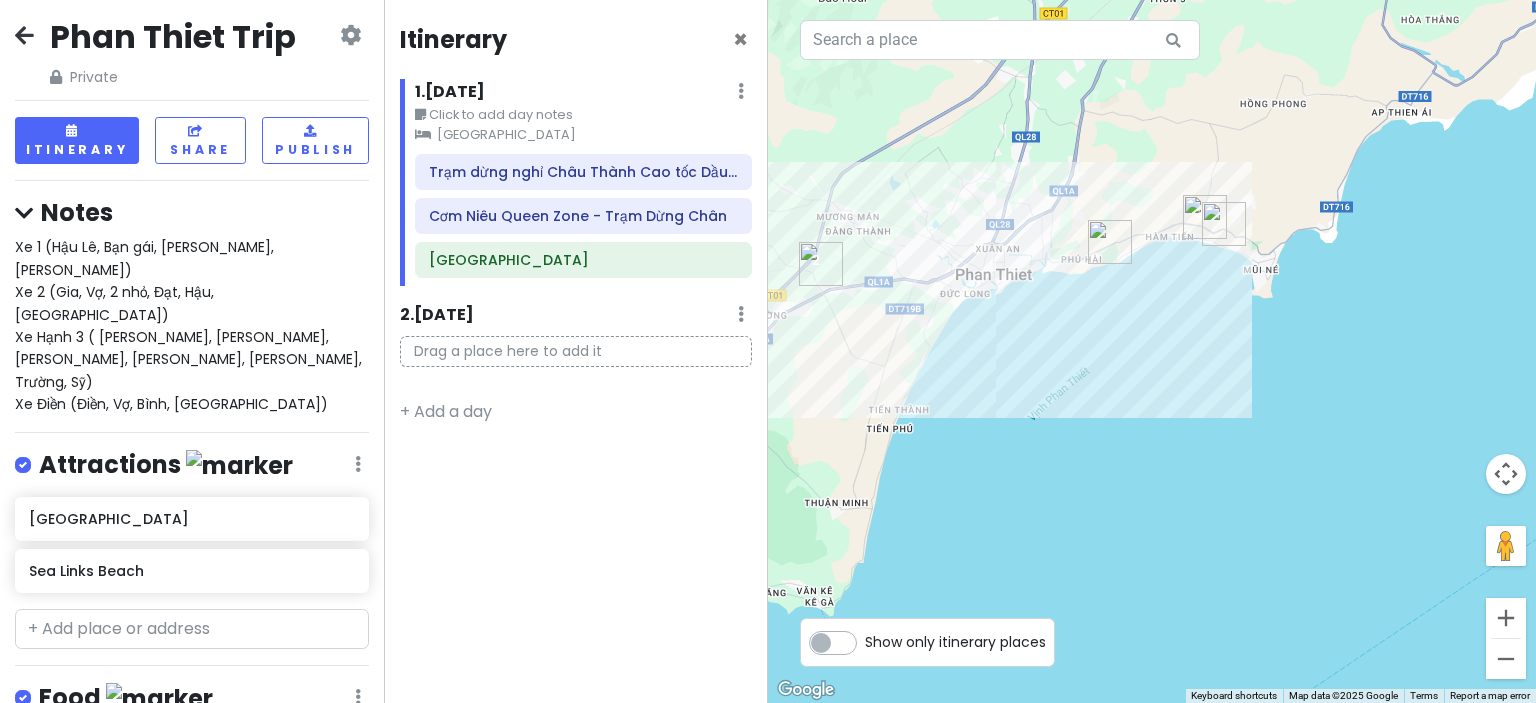 click on "Show only itinerary places" at bounding box center [927, 642] 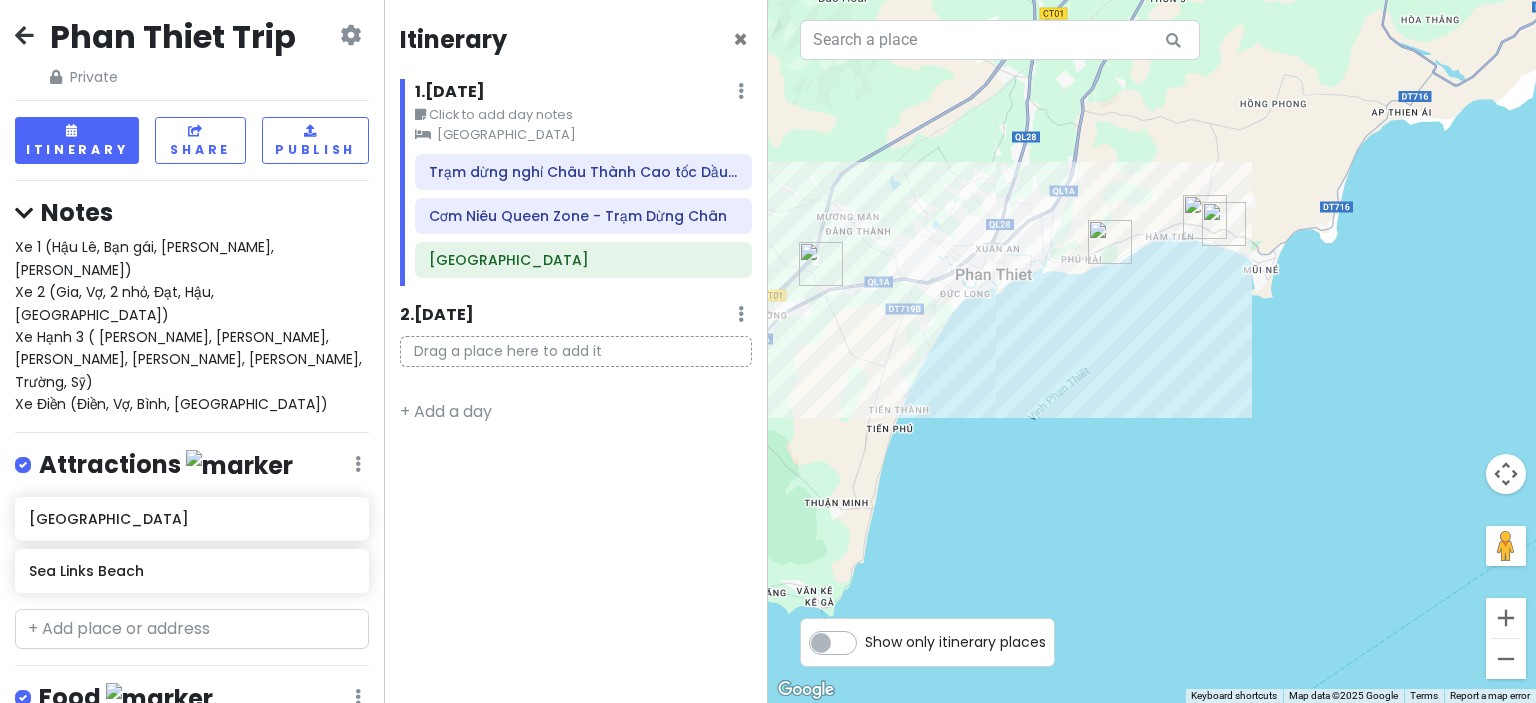 click on "Show only itinerary places" at bounding box center [955, 638] 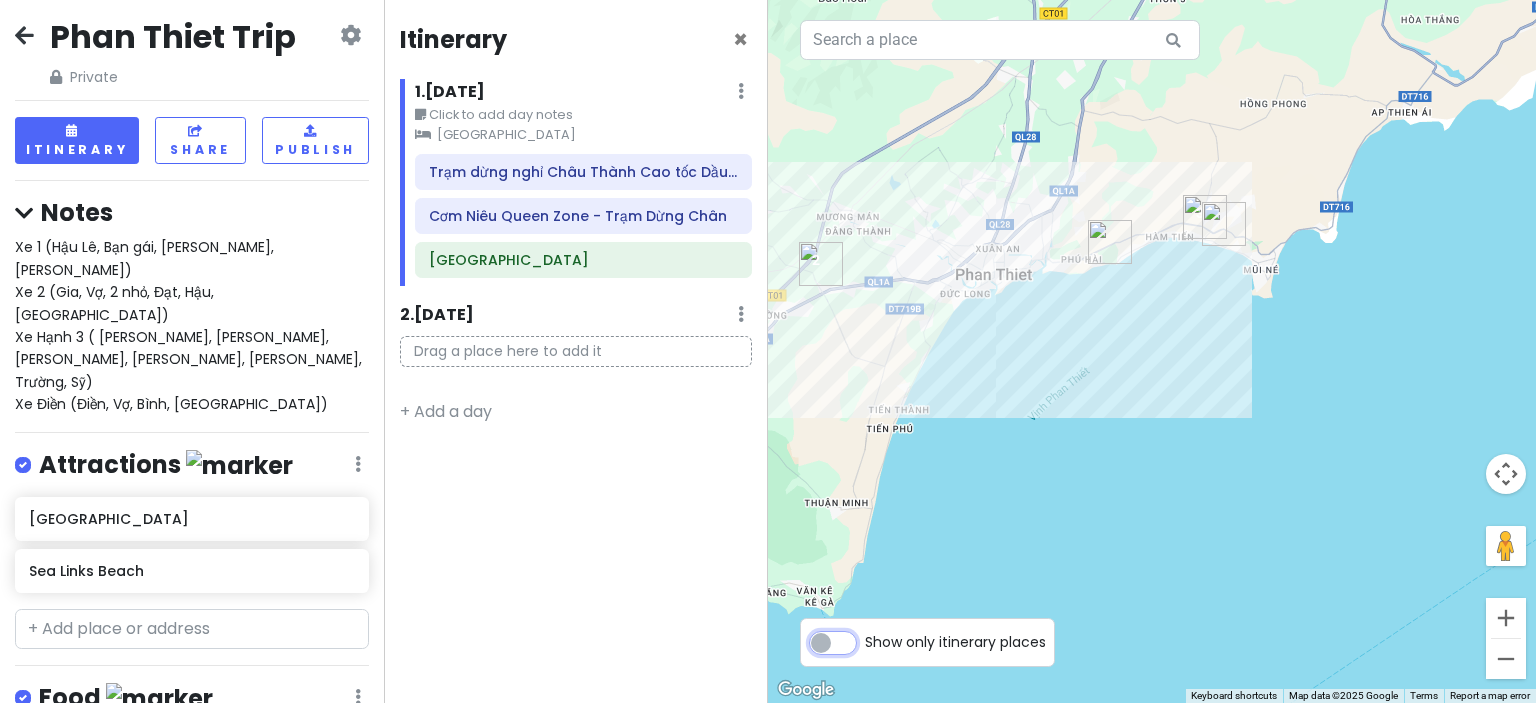 click on "Show only itinerary places" at bounding box center (871, 632) 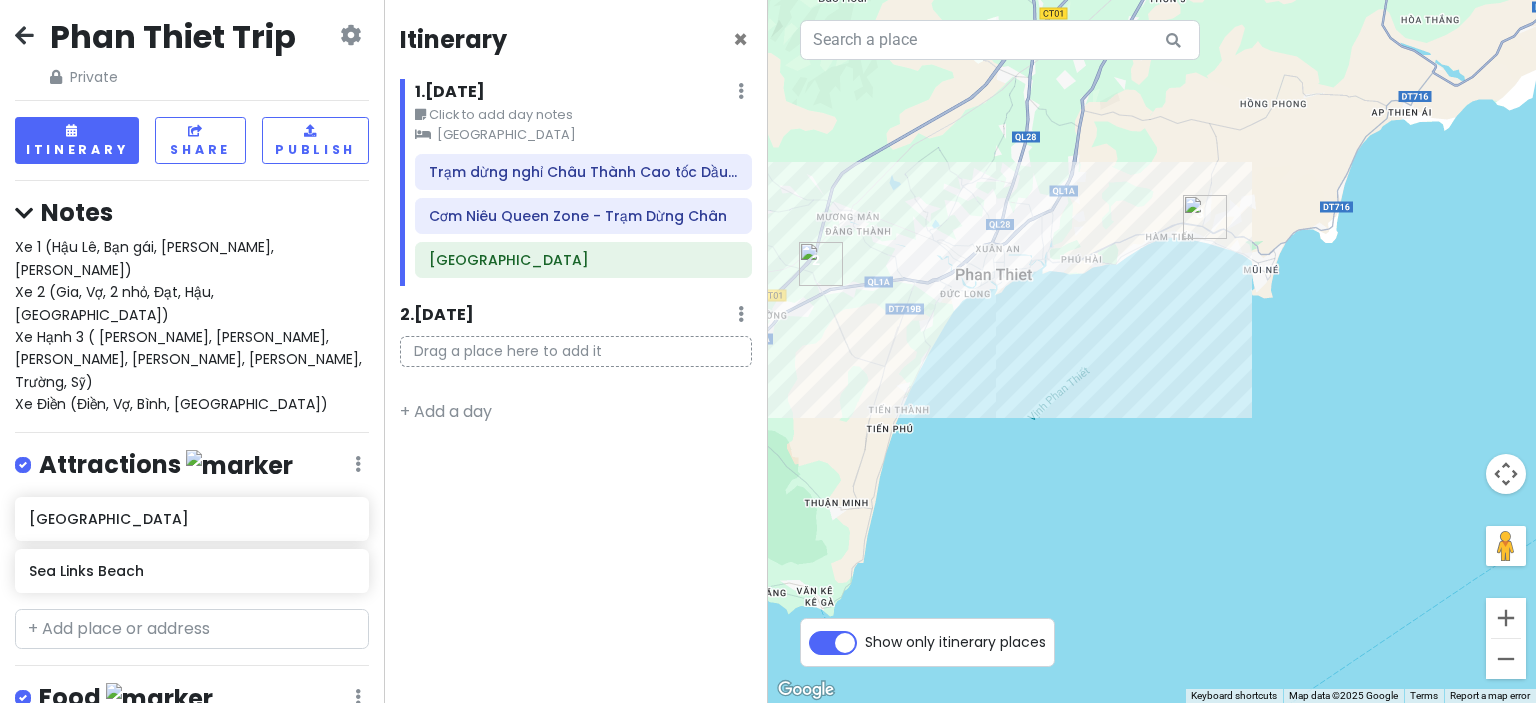 click on "Show only itinerary places" at bounding box center [955, 638] 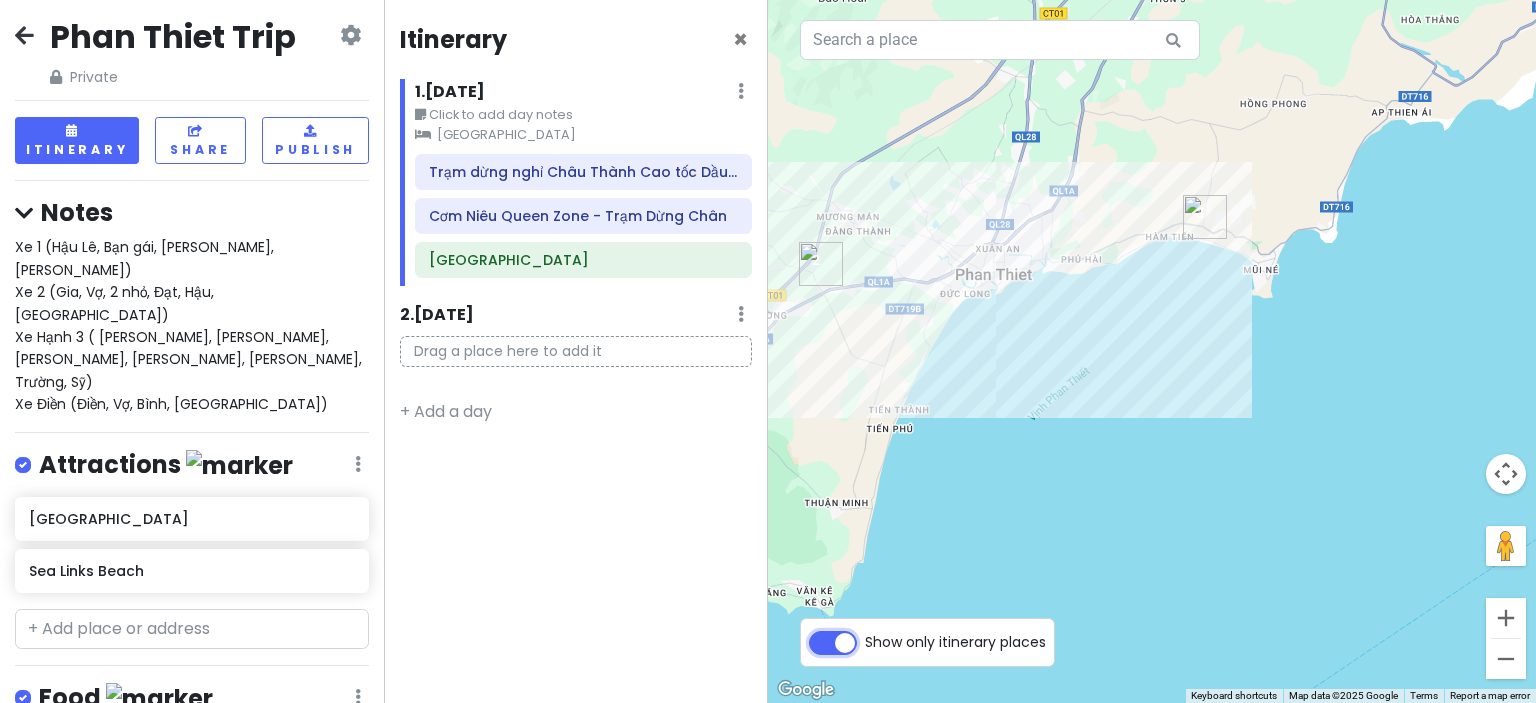 click on "Show only itinerary places" at bounding box center [871, 632] 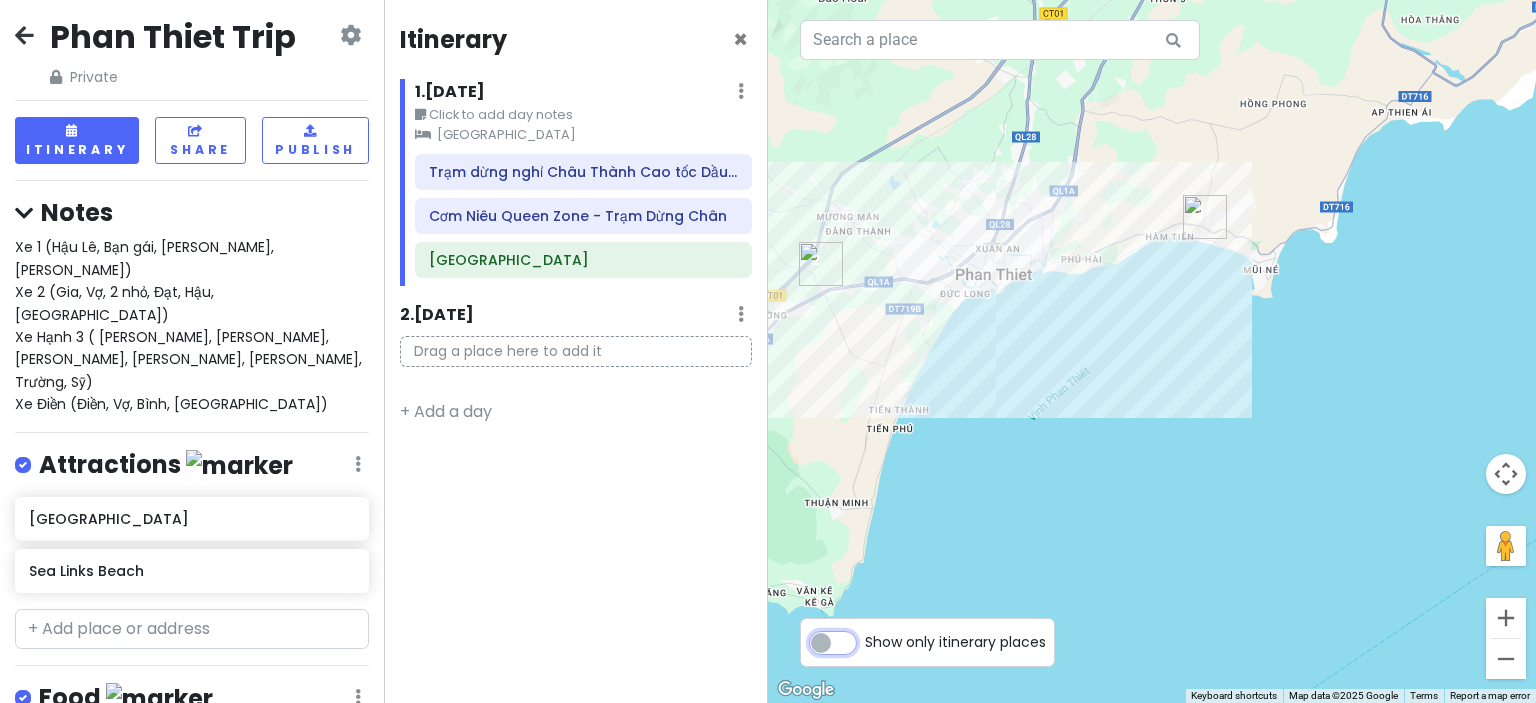 checkbox on "false" 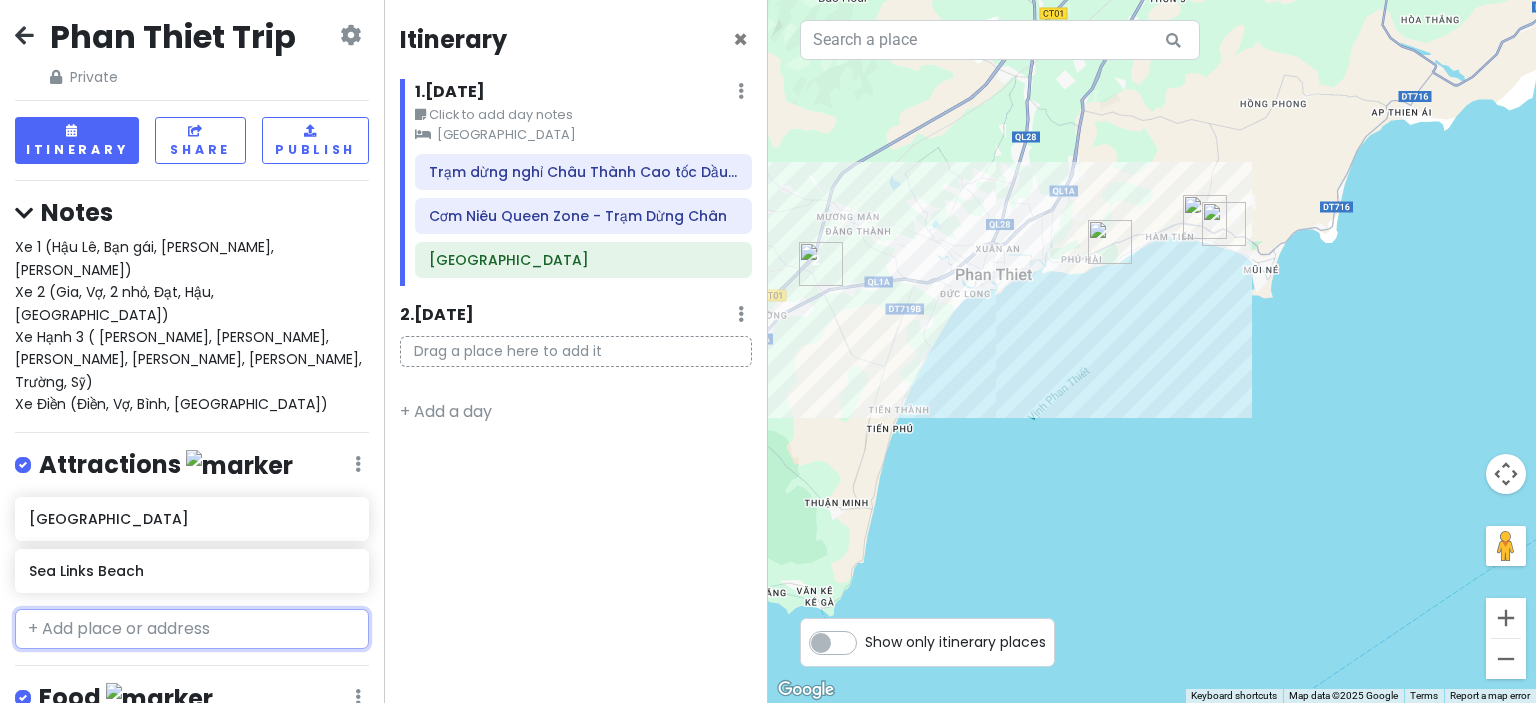 click at bounding box center (192, 629) 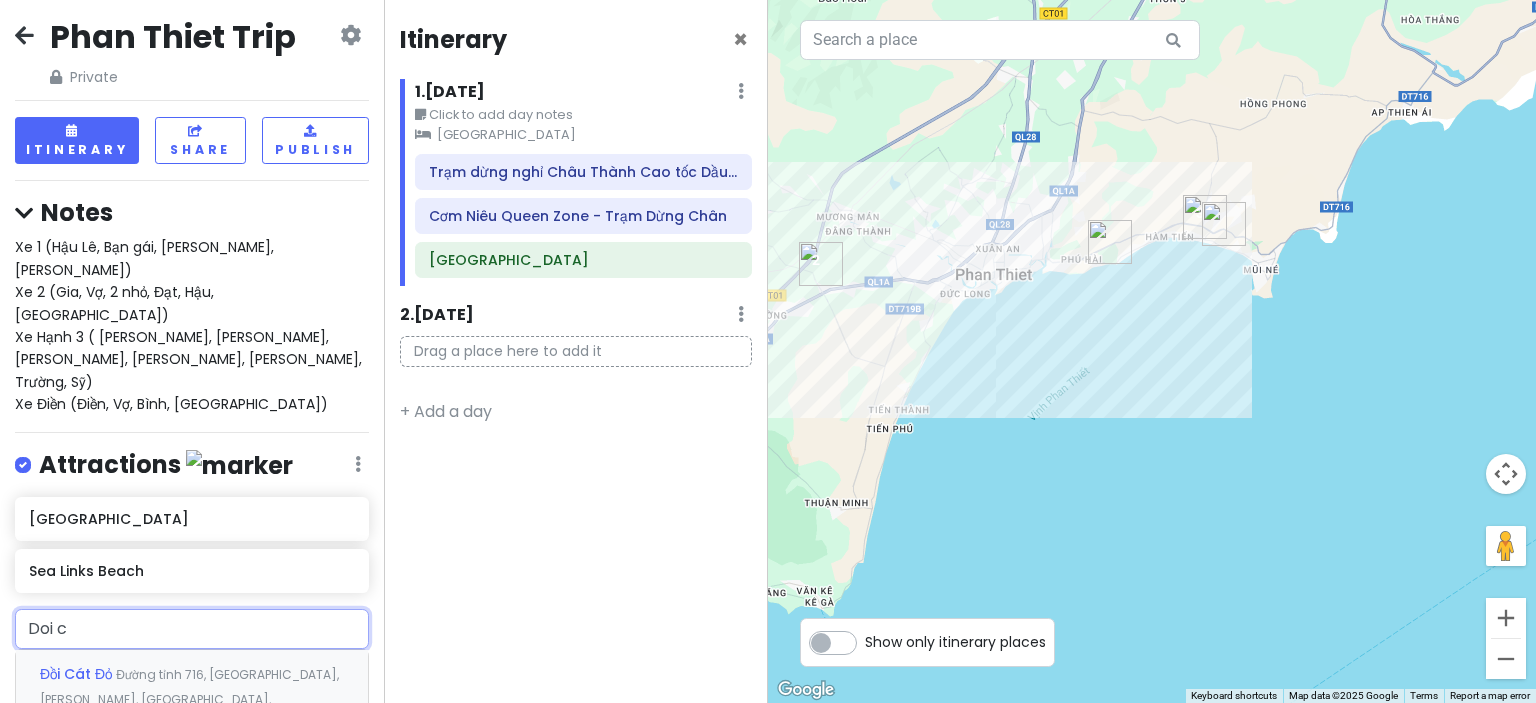 type on "Doi ca" 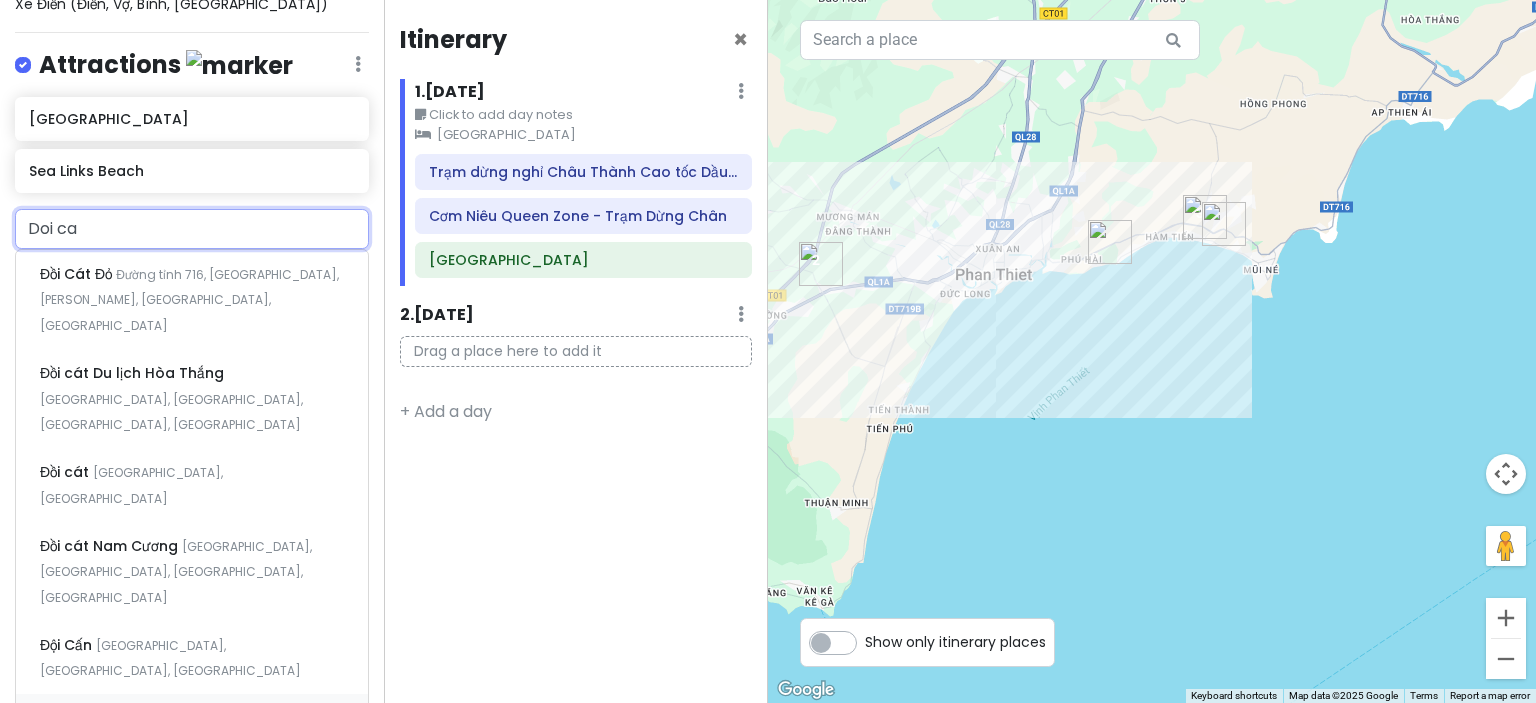 scroll, scrollTop: 208, scrollLeft: 0, axis: vertical 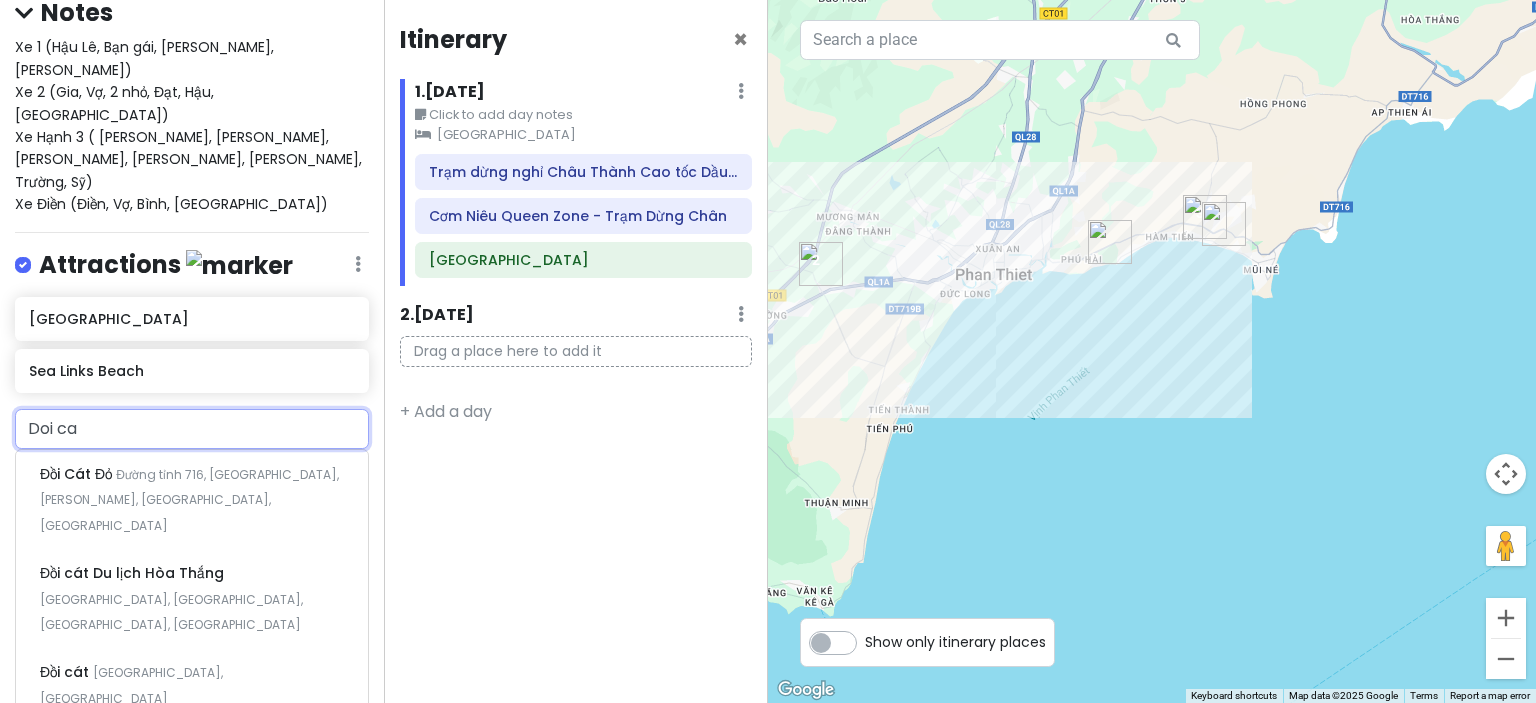 click on "Doi ca" at bounding box center [192, 429] 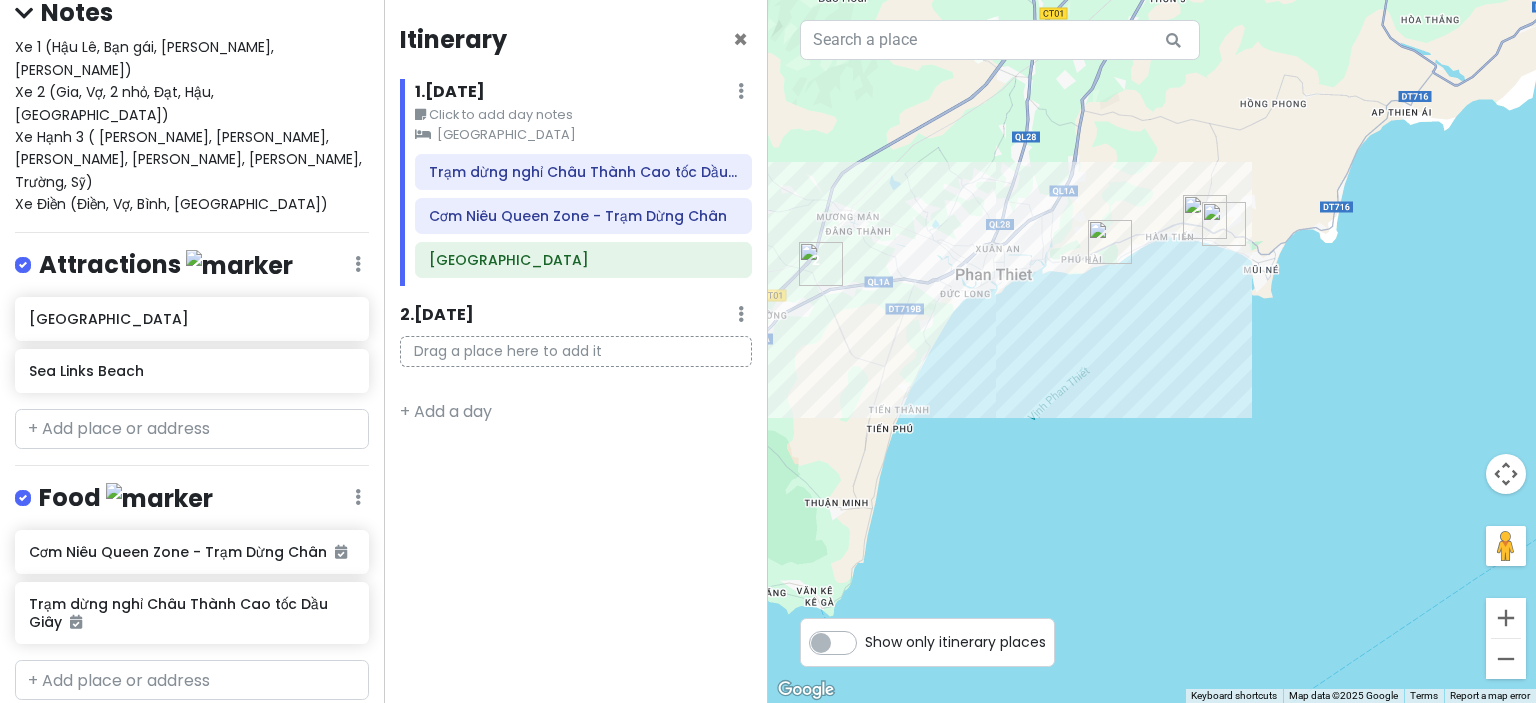 click on "To navigate, press the arrow keys." at bounding box center [1152, 351] 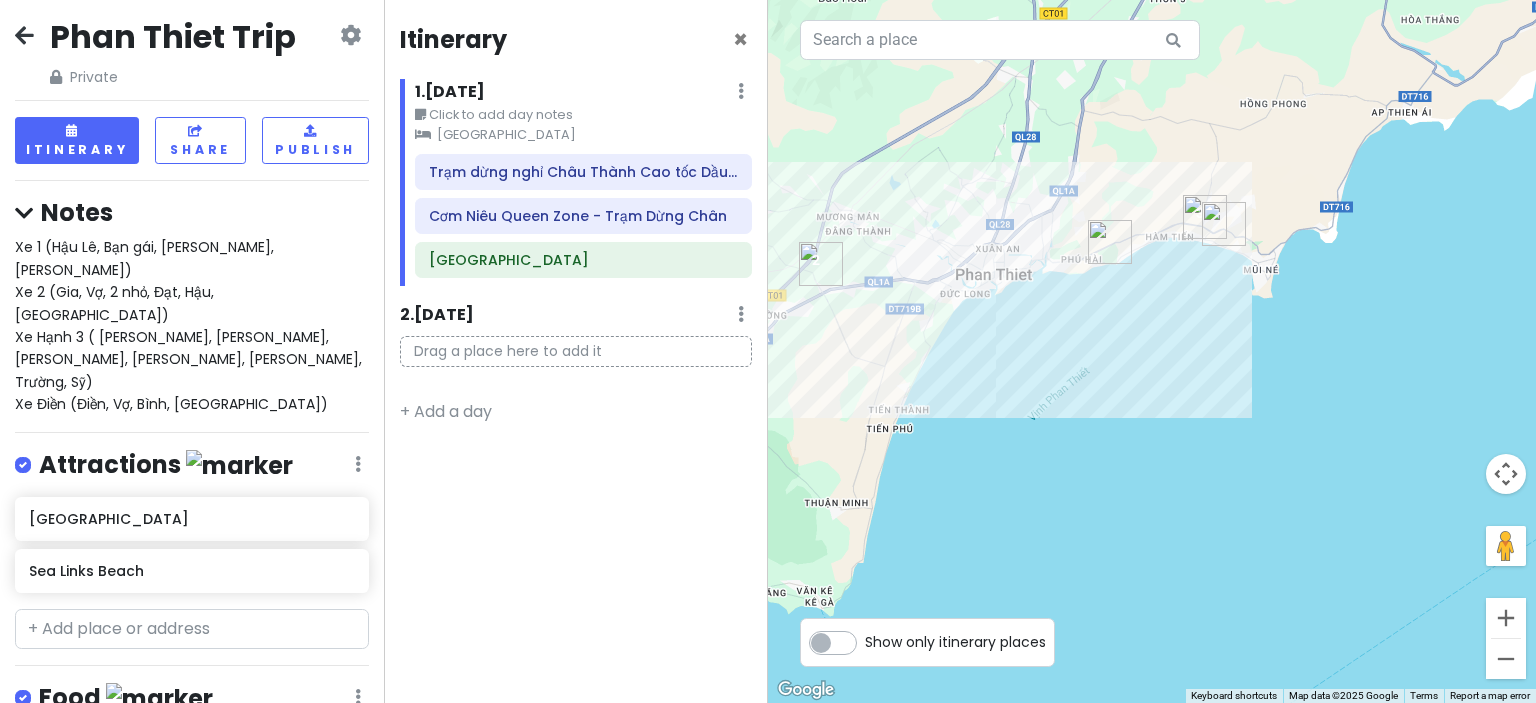 scroll, scrollTop: 0, scrollLeft: 0, axis: both 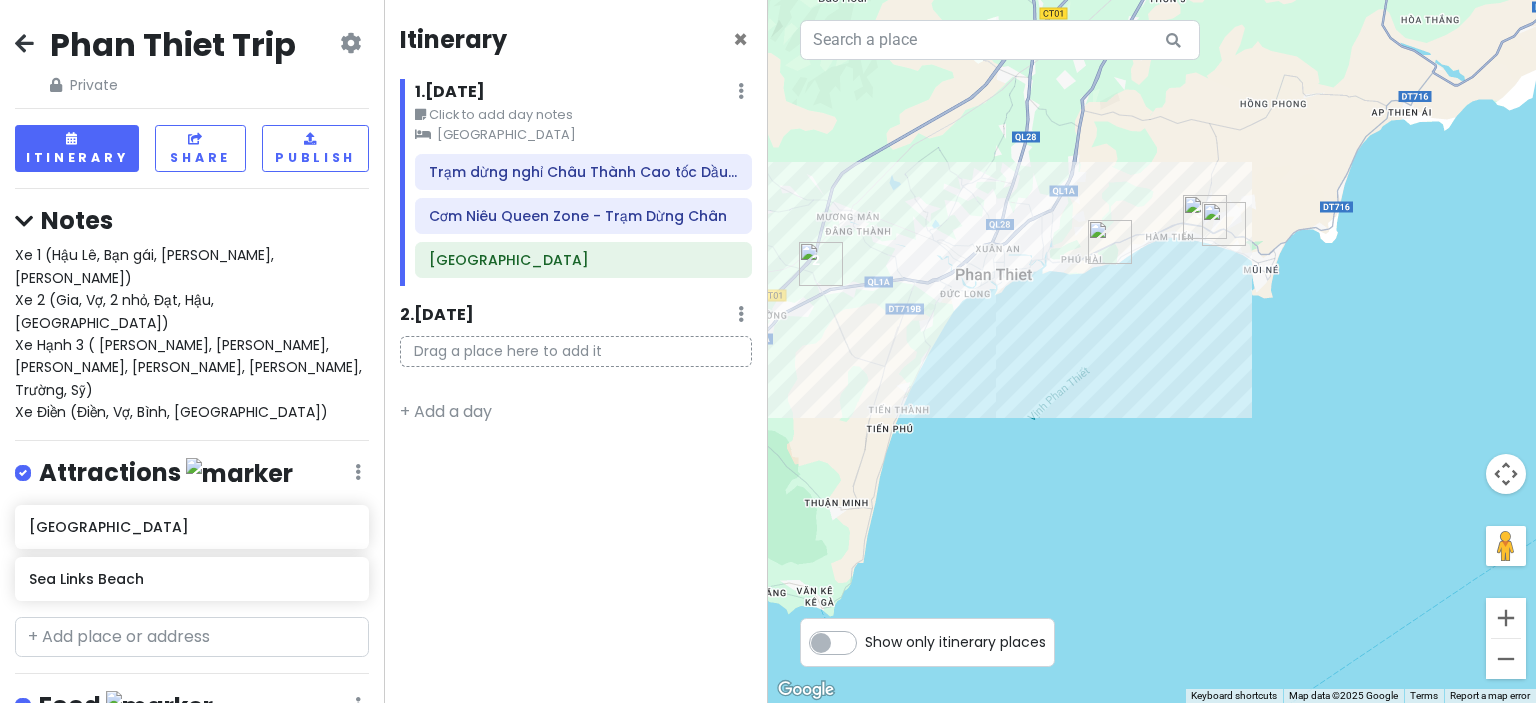 click on "To navigate, press the arrow keys." at bounding box center [1152, 351] 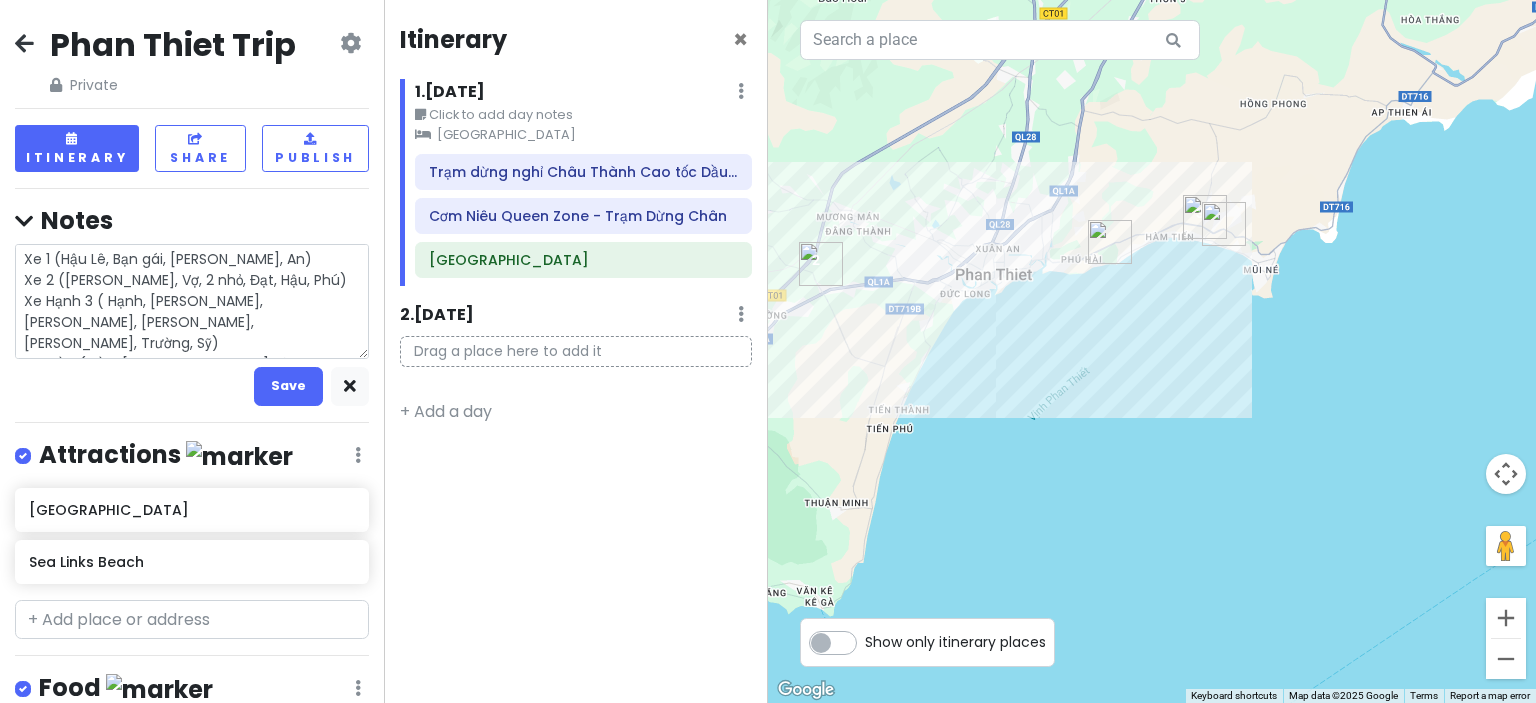type on "x" 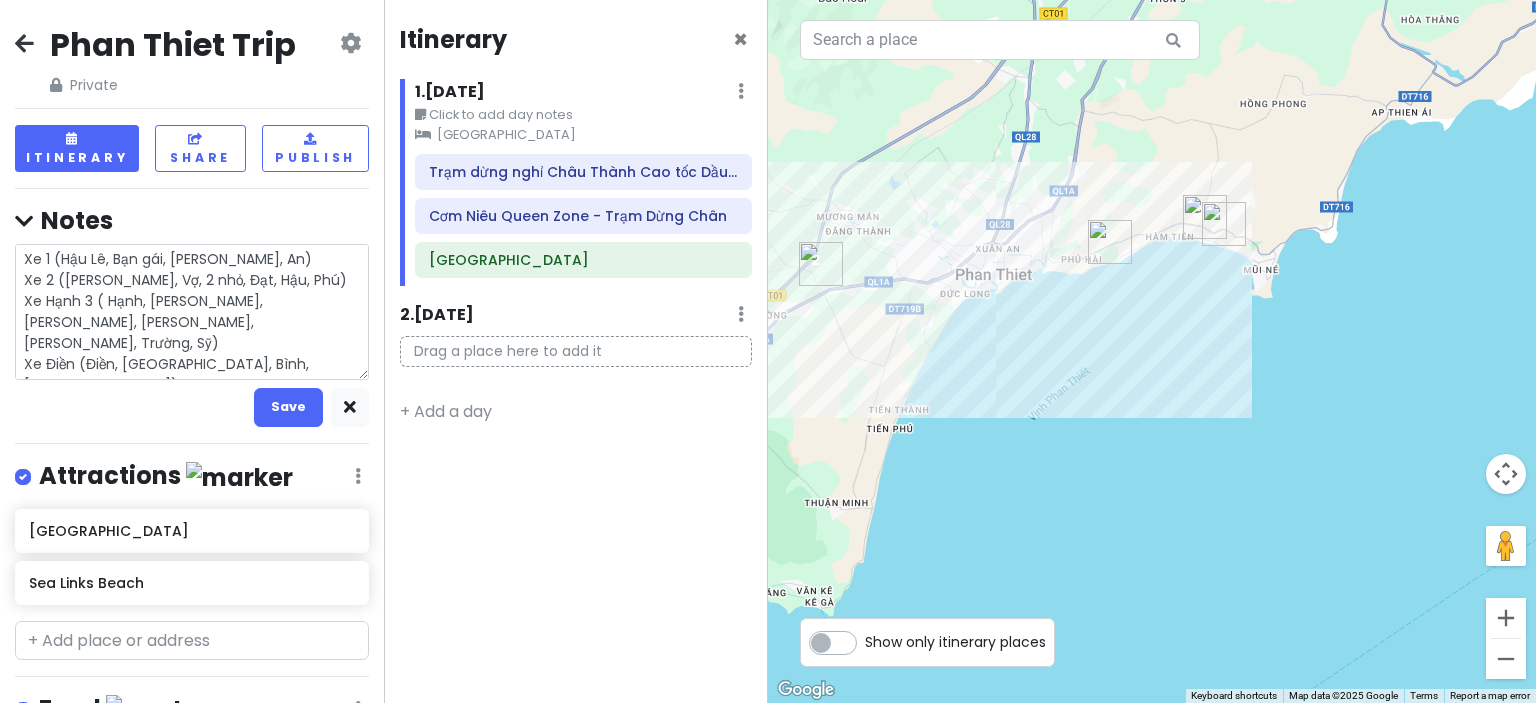 type on "x" 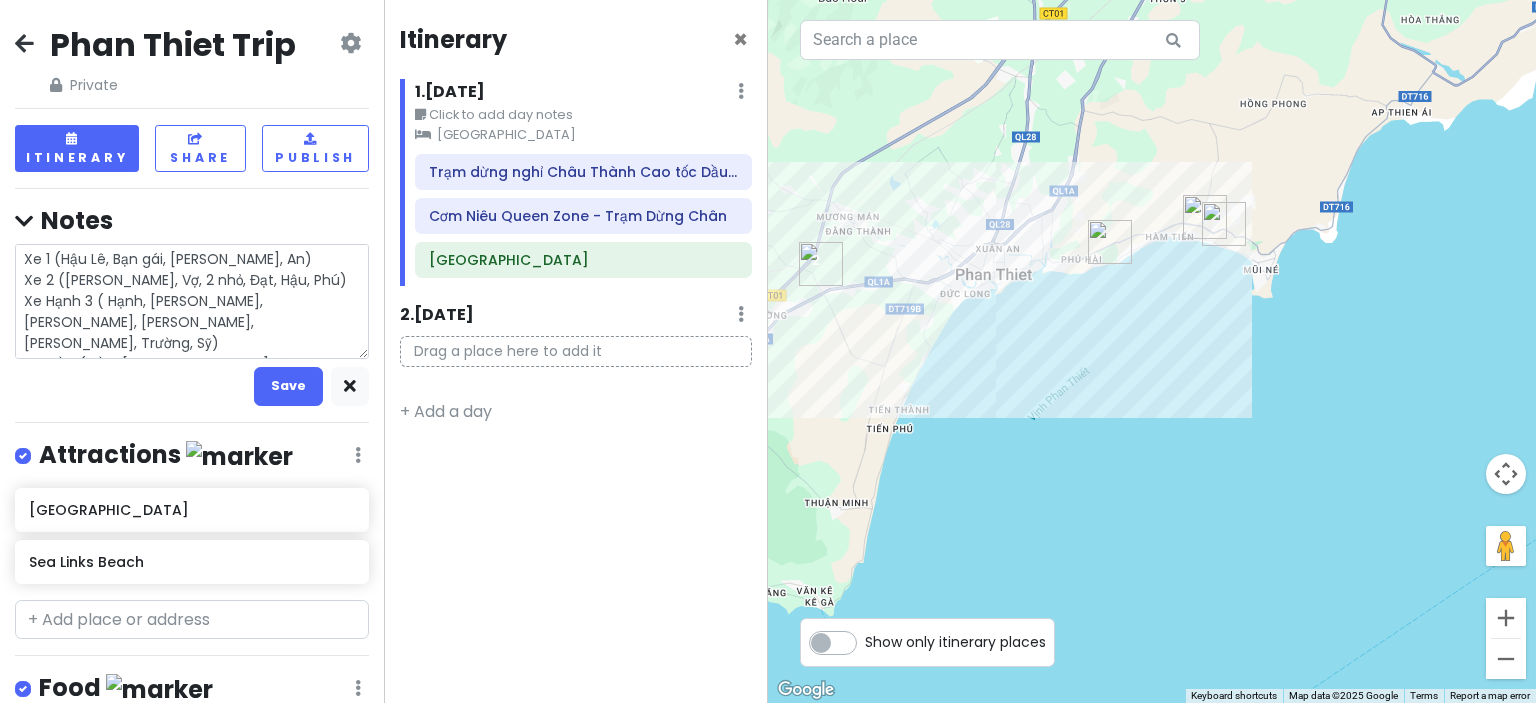 click on "Xe 1 (Hậu Lê, Bạn gái, [PERSON_NAME], An)
Xe 2 ([PERSON_NAME], Vợ, 2 nhỏ, Đạt, Hậu, Phú)
Xe Hạnh 3 ( Hạnh, [PERSON_NAME], [PERSON_NAME], [PERSON_NAME], [PERSON_NAME], Trường, Sỹ)
Xe Điền (Điền, [GEOGRAPHIC_DATA], Bình, [GEOGRAPHIC_DATA])" at bounding box center [192, 301] 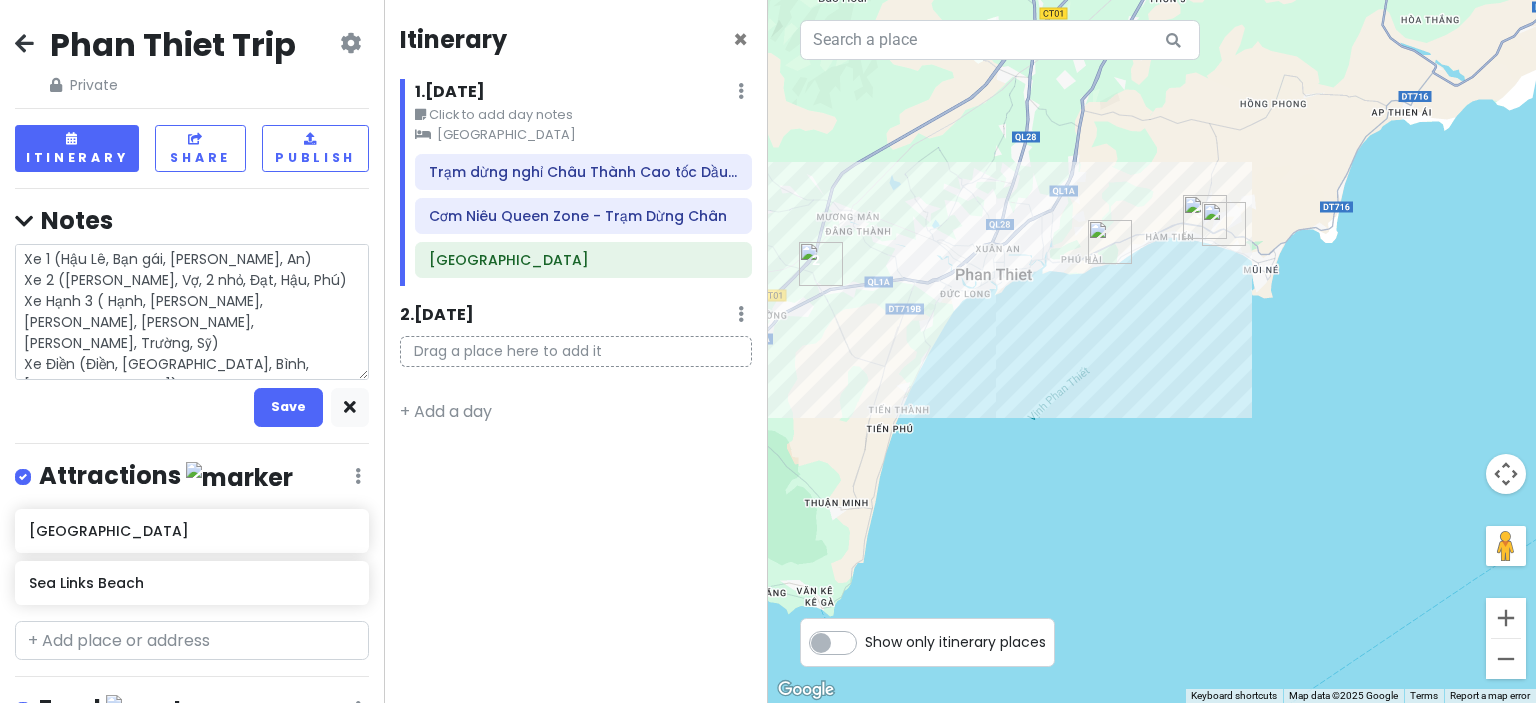 type on "x" 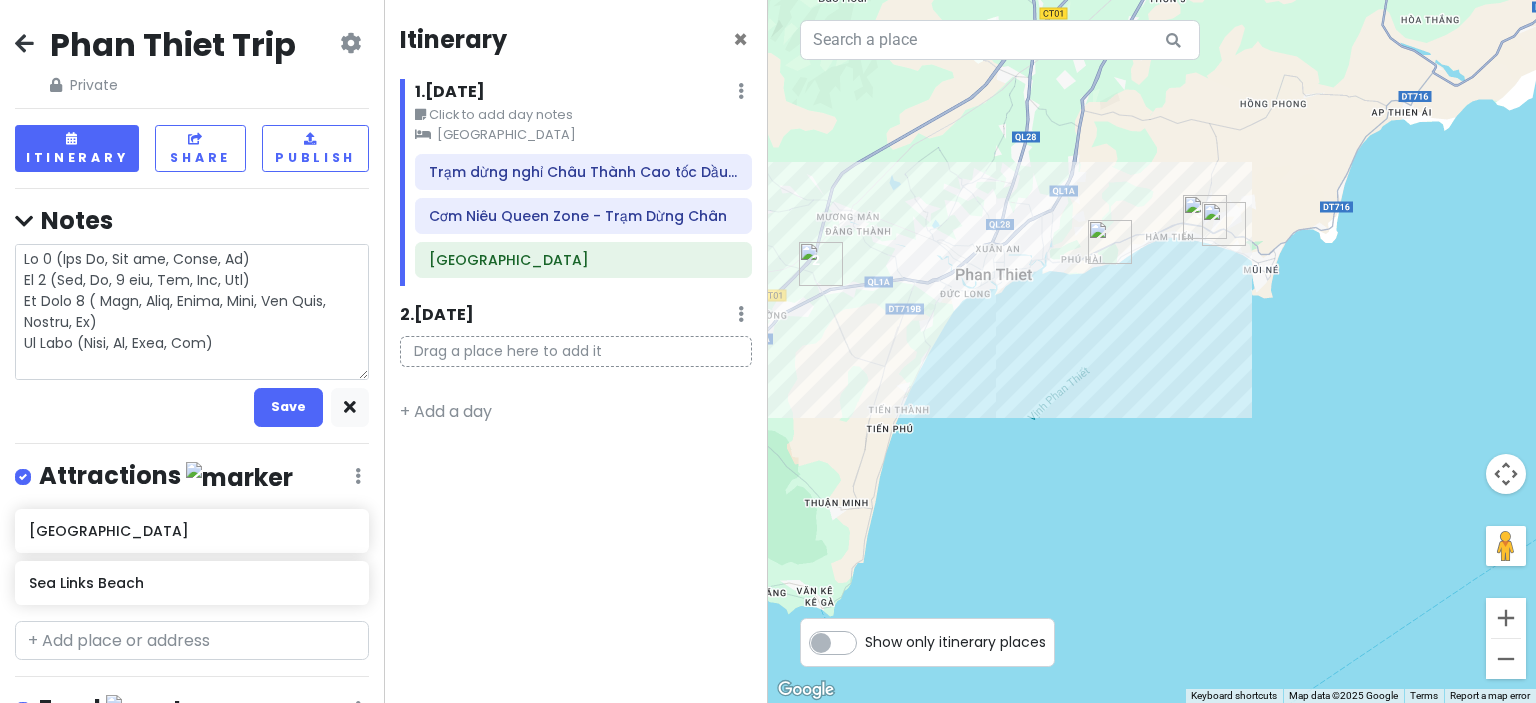 scroll, scrollTop: 16, scrollLeft: 0, axis: vertical 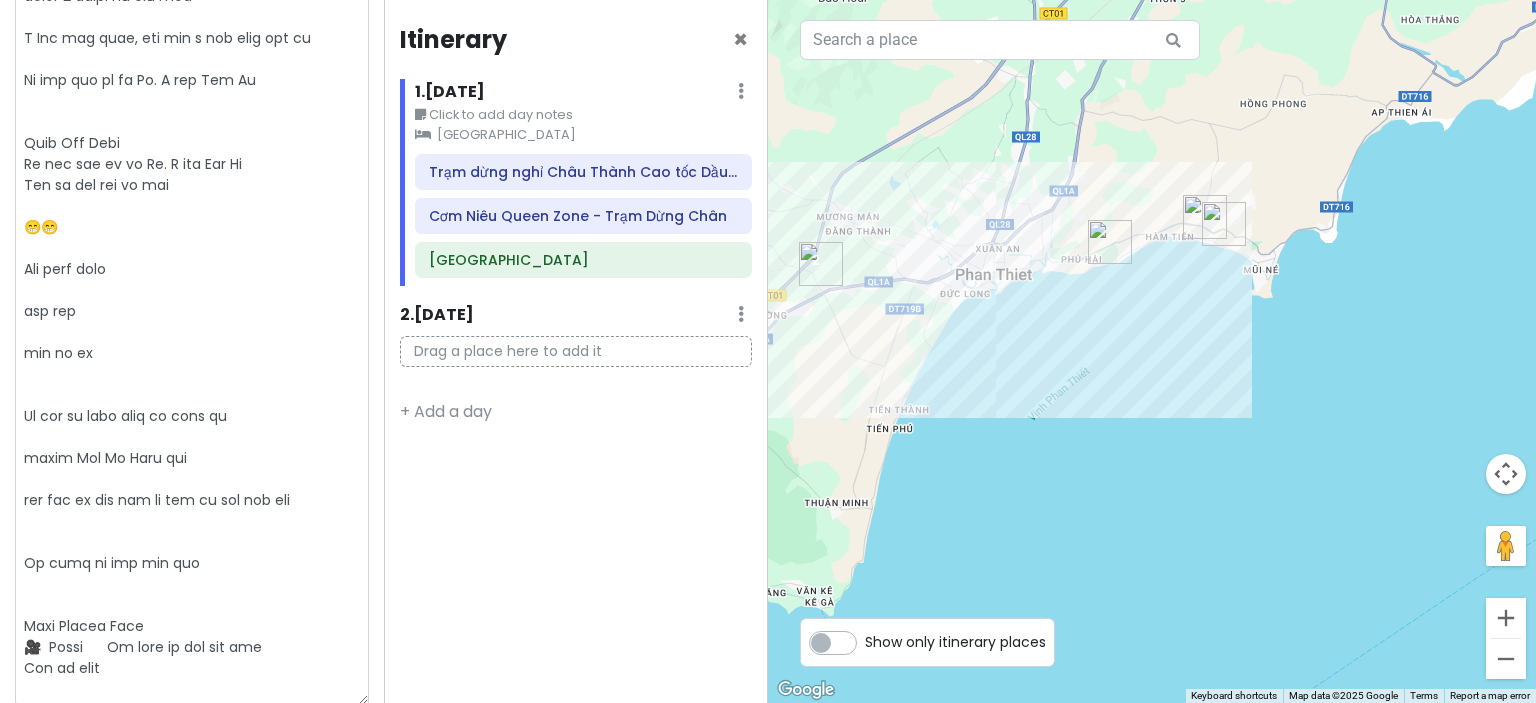 type on "x" 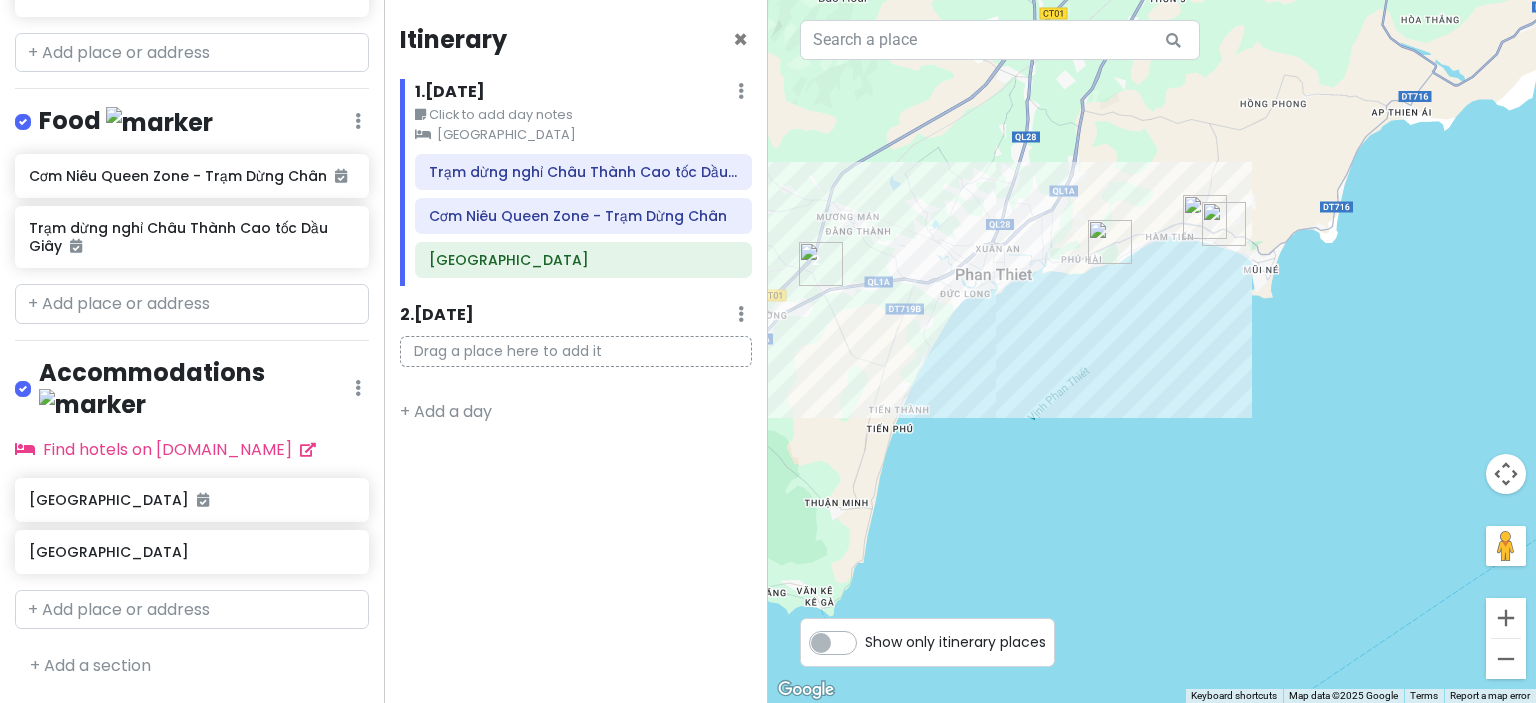 scroll, scrollTop: 0, scrollLeft: 0, axis: both 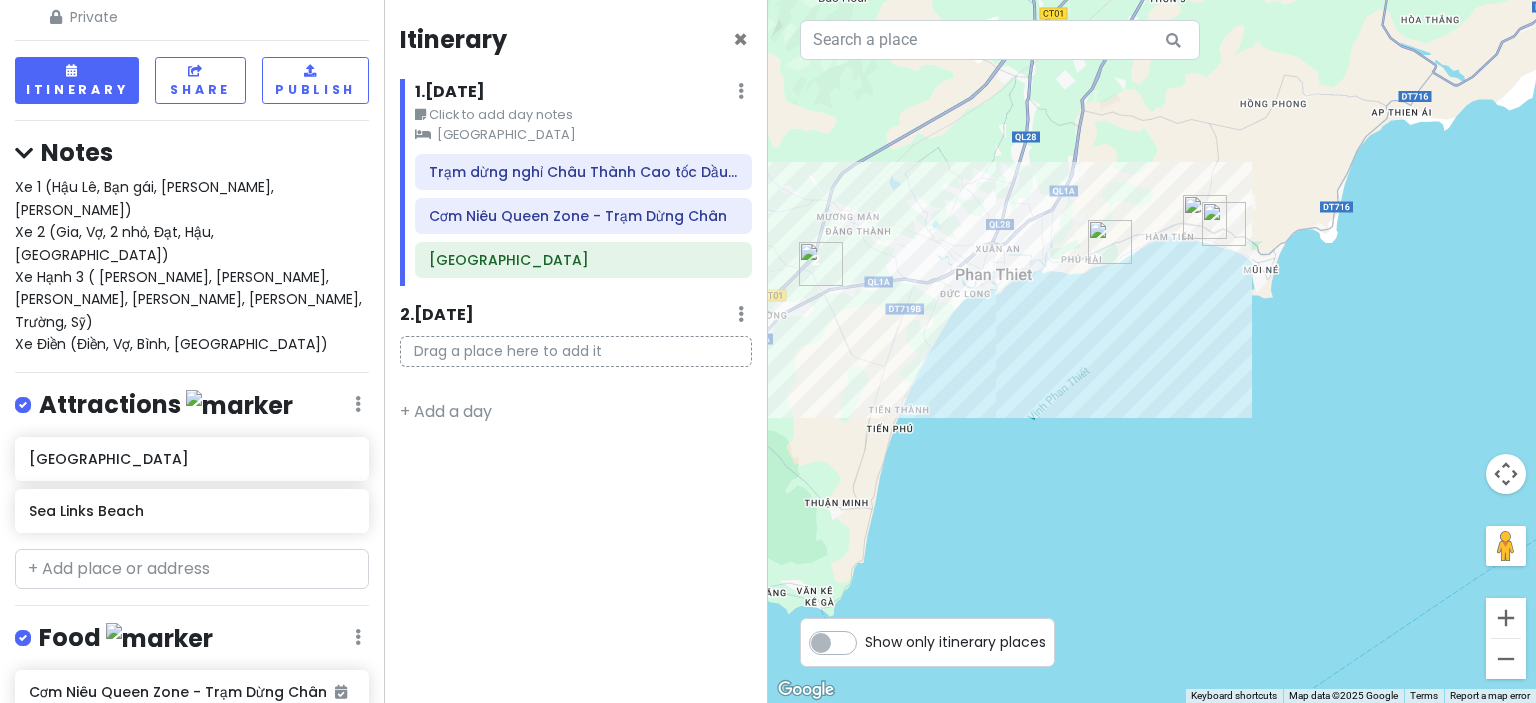 click on "Xe 1 (Hậu Lê, Bạn gái, [PERSON_NAME], An)
Xe 2 ([PERSON_NAME], Vợ, 2 nhỏ, Đạt, Hậu, Phú)
Xe Hạnh 3 ( Hạnh, [PERSON_NAME], [PERSON_NAME], [PERSON_NAME], [PERSON_NAME], Trường, Sỹ)
Xe Điền (Điền, [GEOGRAPHIC_DATA], Bình, [GEOGRAPHIC_DATA])" at bounding box center [190, 265] 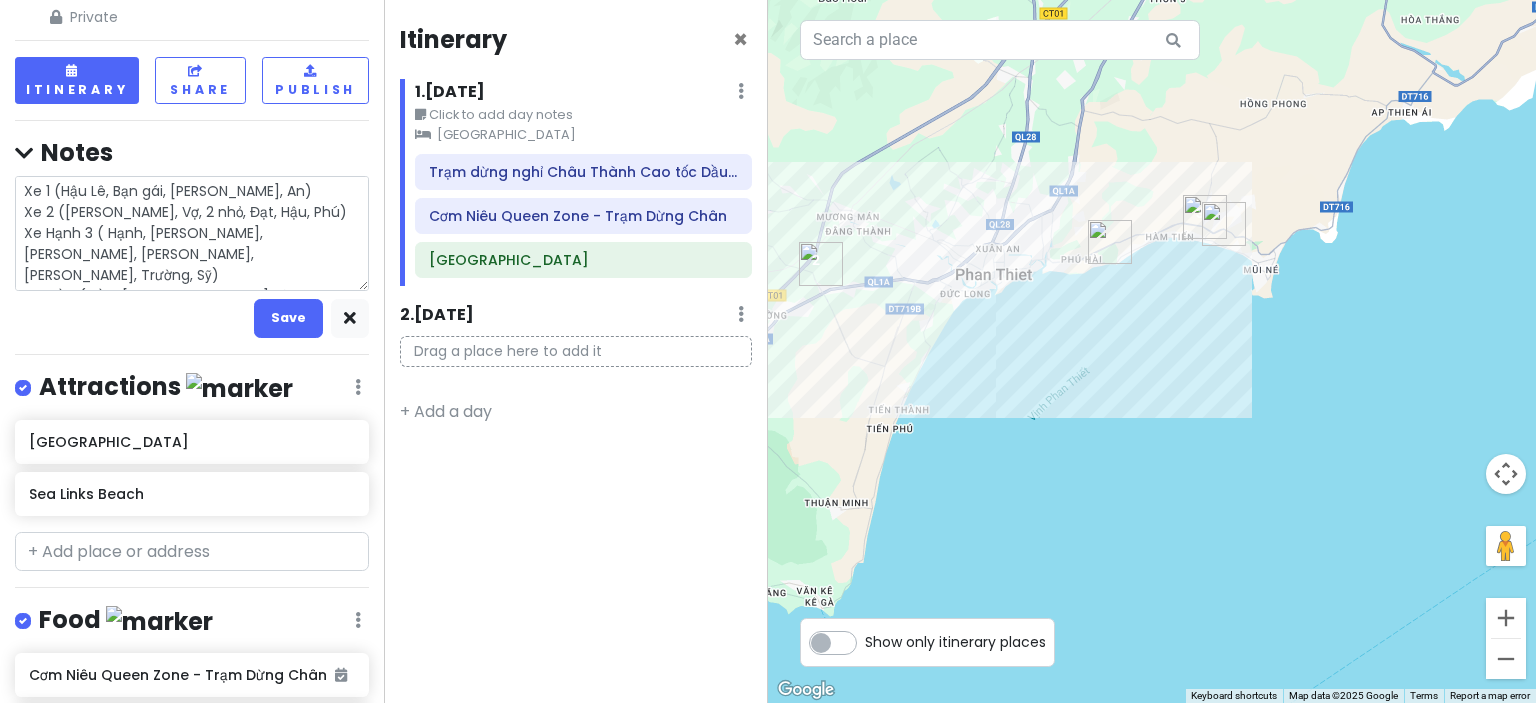 click on "Xe 1 (Hậu Lê, Bạn gái, [PERSON_NAME], An)
Xe 2 ([PERSON_NAME], Vợ, 2 nhỏ, Đạt, Hậu, Phú)
Xe Hạnh 3 ( Hạnh, [PERSON_NAME], [PERSON_NAME], [PERSON_NAME], [PERSON_NAME], Trường, Sỹ)
Xe Điền (Điền, [GEOGRAPHIC_DATA], Bình, [GEOGRAPHIC_DATA])" at bounding box center [192, 233] 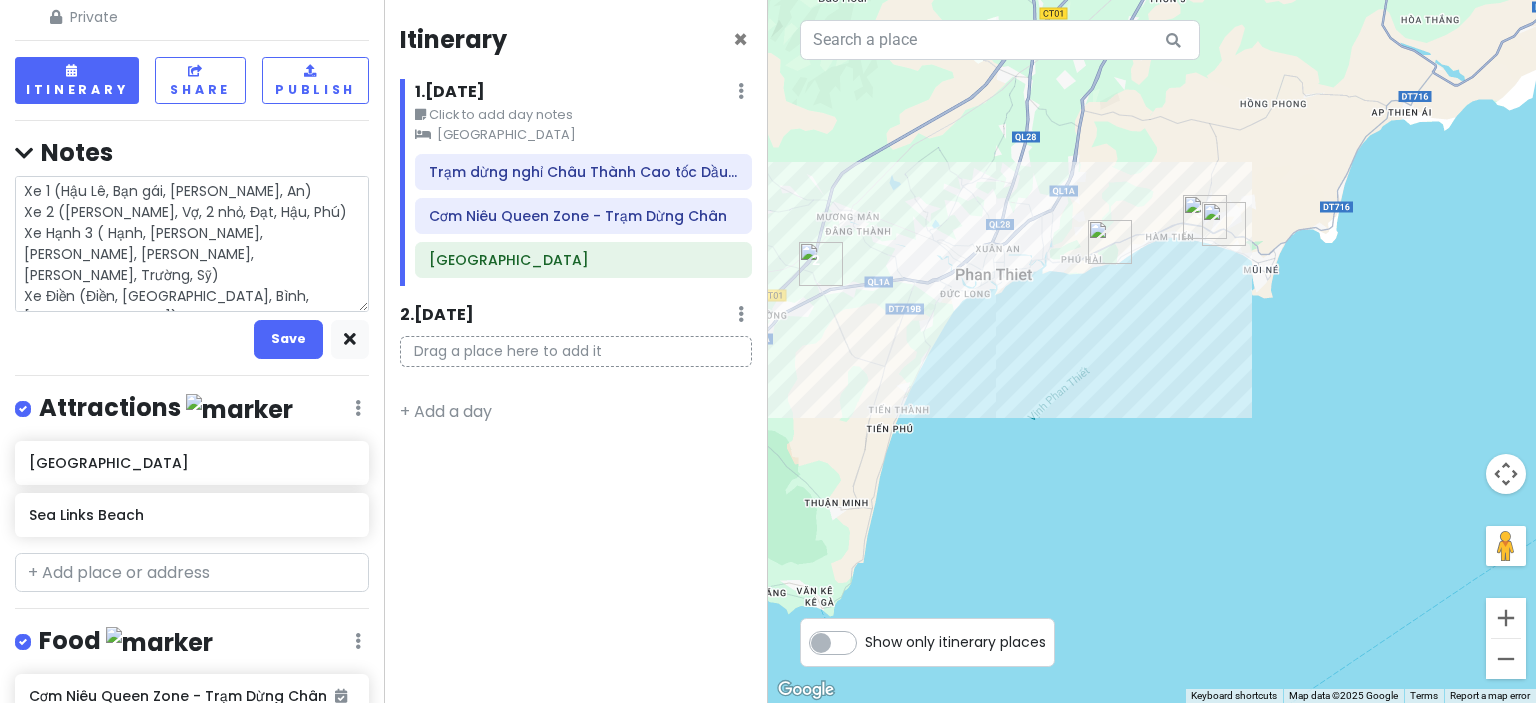 type on "x" 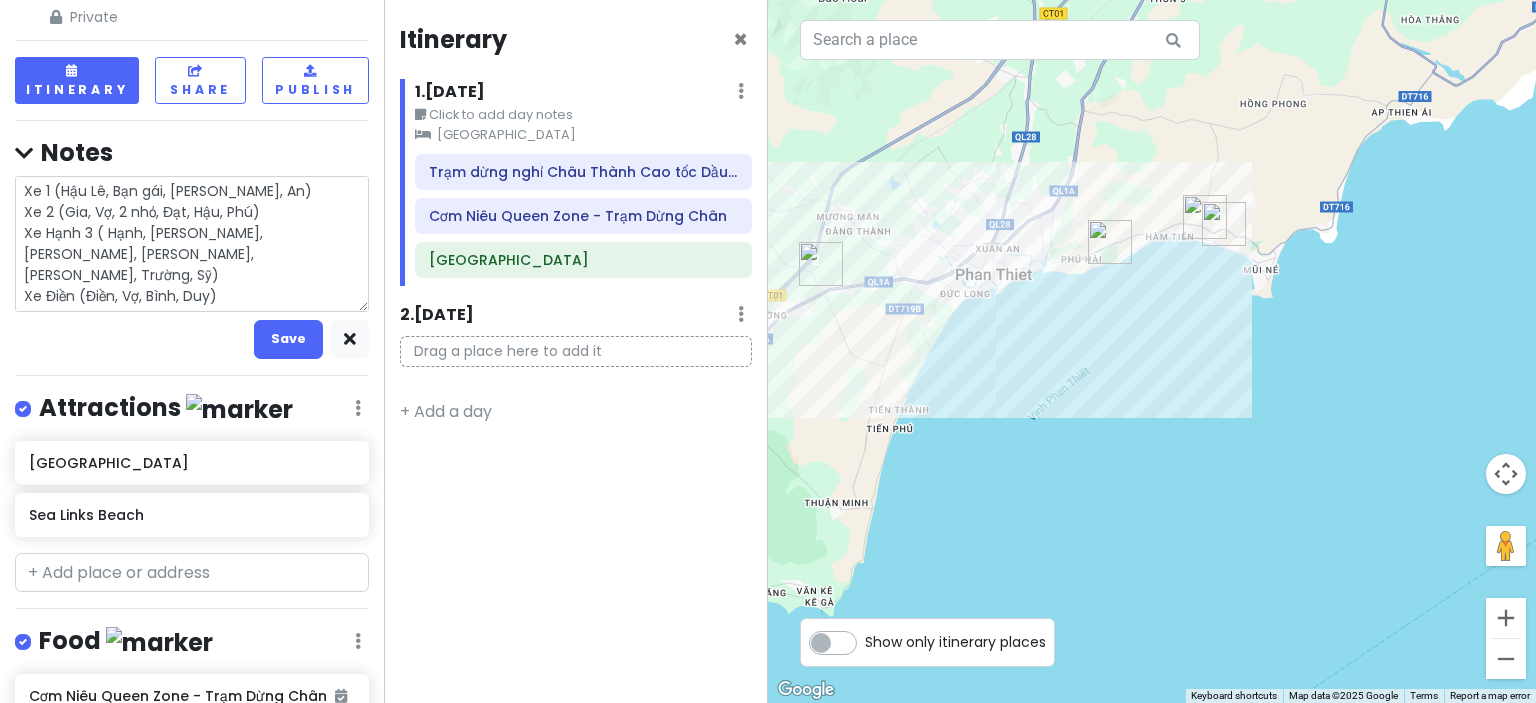 scroll, scrollTop: 90, scrollLeft: 0, axis: vertical 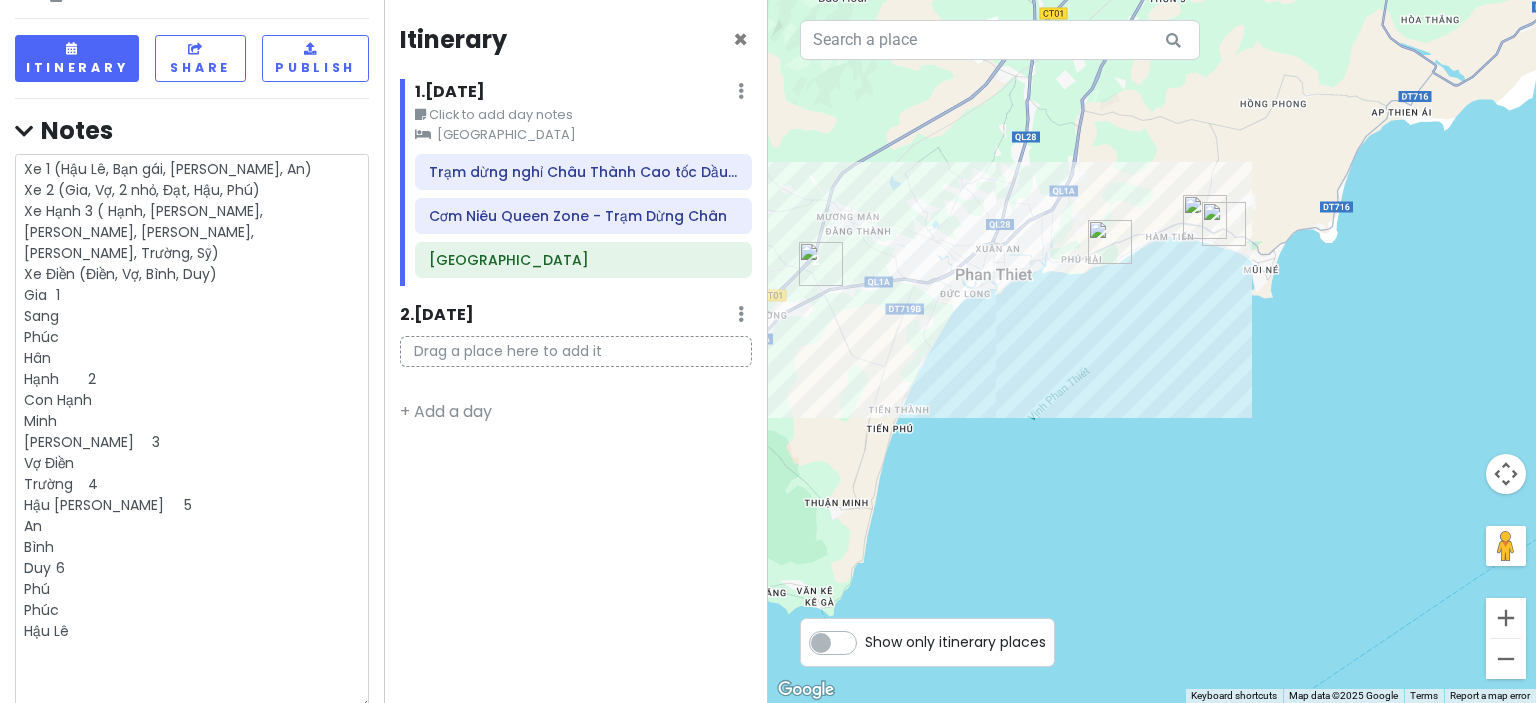 type on "x" 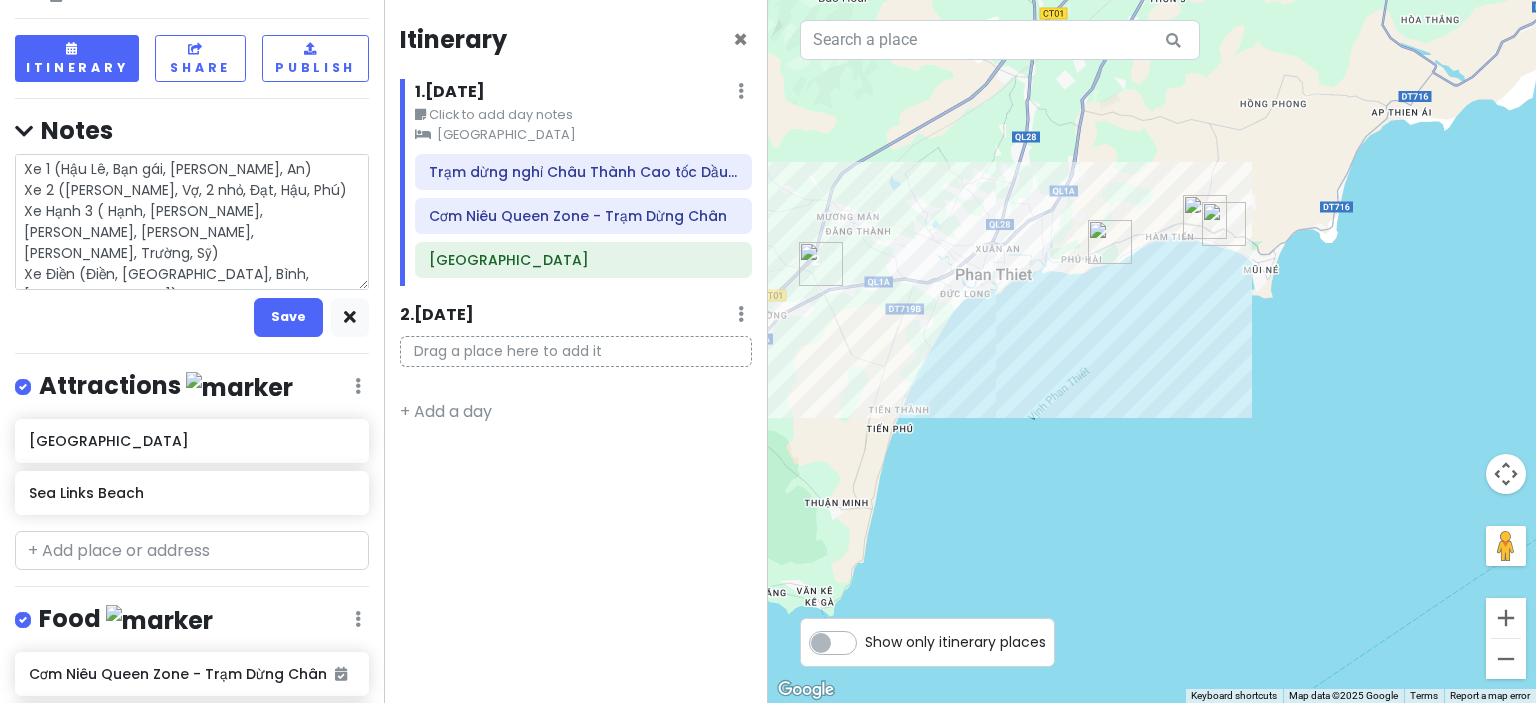type on "x" 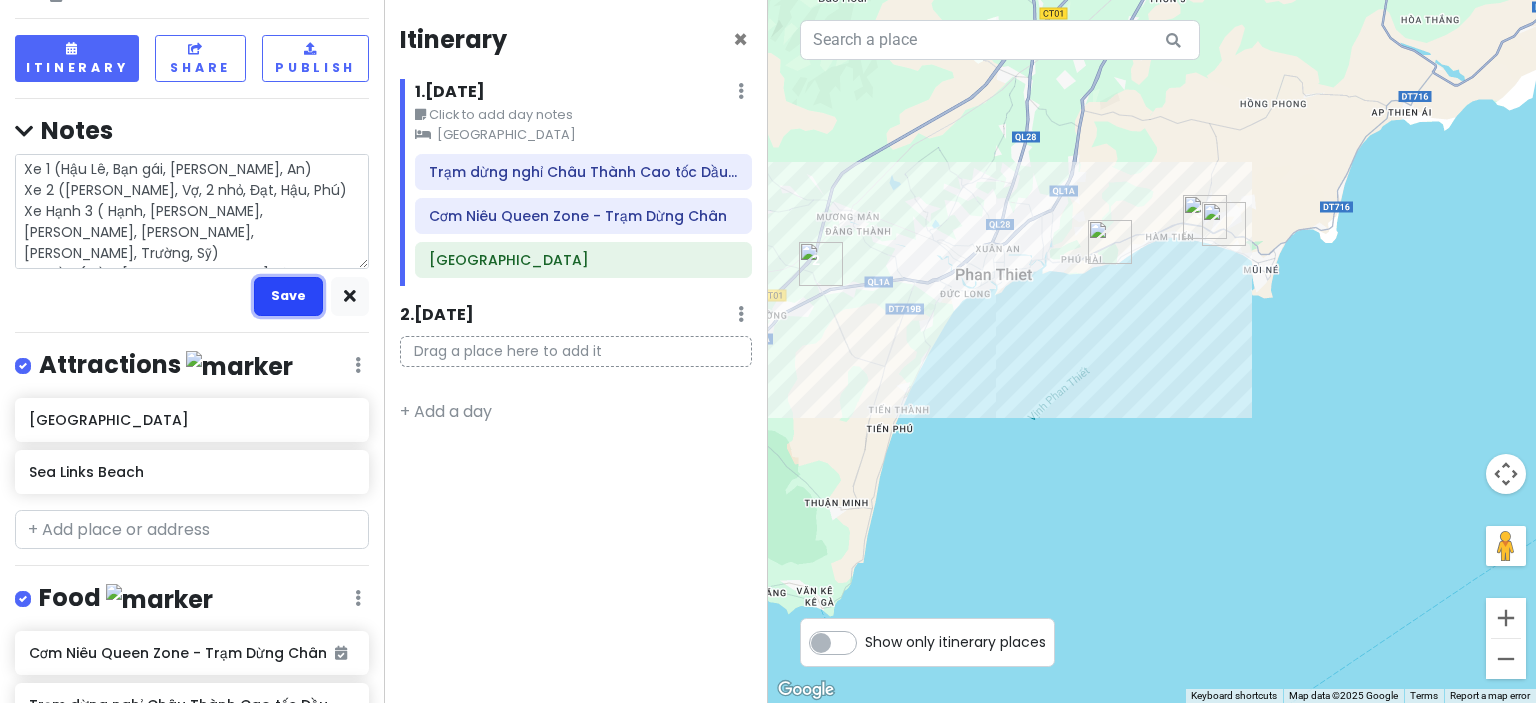 click on "Save" at bounding box center [288, 296] 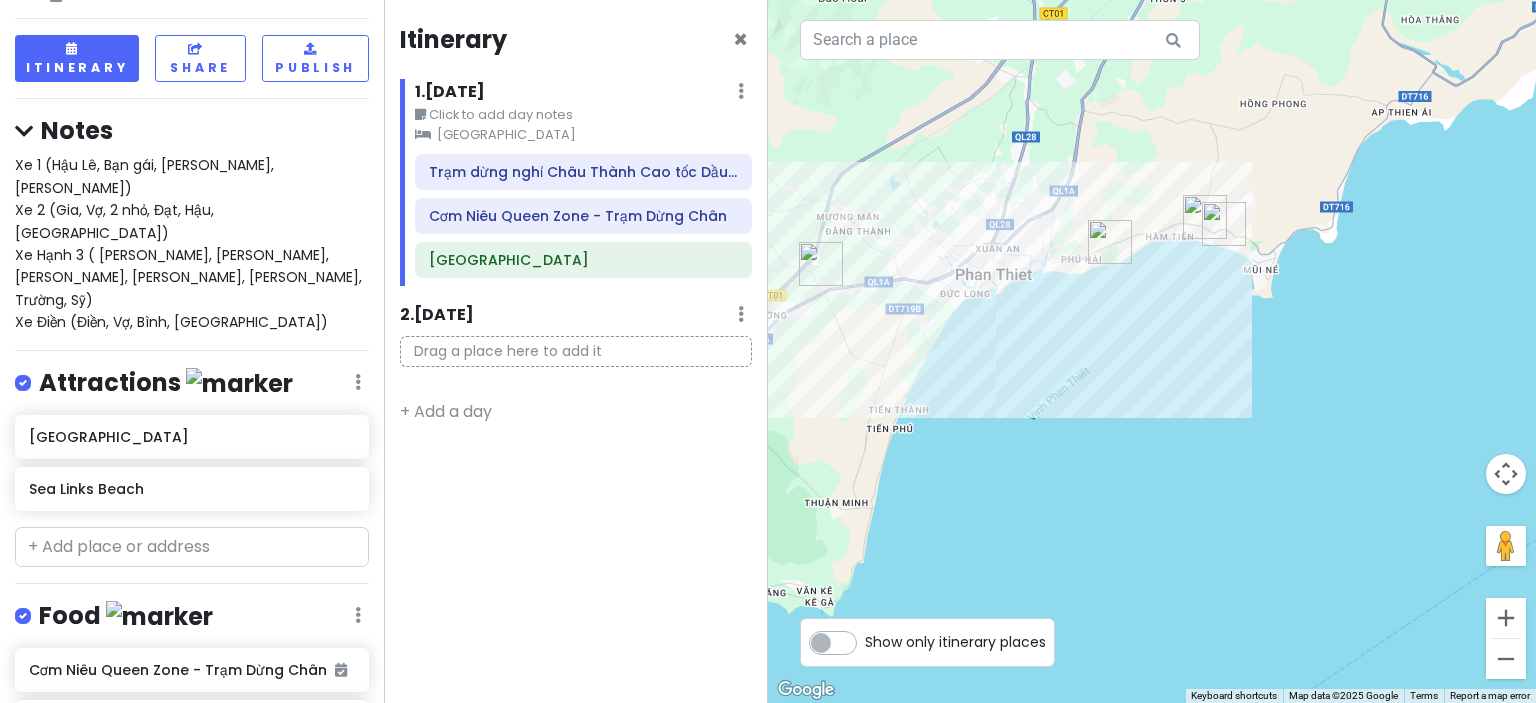 click on "Click to add day notes" at bounding box center [583, 115] 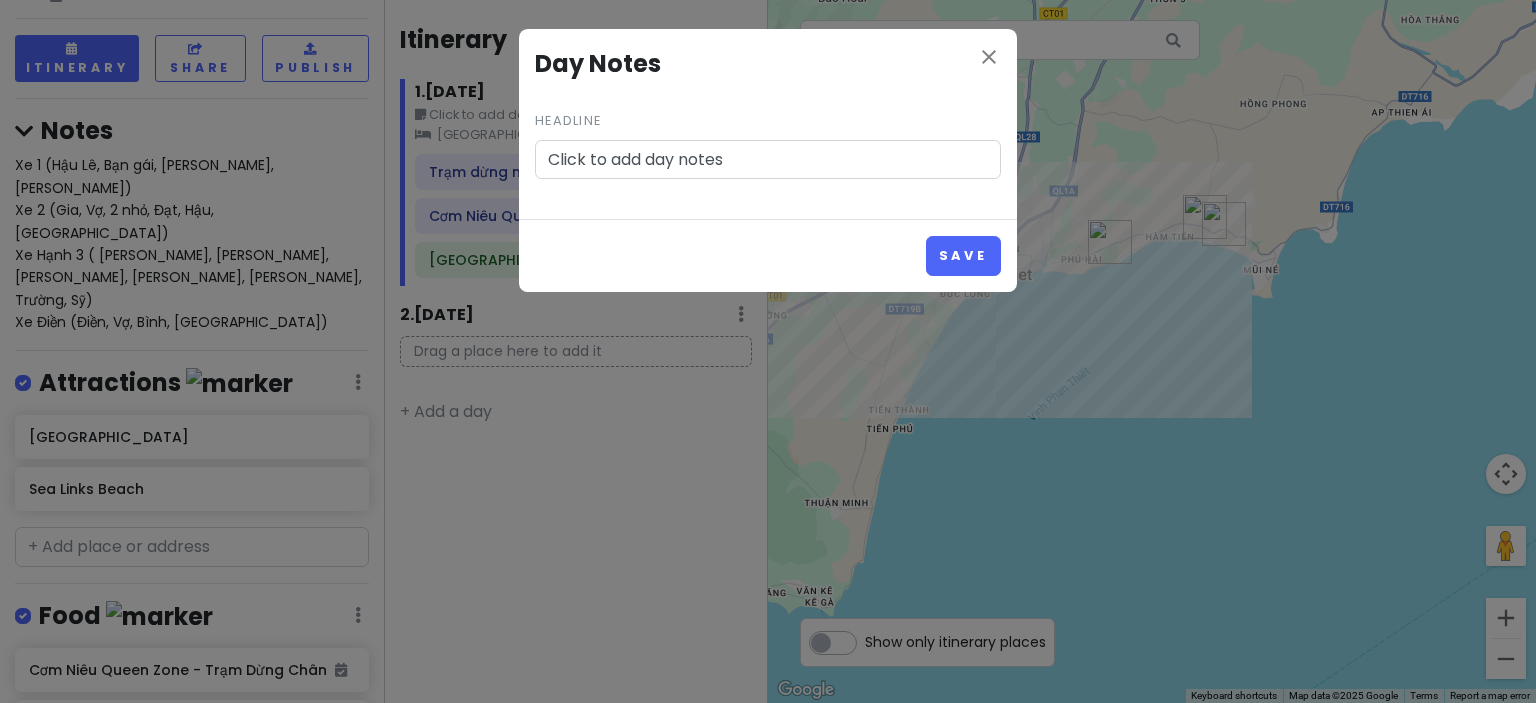 click on "Click to add day notes" at bounding box center [768, 160] 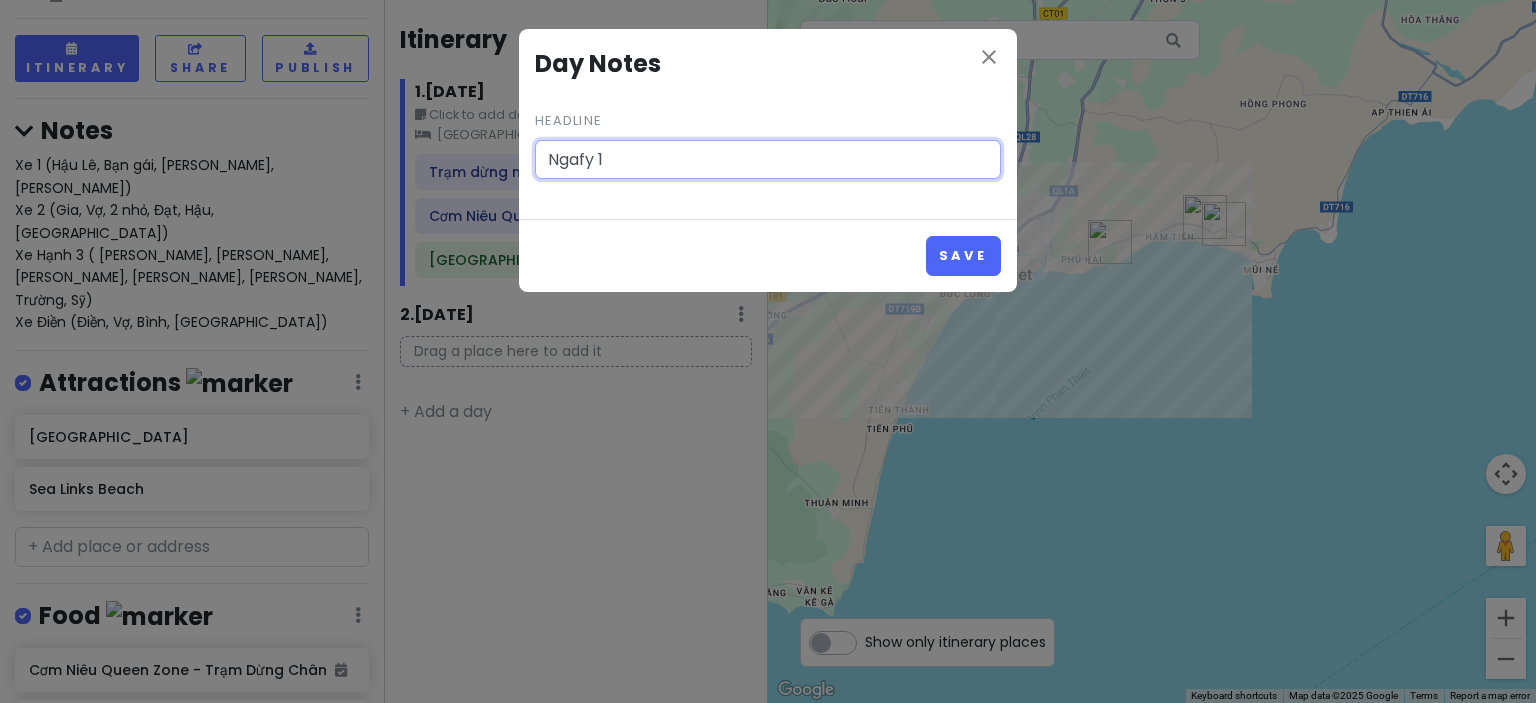 click on "Ngafy 1" at bounding box center [768, 160] 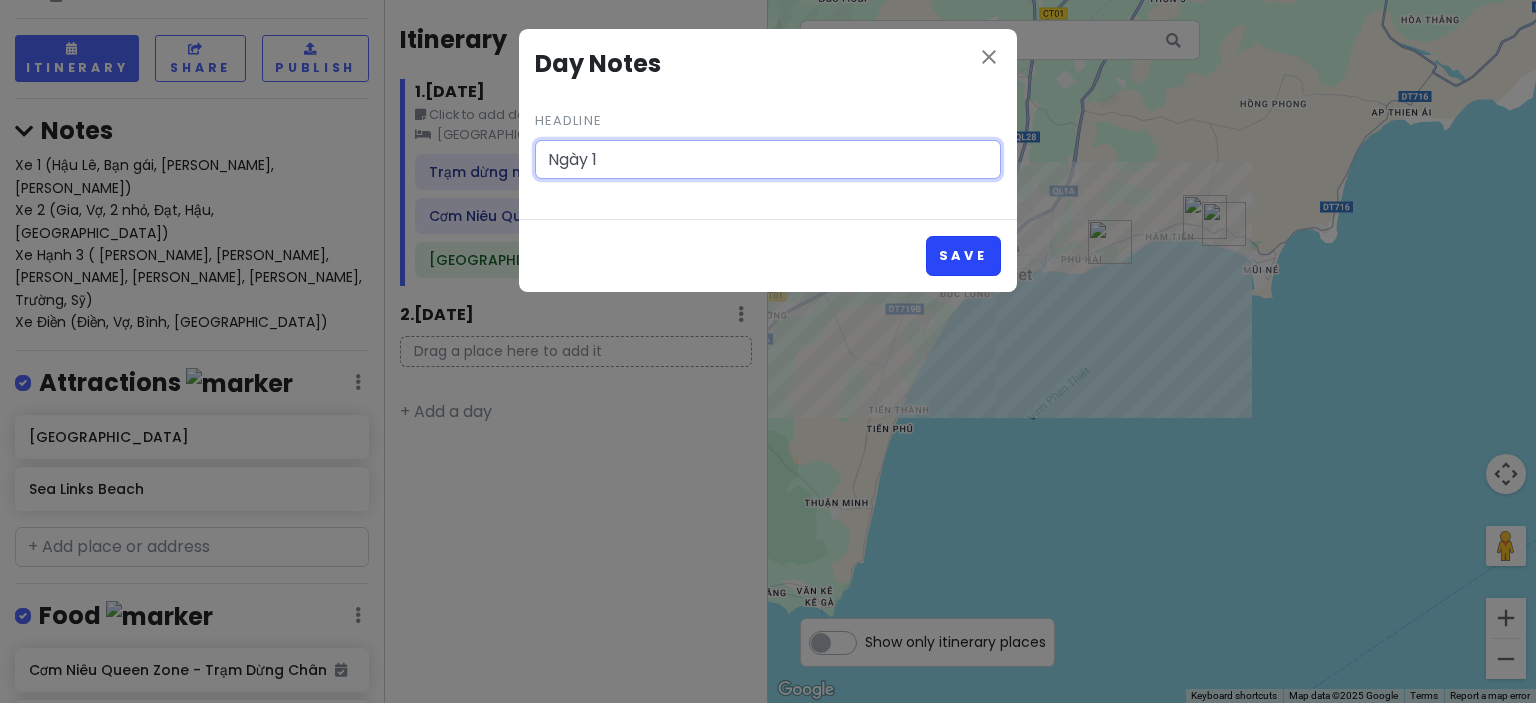 type on "Ngày 1" 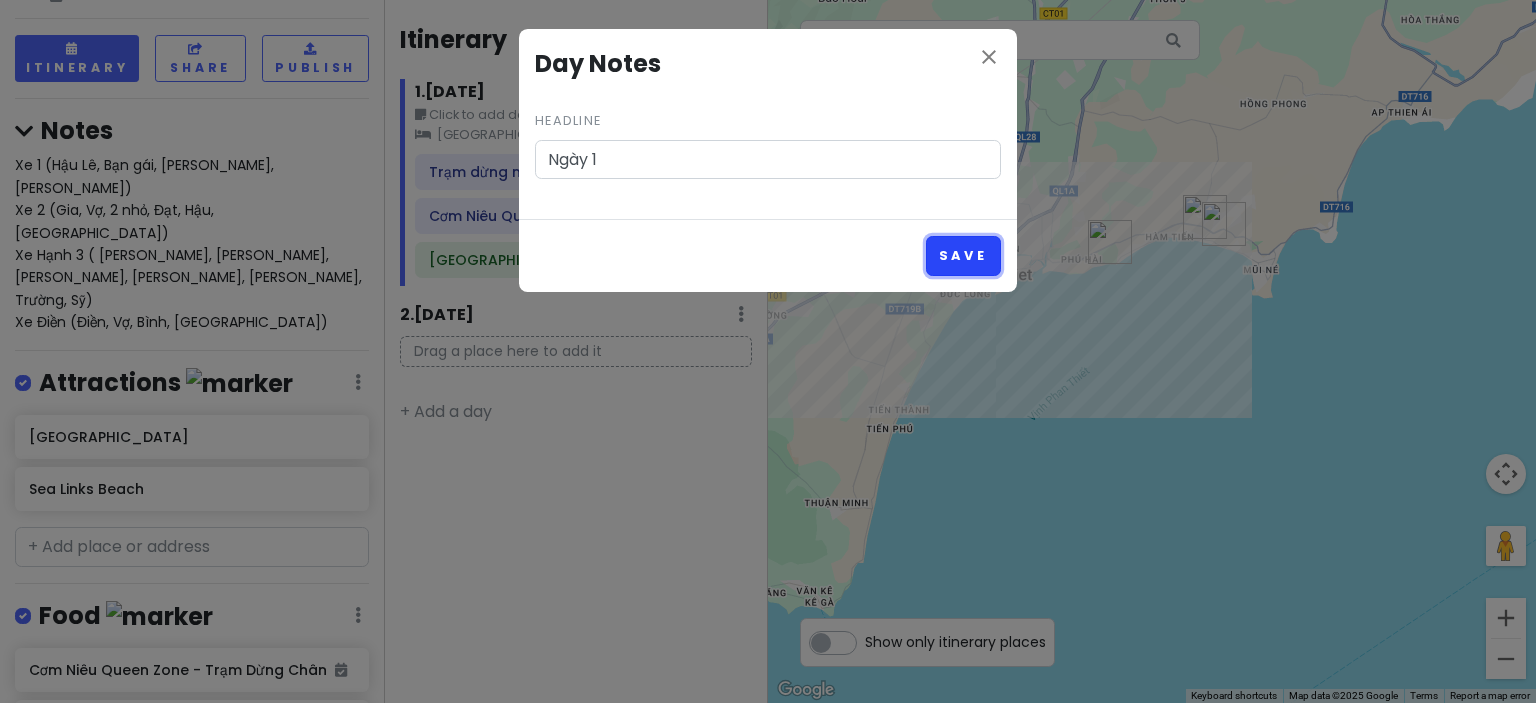 click on "Save" at bounding box center (963, 255) 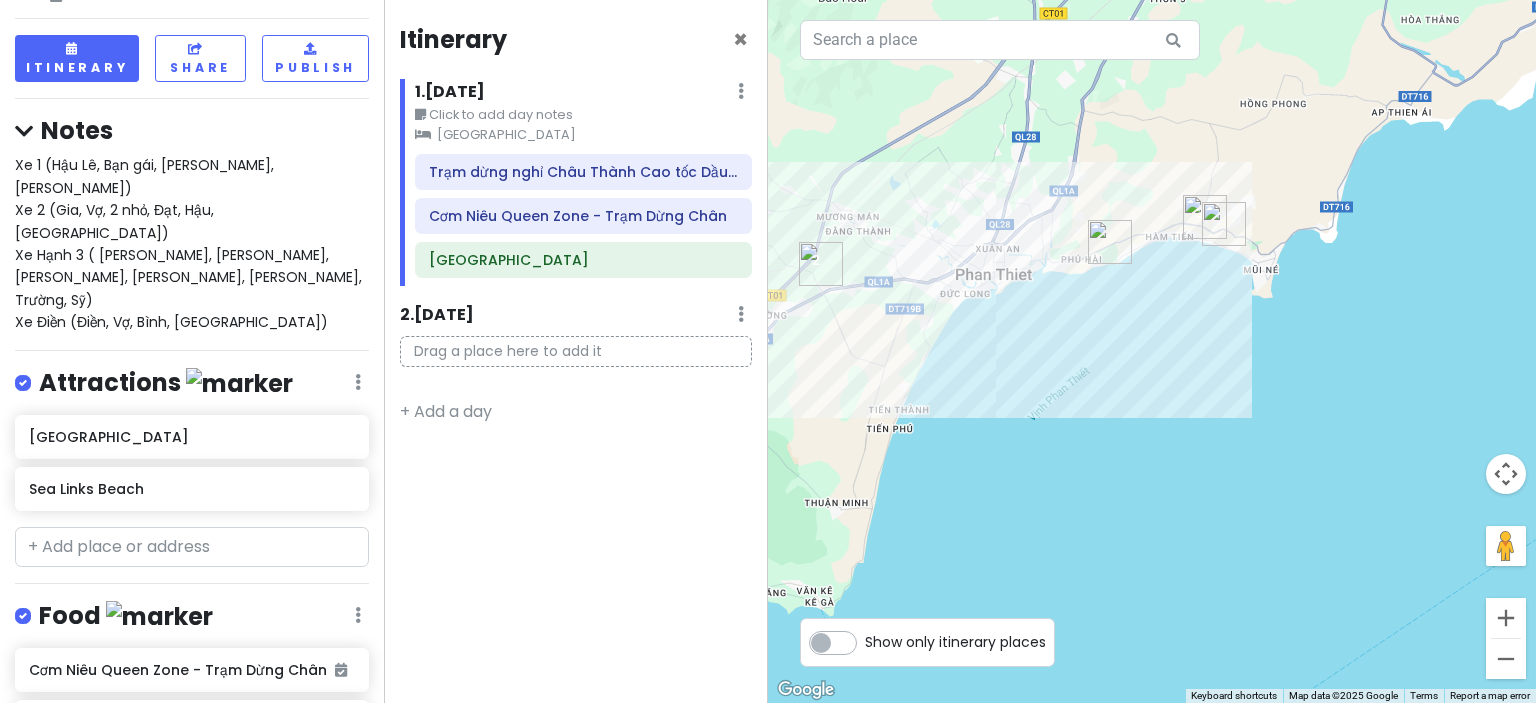 click on "Drag a place here to add it" at bounding box center (576, 351) 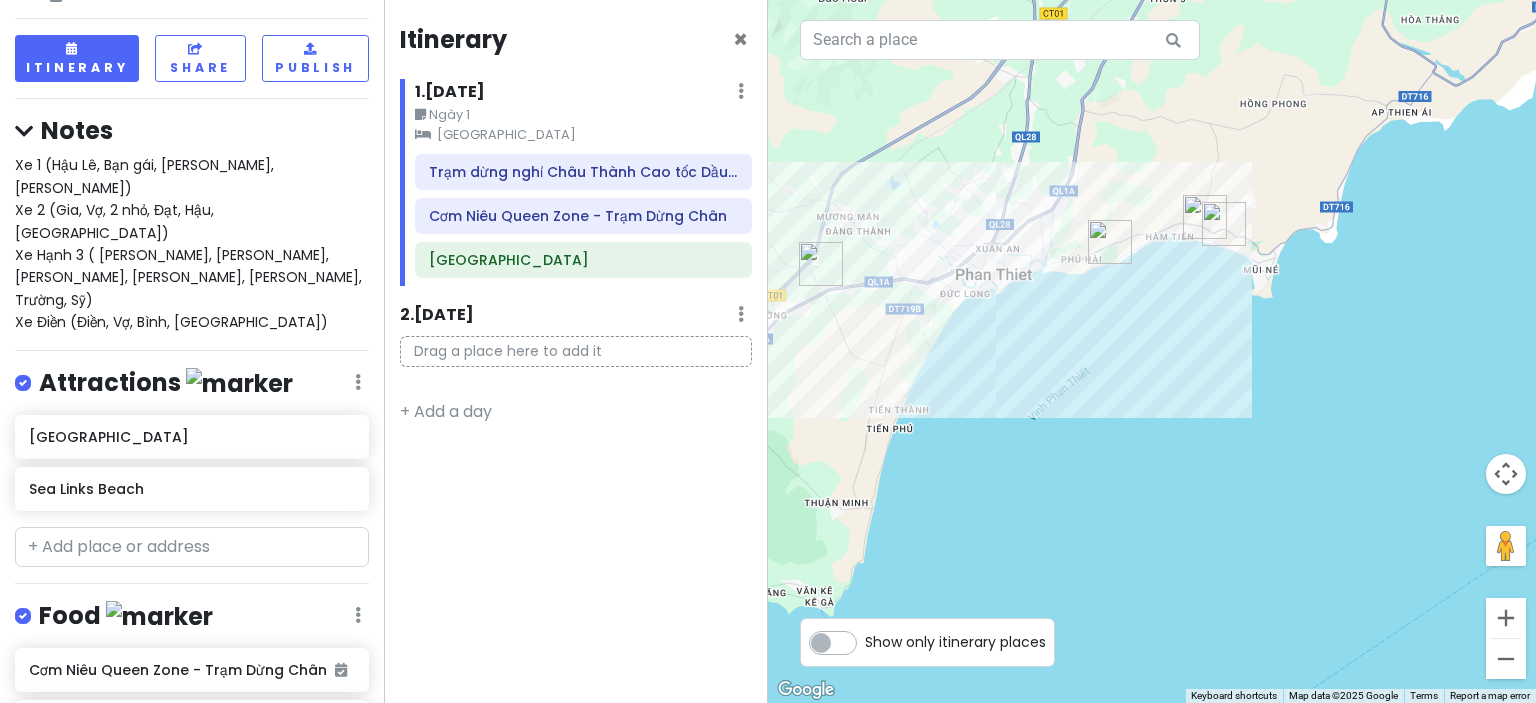 click on "2 .  [DATE]" at bounding box center (437, 315) 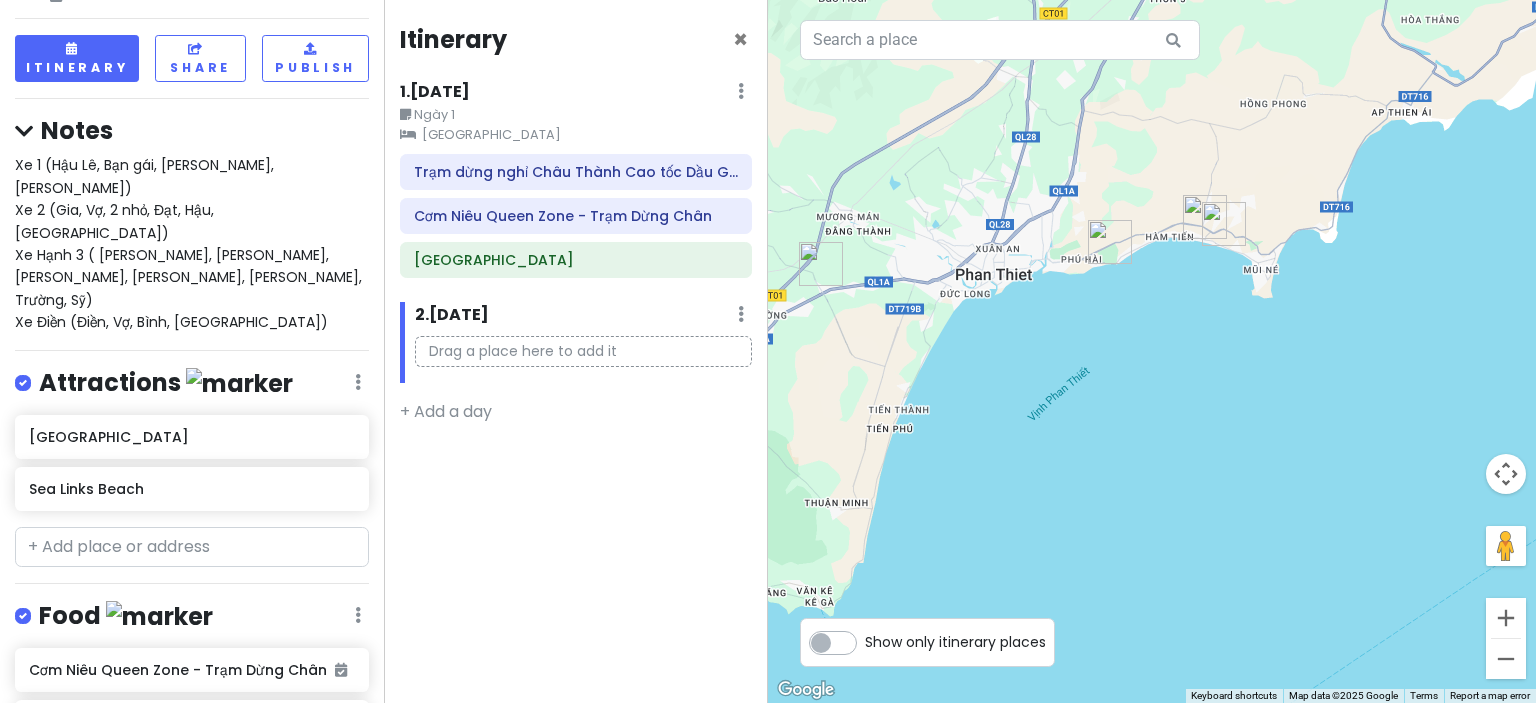 click on "2 .  [DATE]" at bounding box center (452, 315) 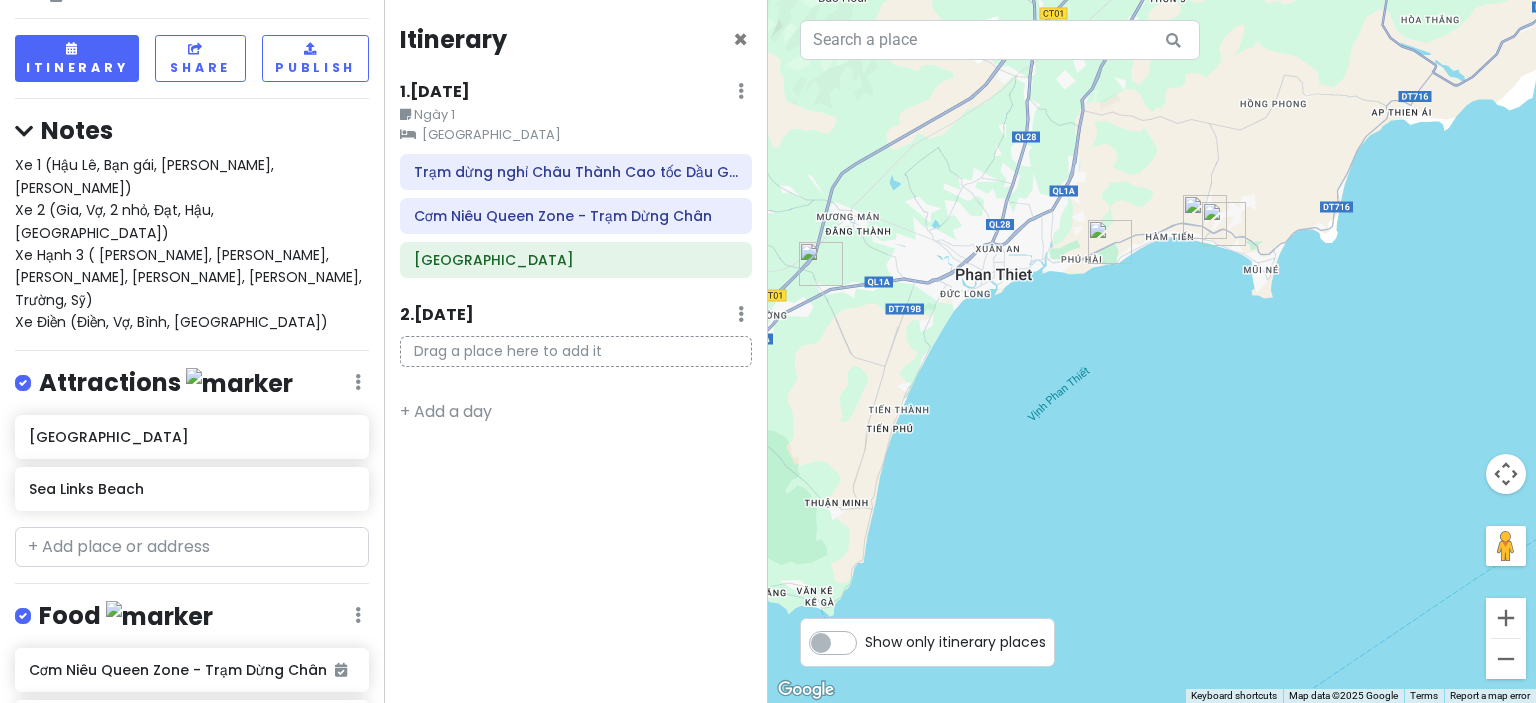 click on "2 .  [DATE]" at bounding box center [437, 315] 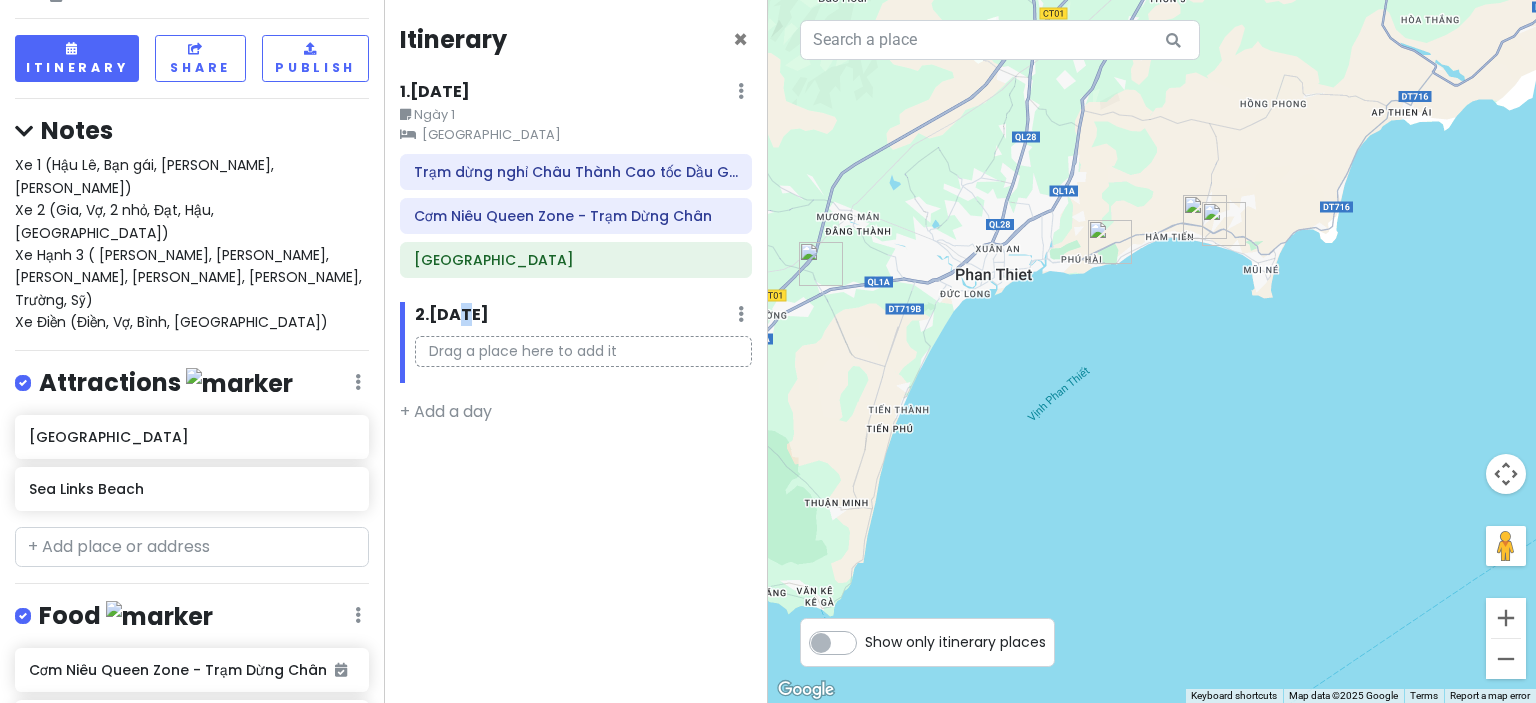 click on "2 .  [DATE]" at bounding box center [452, 315] 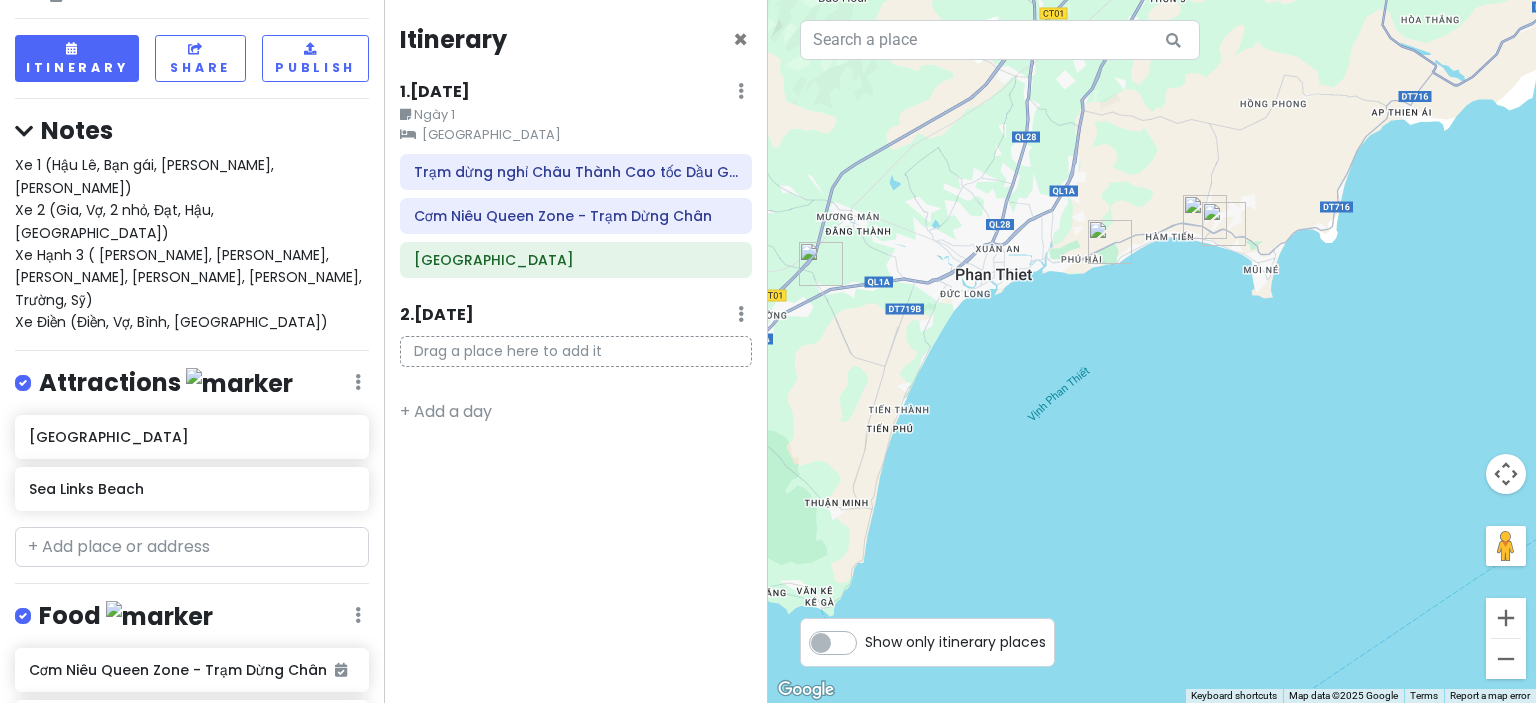 click on "2 .  [DATE] Add Day Notes Delete Day" at bounding box center [576, 319] 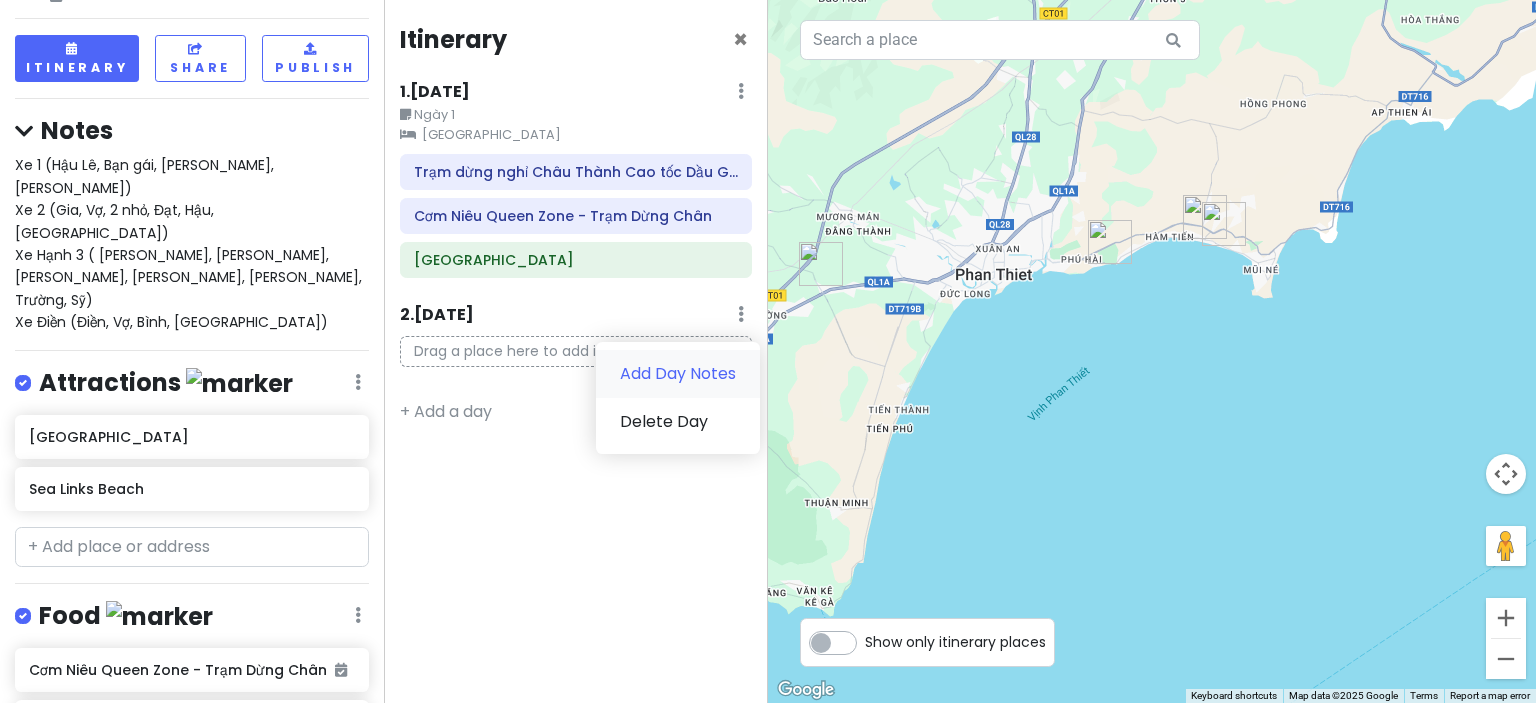 click on "Add Day Notes" at bounding box center (678, 374) 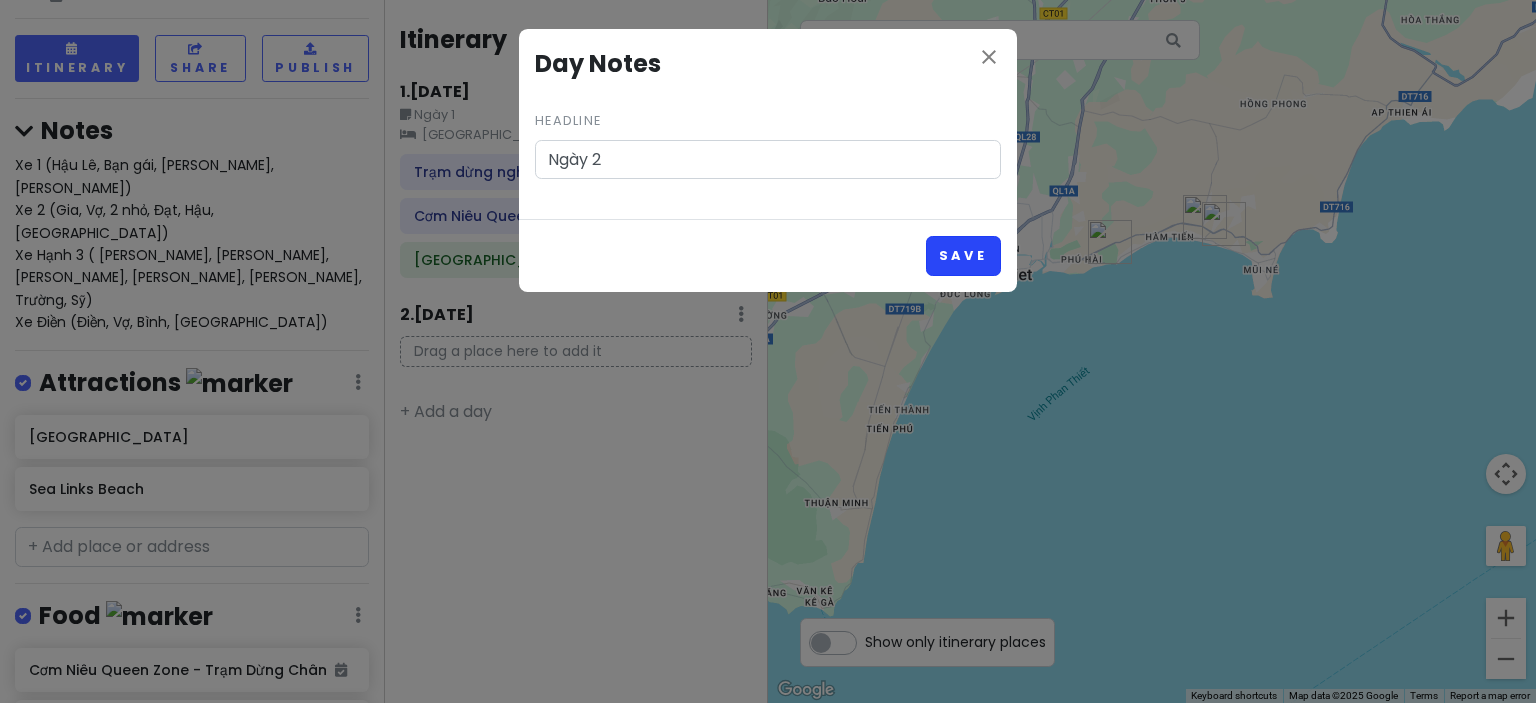 type on "Ngày 2" 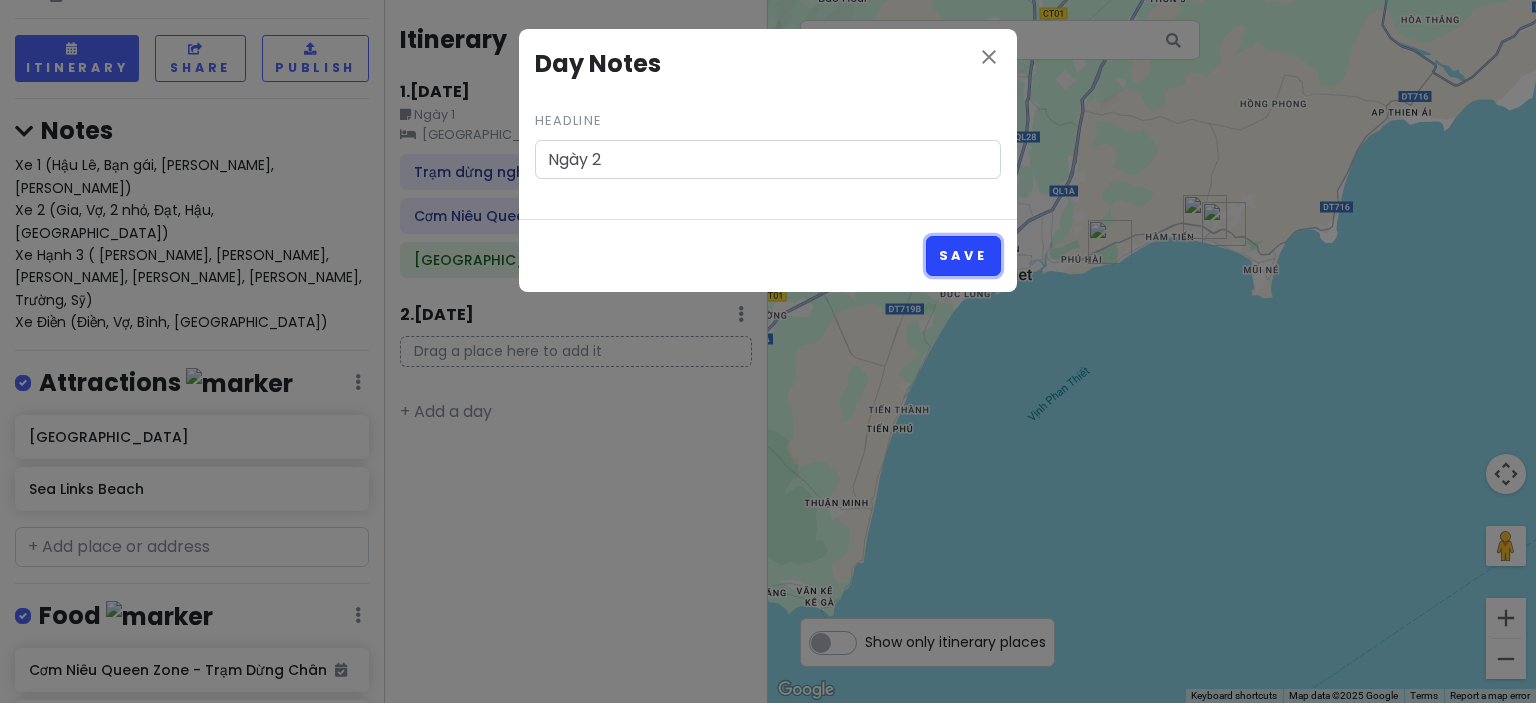 click on "Save" at bounding box center [963, 255] 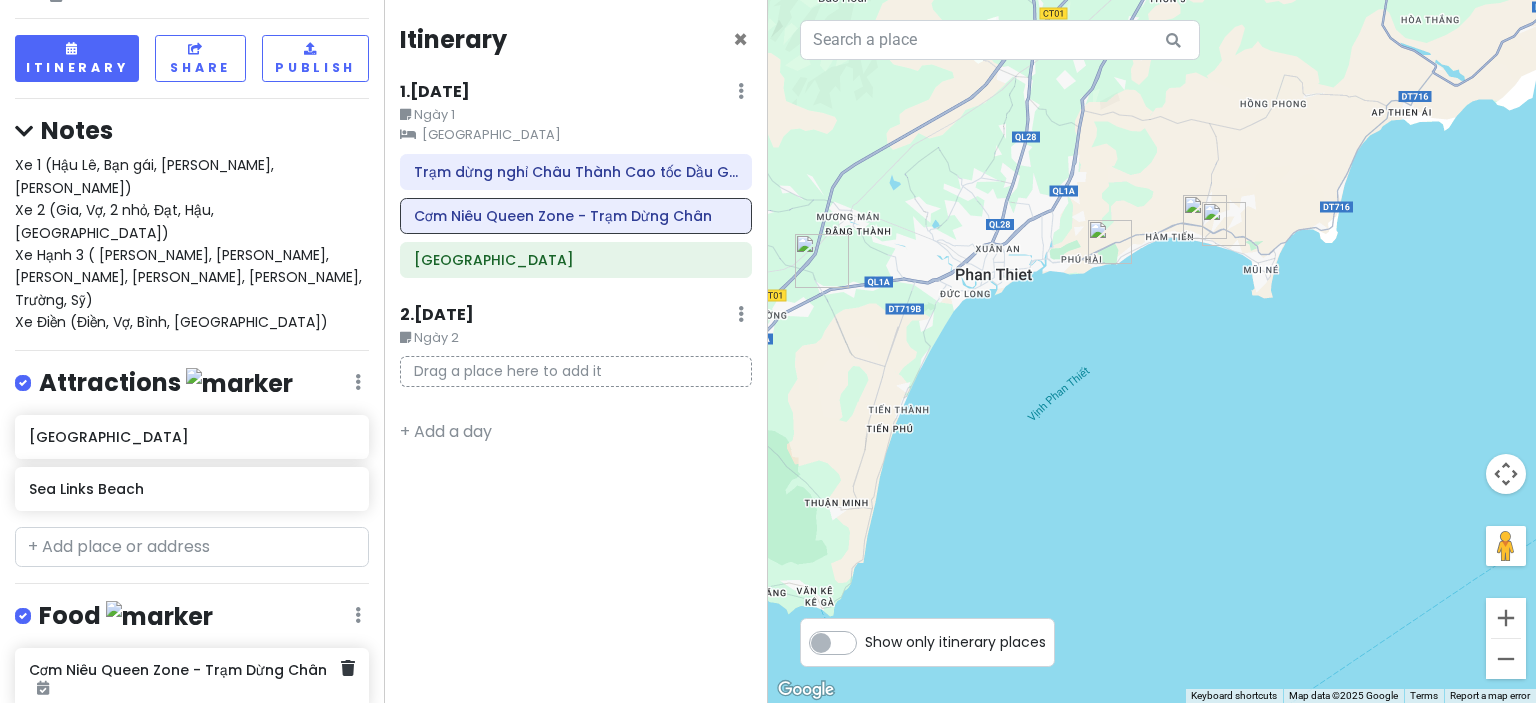 scroll, scrollTop: 190, scrollLeft: 0, axis: vertical 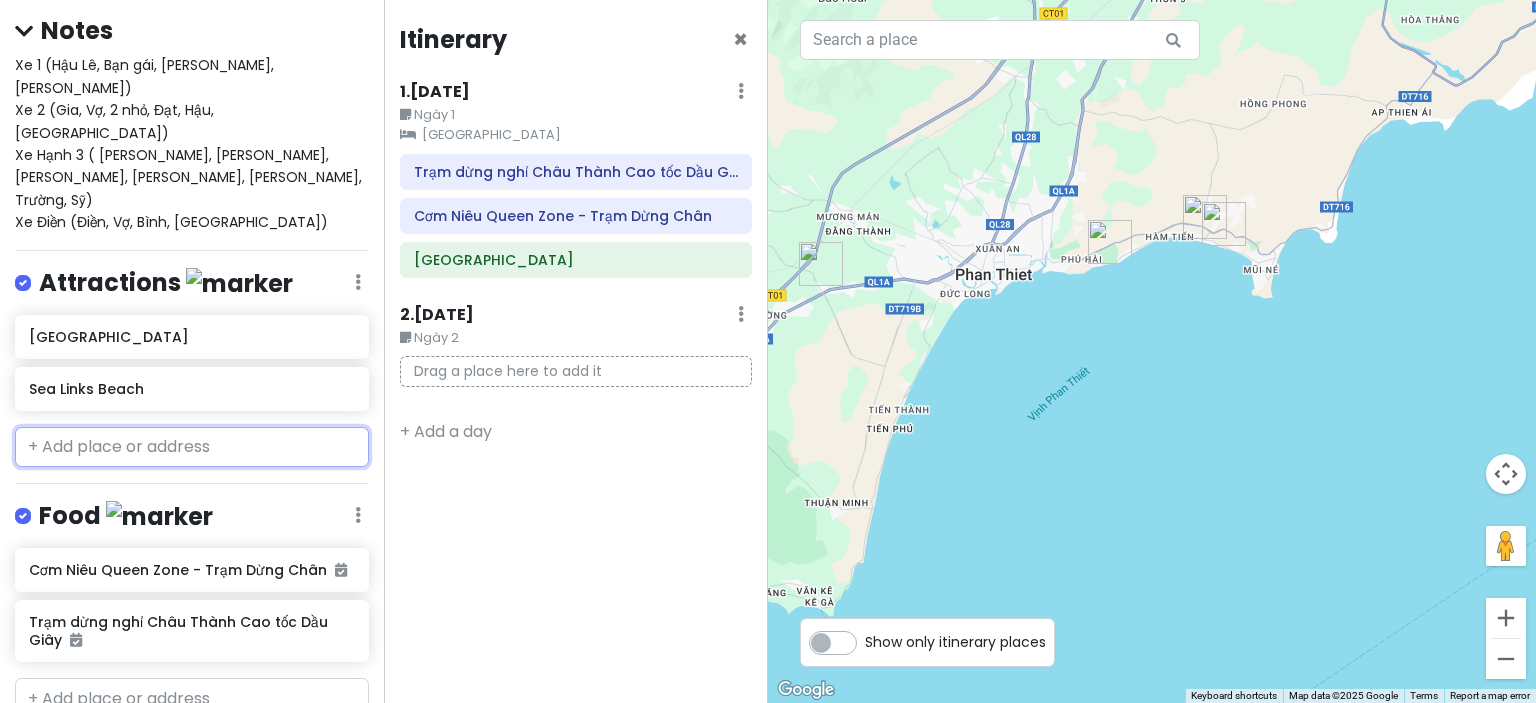 click at bounding box center (192, 447) 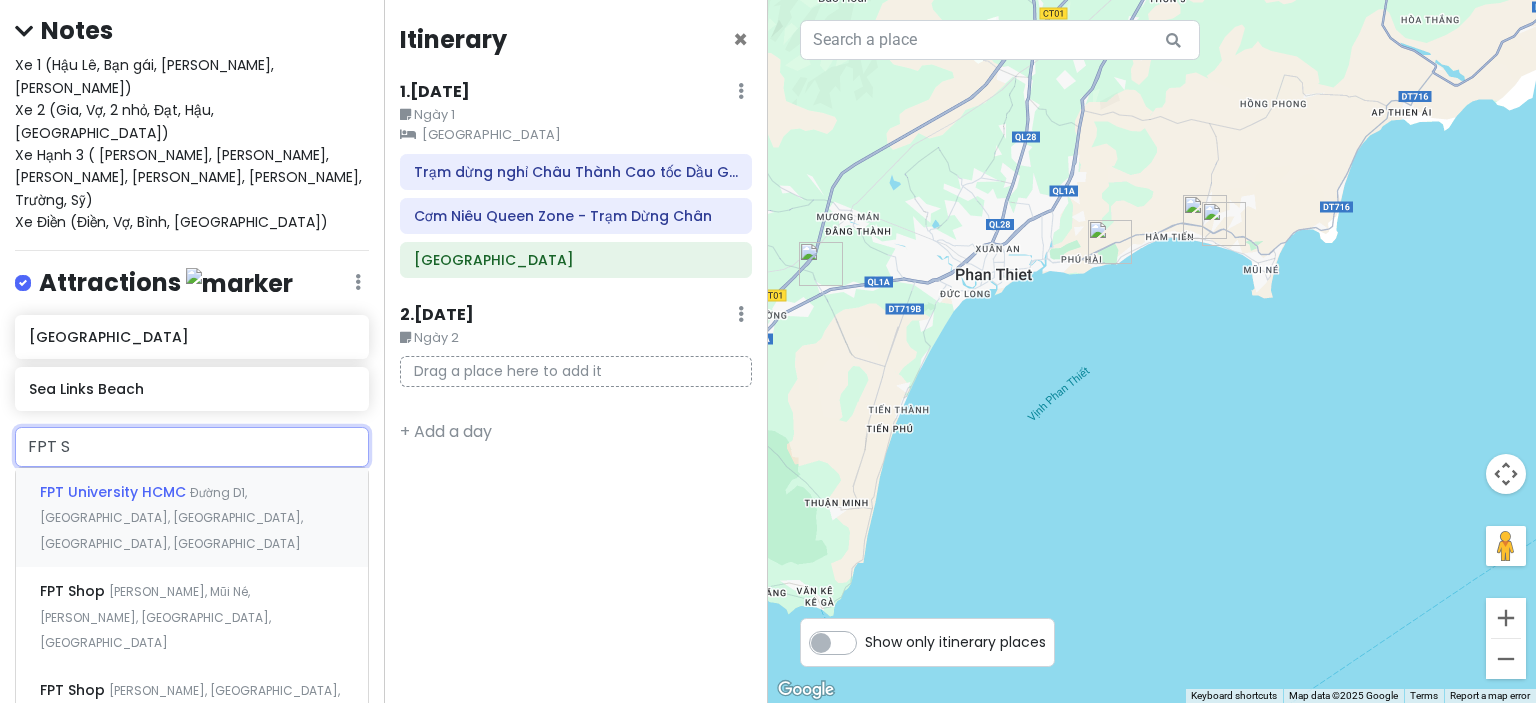 type on "FPT So" 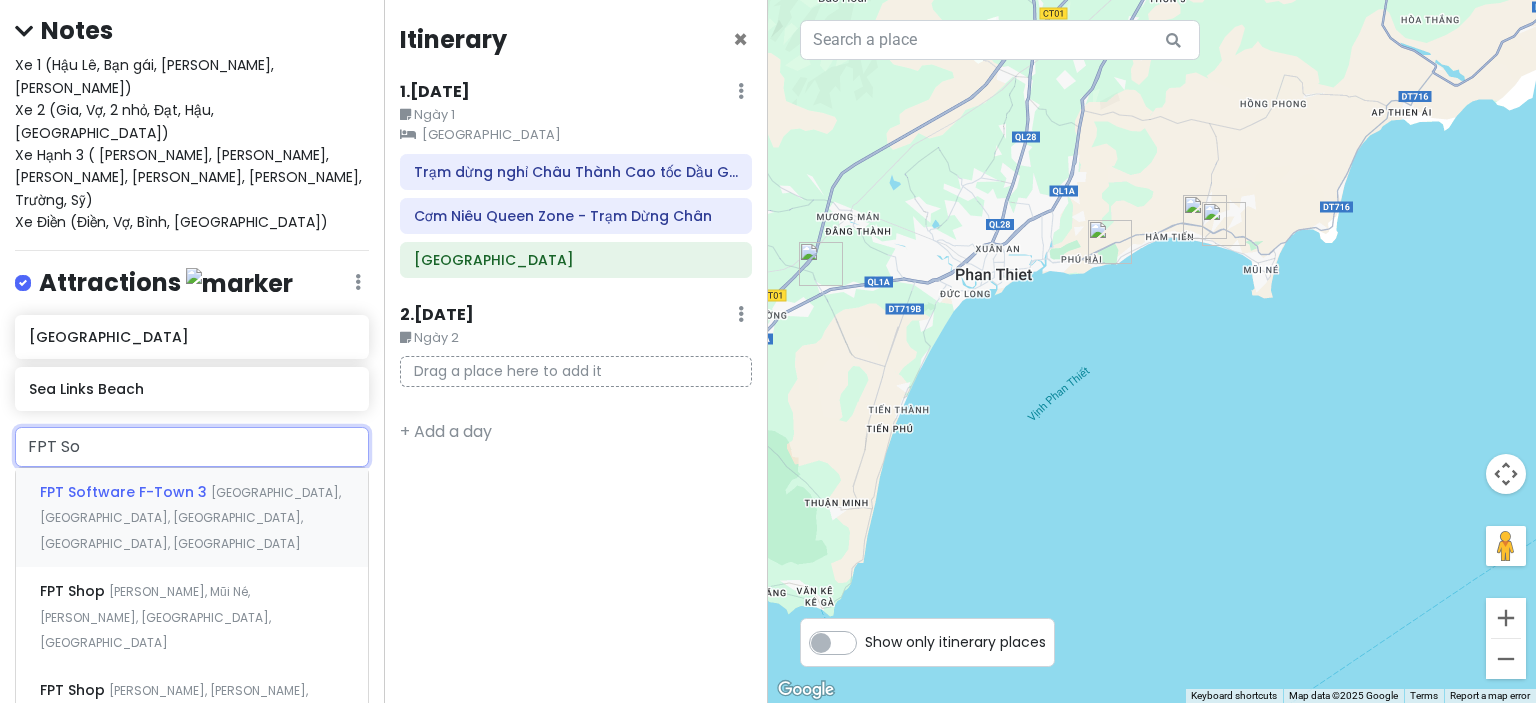 click on "[GEOGRAPHIC_DATA], [GEOGRAPHIC_DATA], [GEOGRAPHIC_DATA], [GEOGRAPHIC_DATA], [GEOGRAPHIC_DATA]" at bounding box center (190, 518) 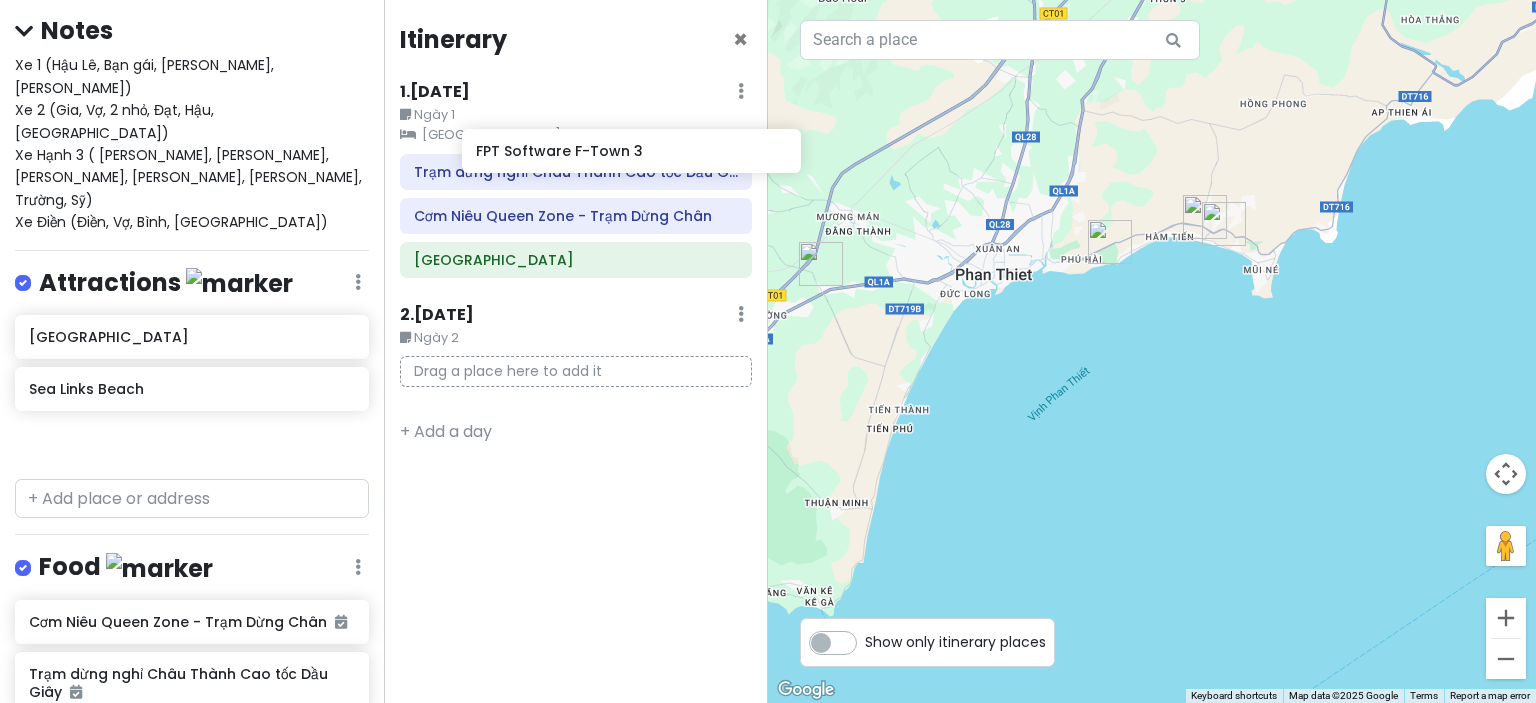 drag, startPoint x: 129, startPoint y: 377, endPoint x: 576, endPoint y: 157, distance: 498.20578 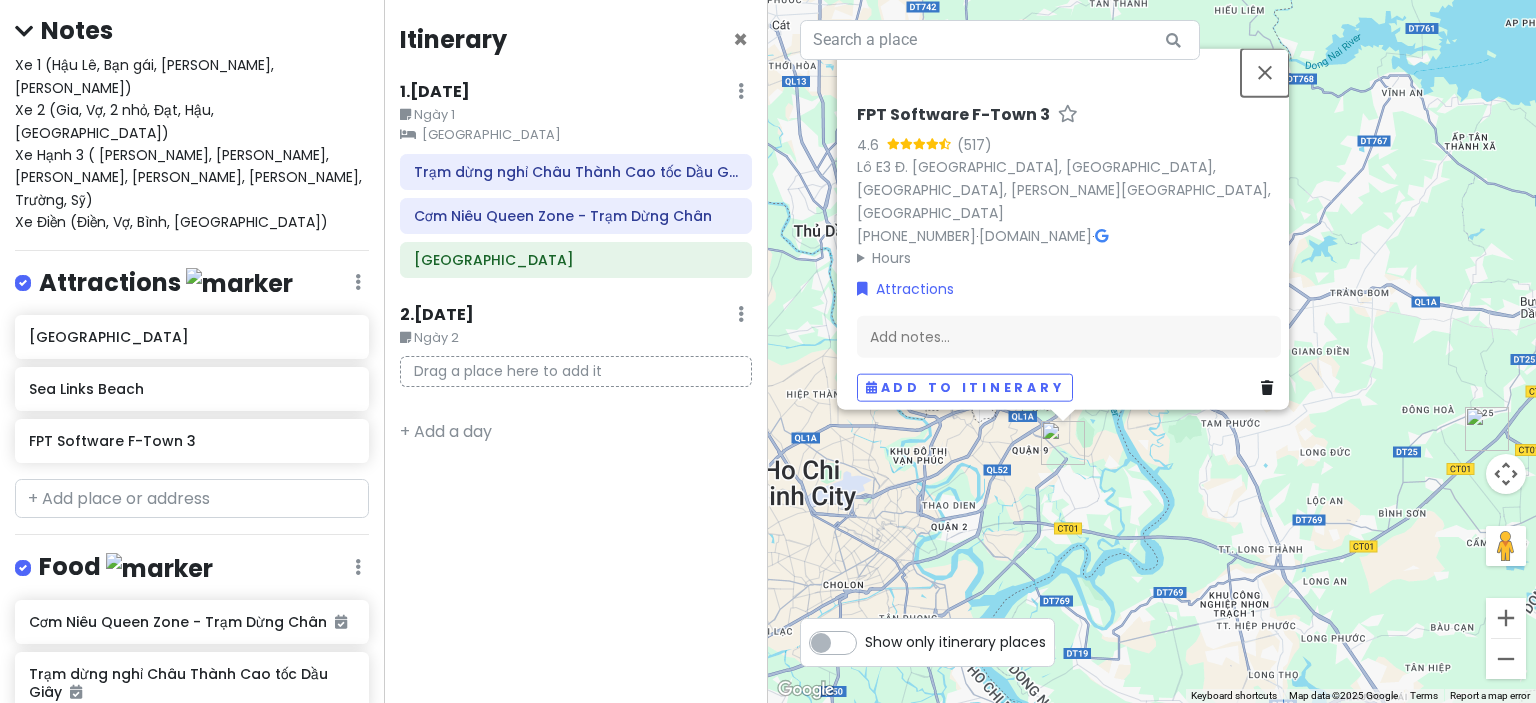 click at bounding box center [1265, 72] 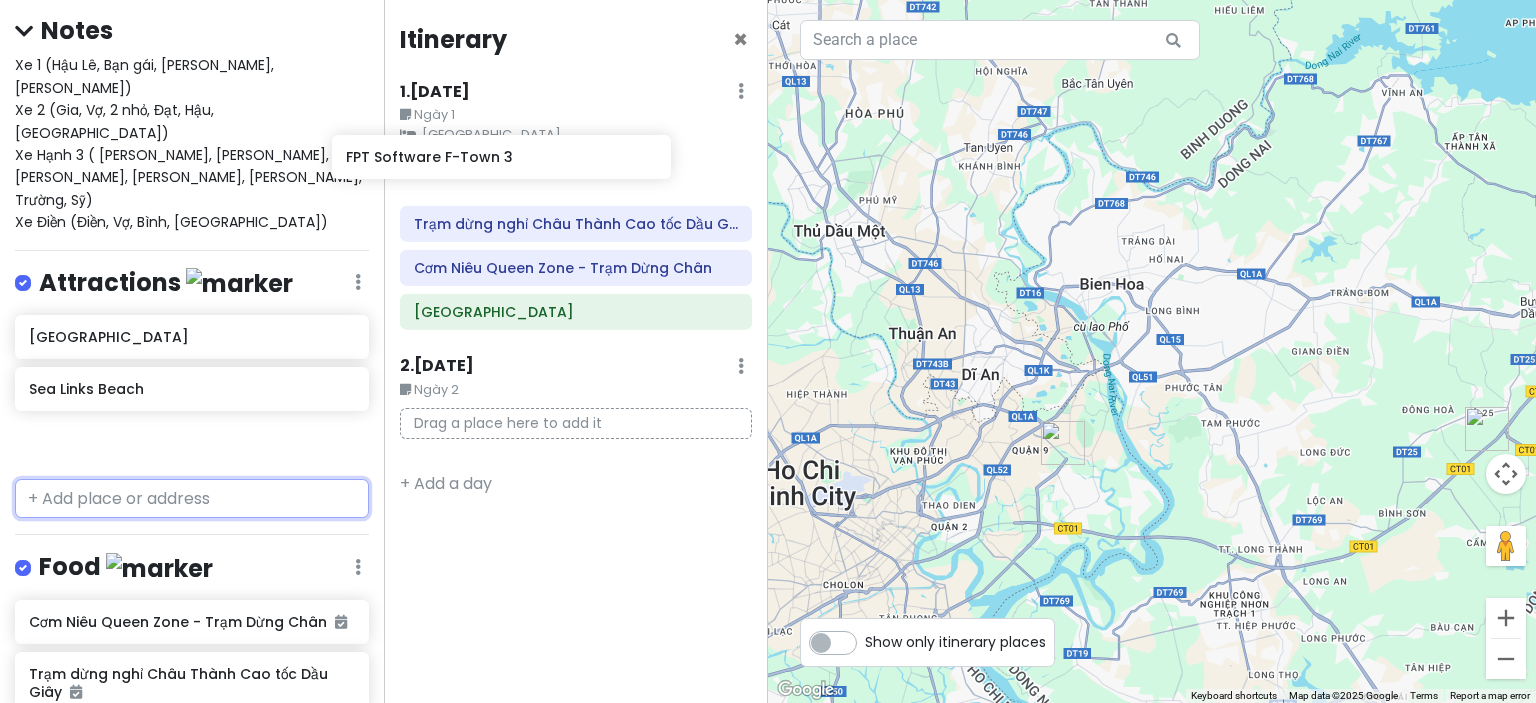 drag, startPoint x: 196, startPoint y: 376, endPoint x: 512, endPoint y: 162, distance: 381.6438 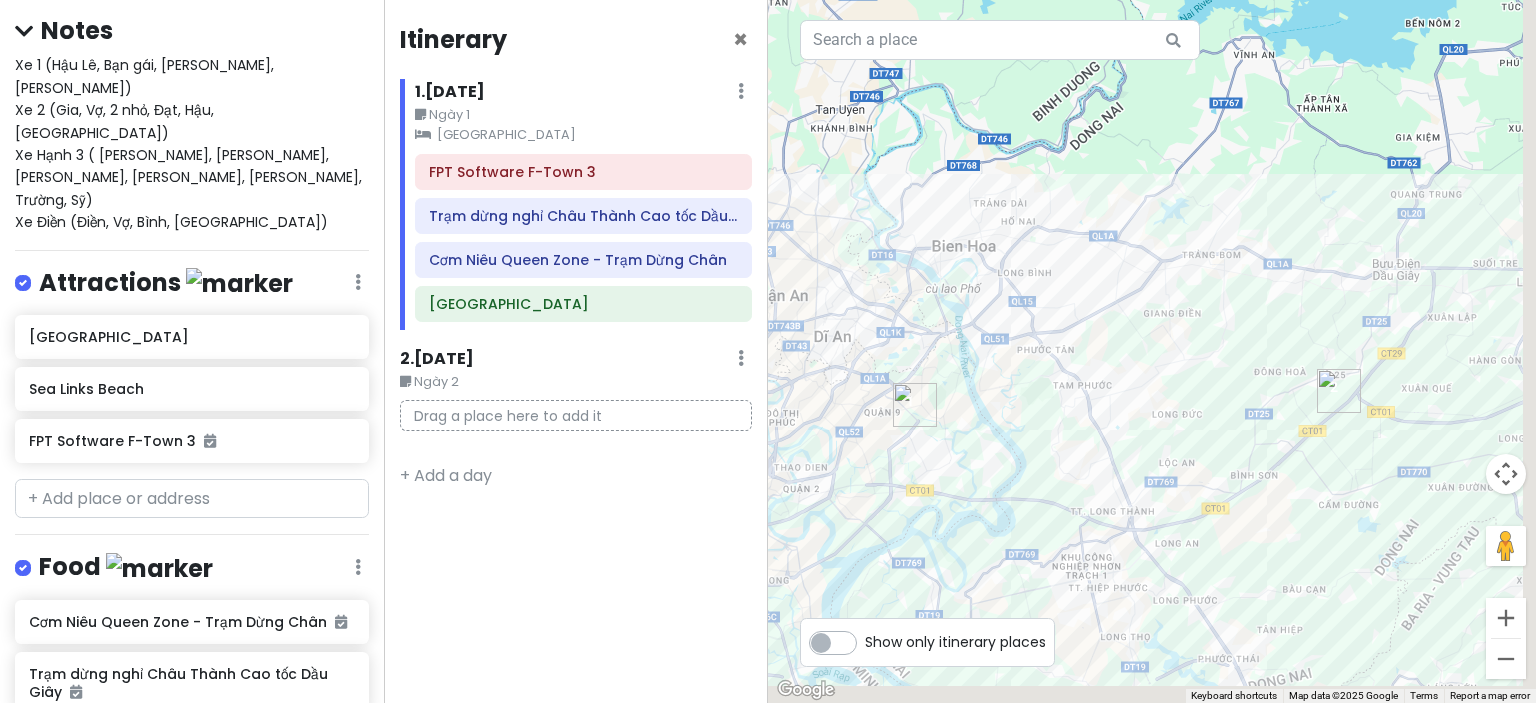 drag, startPoint x: 1300, startPoint y: 371, endPoint x: 1004, endPoint y: 299, distance: 304.63092 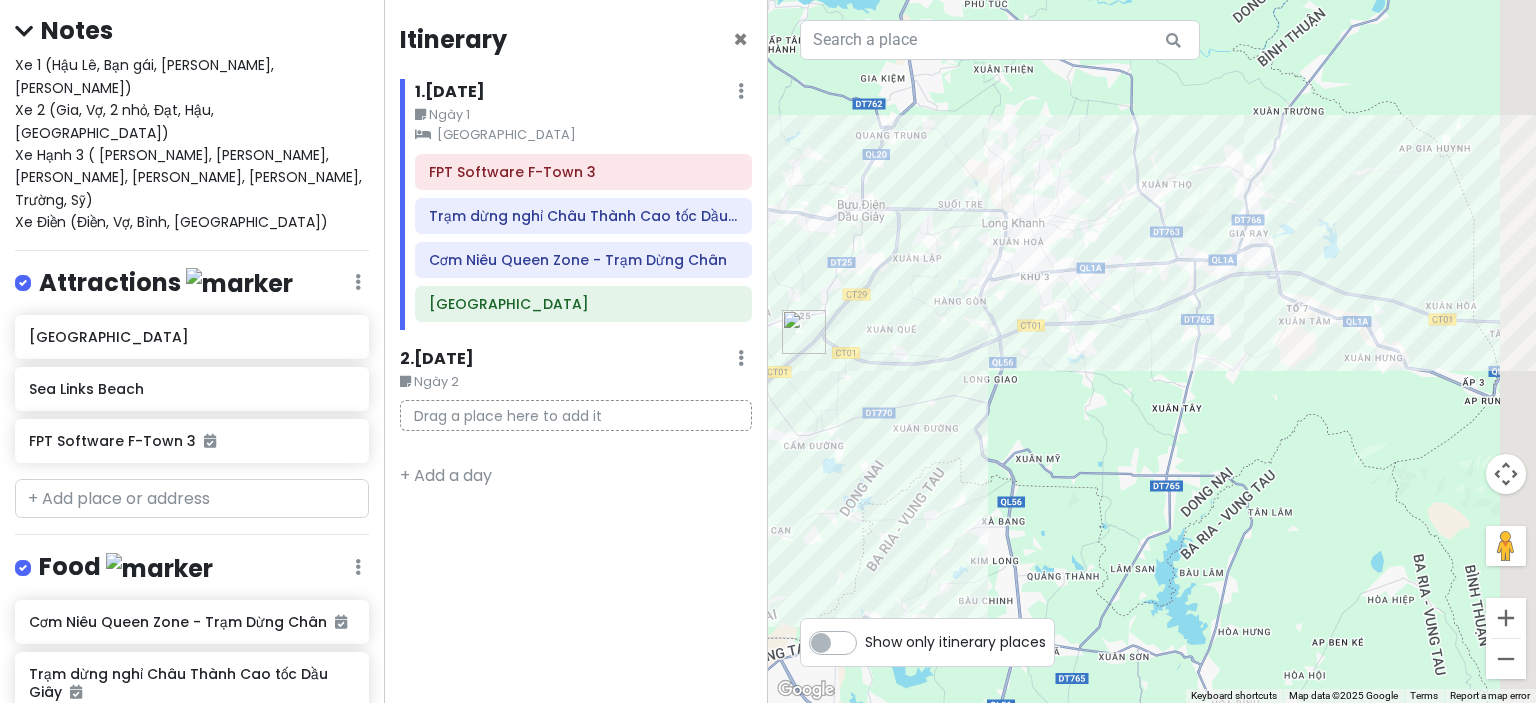 drag, startPoint x: 1204, startPoint y: 322, endPoint x: 917, endPoint y: 319, distance: 287.0157 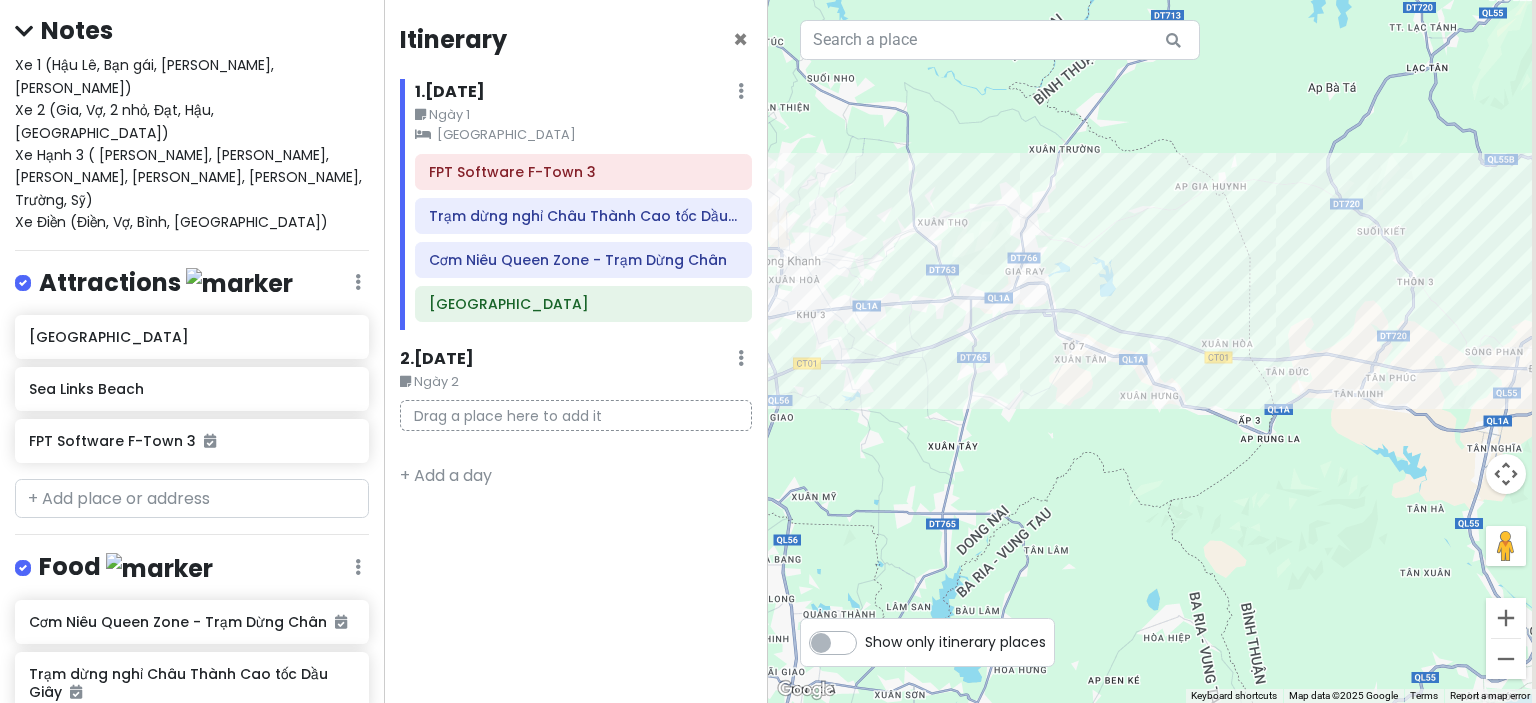 drag, startPoint x: 1052, startPoint y: 298, endPoint x: 985, endPoint y: 324, distance: 71.867935 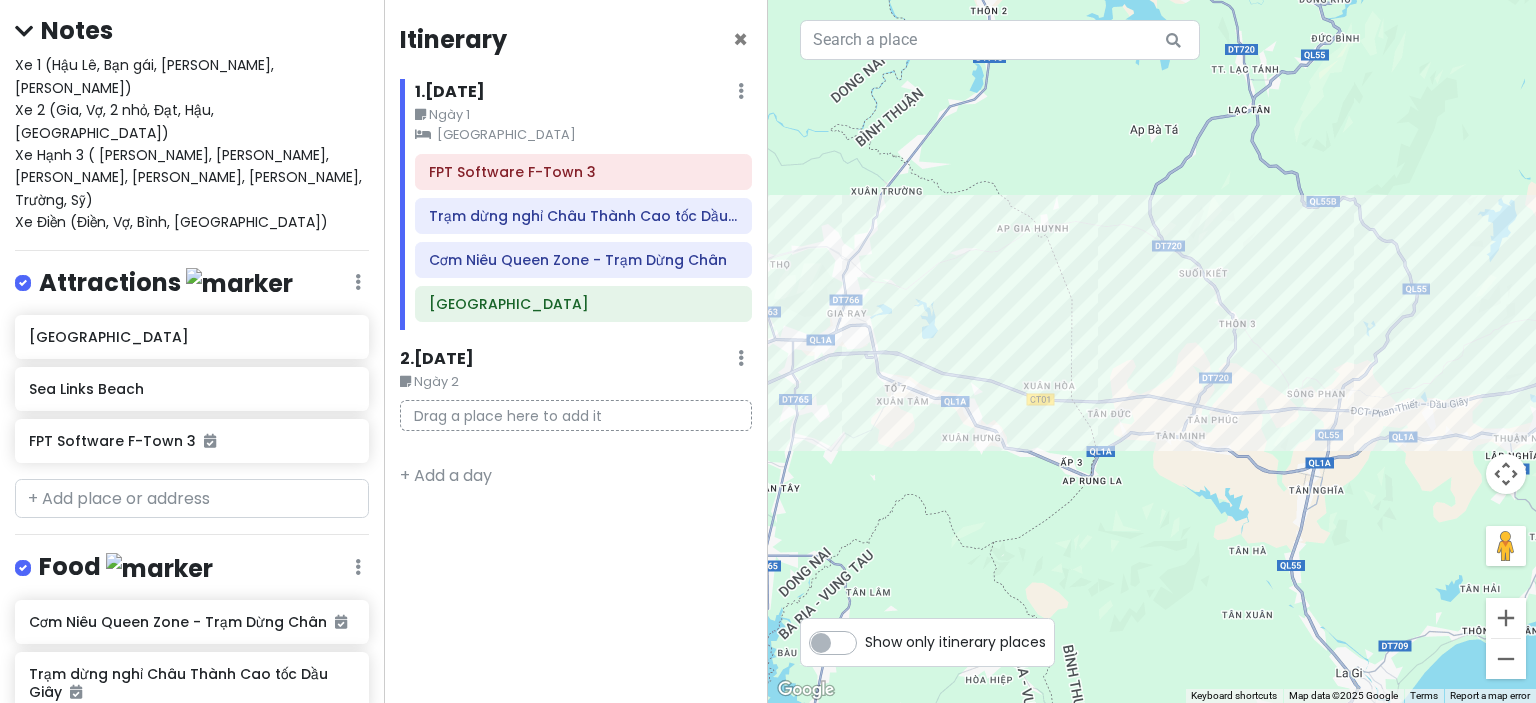 drag, startPoint x: 1132, startPoint y: 307, endPoint x: 977, endPoint y: 349, distance: 160.58954 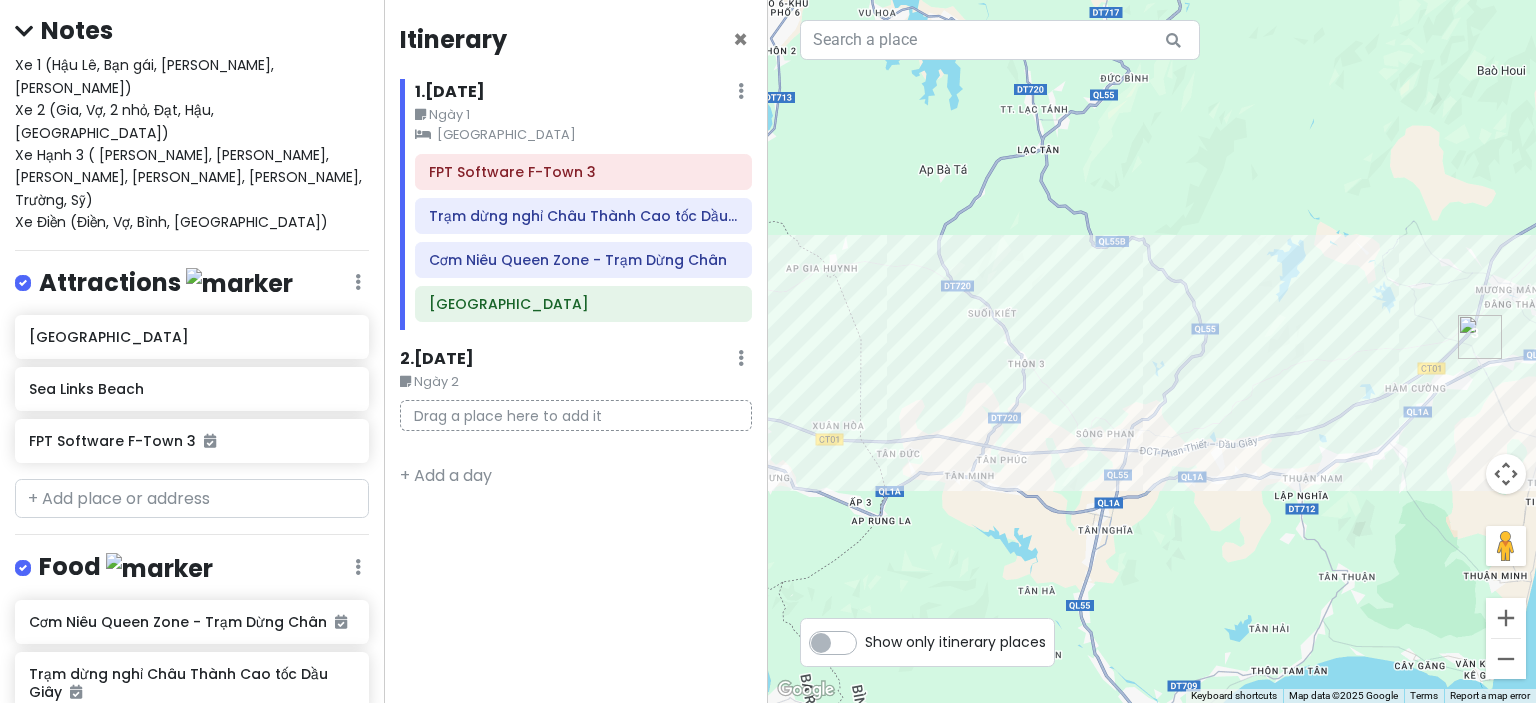 drag, startPoint x: 1157, startPoint y: 322, endPoint x: 980, endPoint y: 301, distance: 178.24141 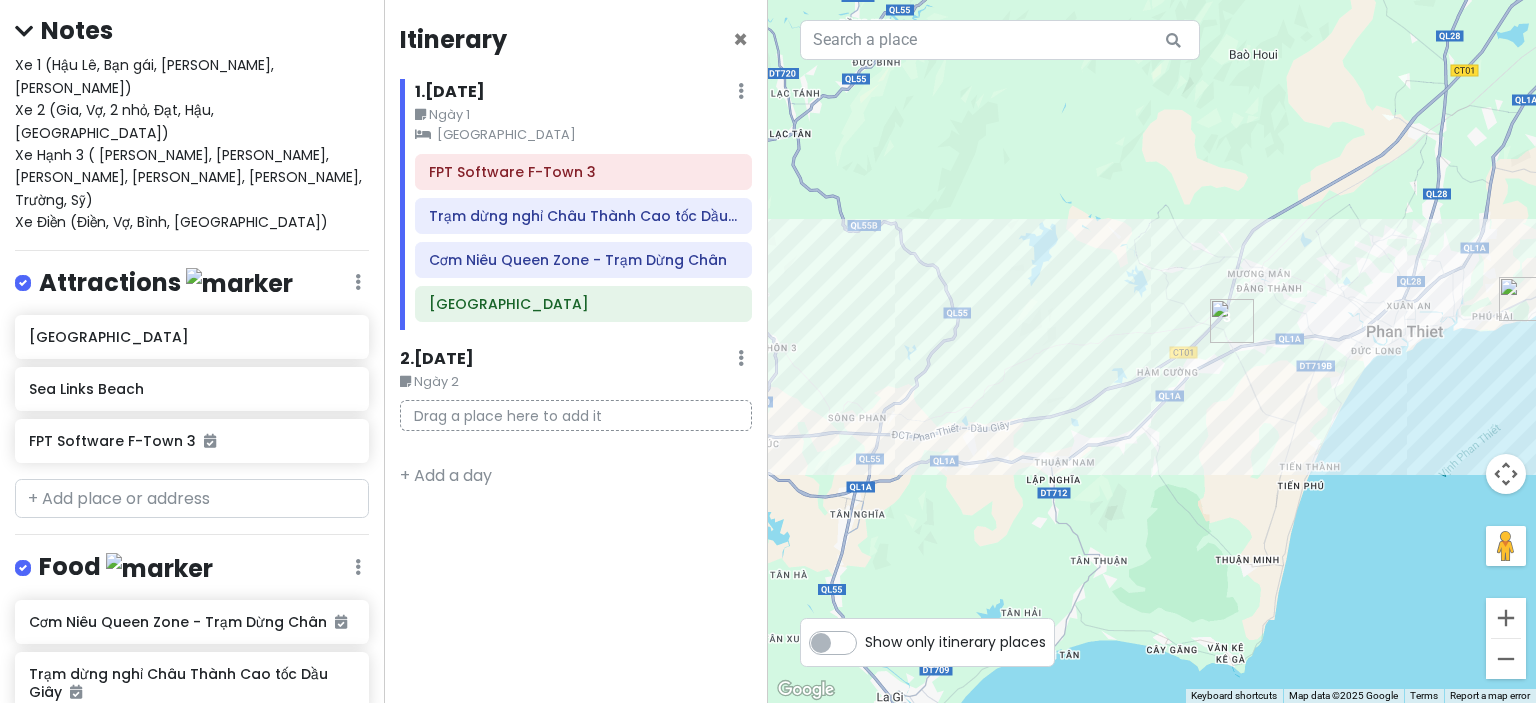 drag, startPoint x: 1022, startPoint y: 277, endPoint x: 972, endPoint y: 256, distance: 54.230988 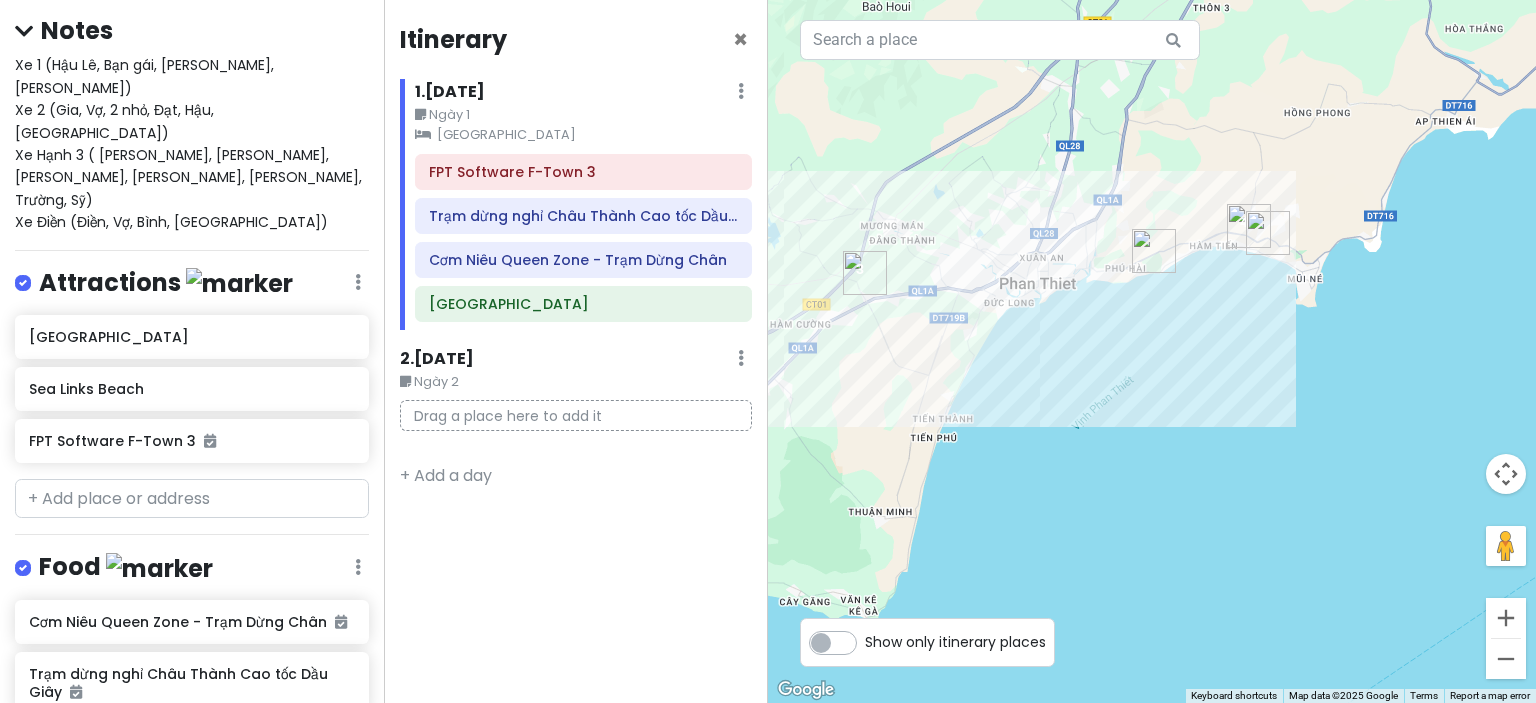 drag, startPoint x: 1057, startPoint y: 246, endPoint x: 952, endPoint y: 266, distance: 106.887794 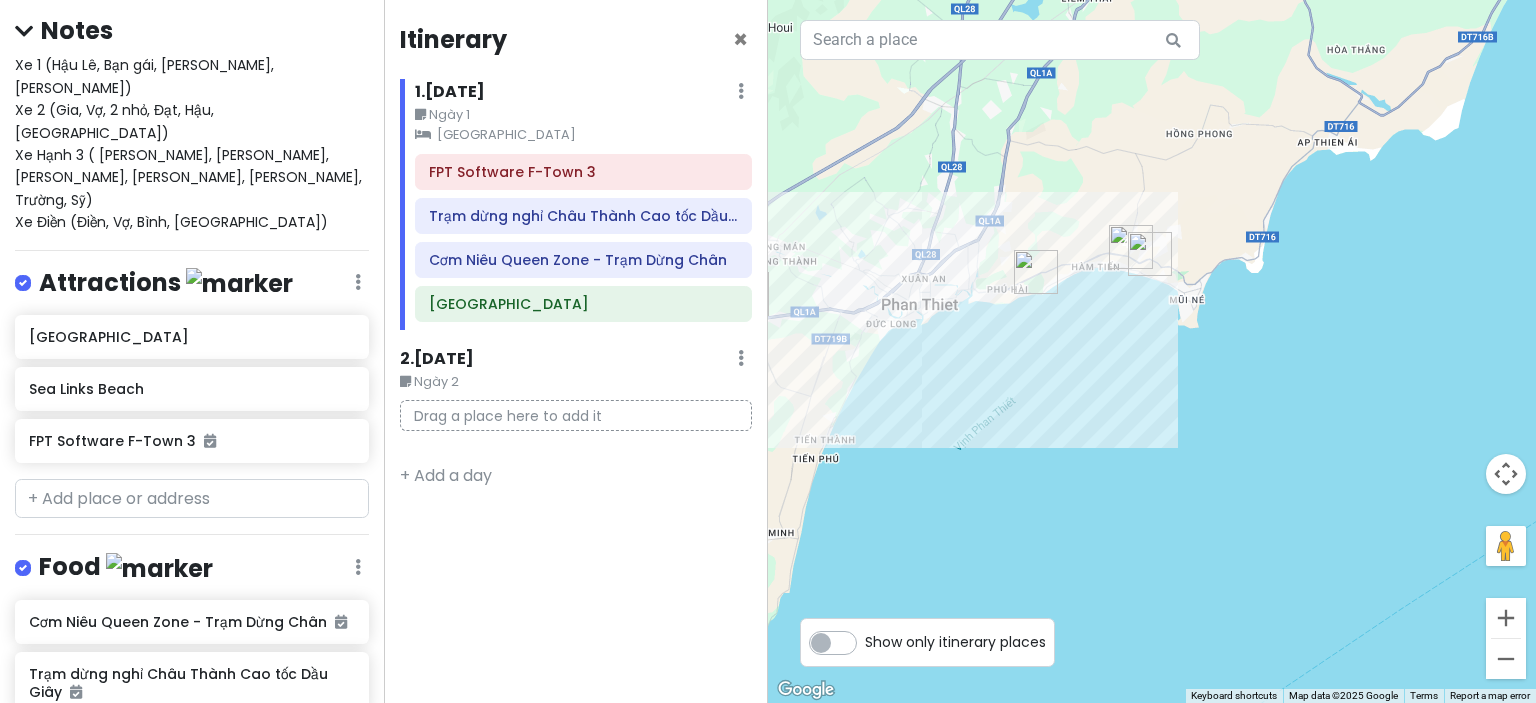 drag, startPoint x: 1052, startPoint y: 275, endPoint x: 940, endPoint y: 287, distance: 112.64102 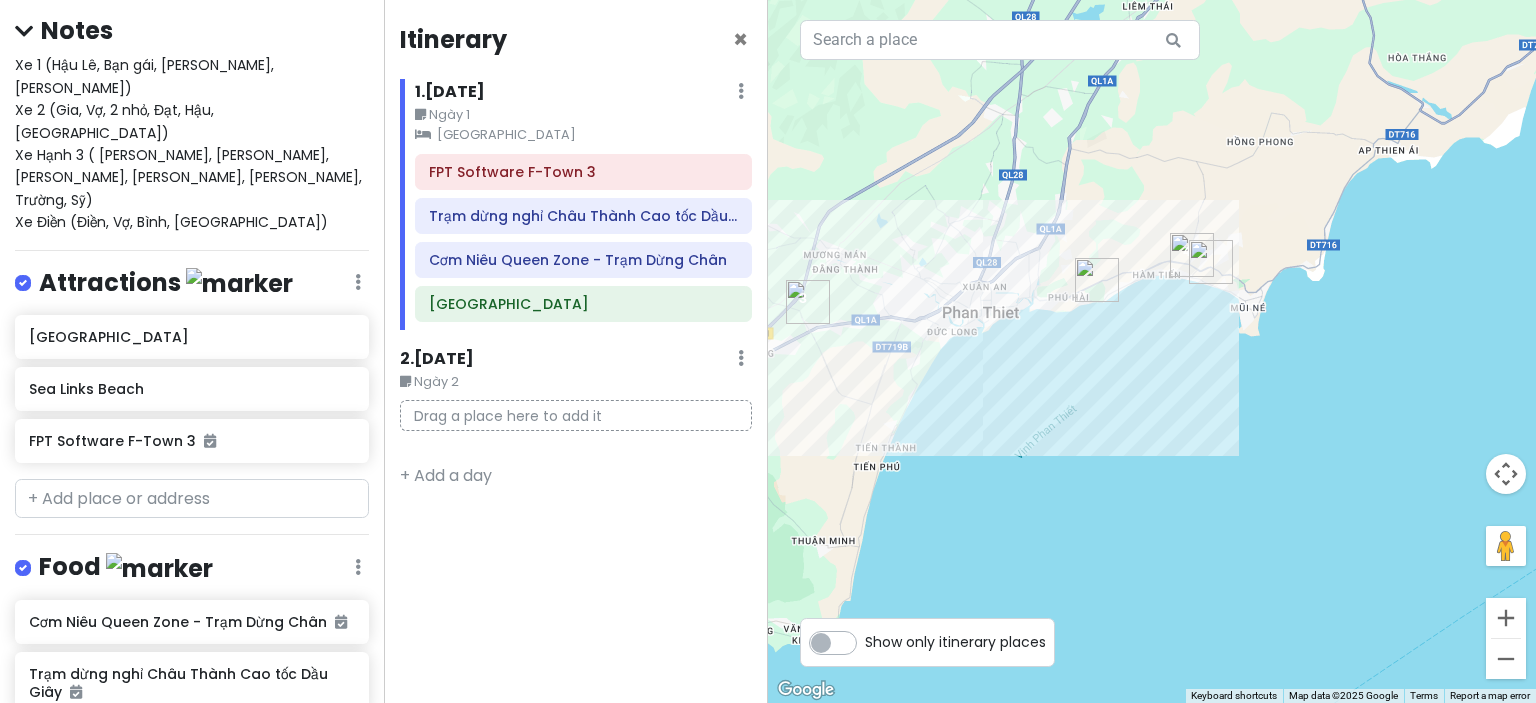 drag, startPoint x: 1018, startPoint y: 371, endPoint x: 1120, endPoint y: 367, distance: 102.0784 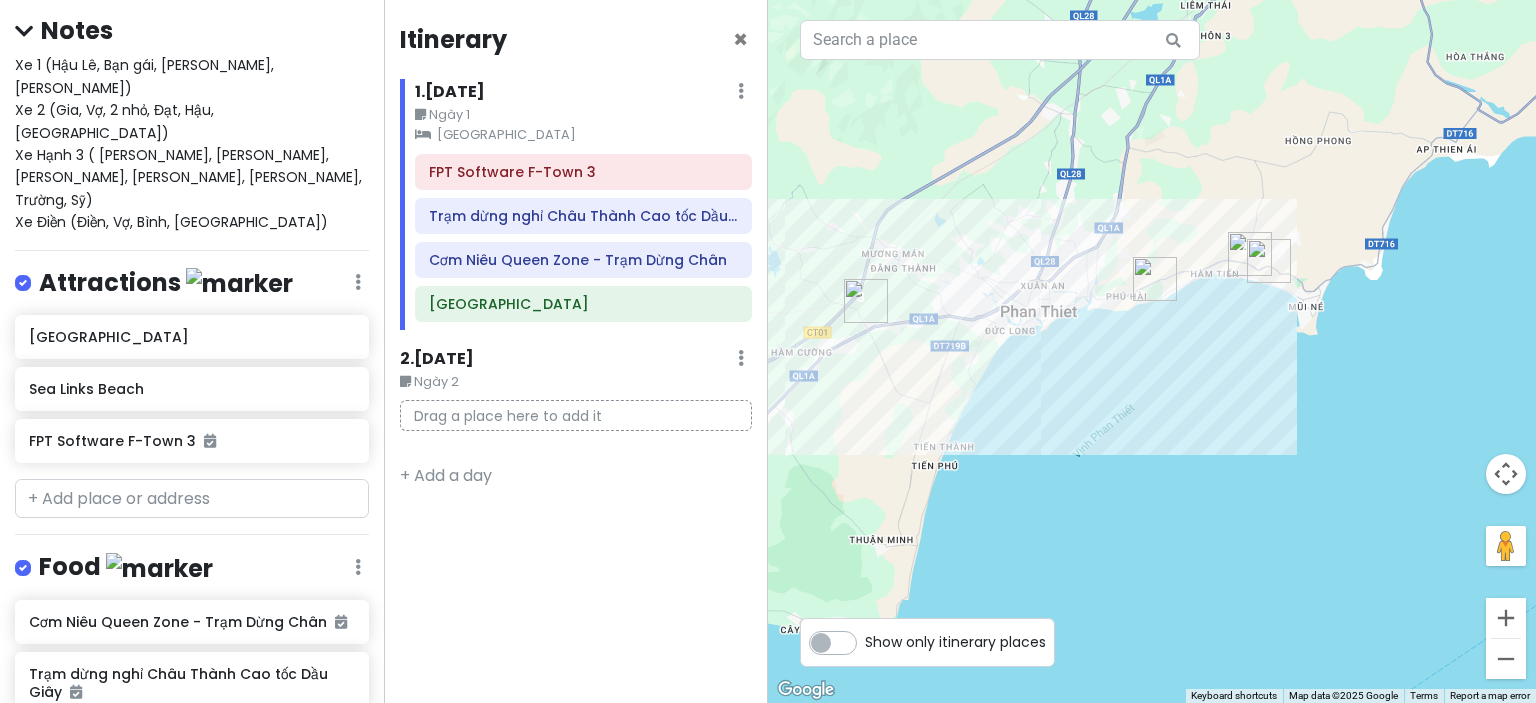 drag, startPoint x: 1069, startPoint y: 372, endPoint x: 1122, endPoint y: 371, distance: 53.009434 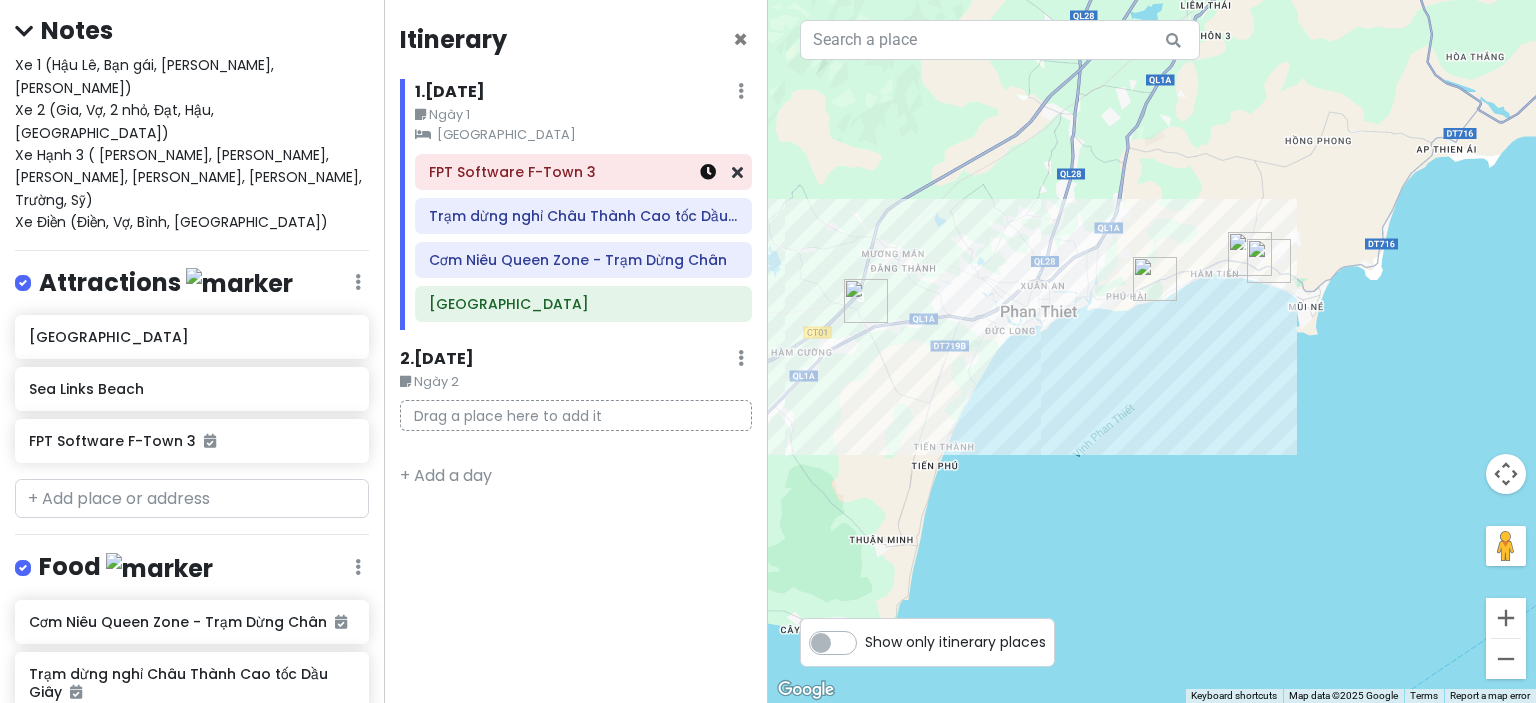 click at bounding box center [708, 172] 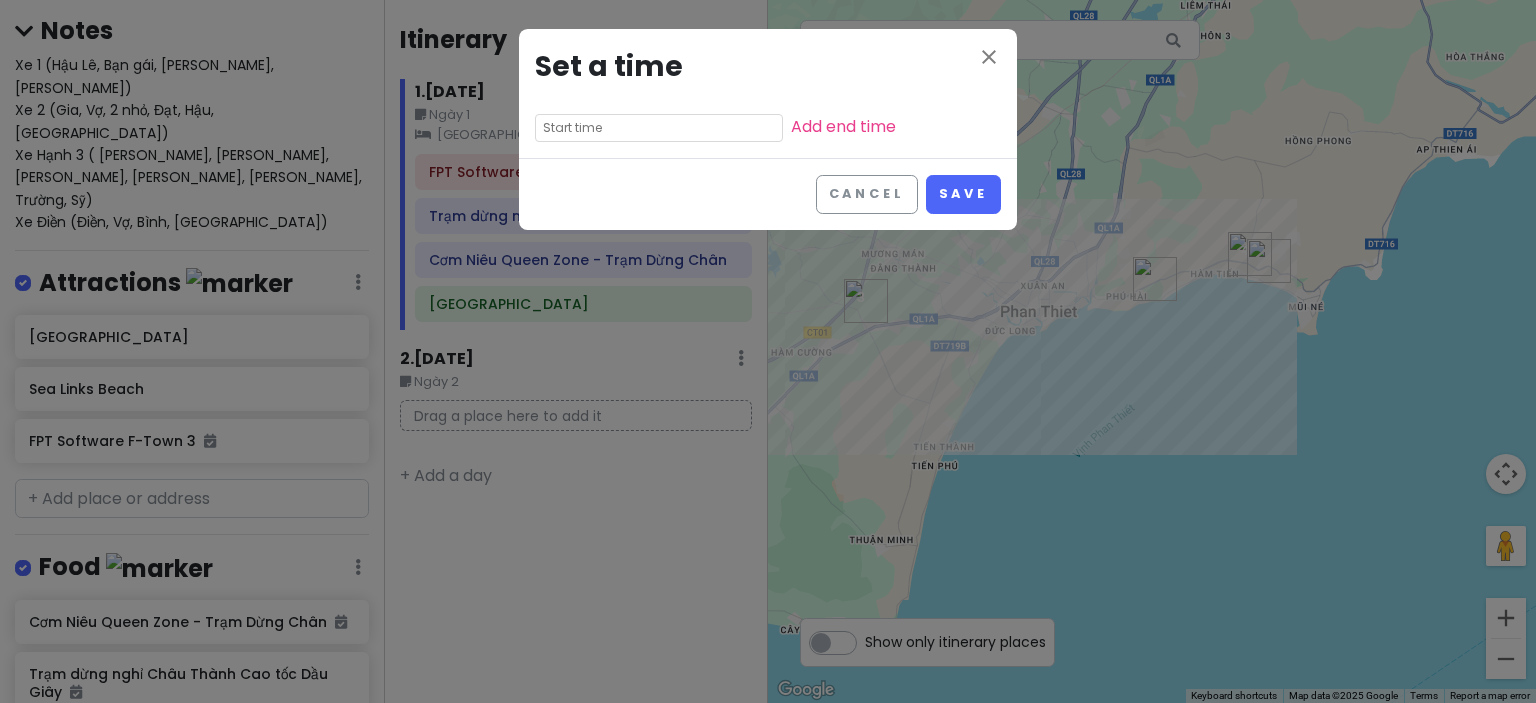 click at bounding box center [659, 128] 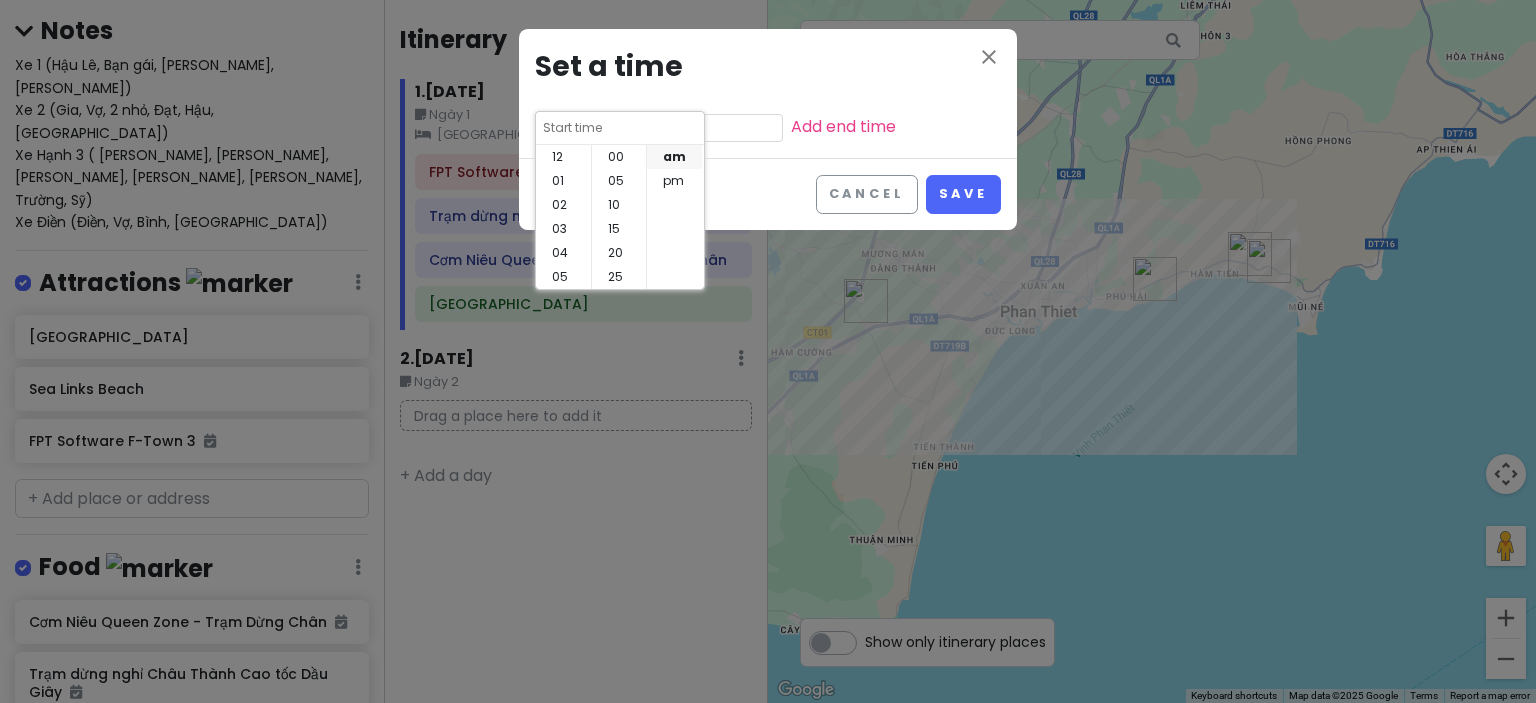 scroll, scrollTop: 144, scrollLeft: 0, axis: vertical 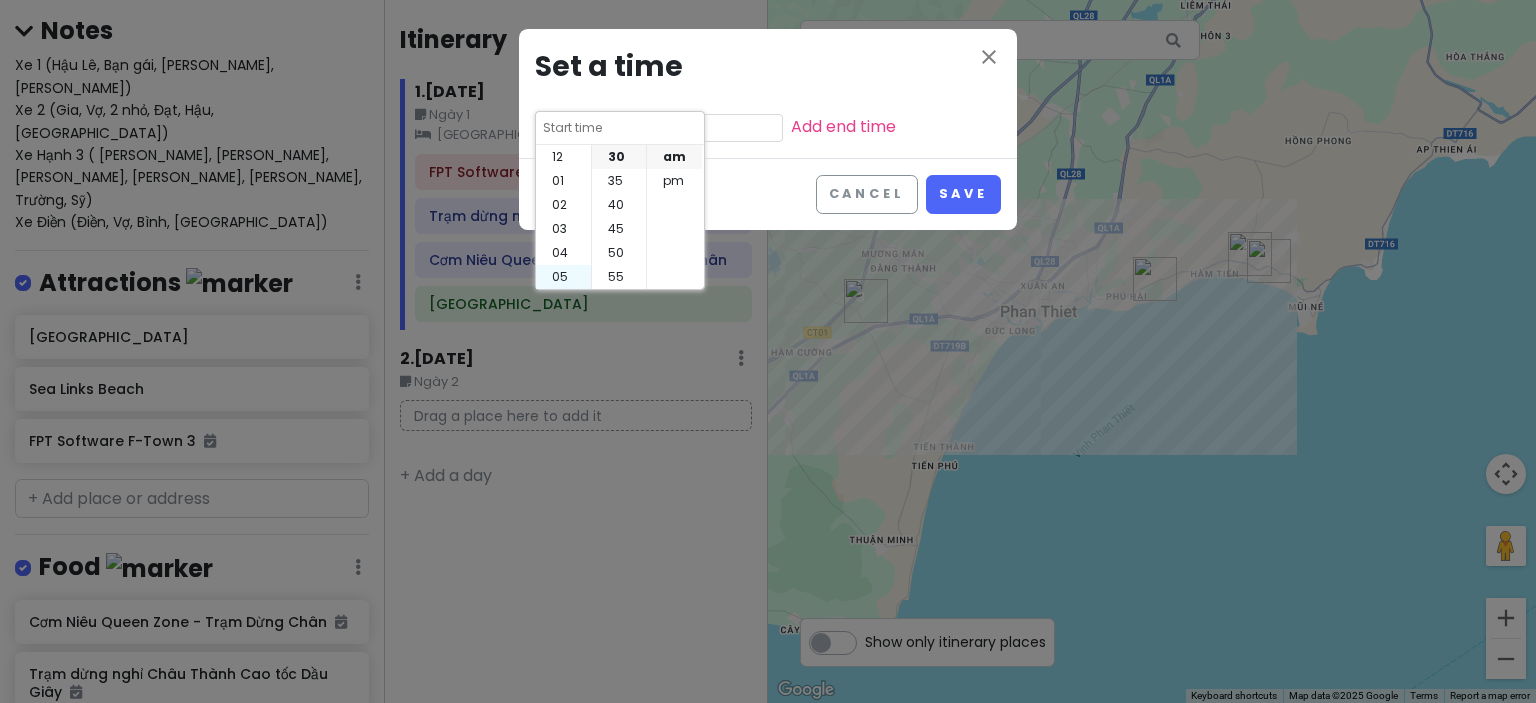 click on "05" at bounding box center (563, 277) 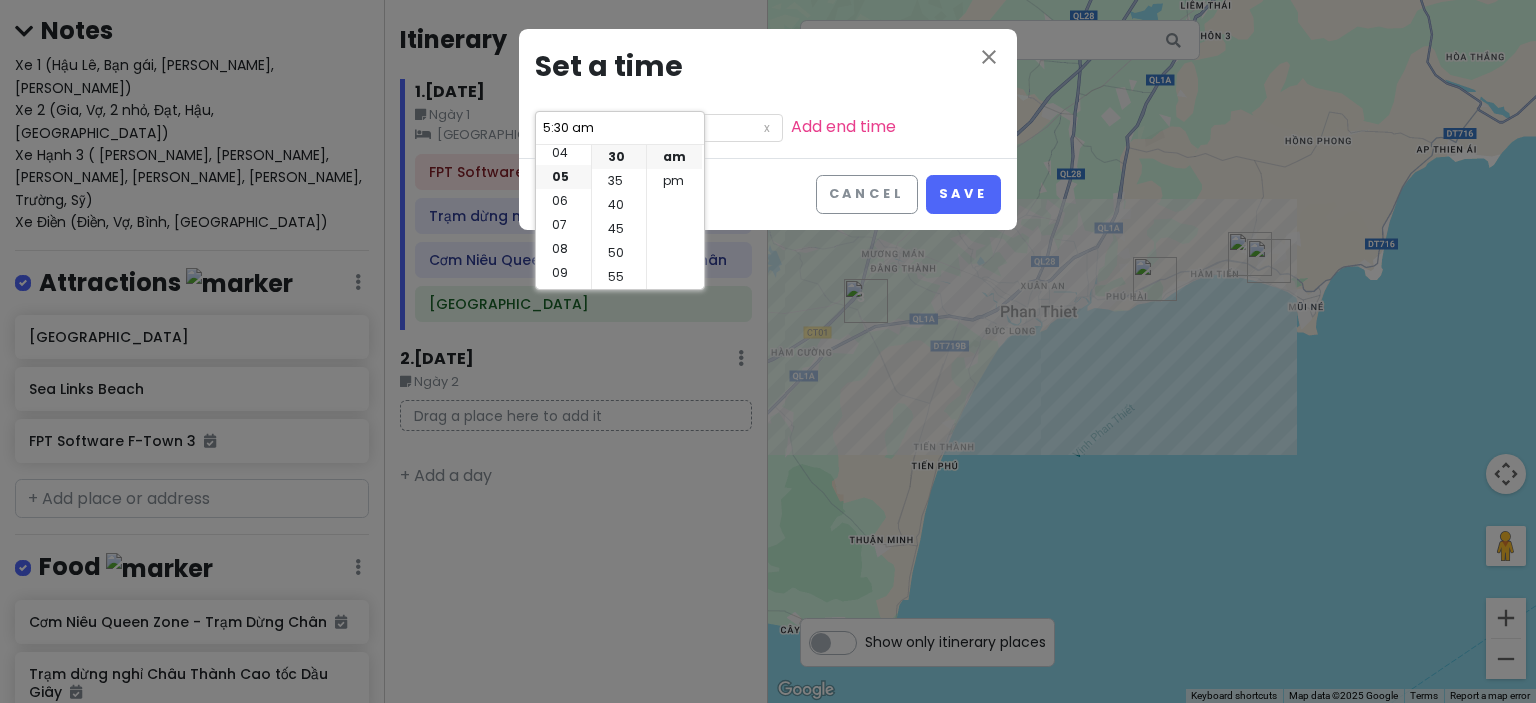 scroll, scrollTop: 120, scrollLeft: 0, axis: vertical 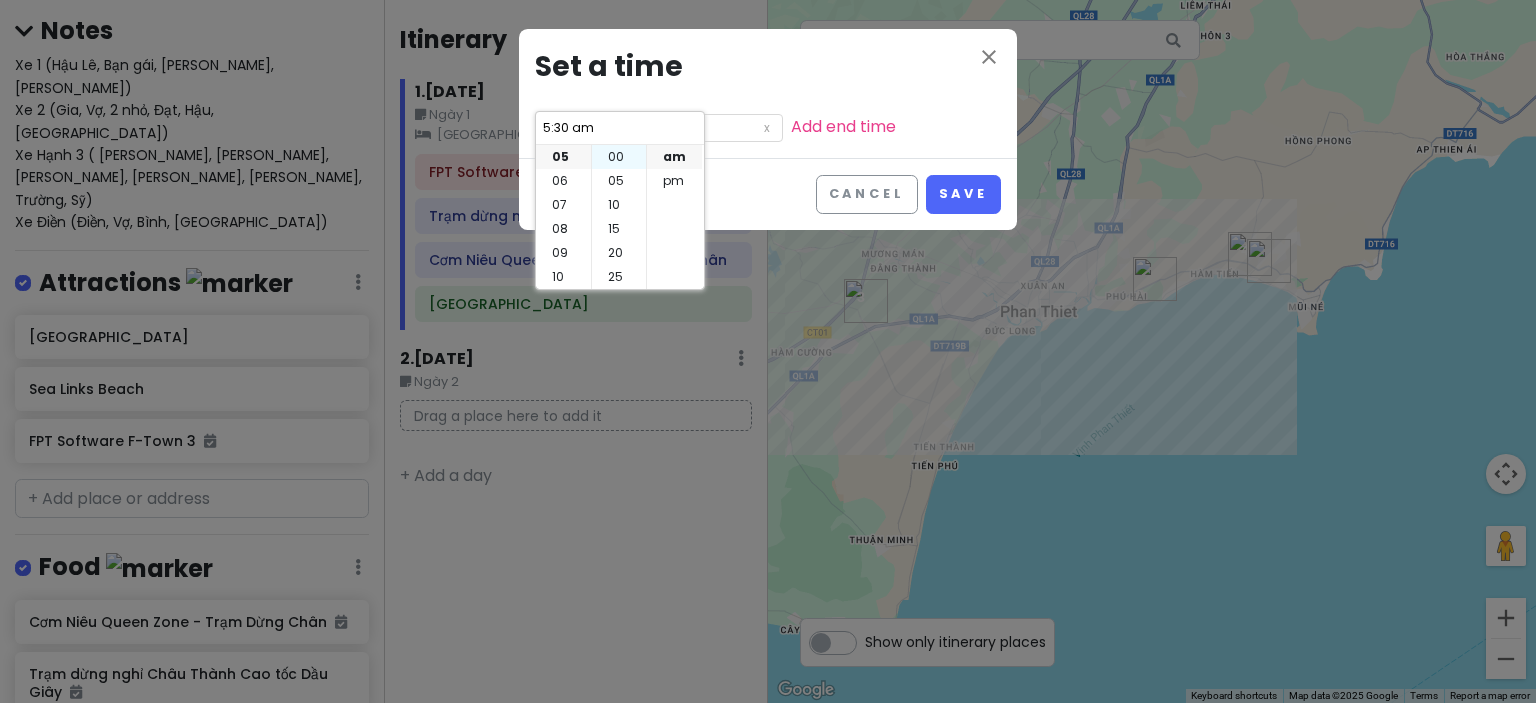 click on "00" at bounding box center [619, 157] 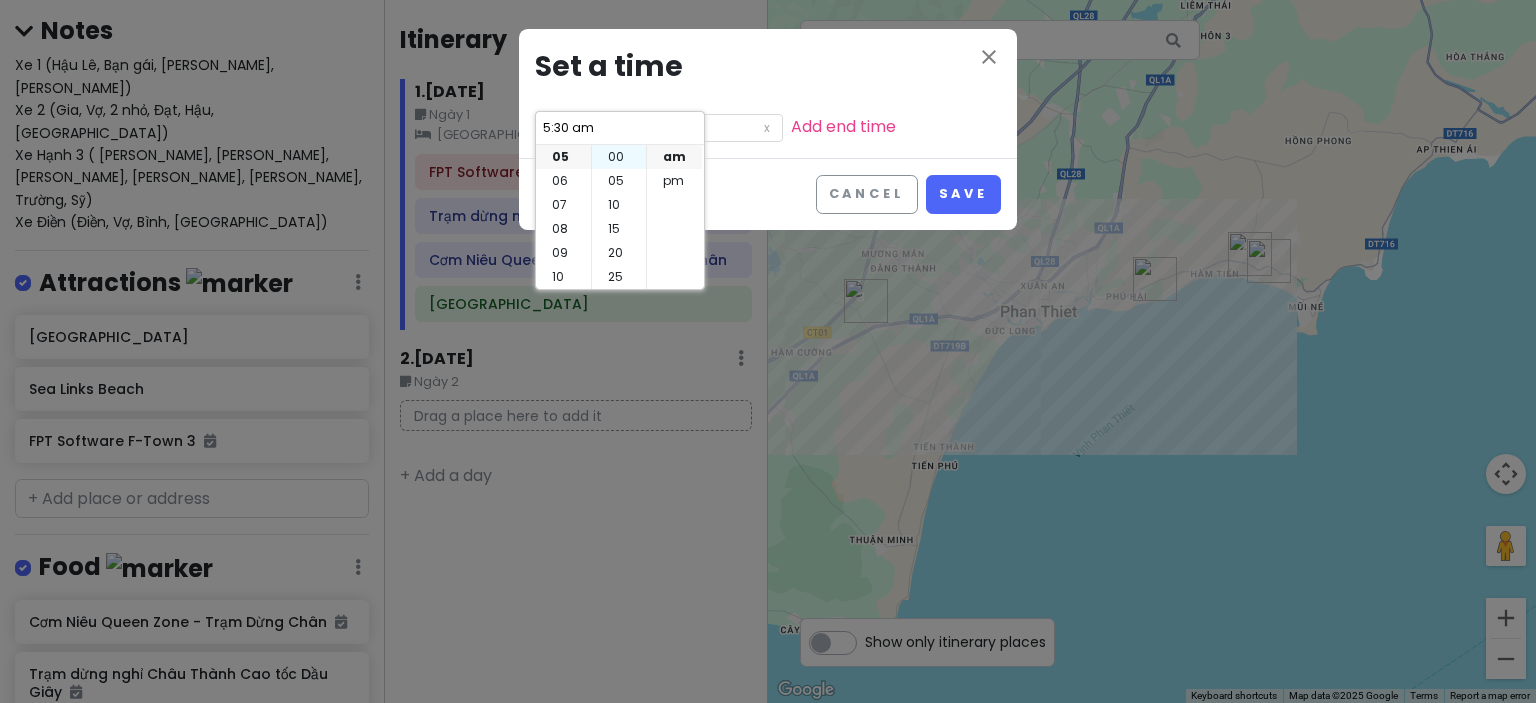 type on "5:00 am" 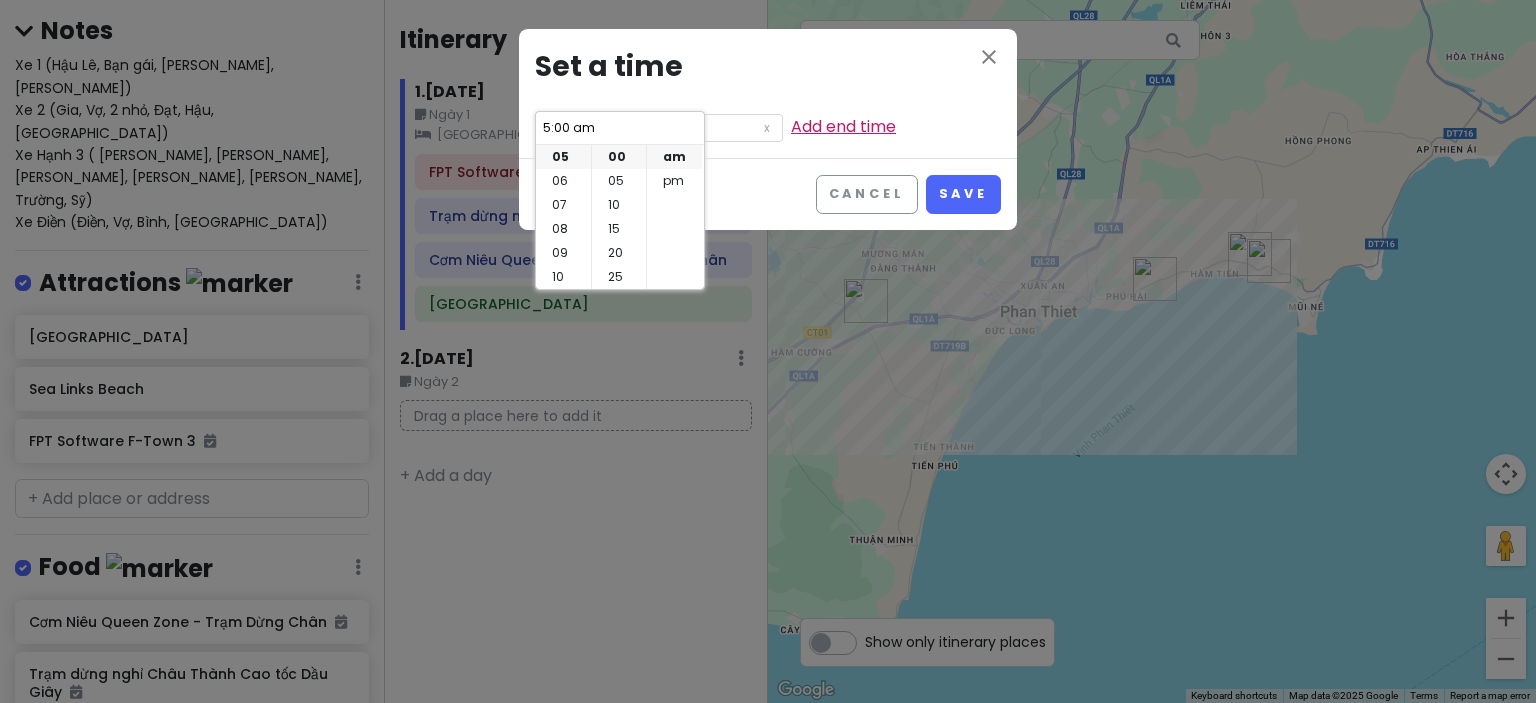 click on "Add end time" at bounding box center [843, 126] 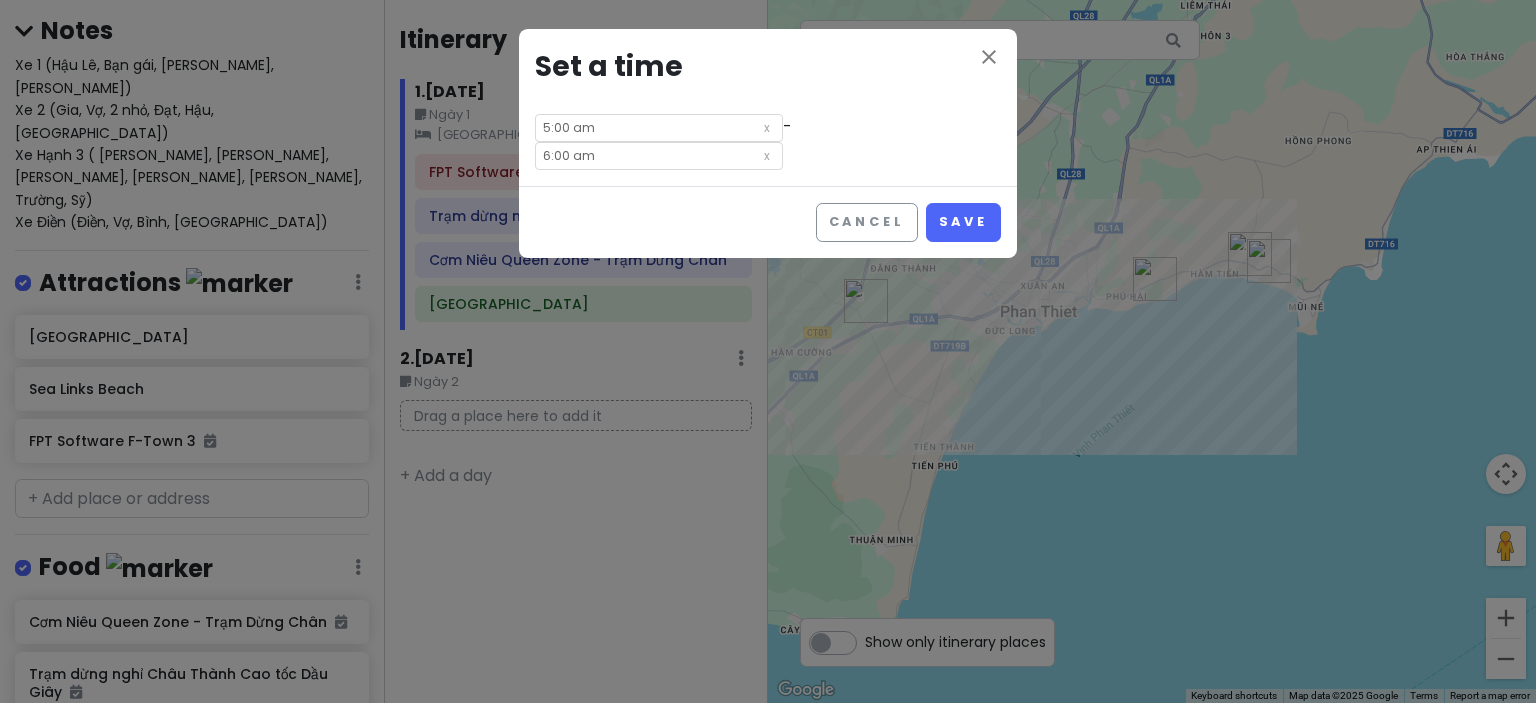 click on "6:00 am" at bounding box center (659, 156) 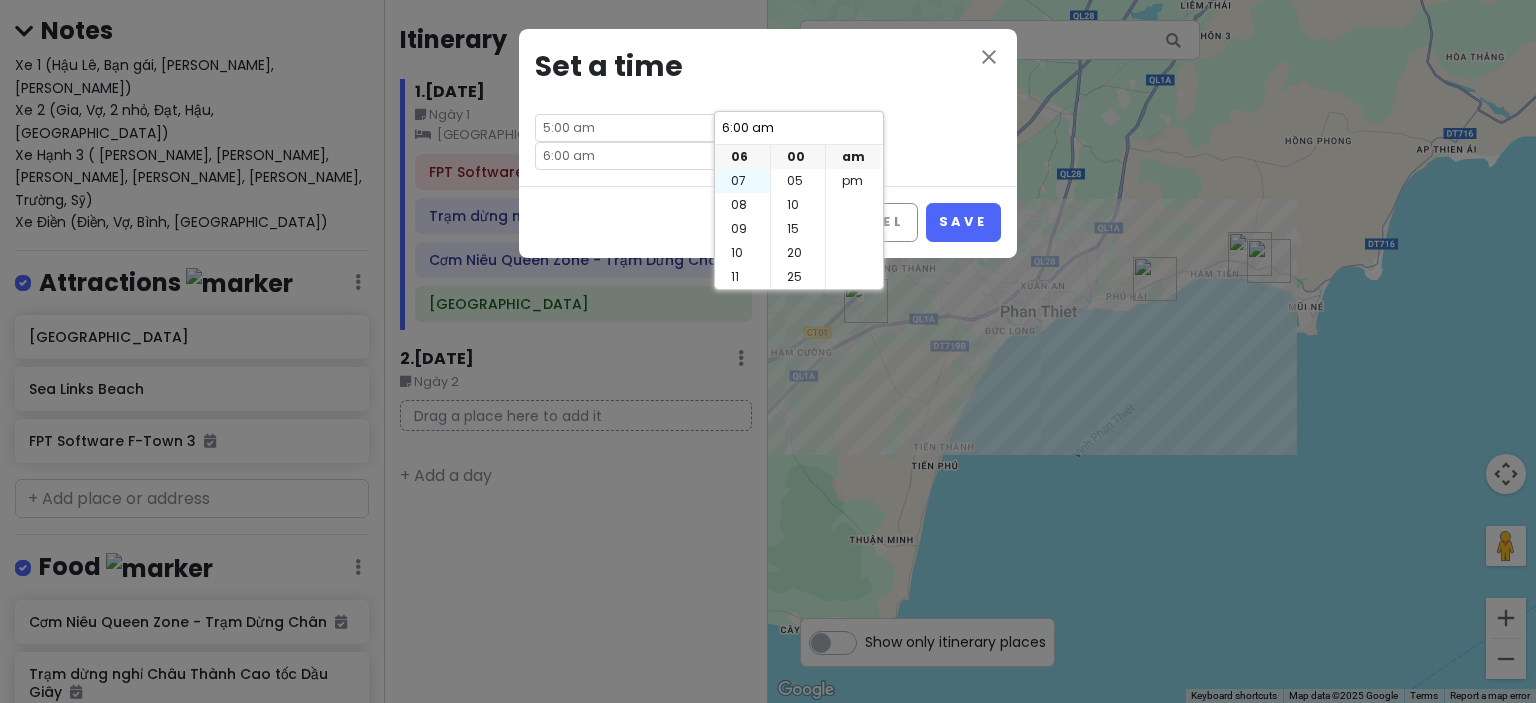 scroll, scrollTop: 44, scrollLeft: 0, axis: vertical 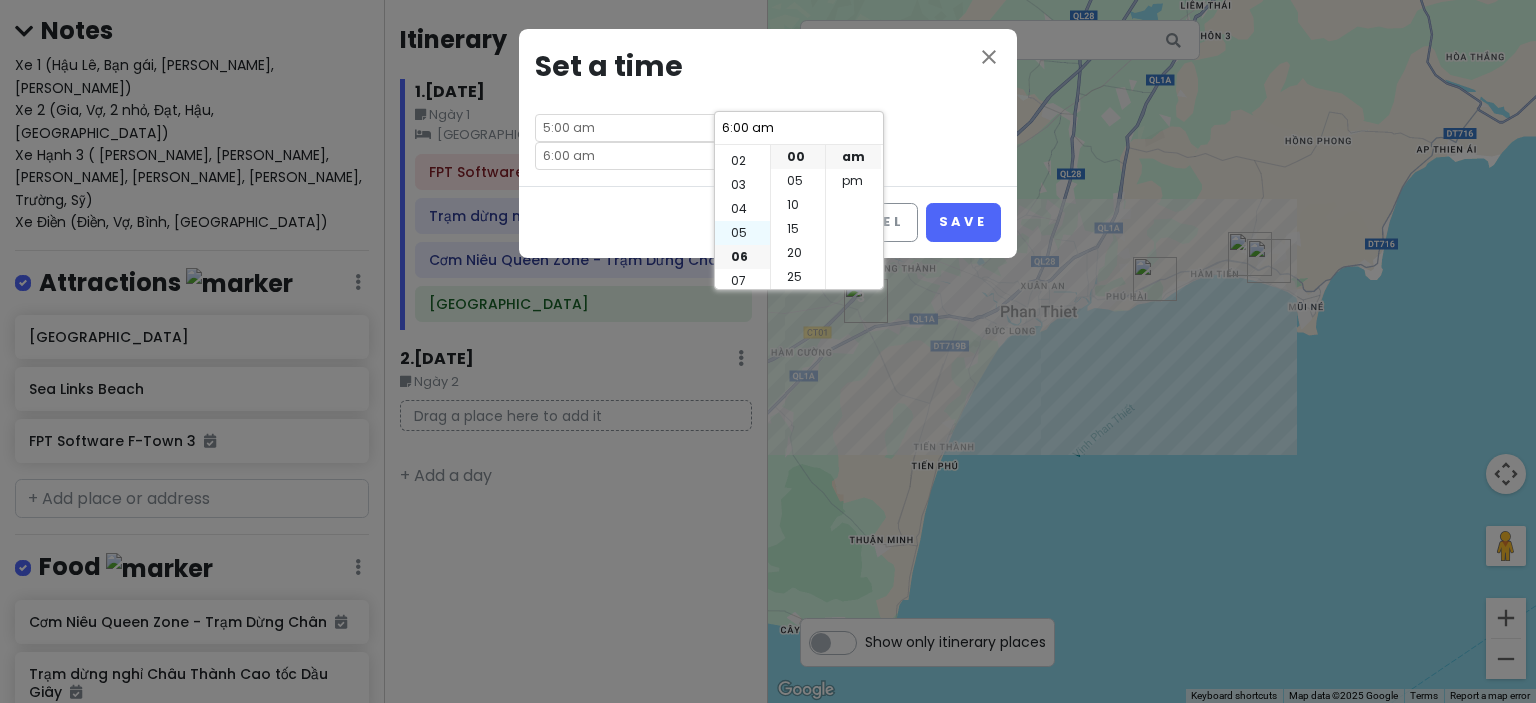 click on "05" at bounding box center [742, 233] 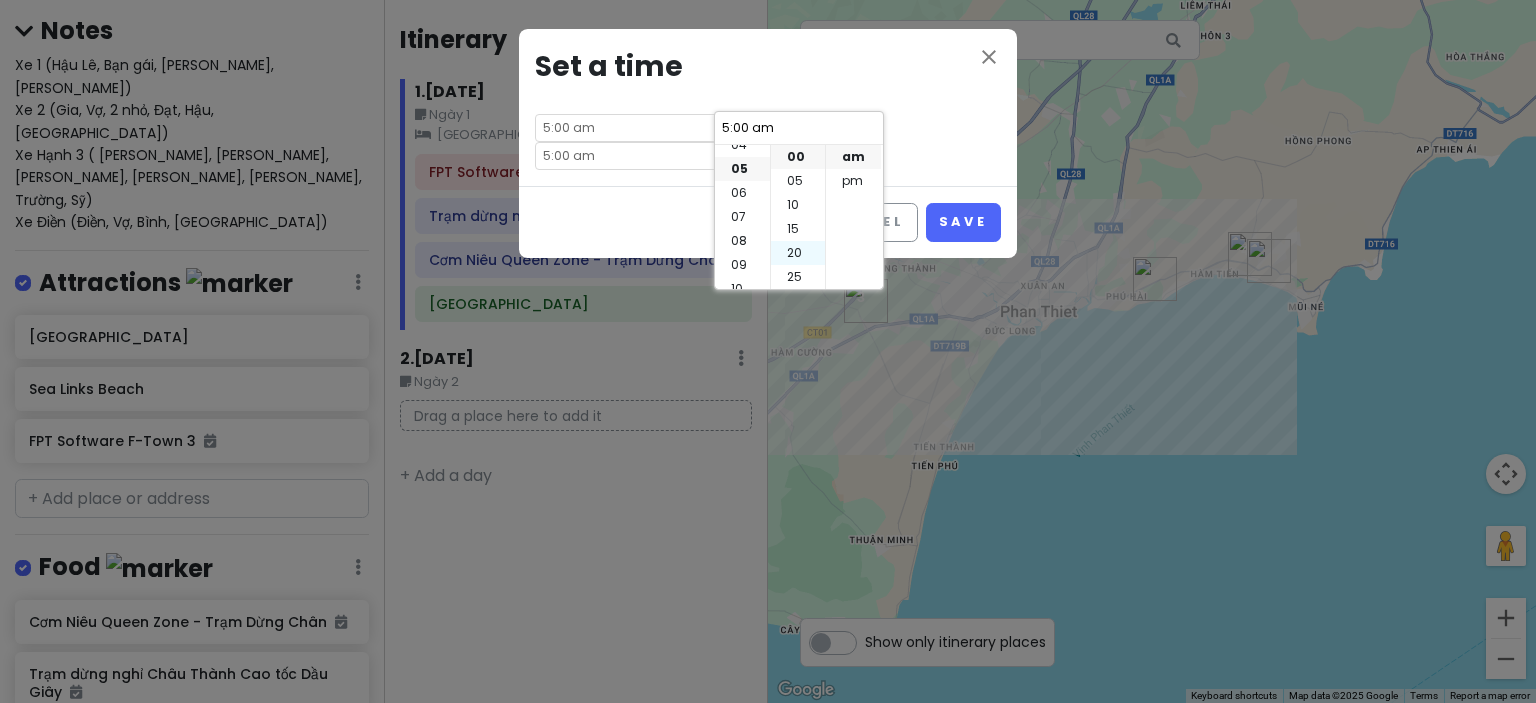 scroll, scrollTop: 120, scrollLeft: 0, axis: vertical 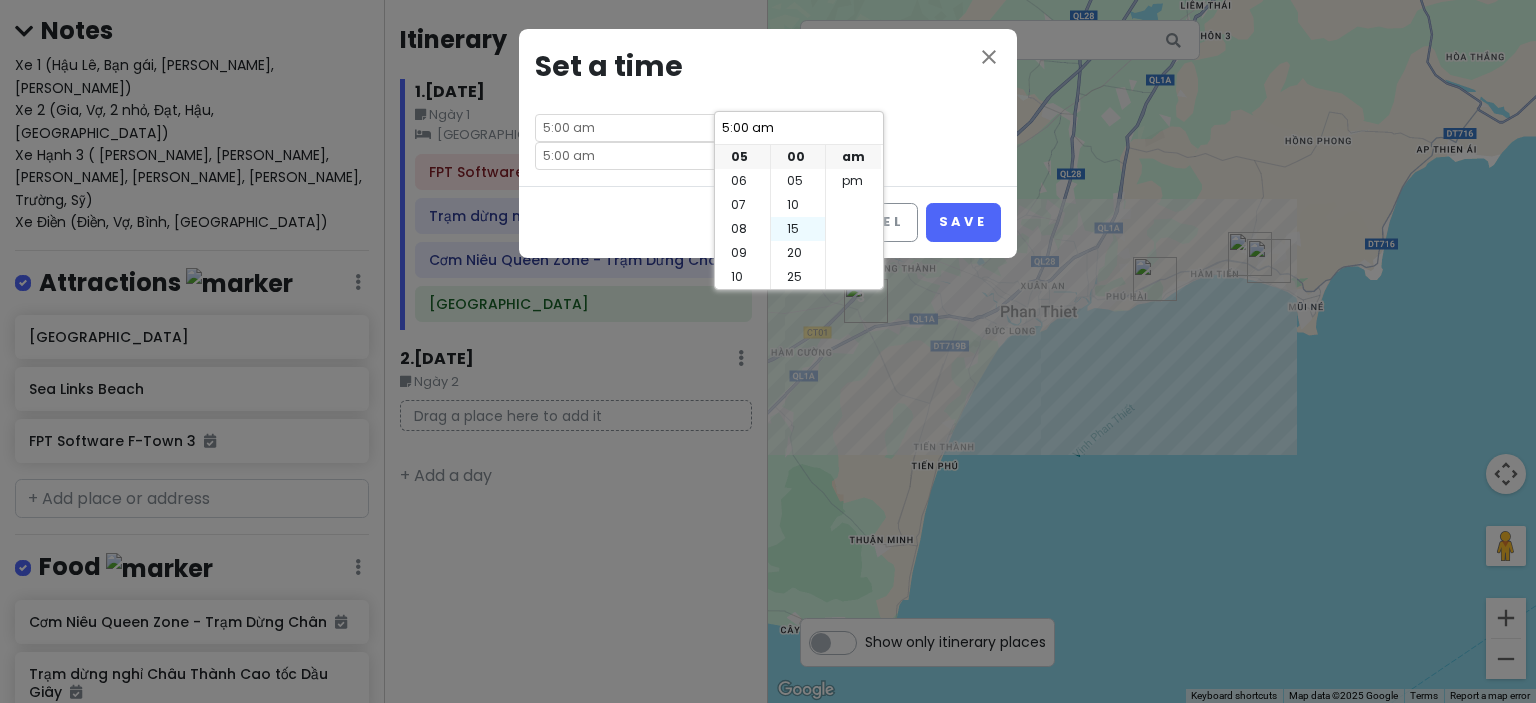 click on "15" at bounding box center [798, 229] 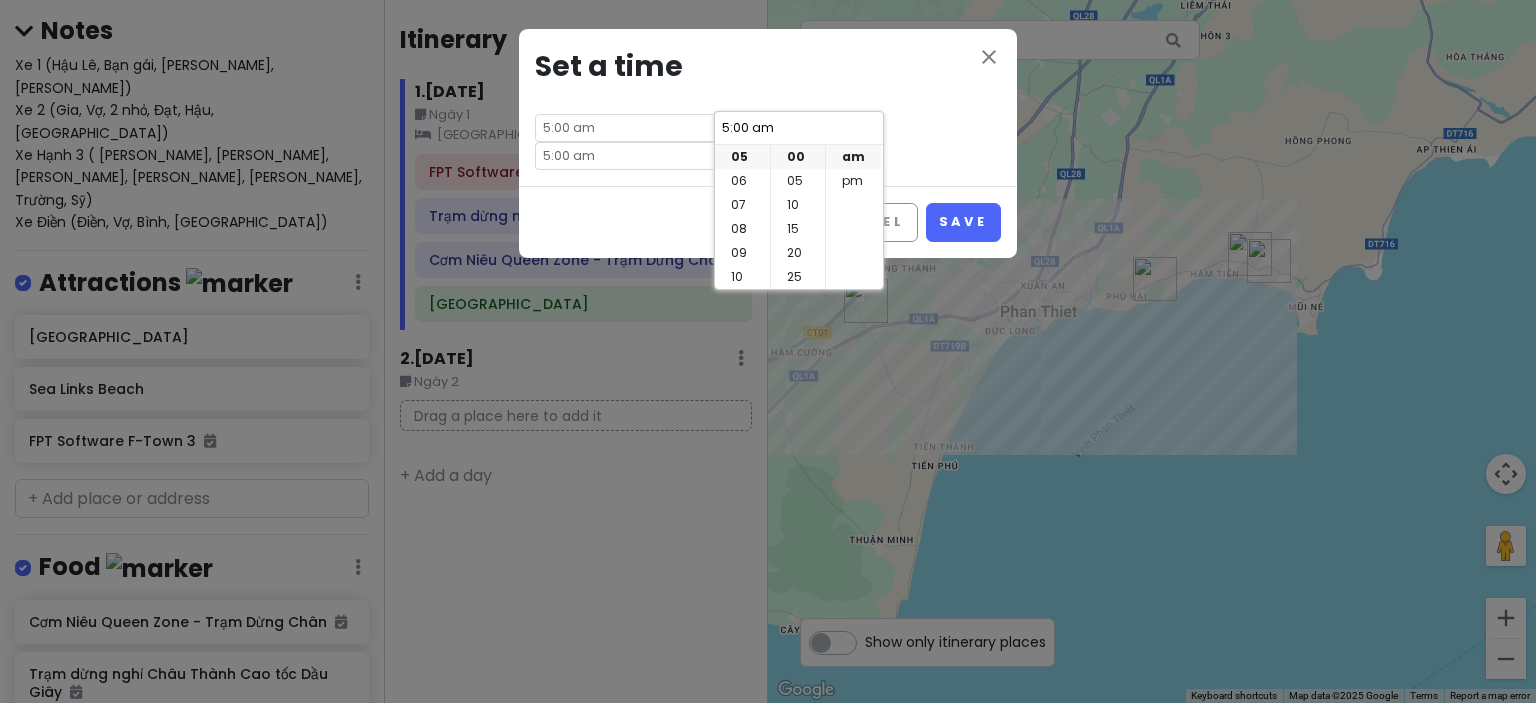 type on "5:15 am" 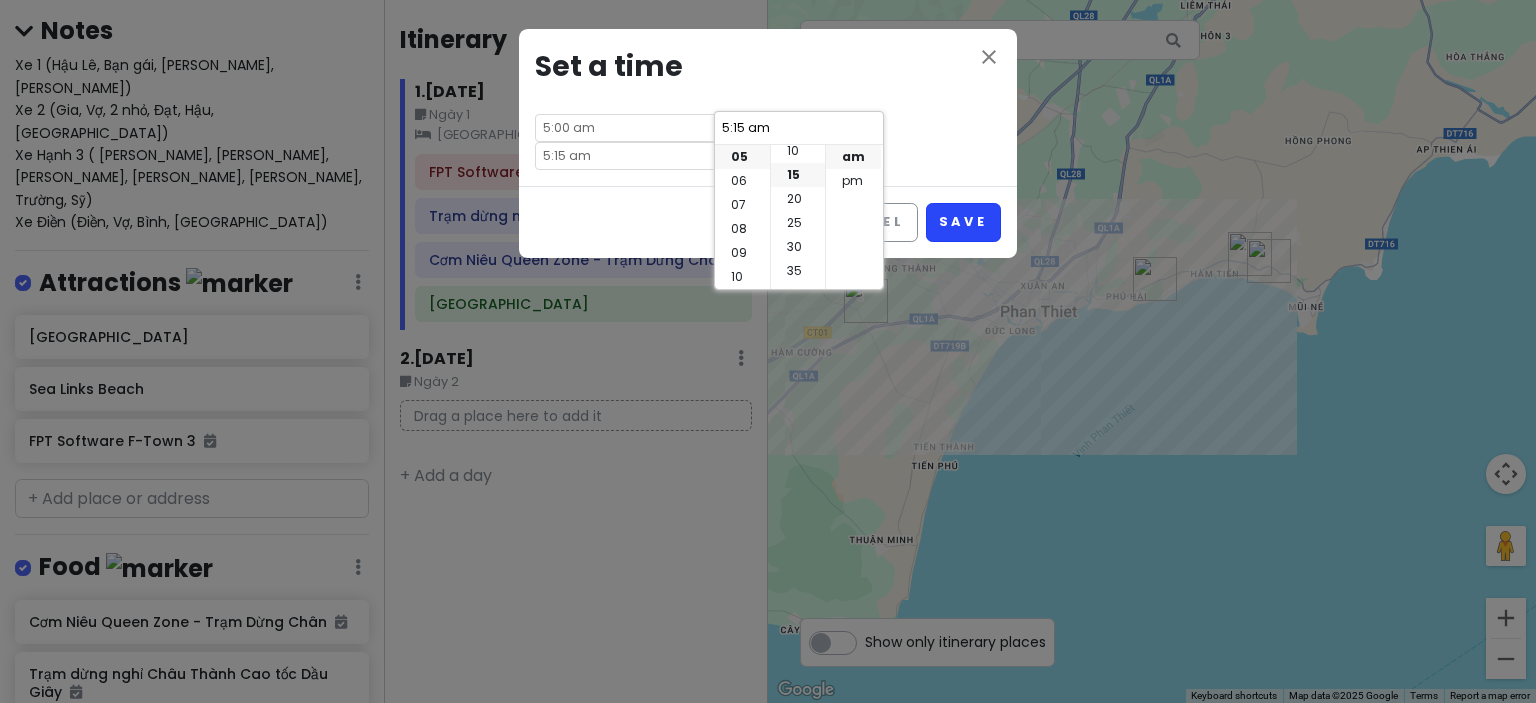 scroll, scrollTop: 72, scrollLeft: 0, axis: vertical 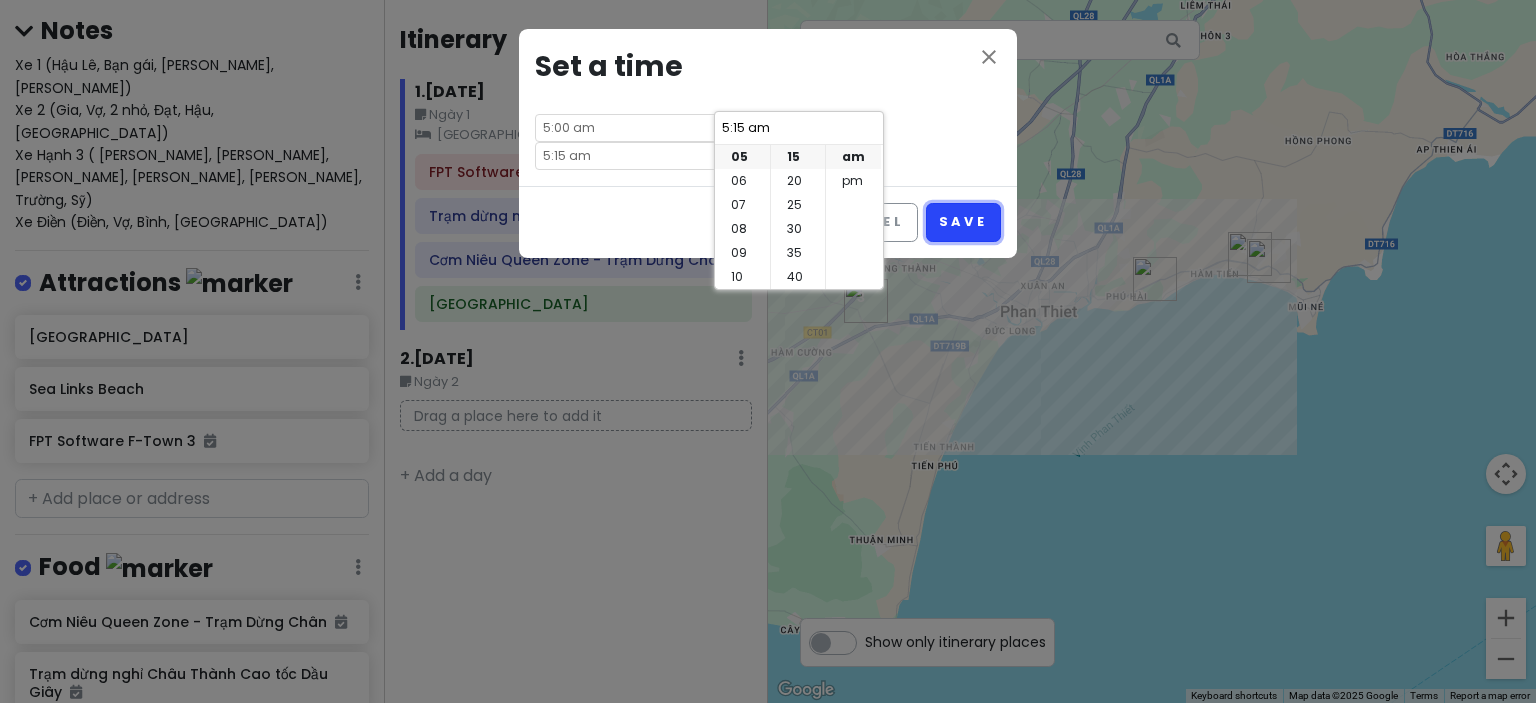 click on "Save" at bounding box center [963, 222] 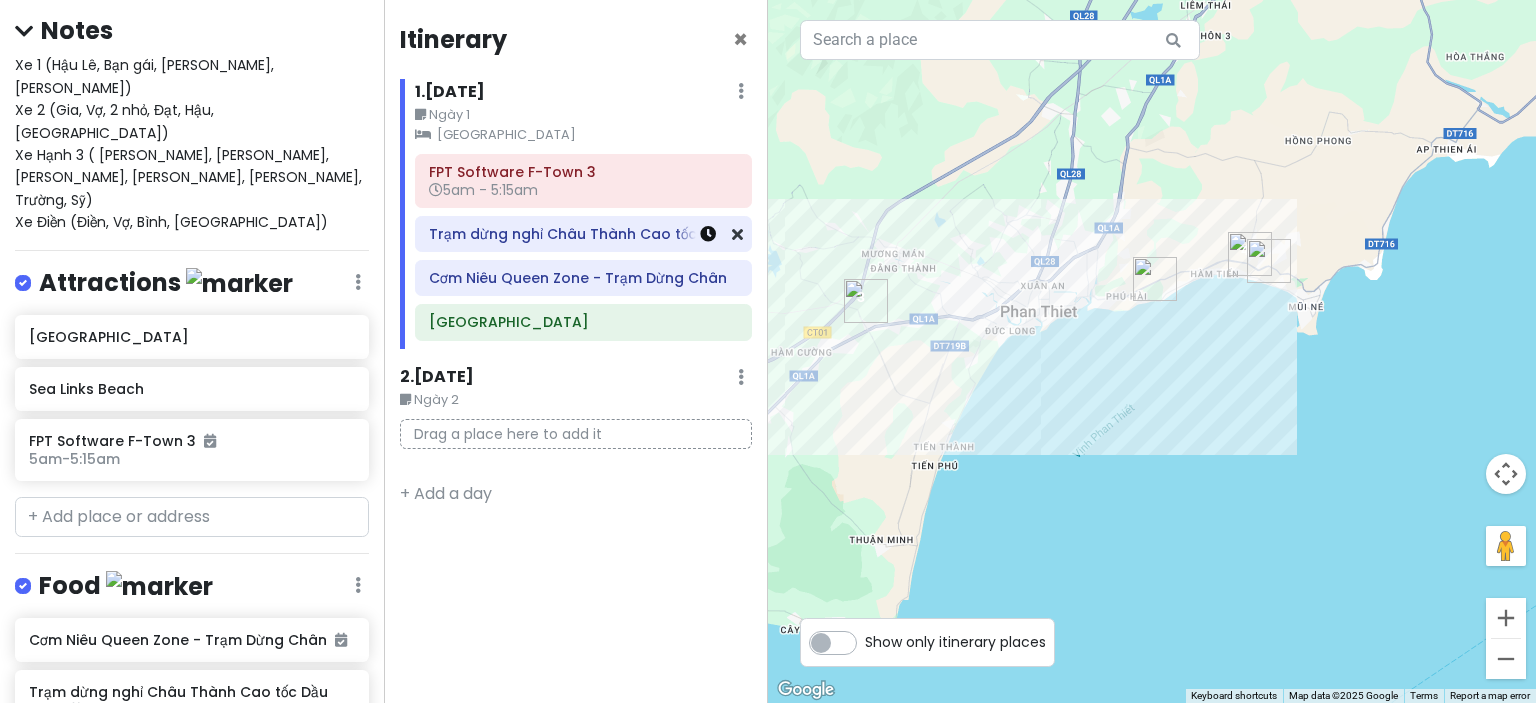 click at bounding box center (708, 234) 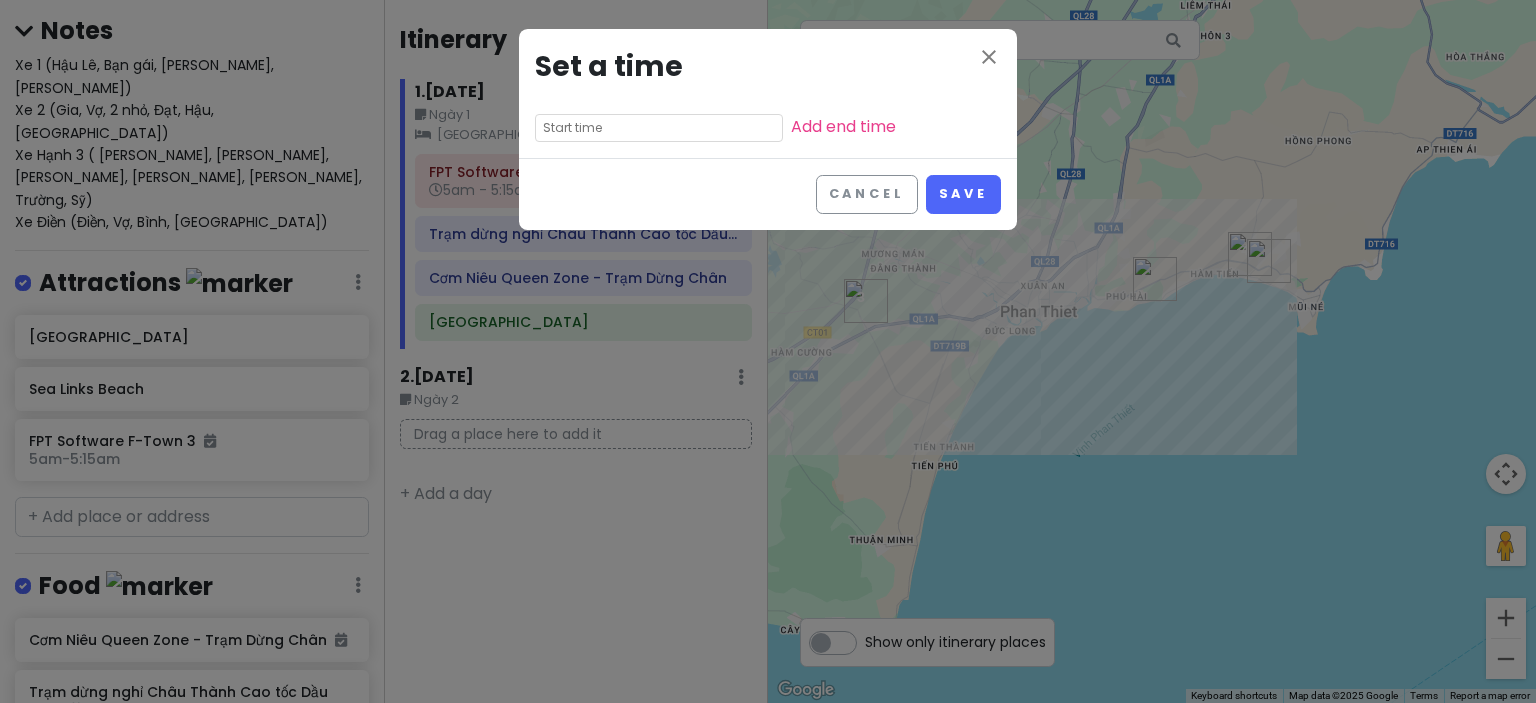 click at bounding box center [659, 128] 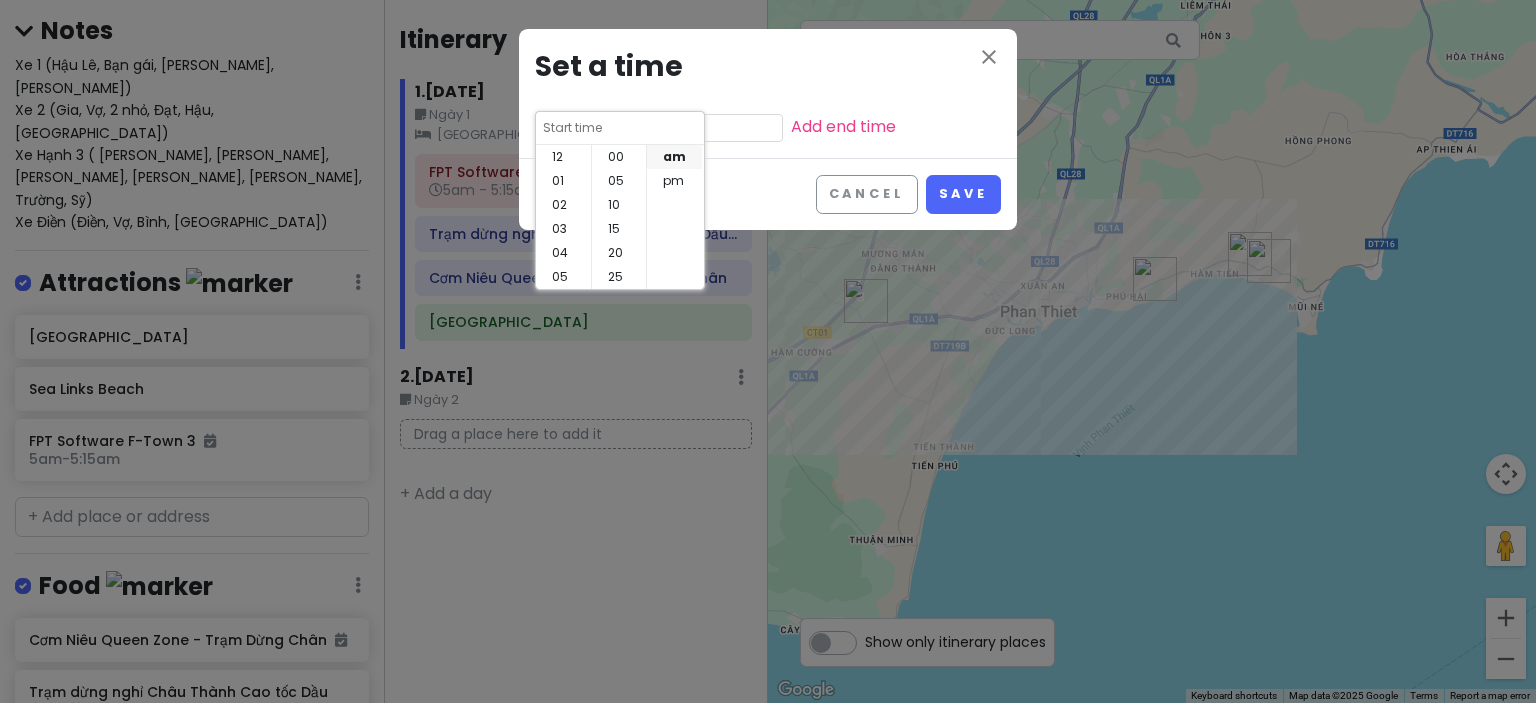 scroll, scrollTop: 144, scrollLeft: 0, axis: vertical 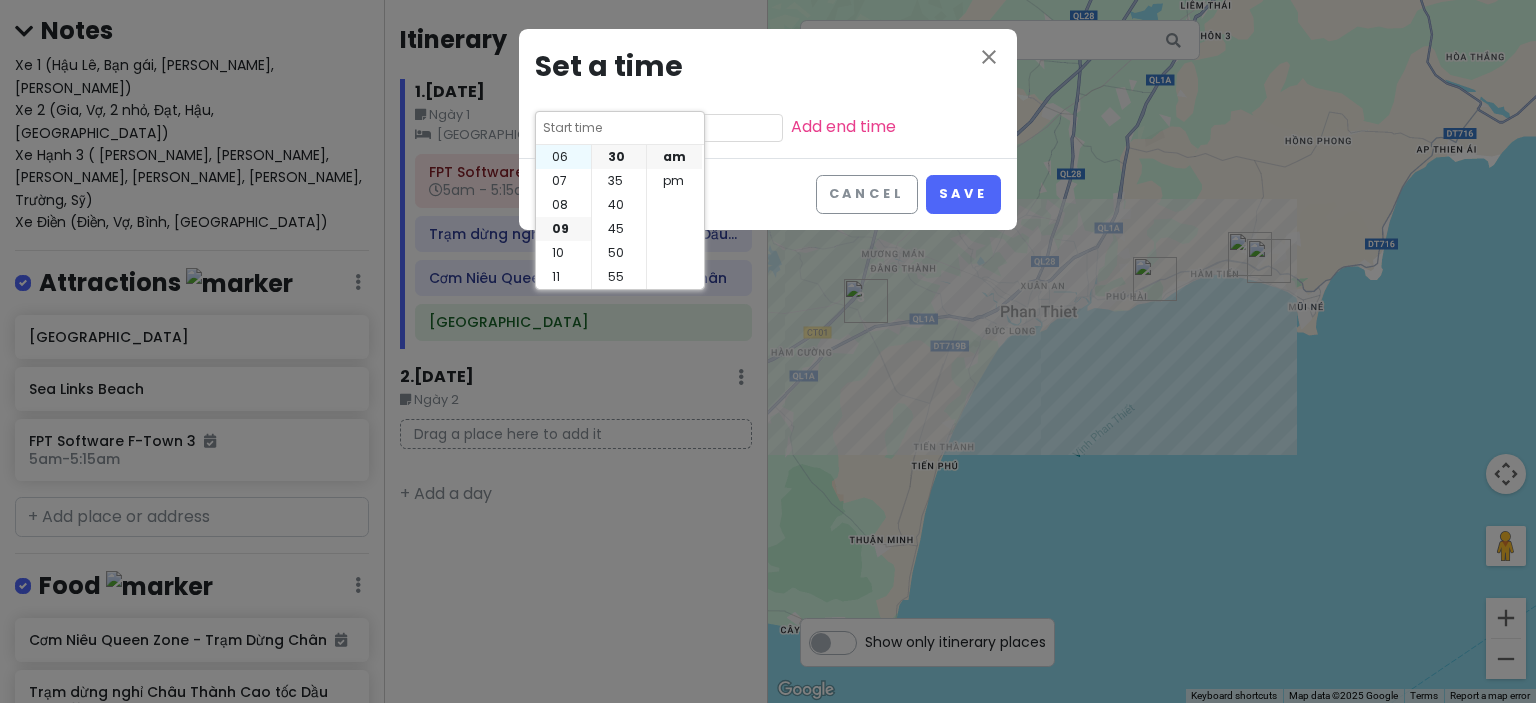 click on "06" at bounding box center [563, 157] 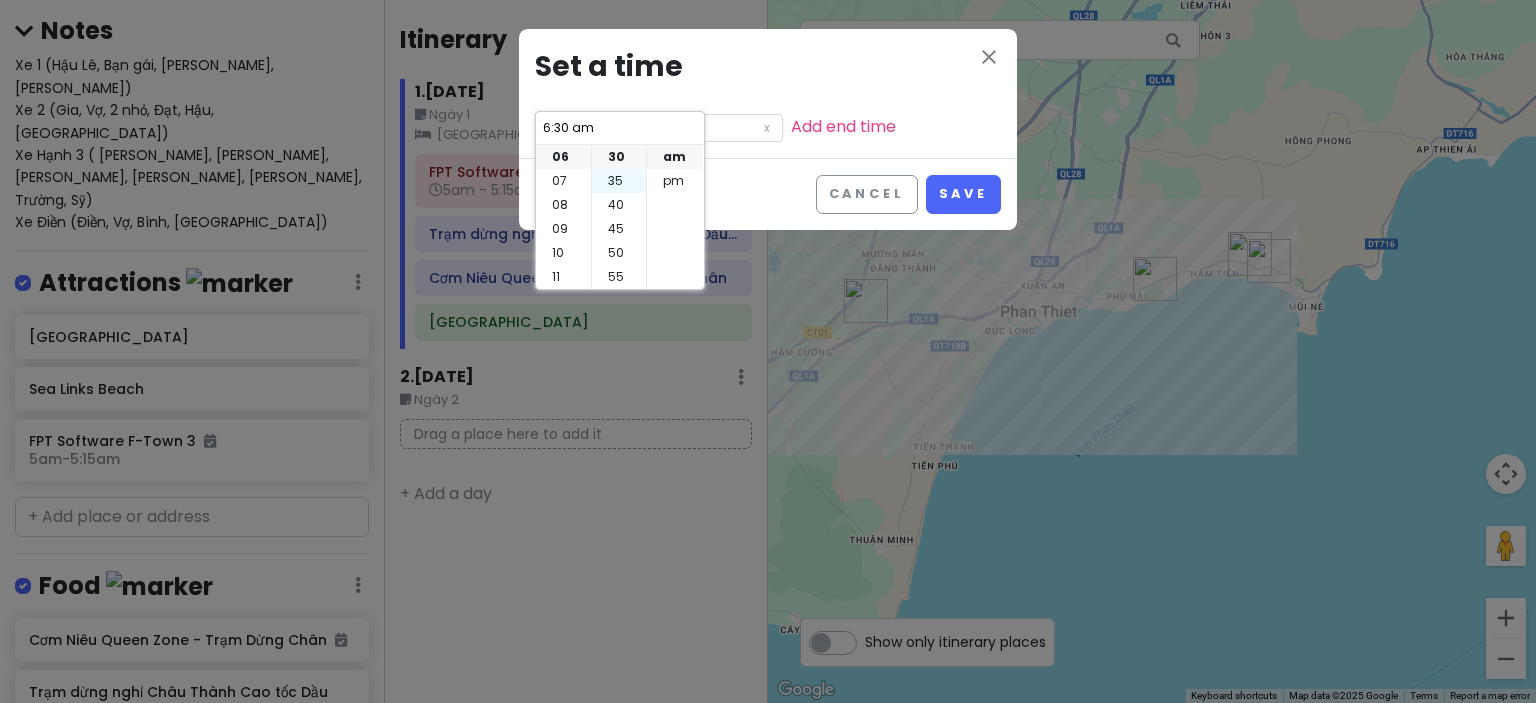 scroll, scrollTop: 0, scrollLeft: 0, axis: both 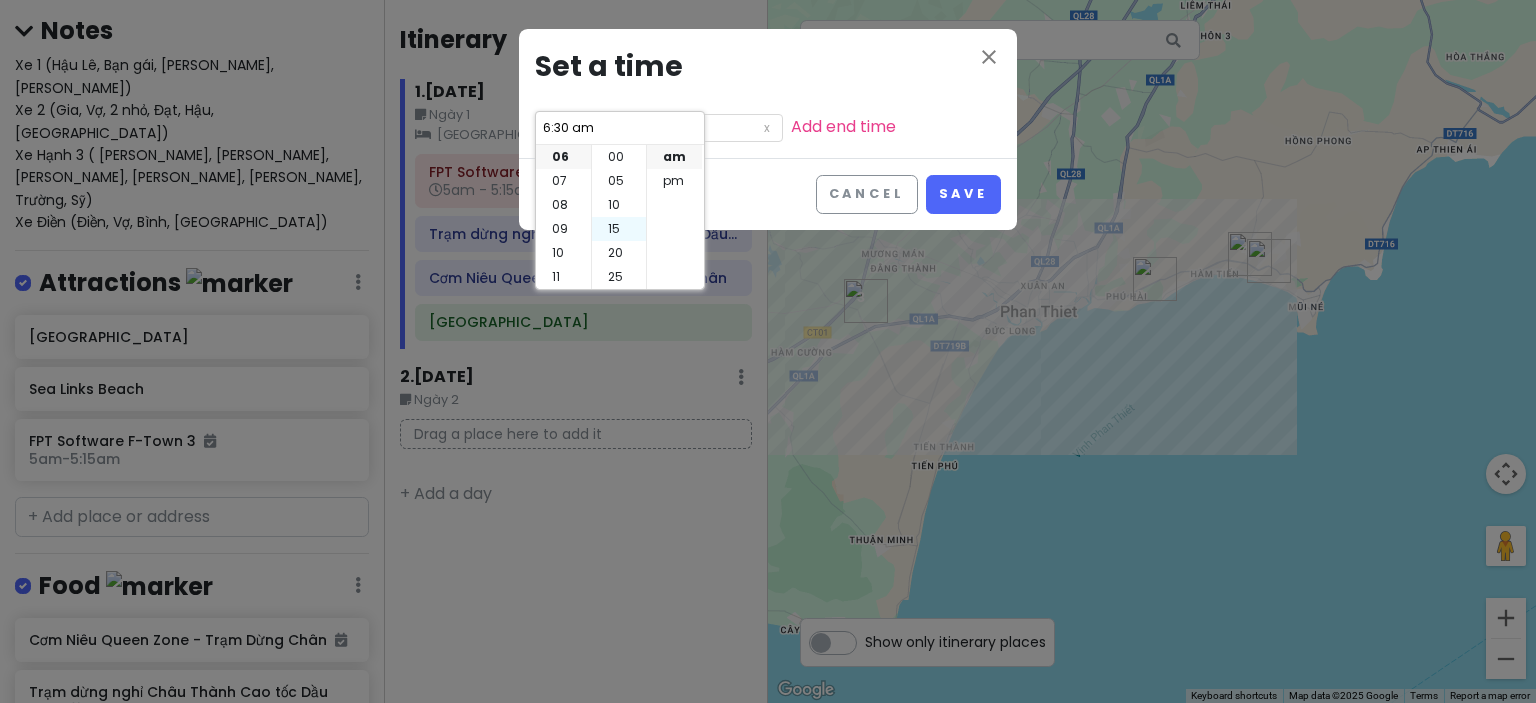 click on "15" at bounding box center (619, 229) 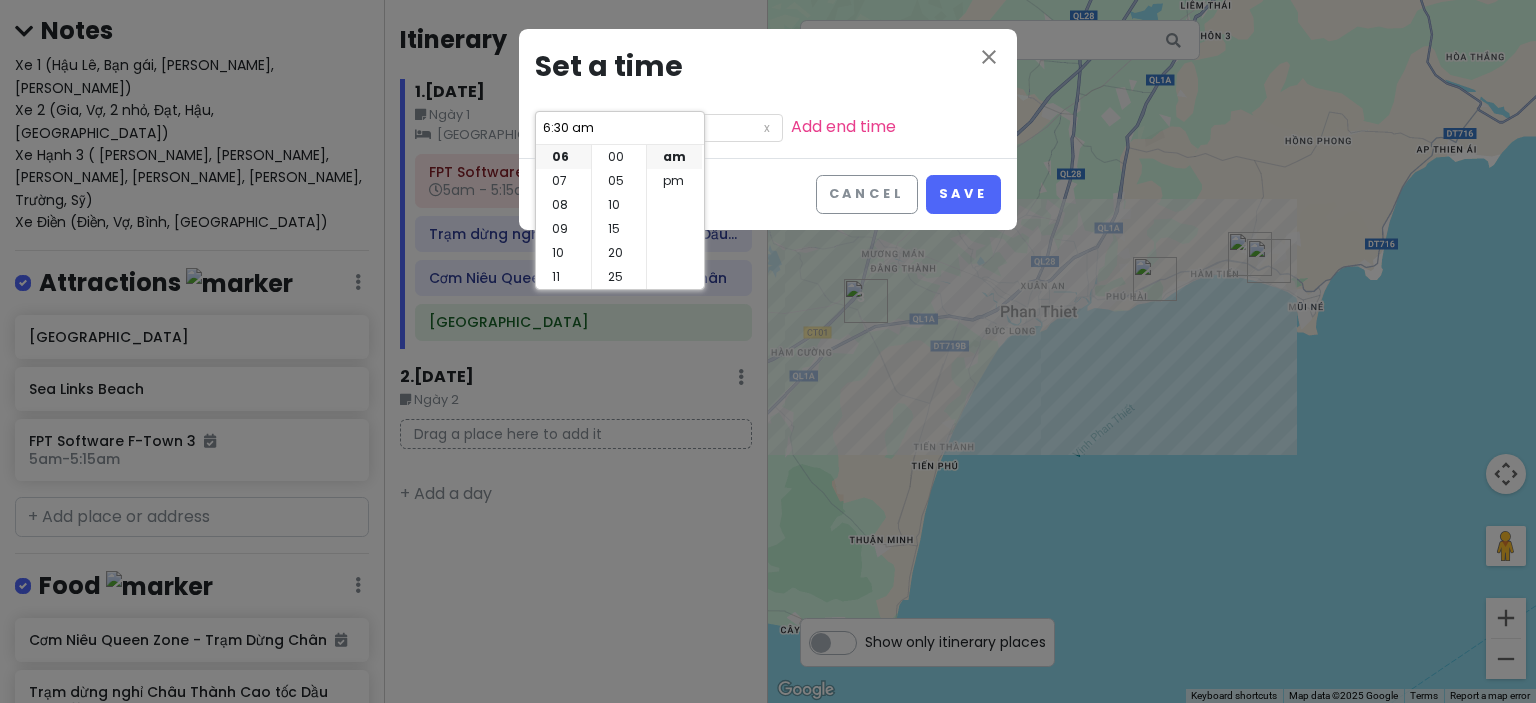type on "6:15 am" 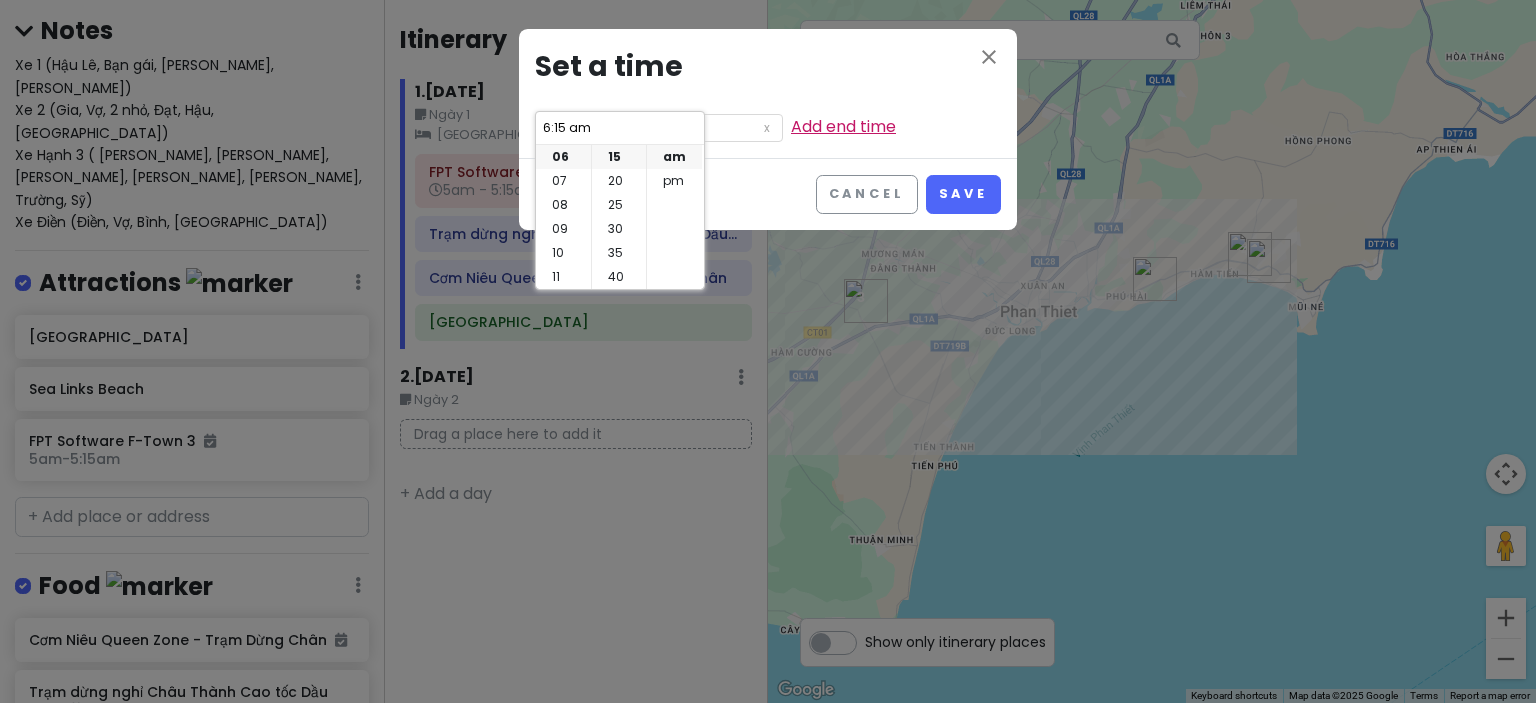scroll, scrollTop: 72, scrollLeft: 0, axis: vertical 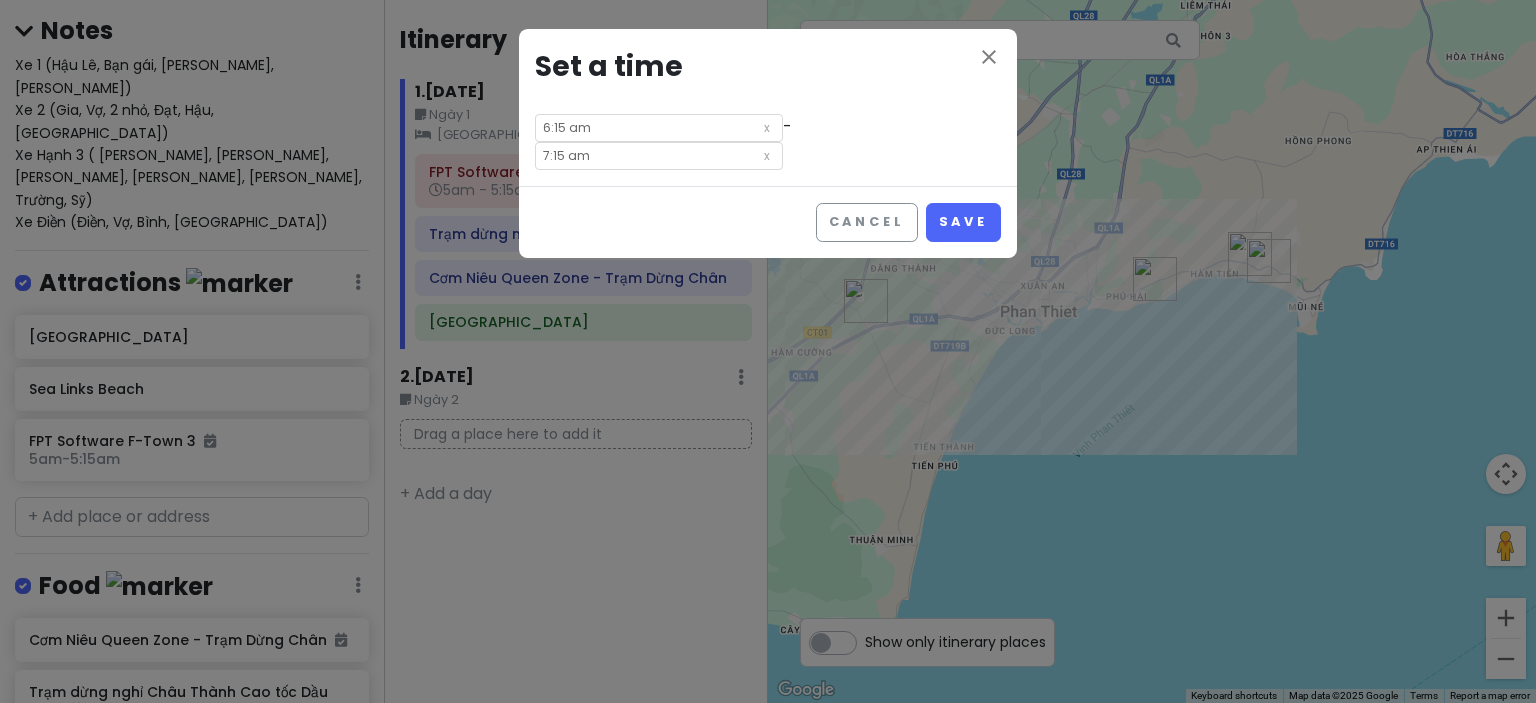 click on "7:15 am" at bounding box center (659, 156) 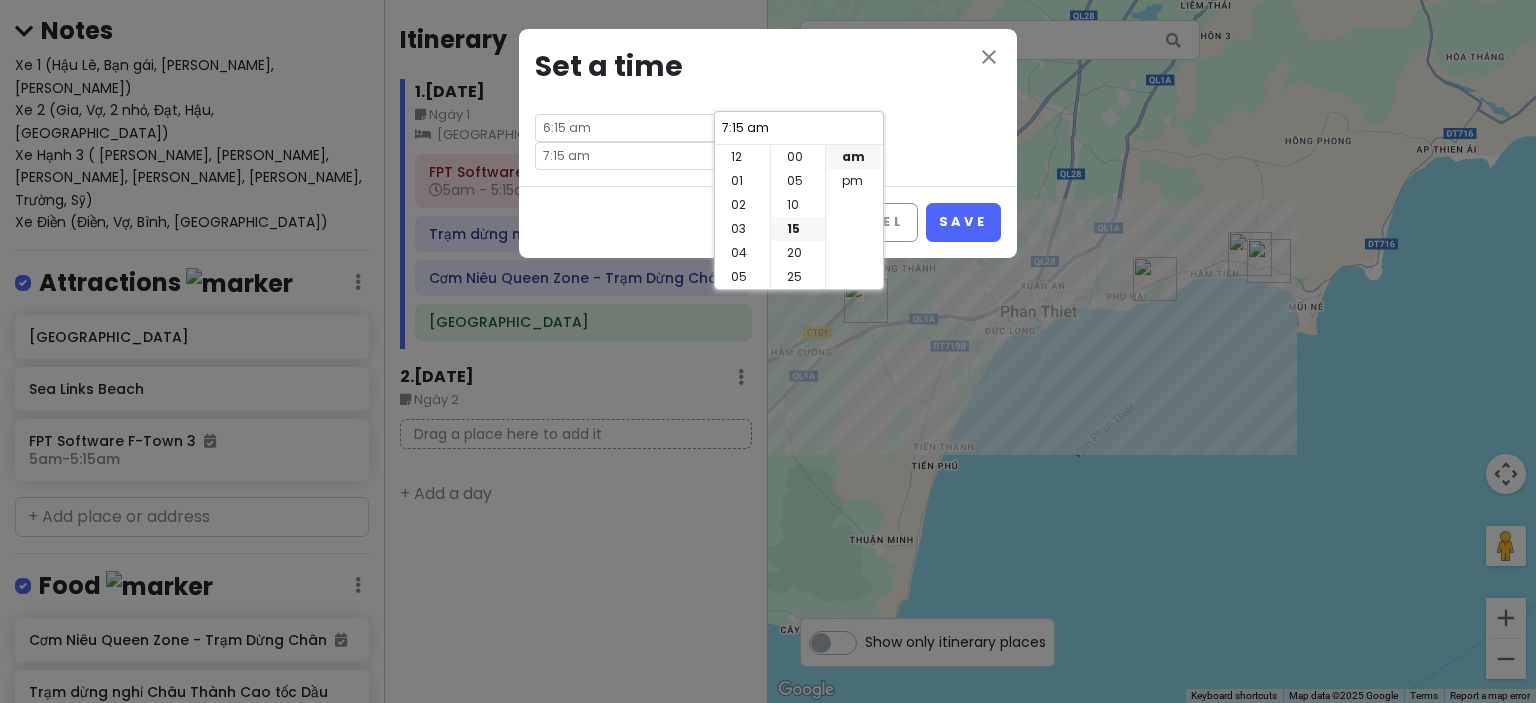 scroll, scrollTop: 144, scrollLeft: 0, axis: vertical 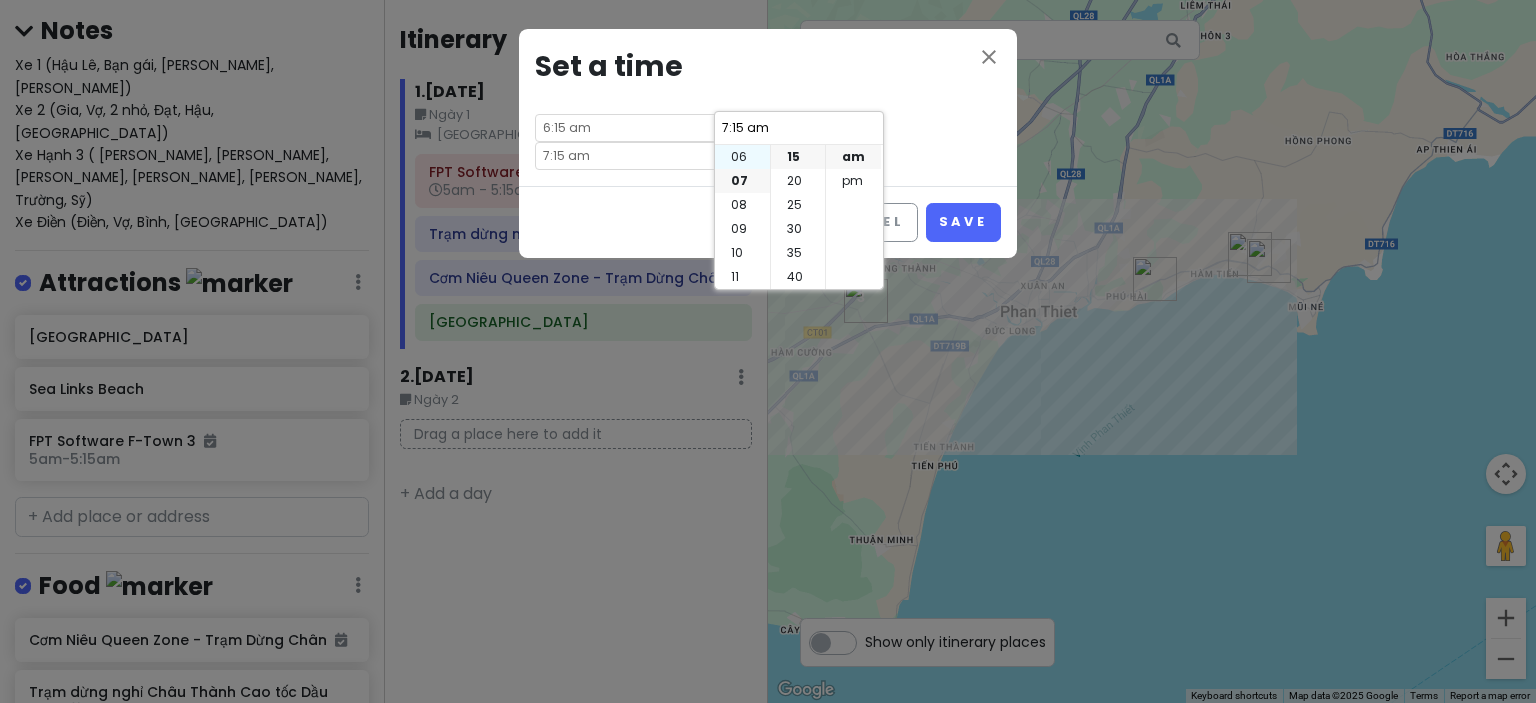 click on "06" at bounding box center (742, 157) 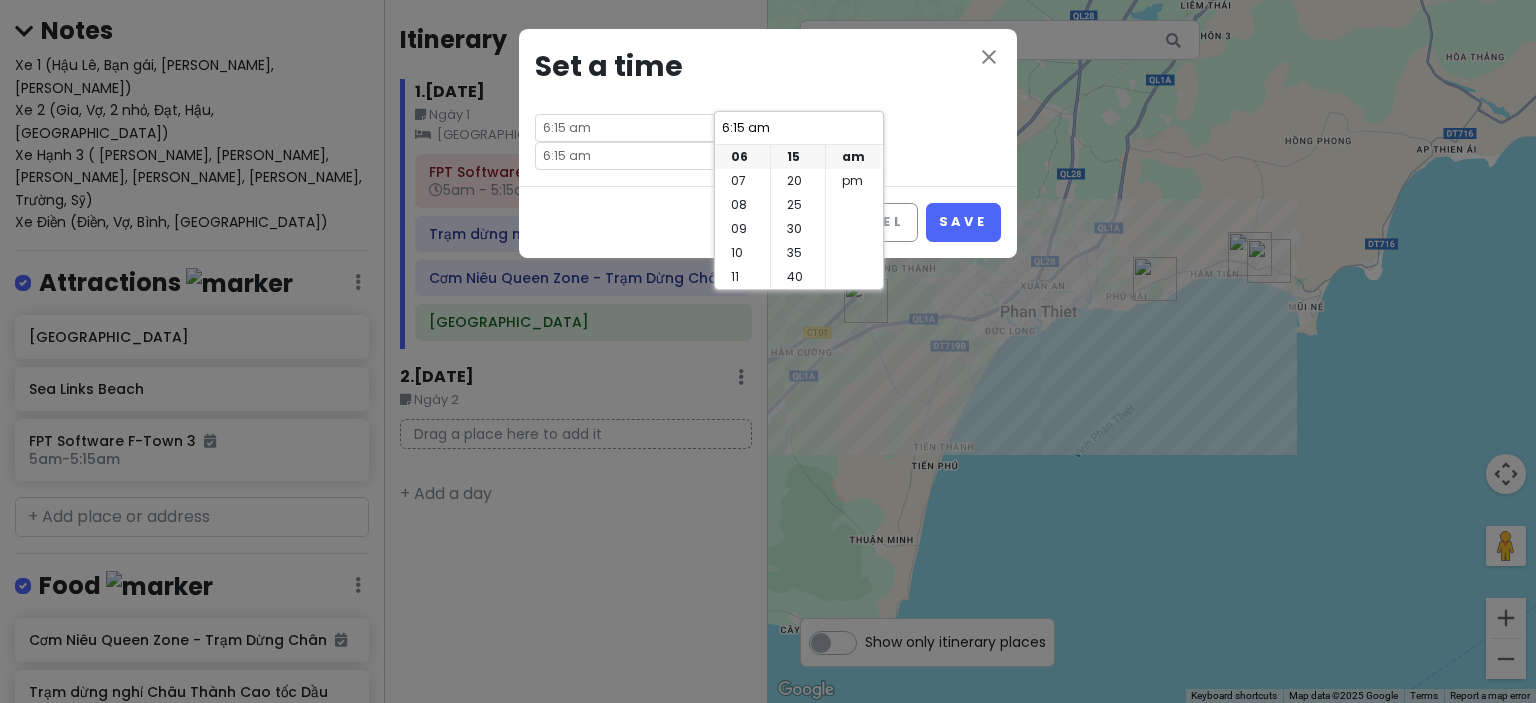 scroll, scrollTop: 144, scrollLeft: 0, axis: vertical 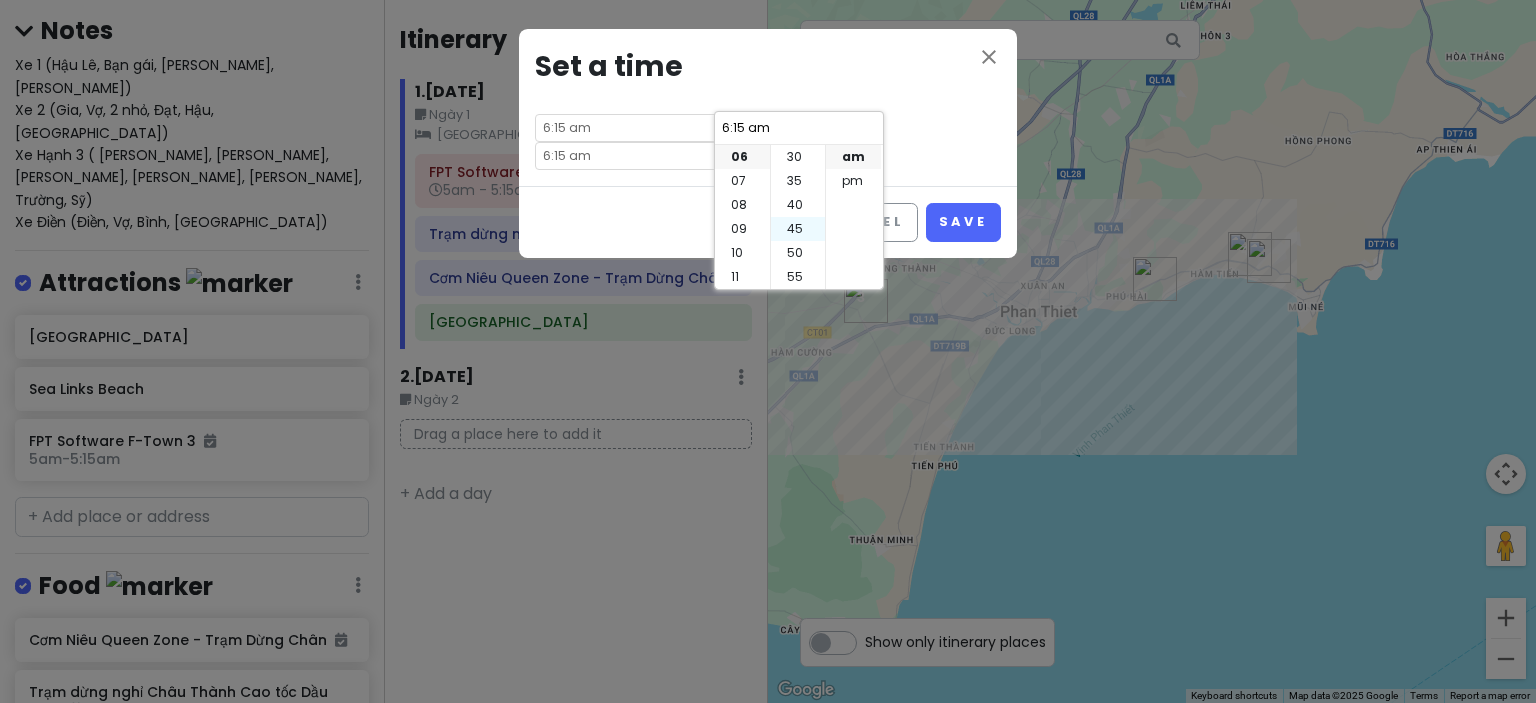 click on "45" at bounding box center [798, 229] 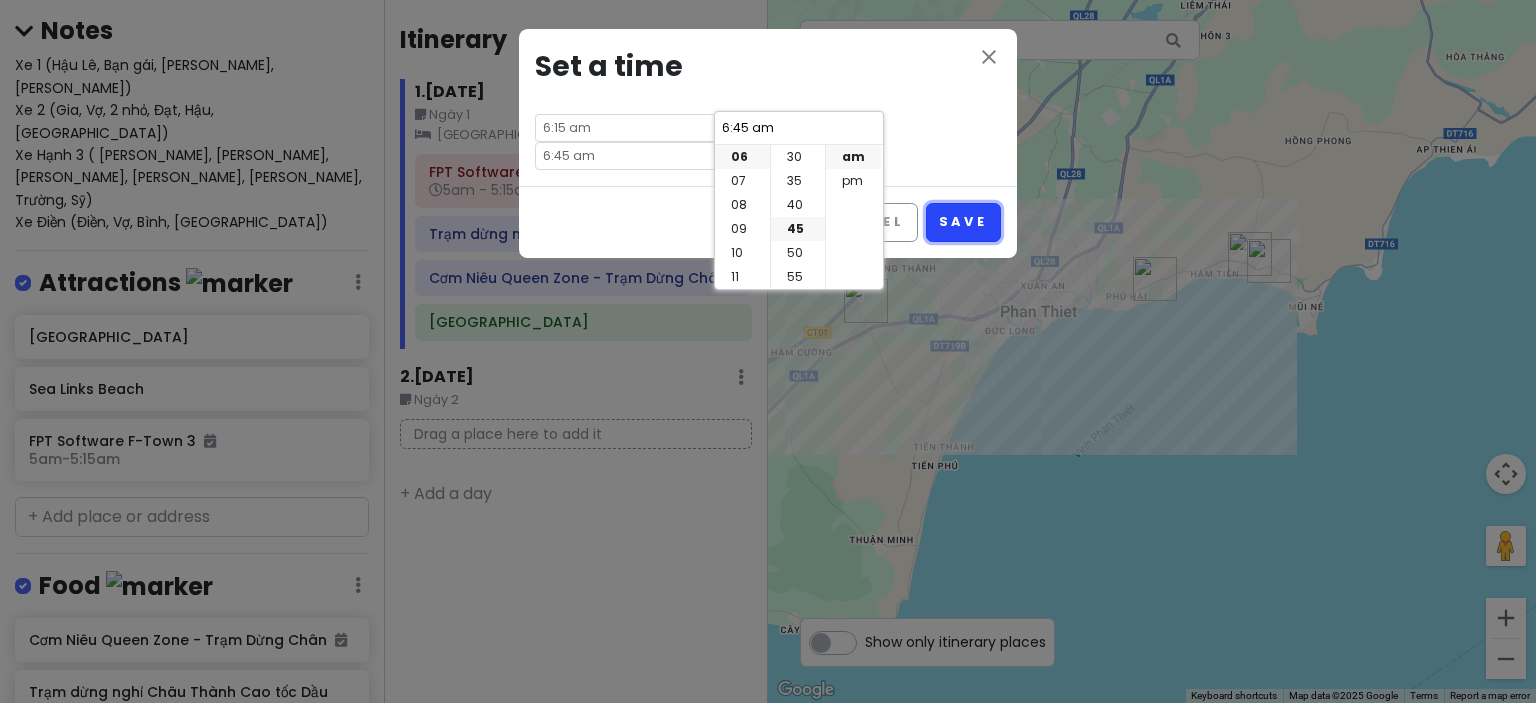 click on "Save" at bounding box center [963, 222] 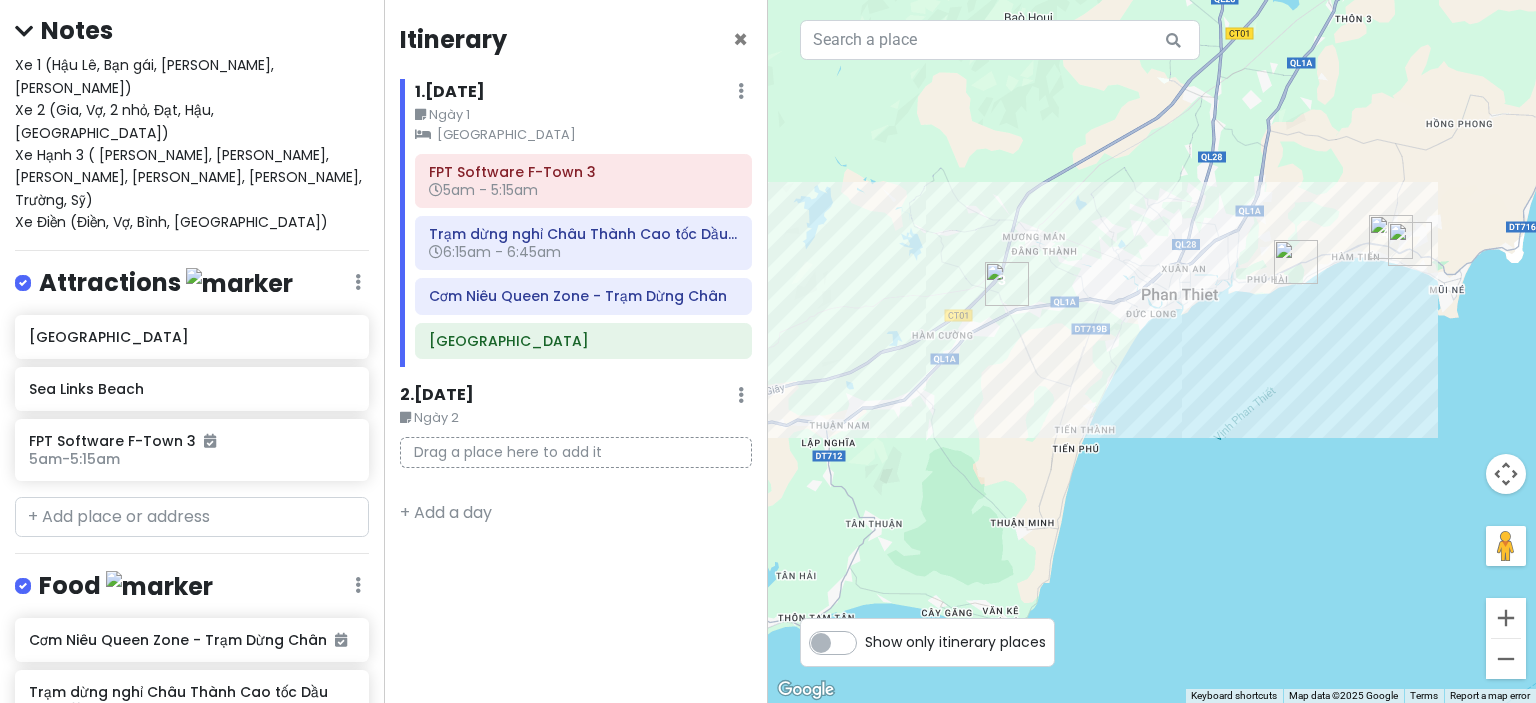 drag, startPoint x: 942, startPoint y: 429, endPoint x: 1083, endPoint y: 411, distance: 142.14429 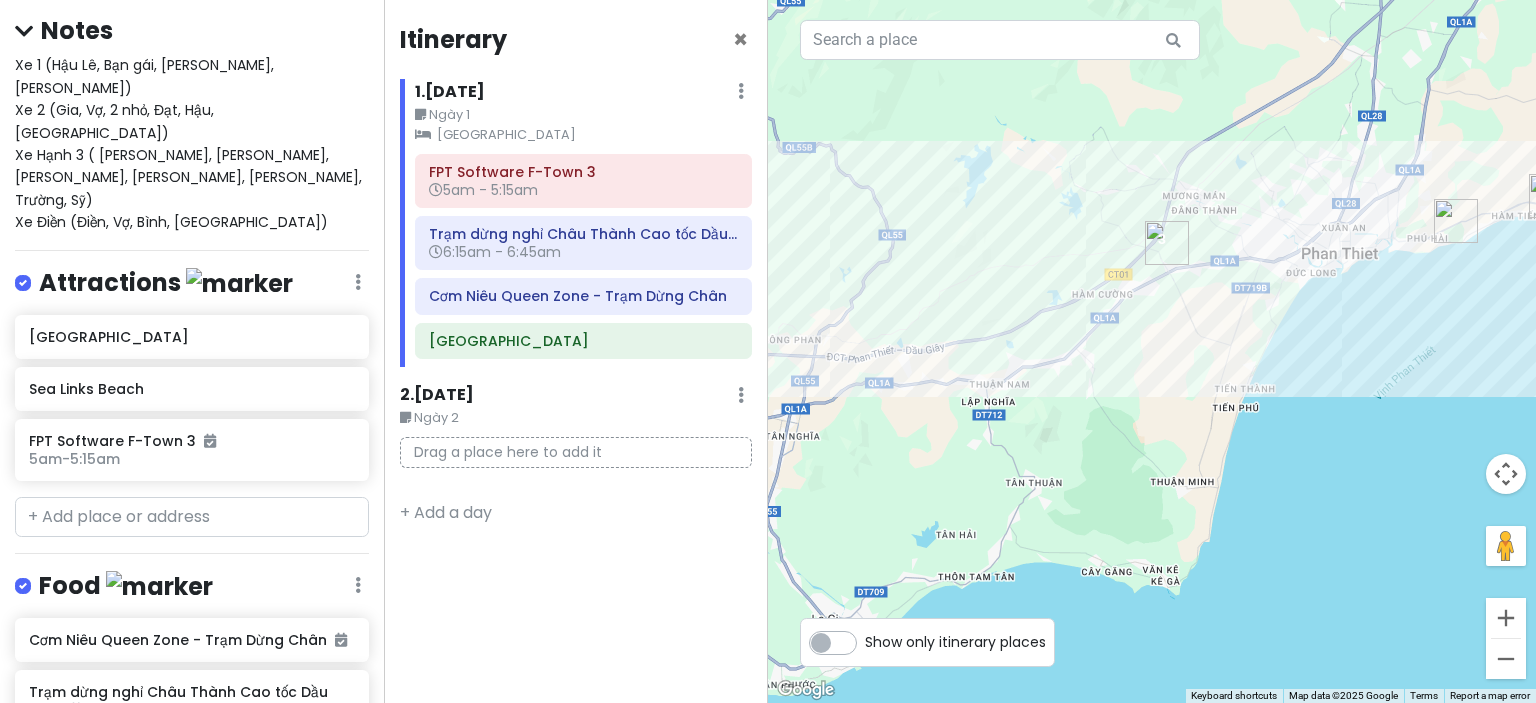 drag, startPoint x: 1089, startPoint y: 419, endPoint x: 1199, endPoint y: 380, distance: 116.70904 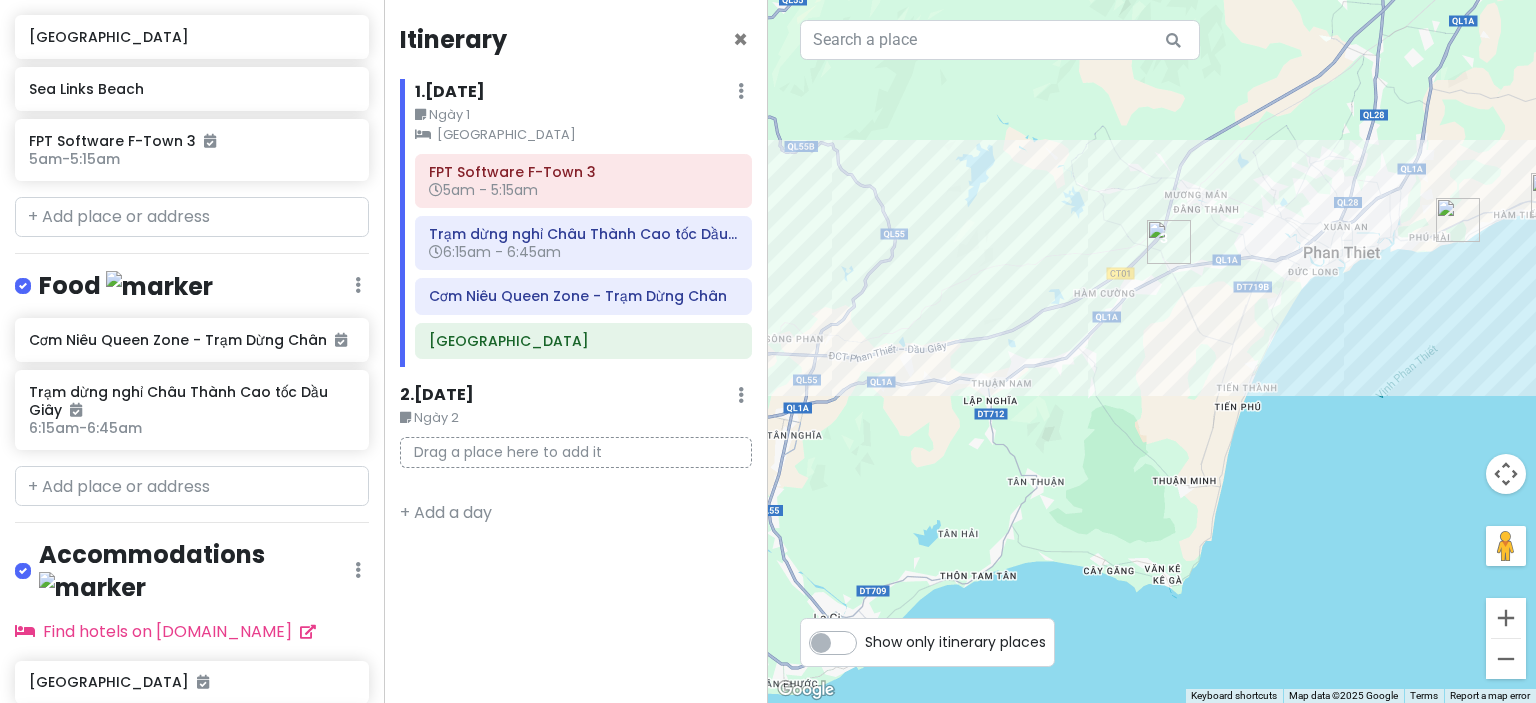 scroll, scrollTop: 585, scrollLeft: 0, axis: vertical 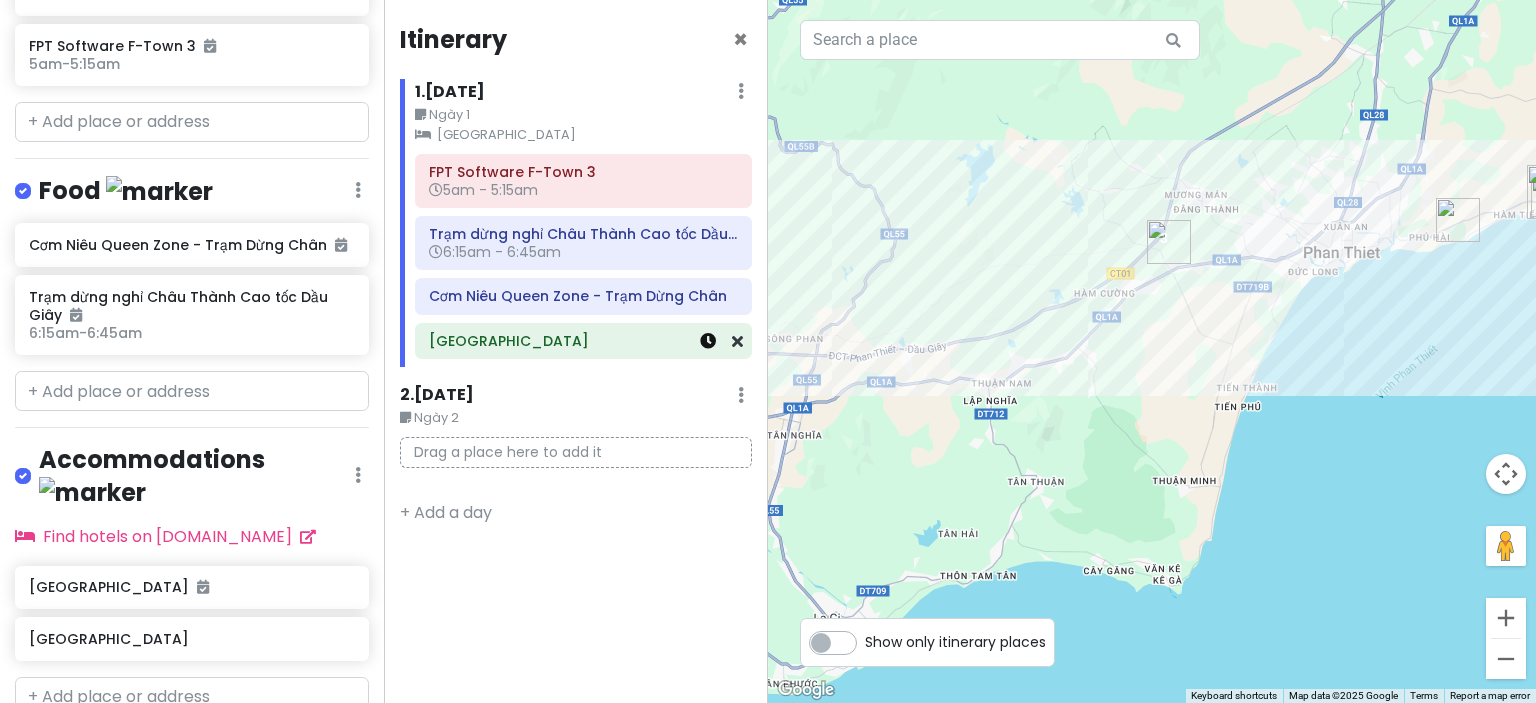 click at bounding box center (708, 341) 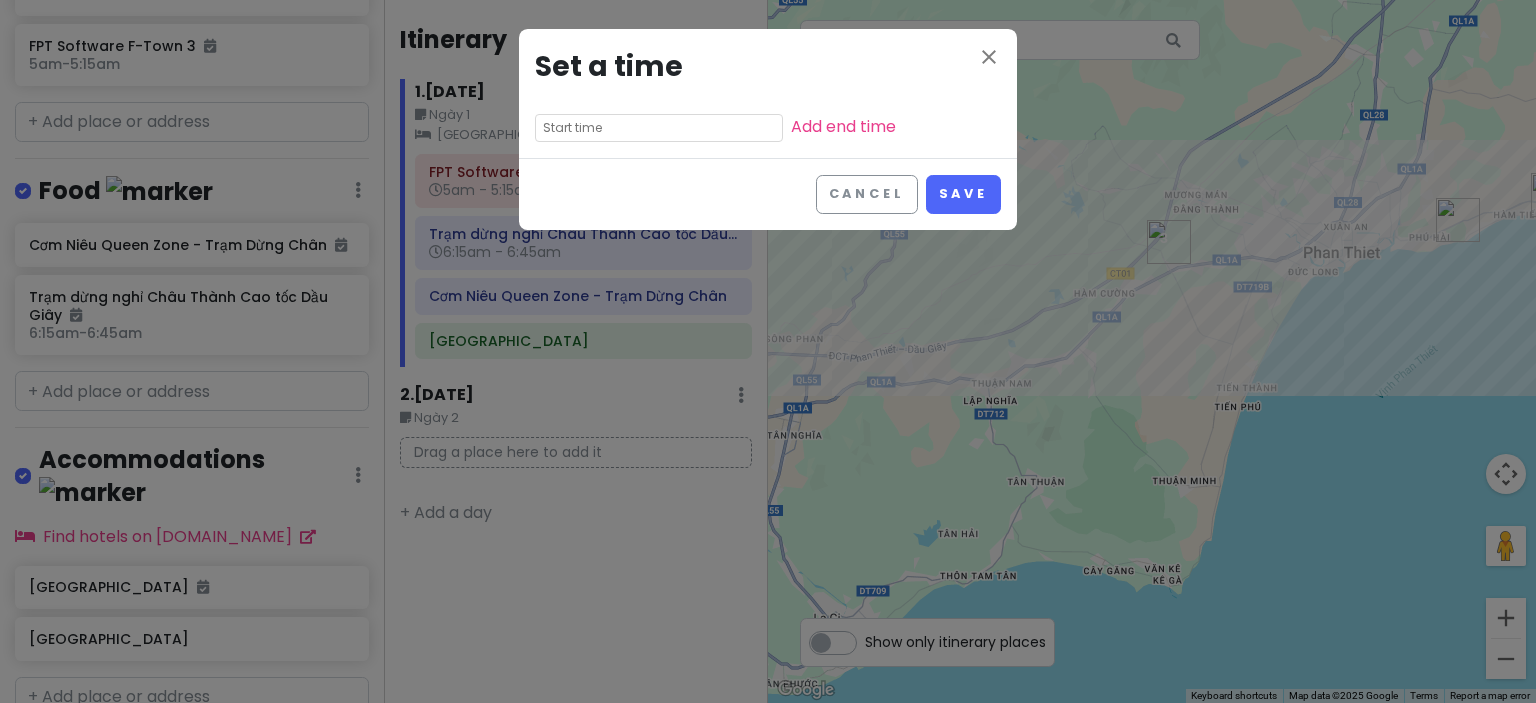 click at bounding box center (659, 128) 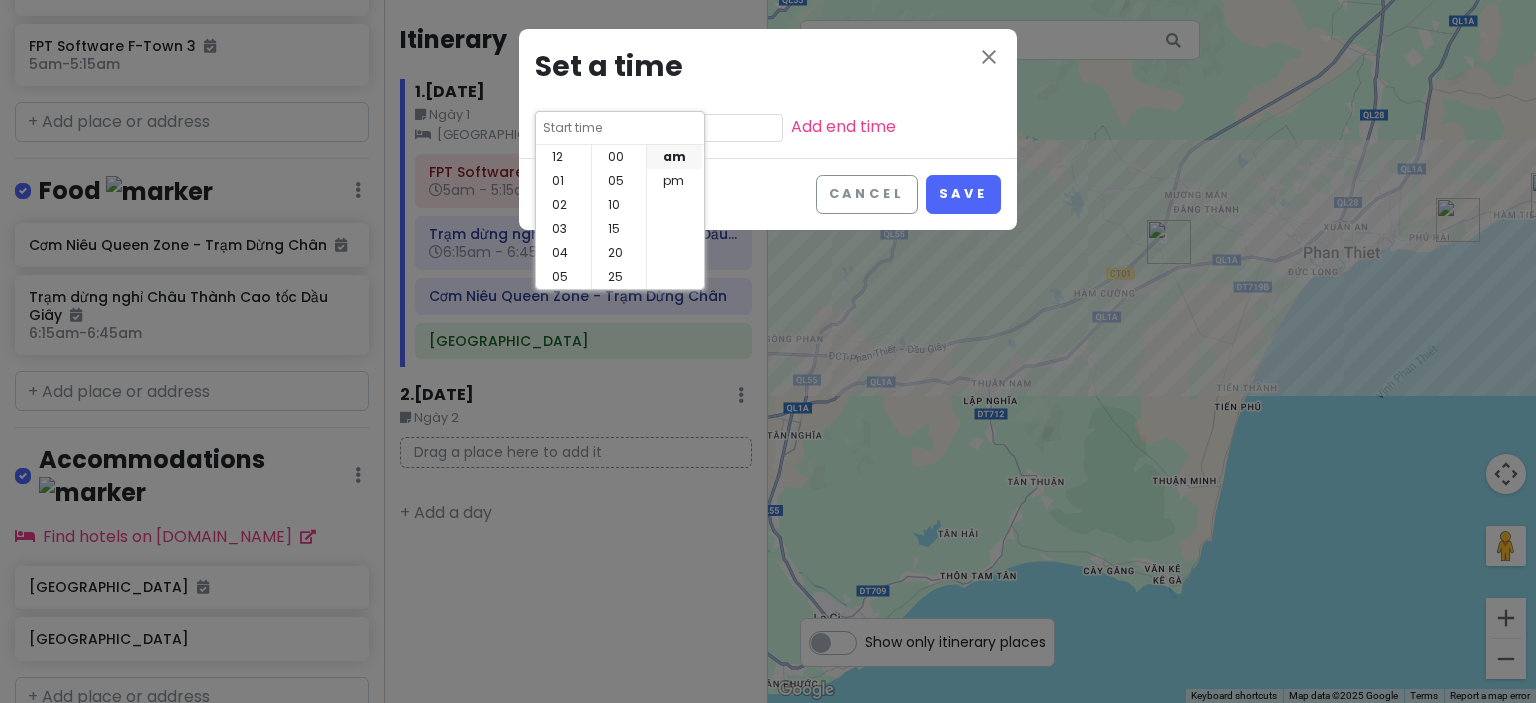 scroll, scrollTop: 144, scrollLeft: 0, axis: vertical 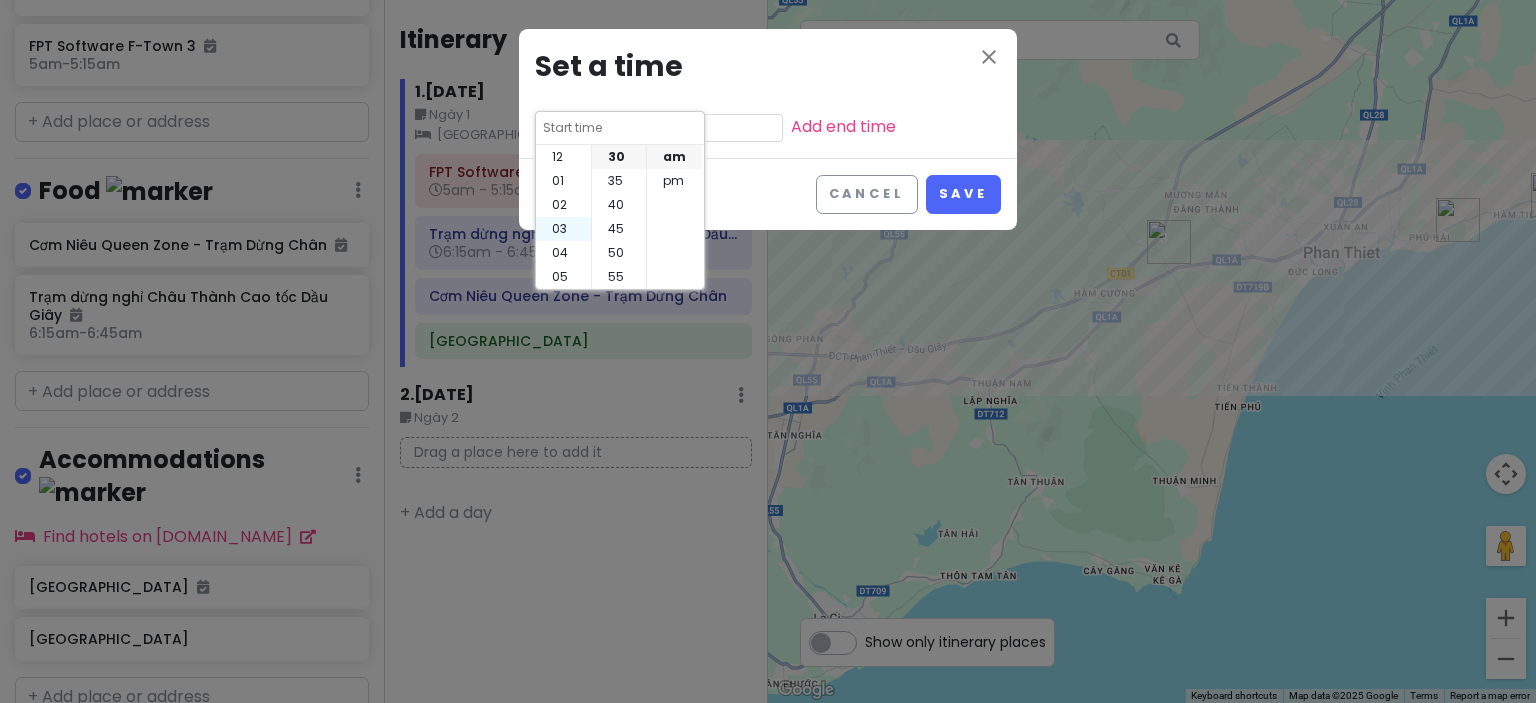 click on "02" at bounding box center (563, 205) 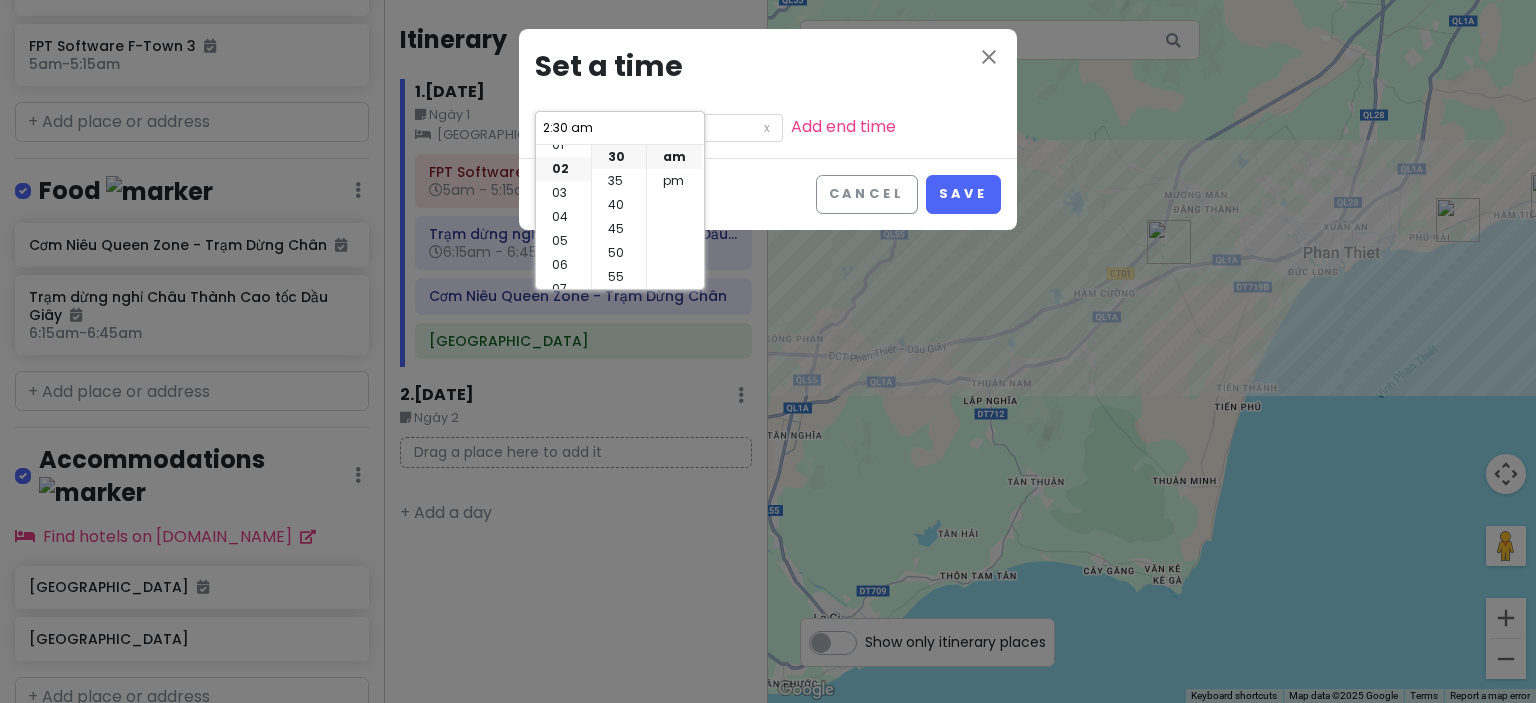 scroll, scrollTop: 48, scrollLeft: 0, axis: vertical 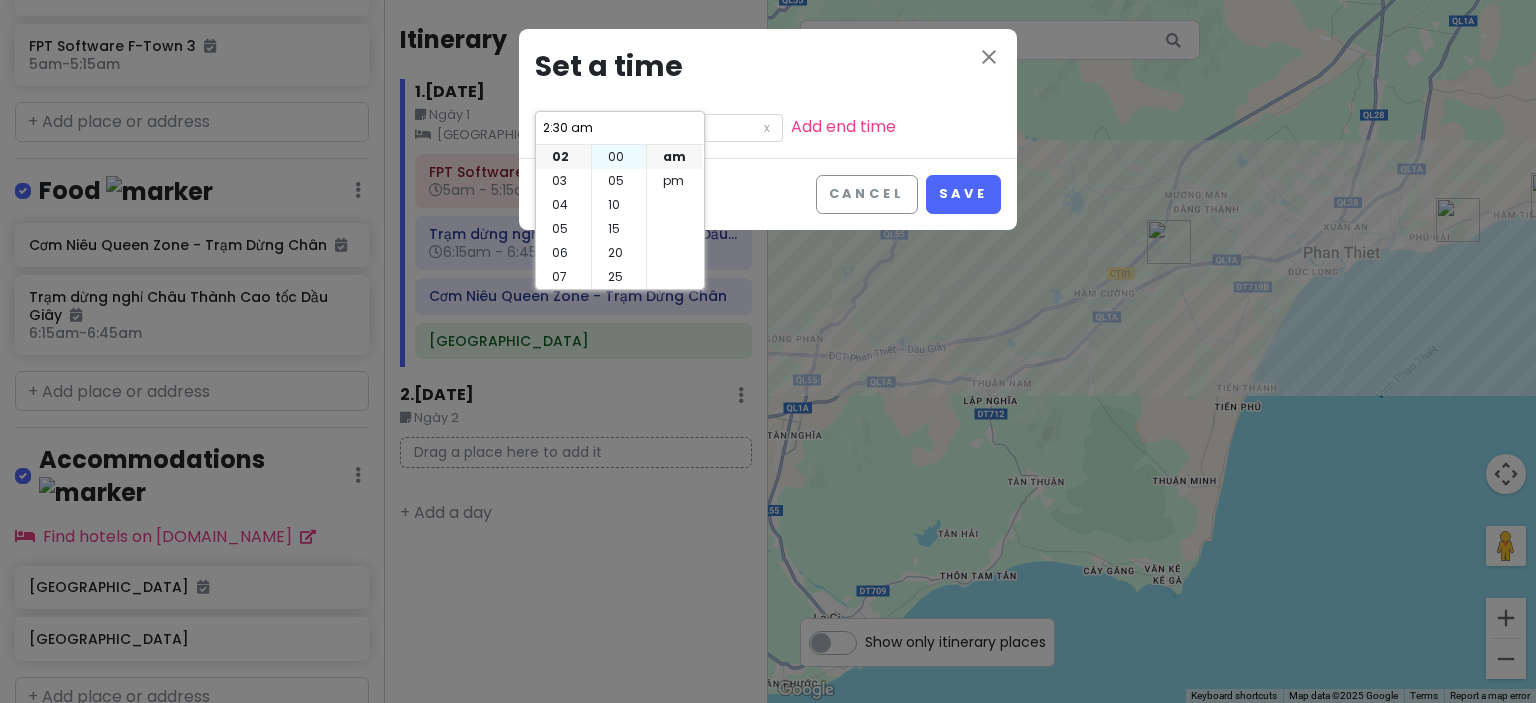 click on "00" at bounding box center [619, 157] 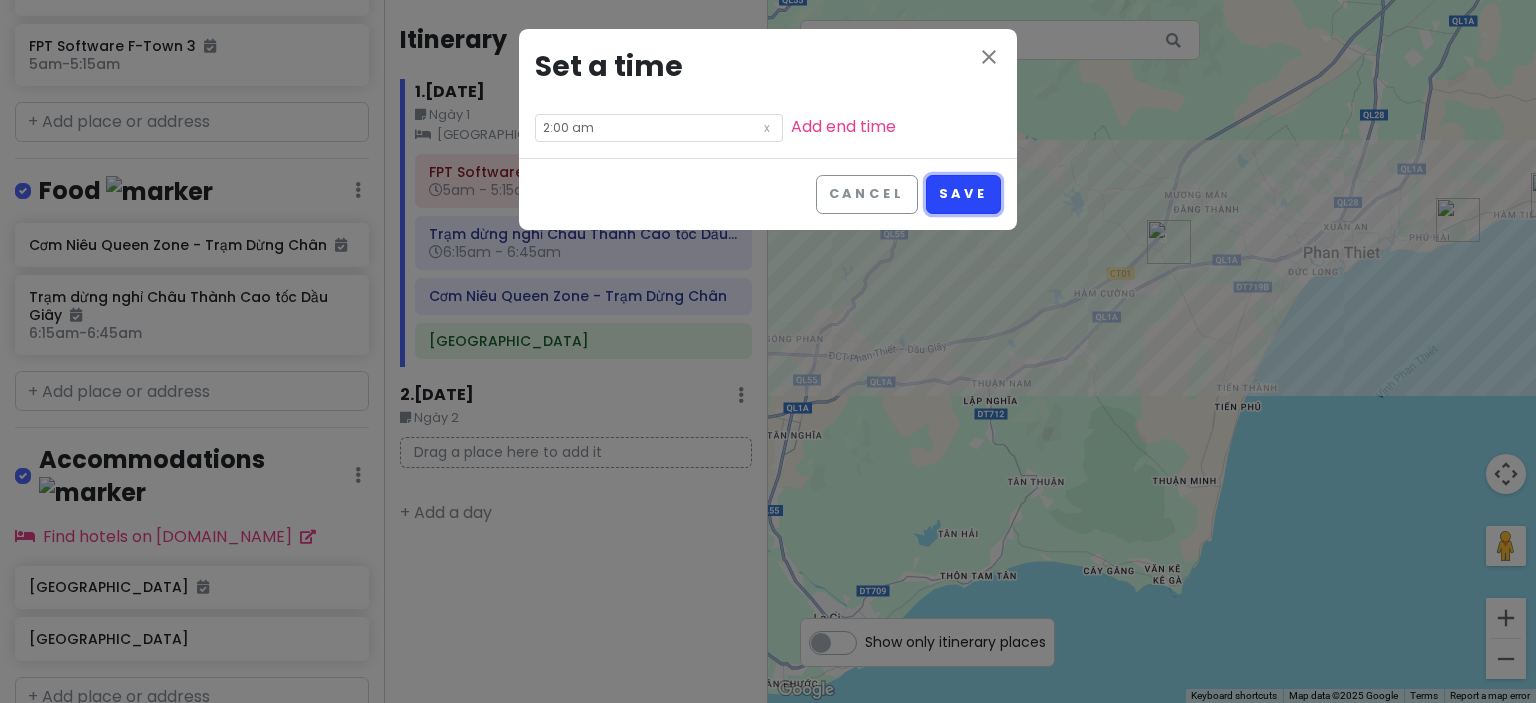 click on "Save" at bounding box center (963, 194) 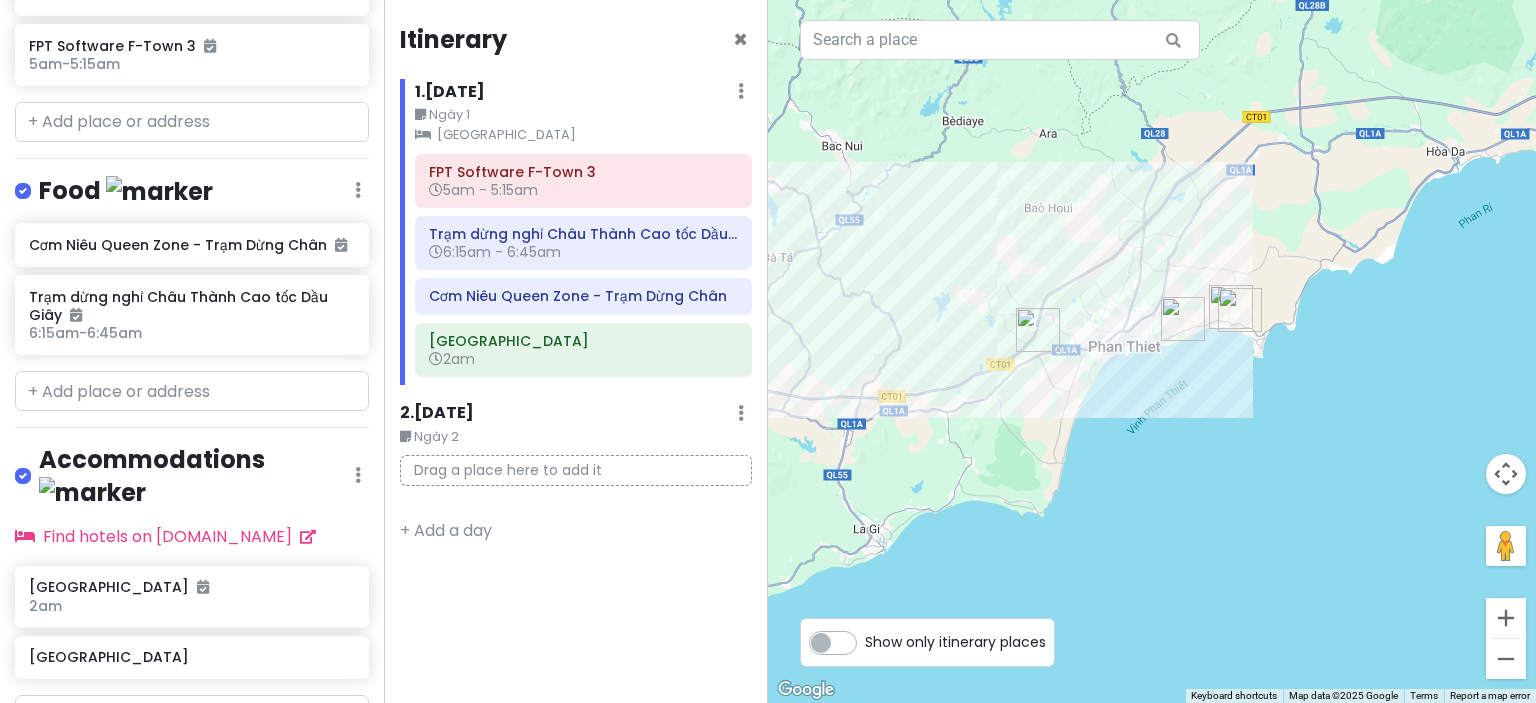 drag, startPoint x: 1132, startPoint y: 383, endPoint x: 1085, endPoint y: 398, distance: 49.335587 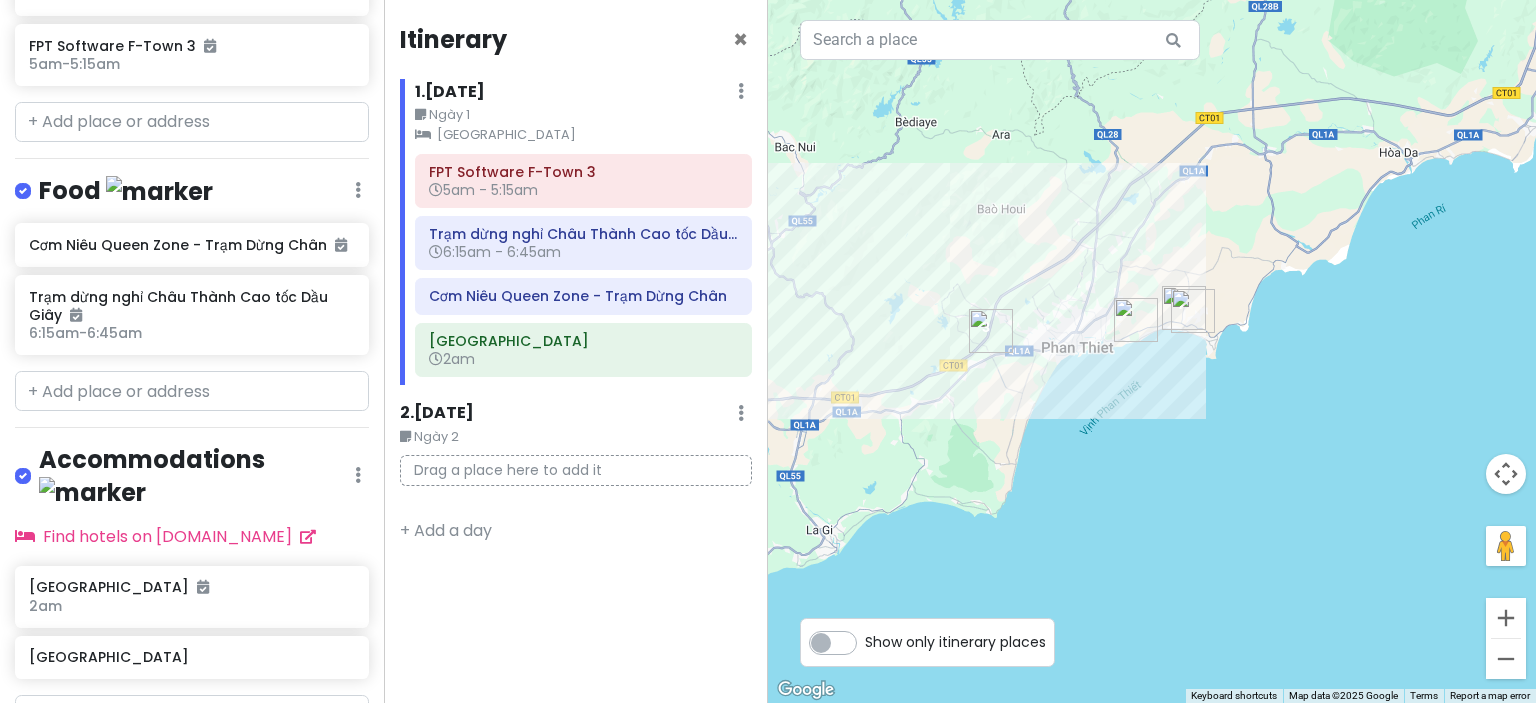drag, startPoint x: 1225, startPoint y: 391, endPoint x: 1180, endPoint y: 392, distance: 45.01111 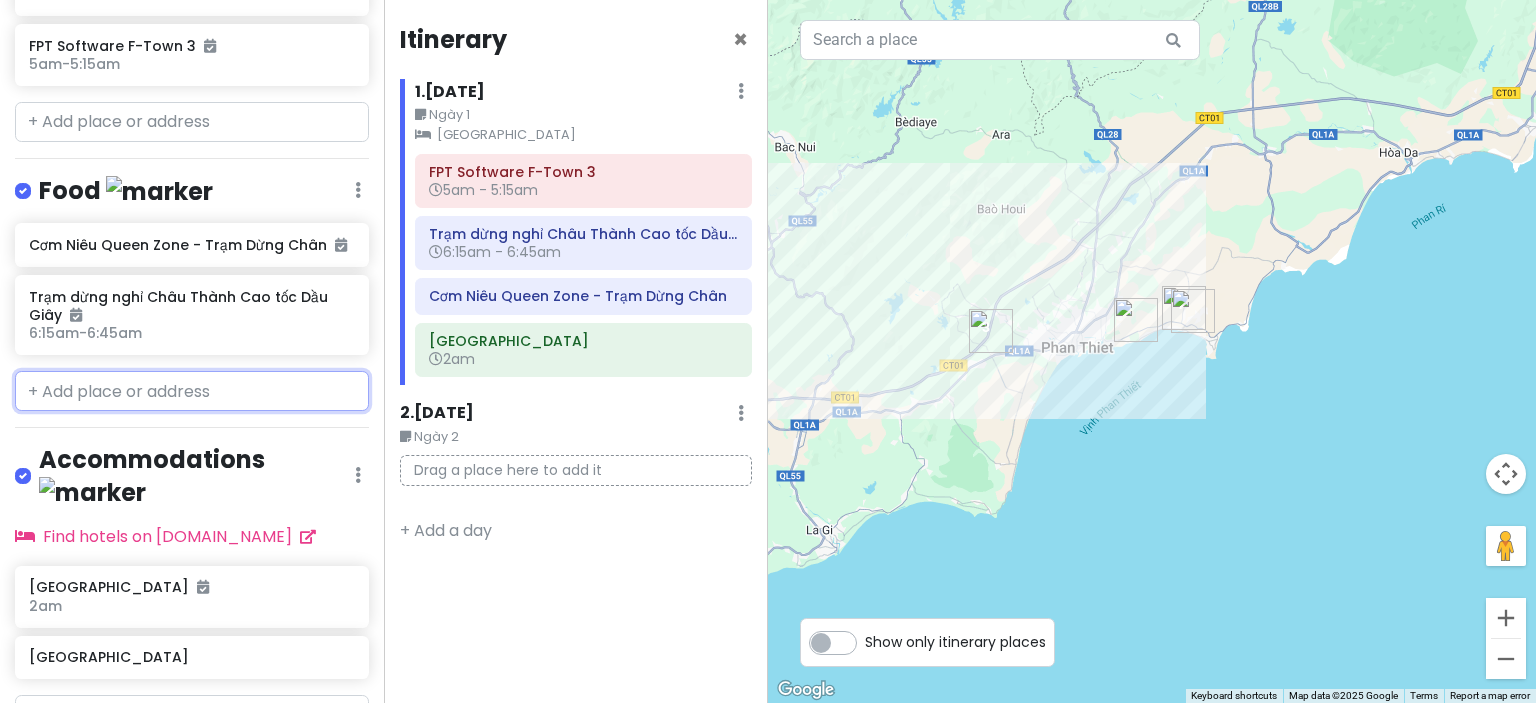 click at bounding box center (192, 391) 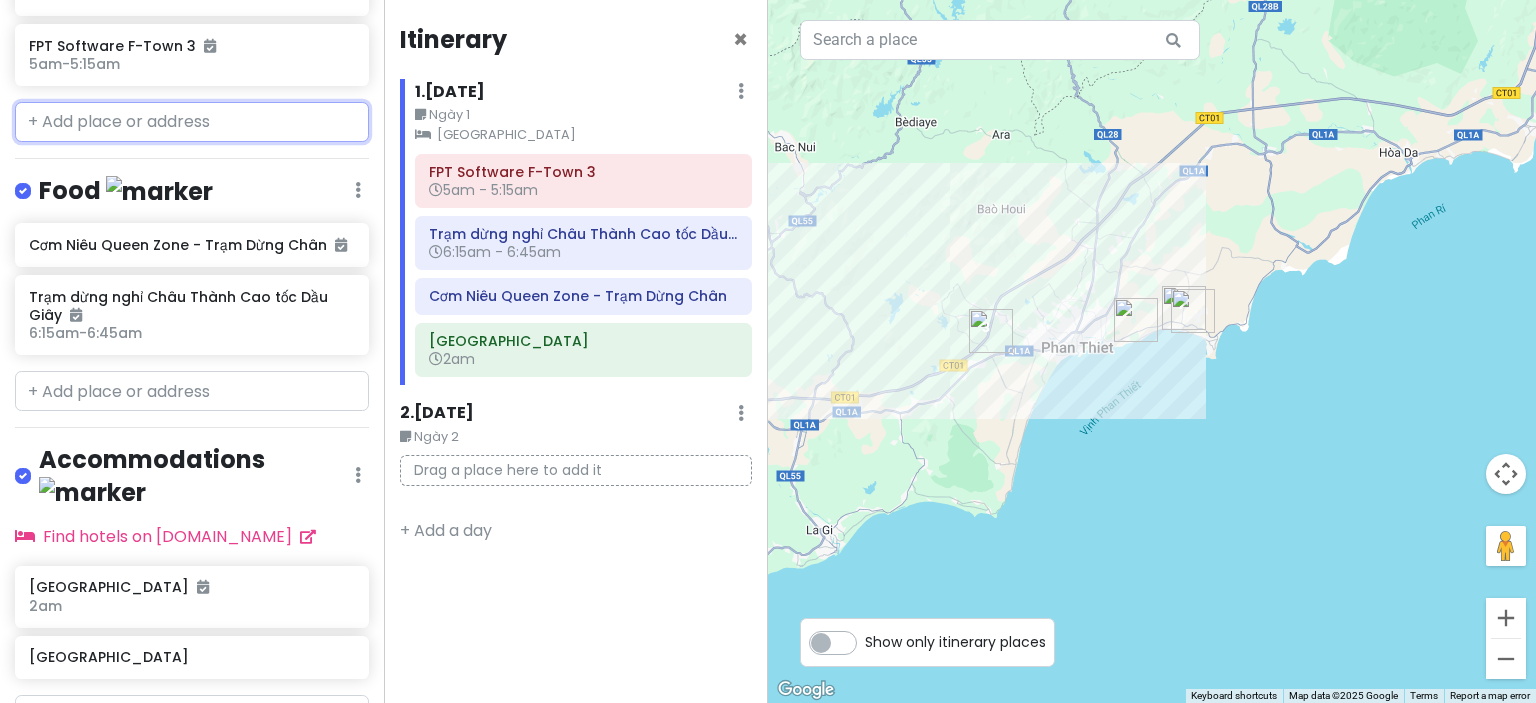 click at bounding box center (192, 122) 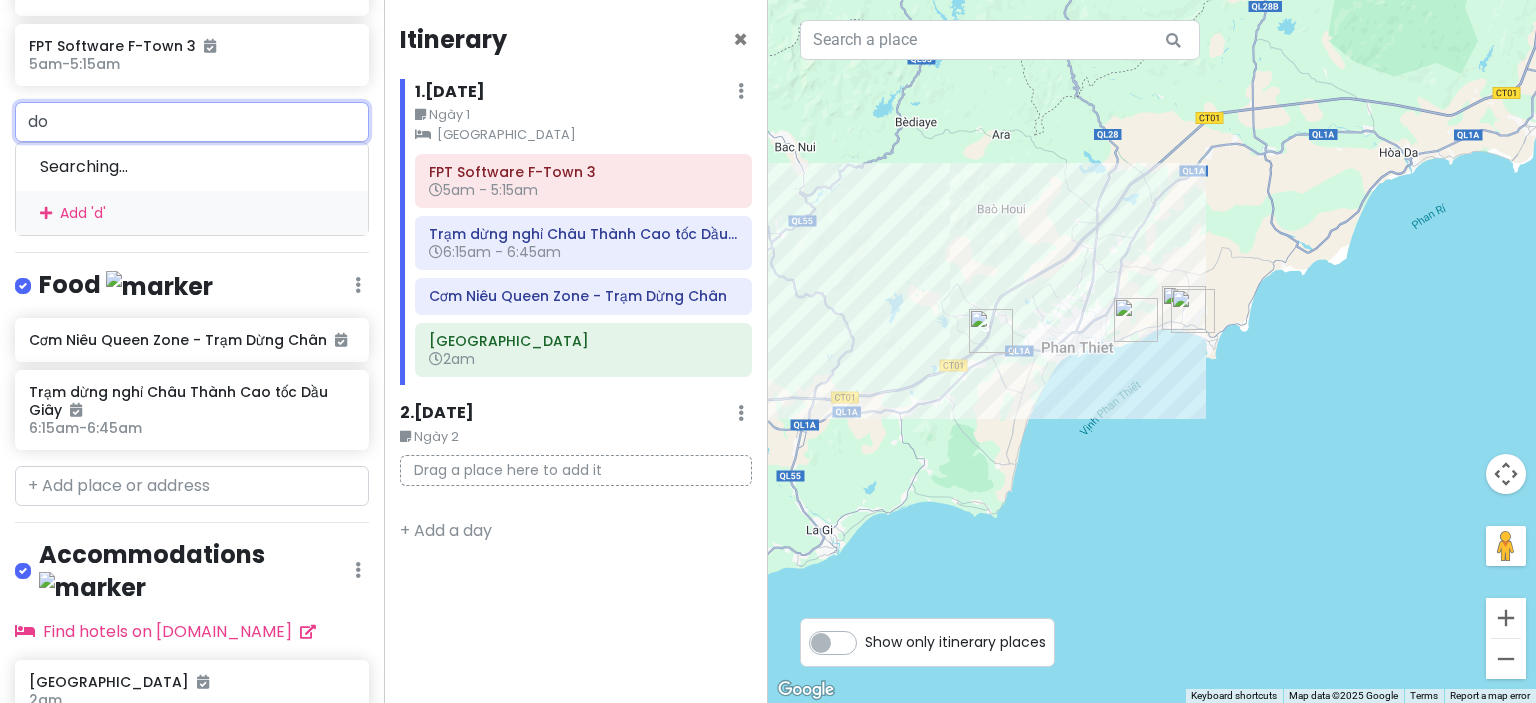 type on "doi" 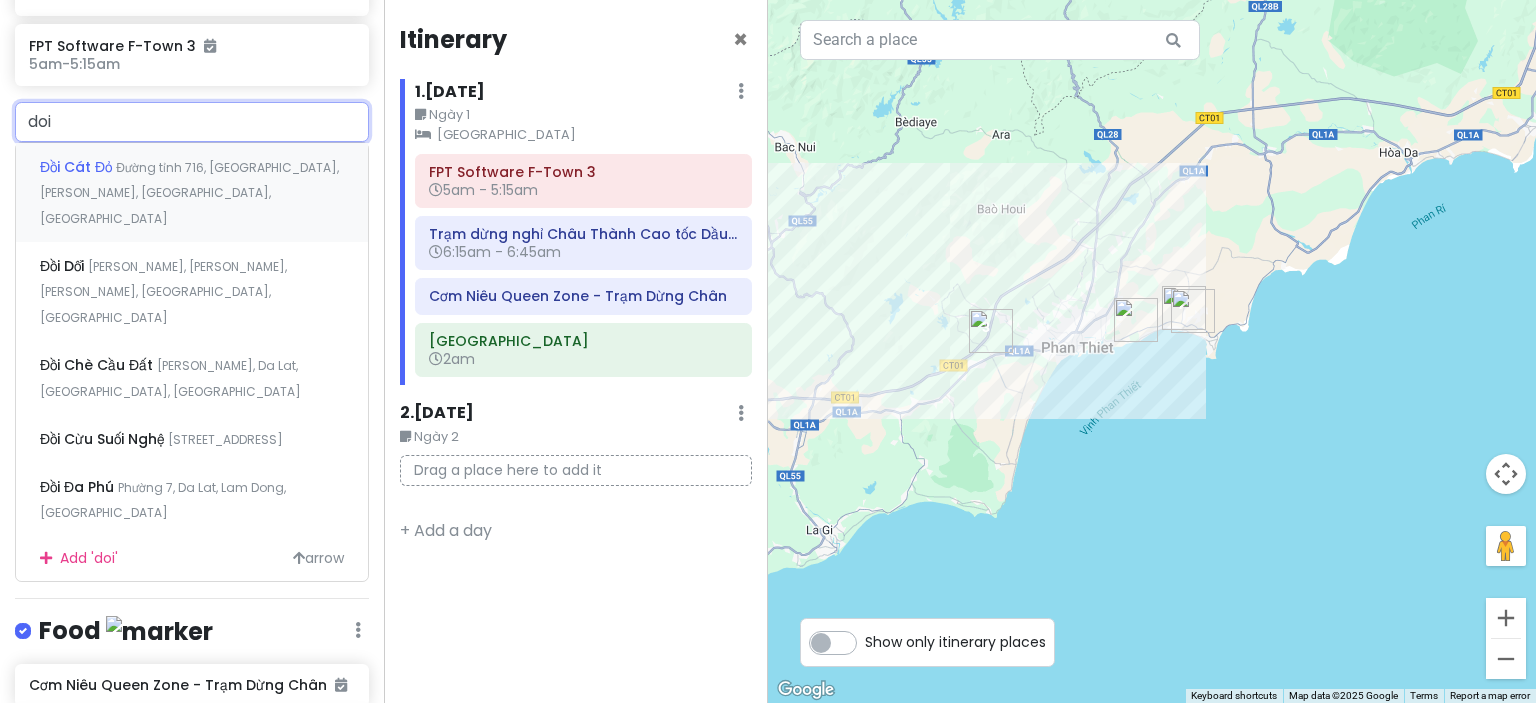 click on "Đồi Cát Đỏ   Đường tỉnh 716, [GEOGRAPHIC_DATA], [GEOGRAPHIC_DATA], [GEOGRAPHIC_DATA], [GEOGRAPHIC_DATA]" at bounding box center (192, 192) 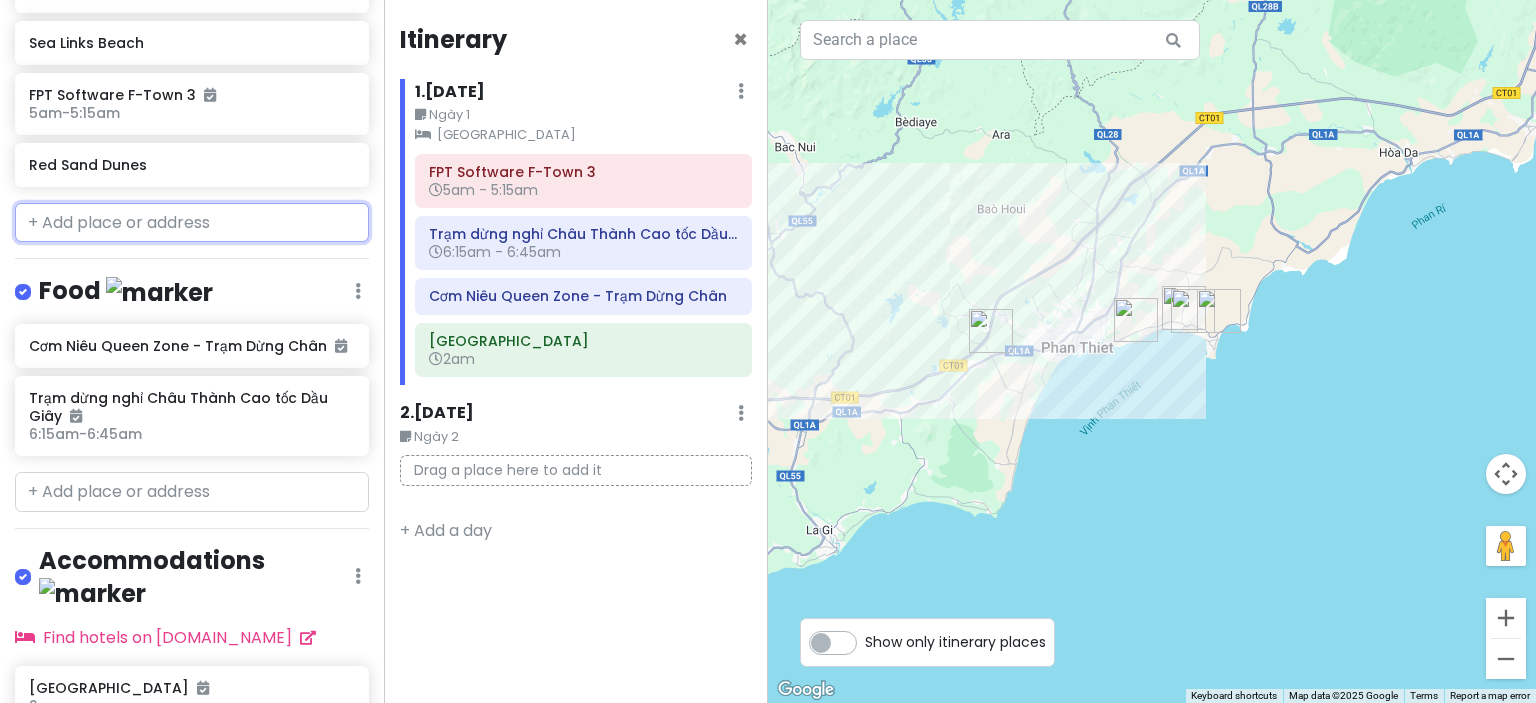 scroll, scrollTop: 436, scrollLeft: 0, axis: vertical 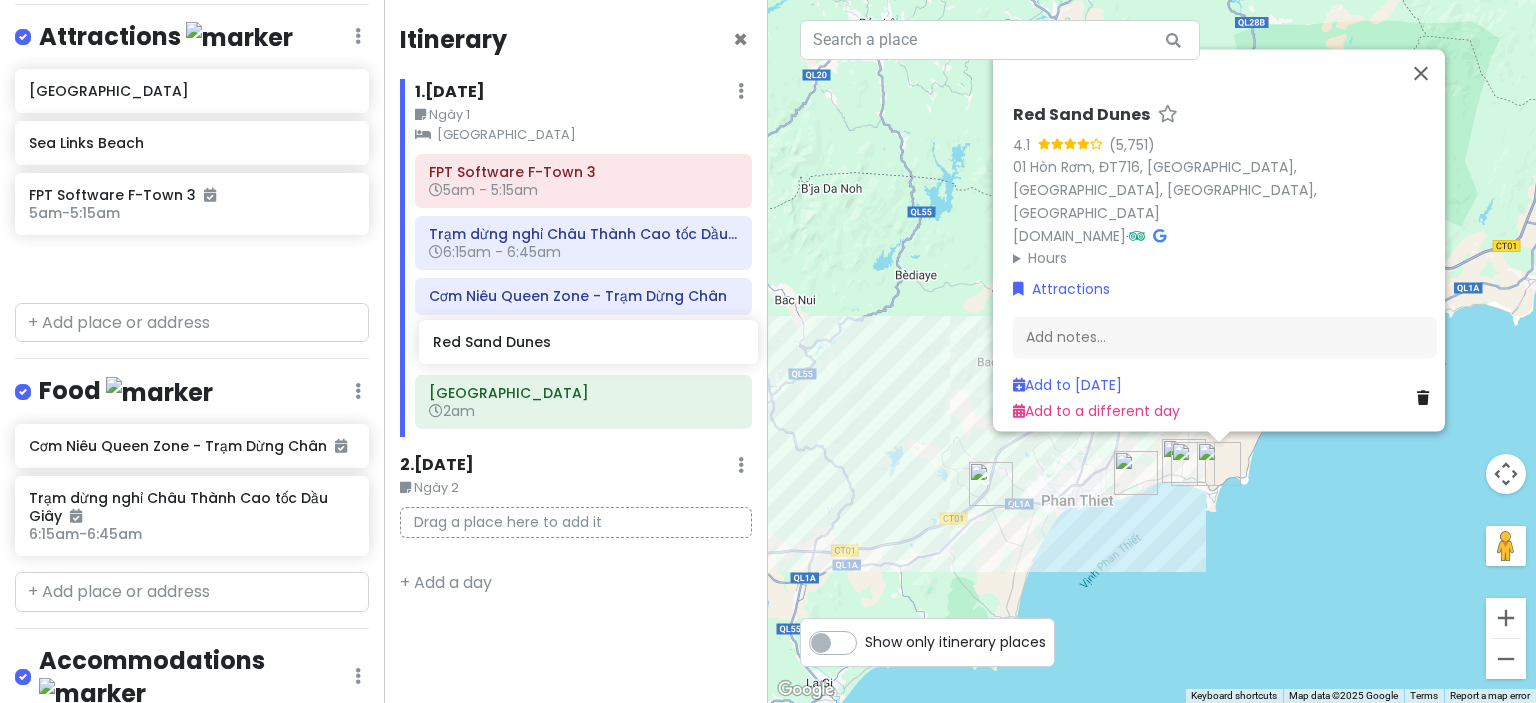 drag, startPoint x: 119, startPoint y: 198, endPoint x: 523, endPoint y: 347, distance: 430.60074 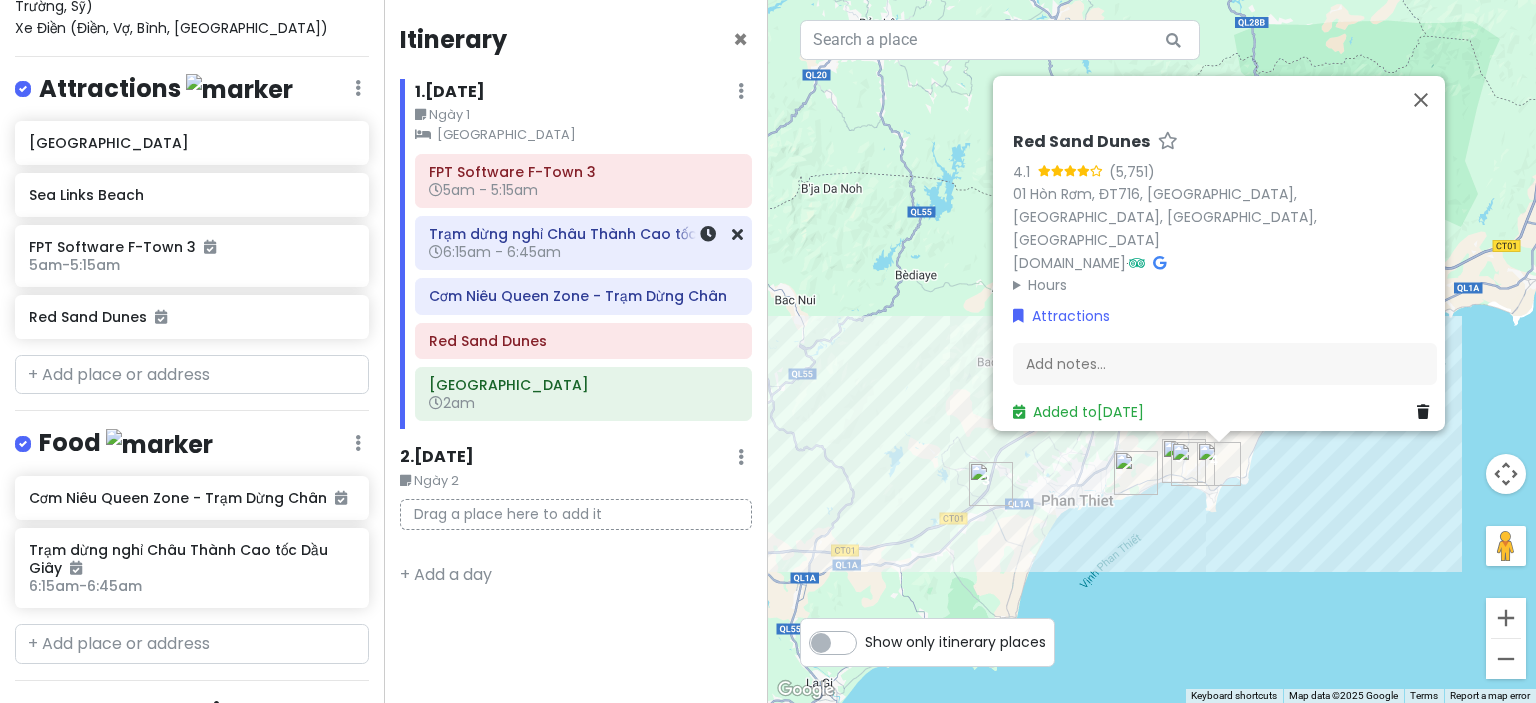 scroll, scrollTop: 384, scrollLeft: 0, axis: vertical 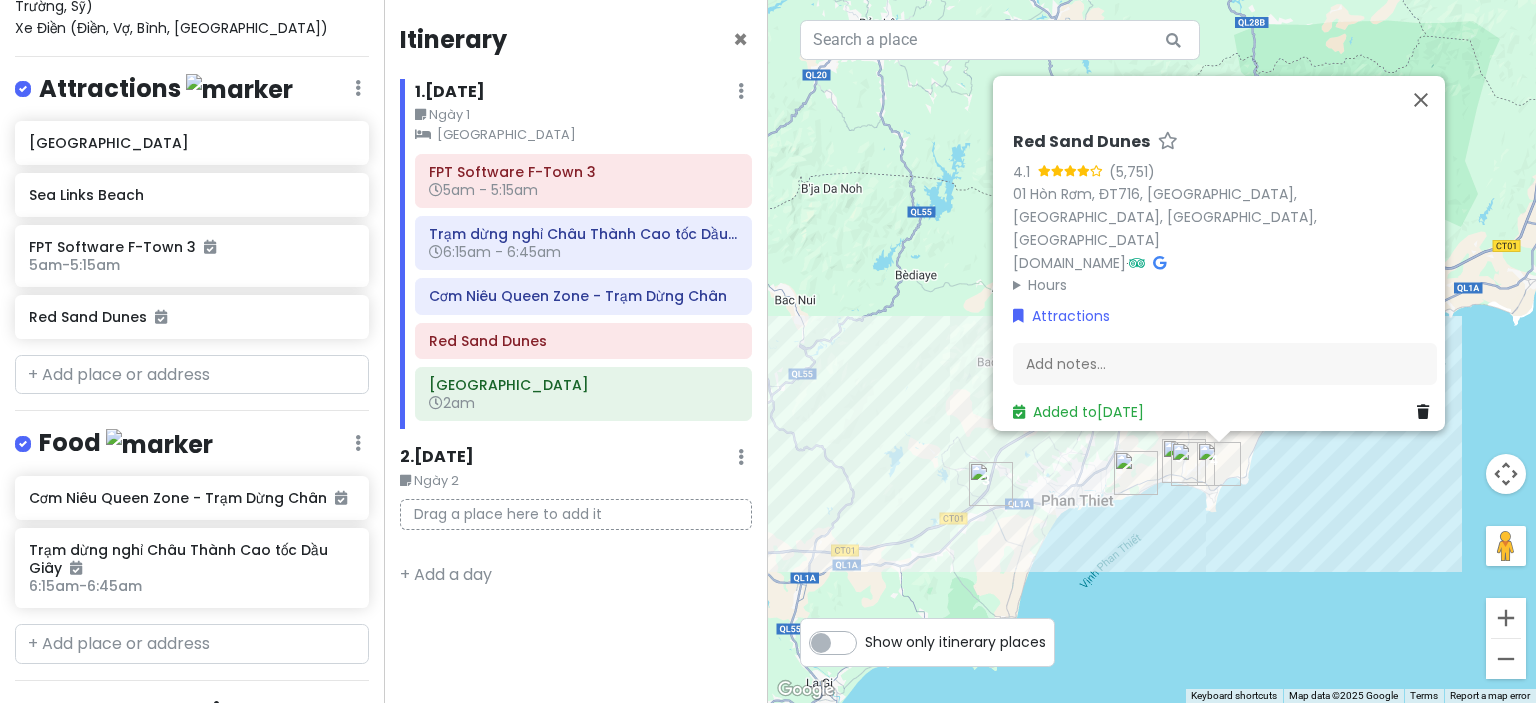 click on "To navigate, press the arrow keys. Red Sand Dunes 4.1        (5,751) [GEOGRAPHIC_DATA][DOMAIN_NAME]   ·   Hours [DATE]  Open 24 hours [DATE]  Open 24 hours [DATE]  Open 24 hours [DATE]  Open 24 hours [DATE]  Open 24 hours [DATE]  Open 24 hours [DATE]  Open 24 hours Attractions Add notes... Added to  [DATE]" at bounding box center [1152, 351] 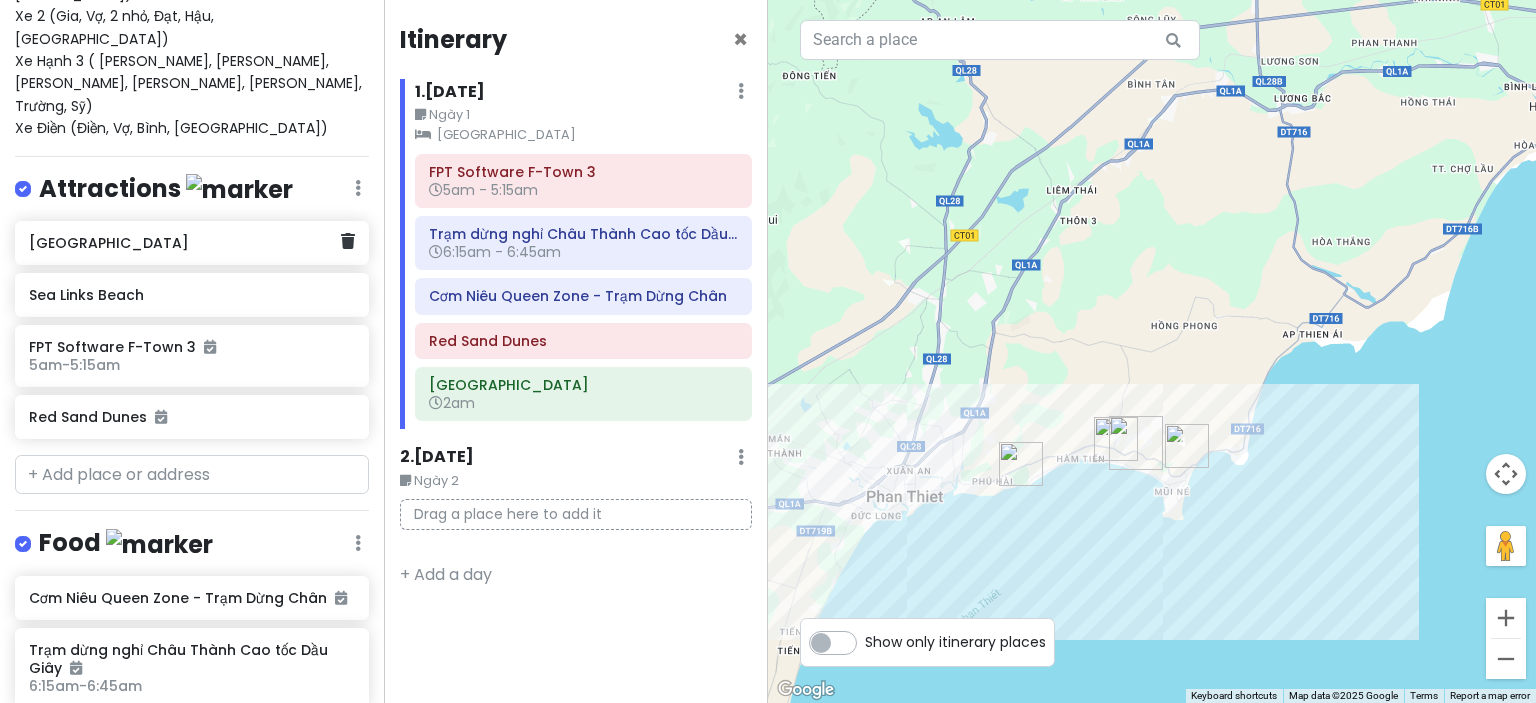 scroll, scrollTop: 184, scrollLeft: 0, axis: vertical 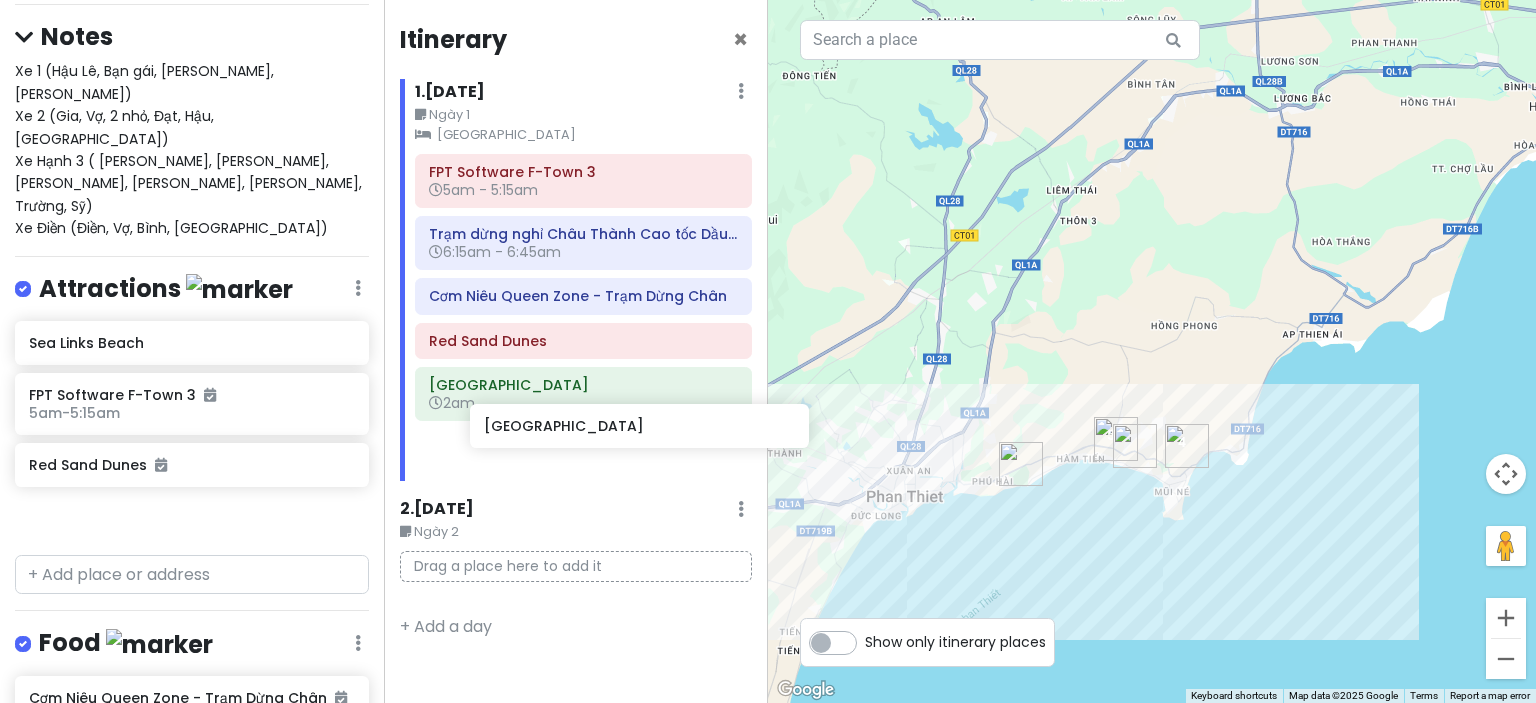 drag, startPoint x: 131, startPoint y: 278, endPoint x: 576, endPoint y: 420, distance: 467.10706 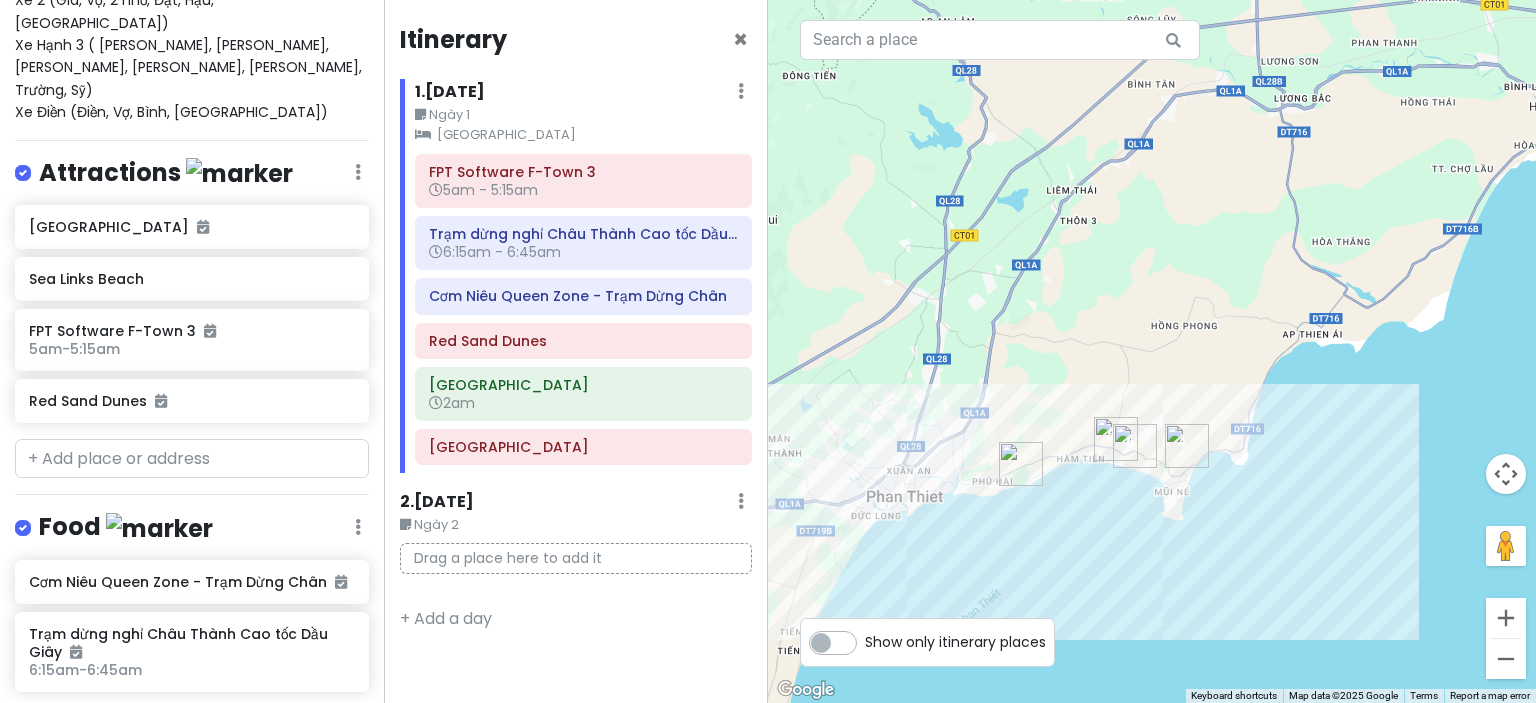 scroll, scrollTop: 400, scrollLeft: 0, axis: vertical 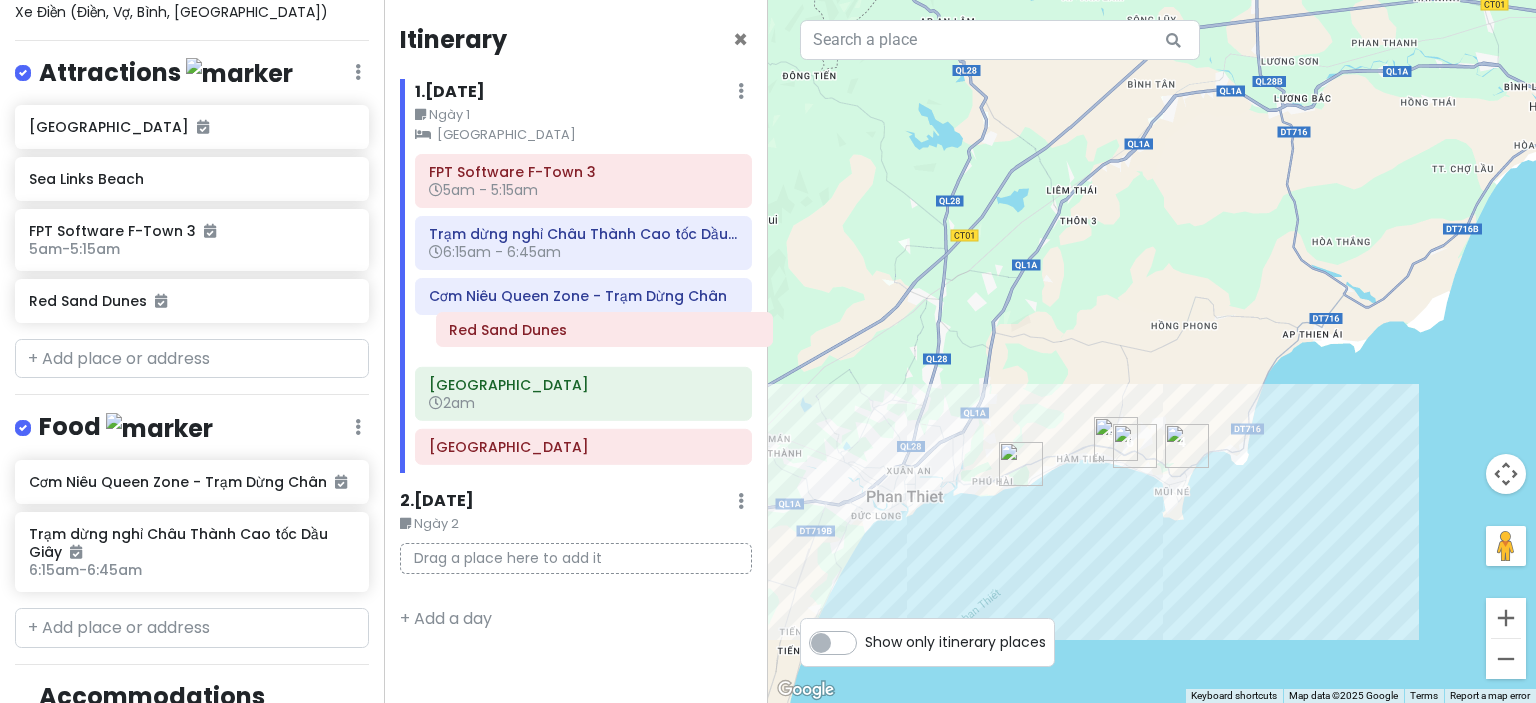 drag, startPoint x: 483, startPoint y: 342, endPoint x: 504, endPoint y: 332, distance: 23.259407 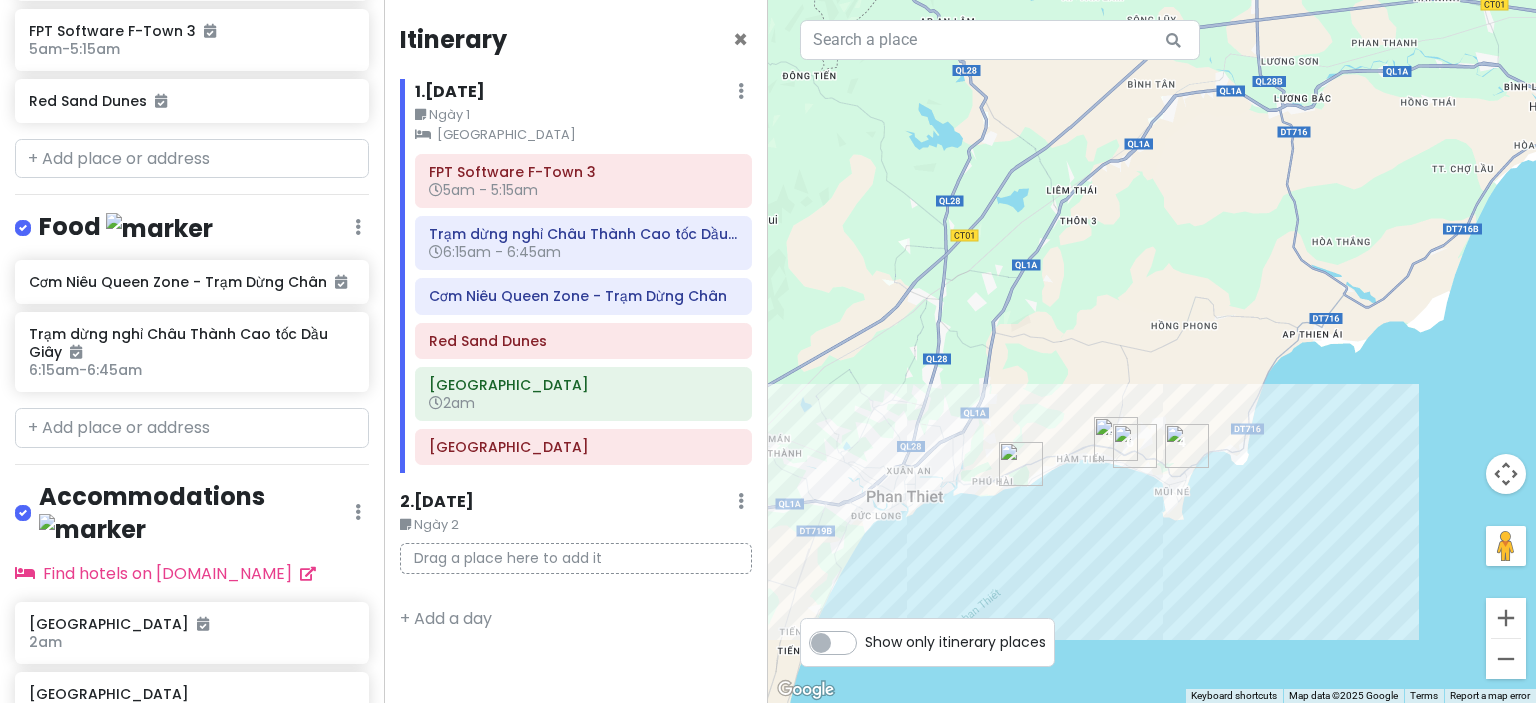 scroll, scrollTop: 656, scrollLeft: 0, axis: vertical 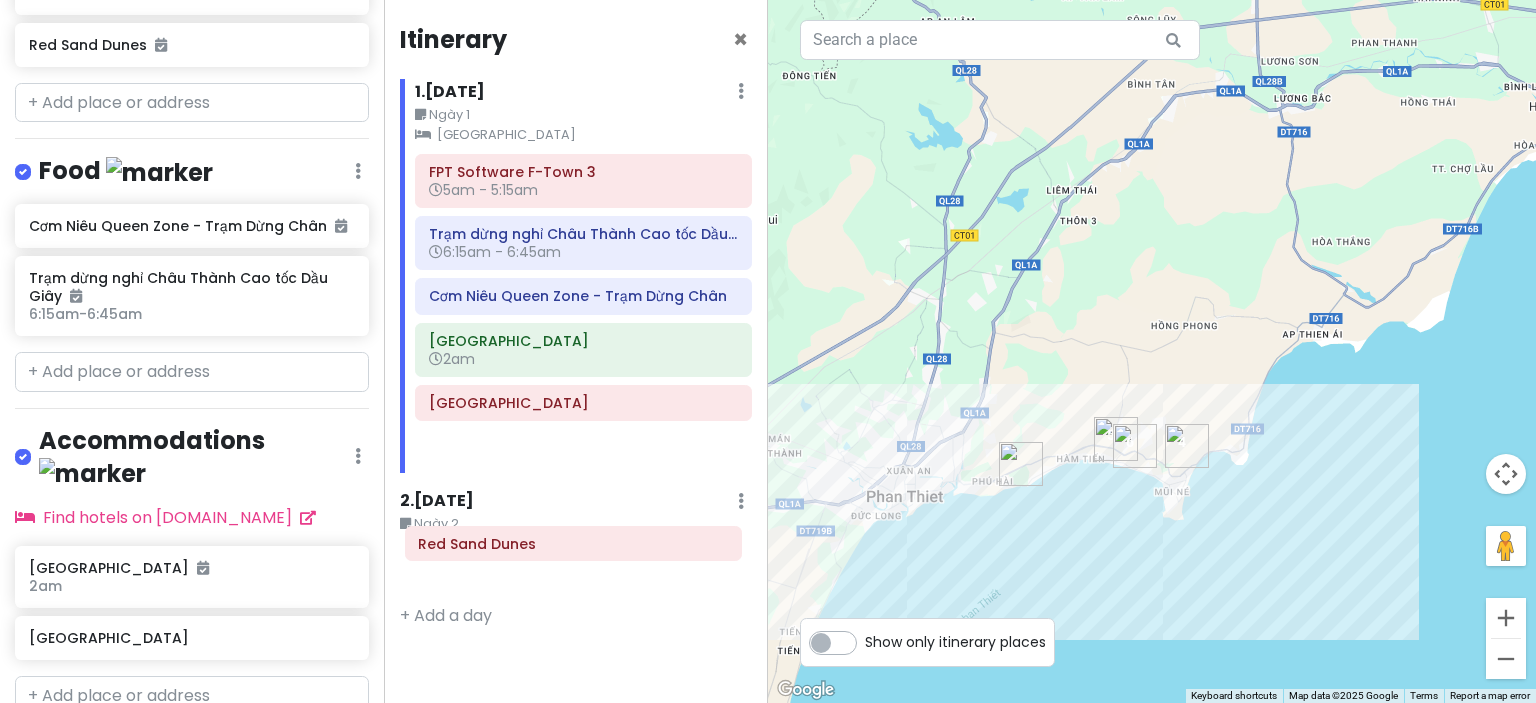 drag, startPoint x: 480, startPoint y: 339, endPoint x: 470, endPoint y: 543, distance: 204.24495 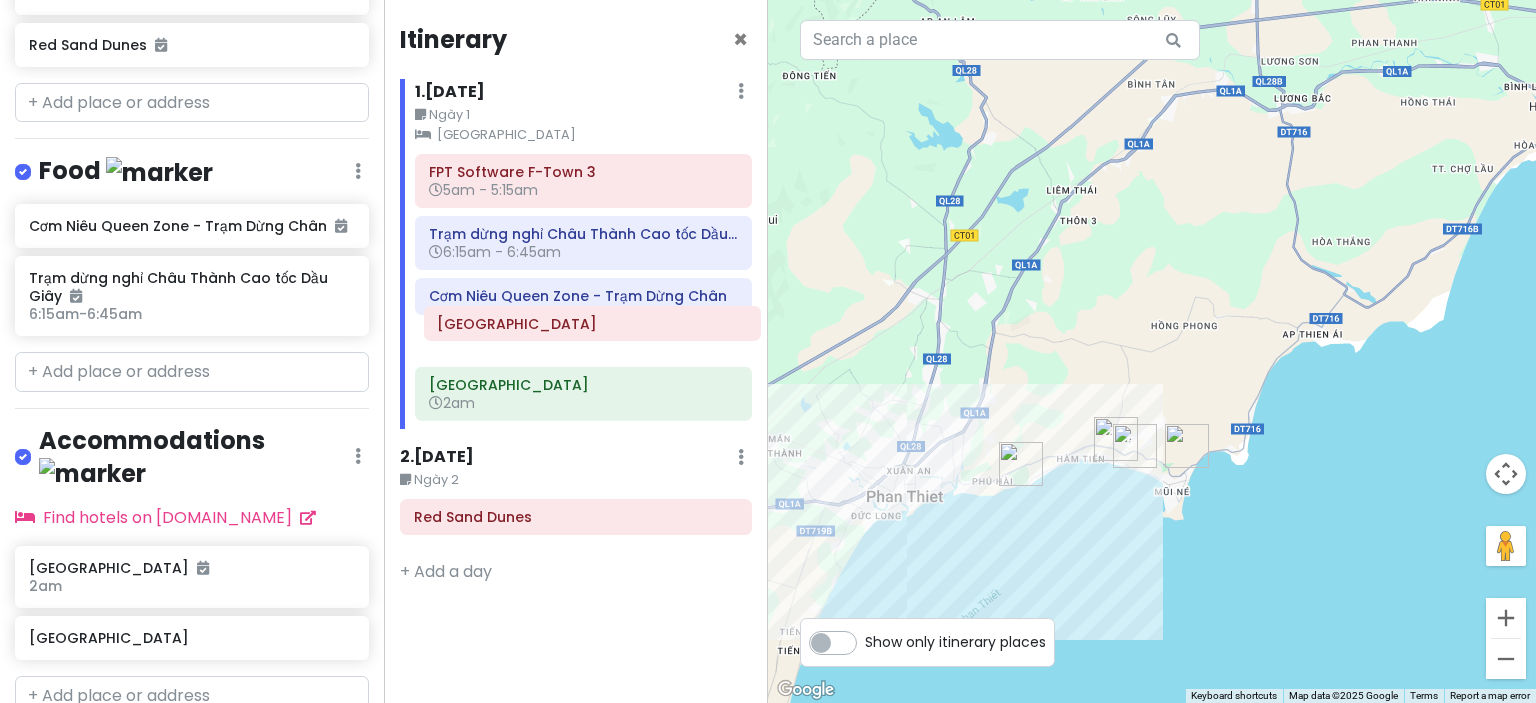 drag, startPoint x: 507, startPoint y: 401, endPoint x: 516, endPoint y: 323, distance: 78.51752 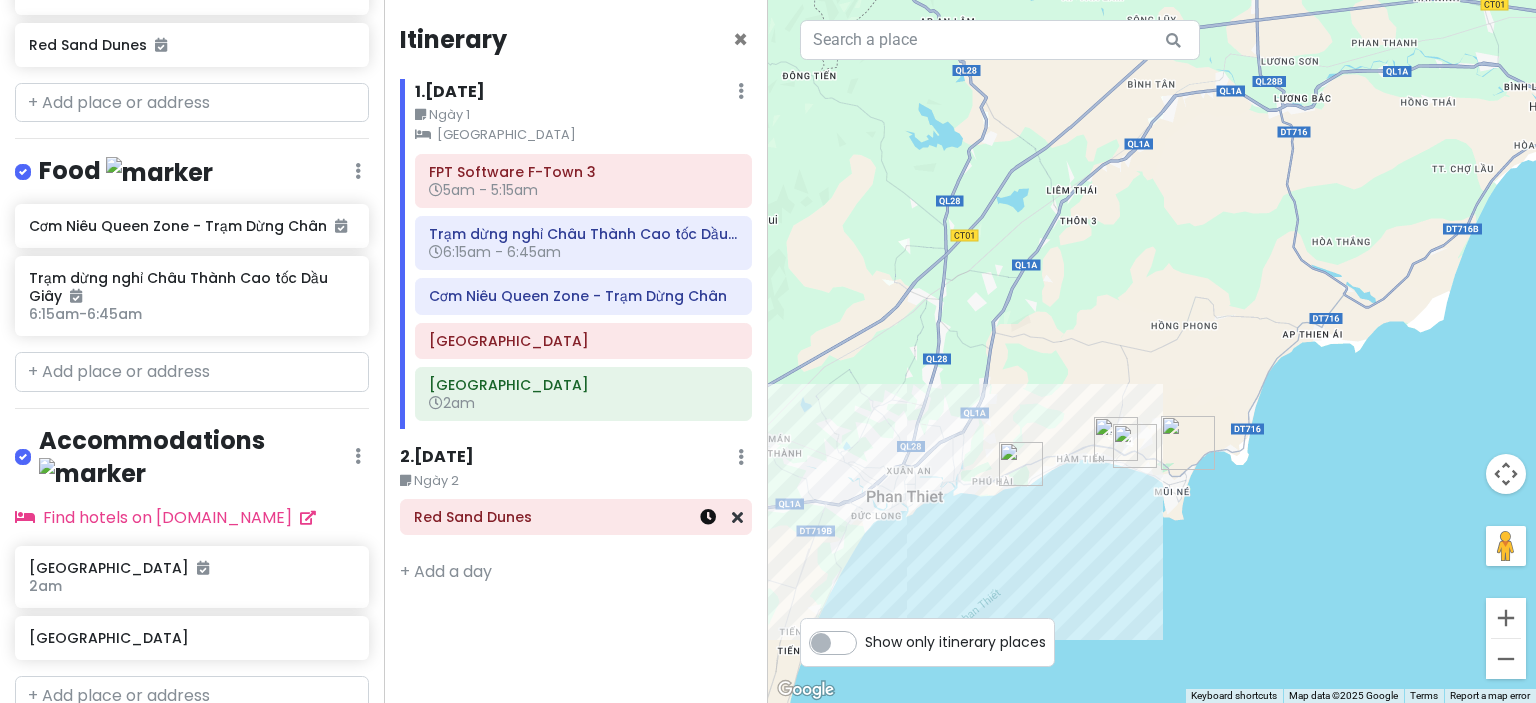 click at bounding box center [708, 517] 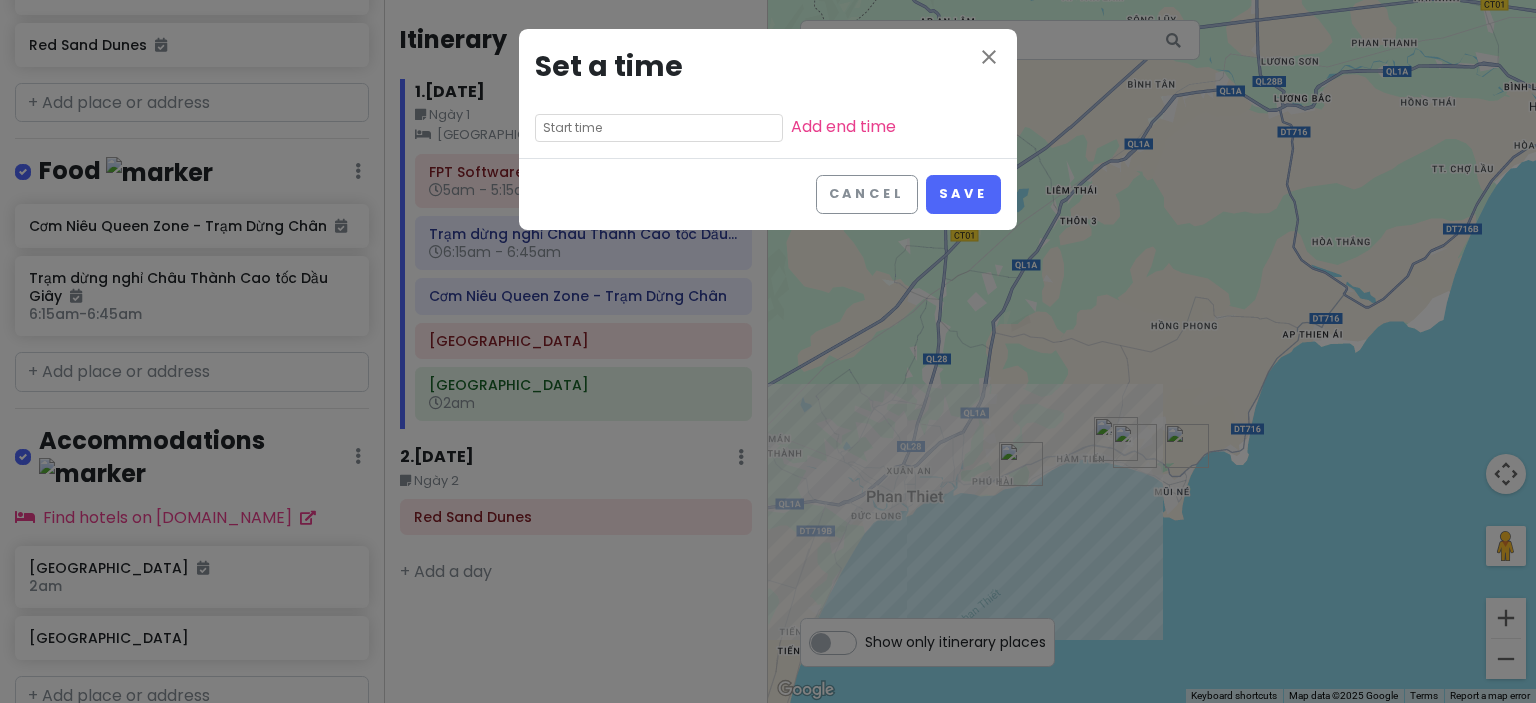 click at bounding box center (659, 128) 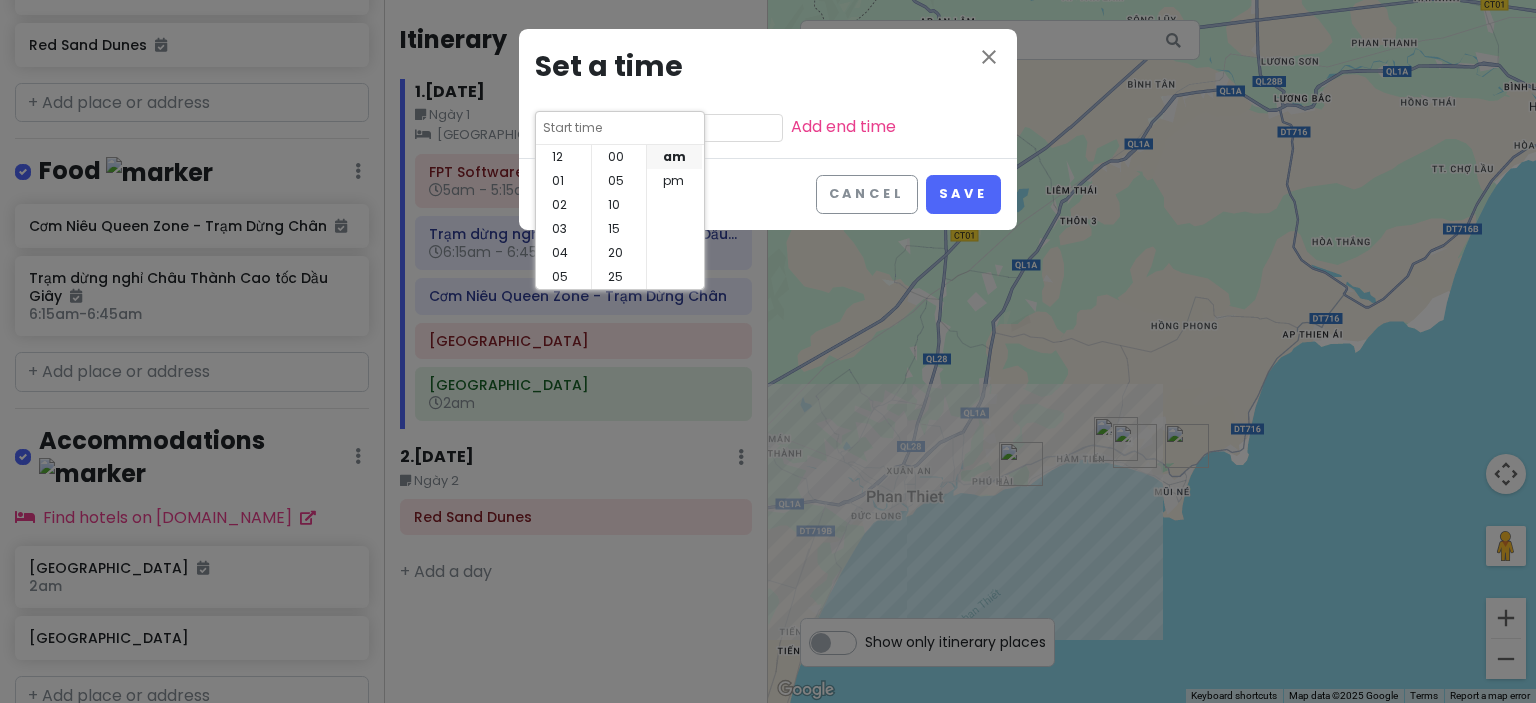 scroll, scrollTop: 144, scrollLeft: 0, axis: vertical 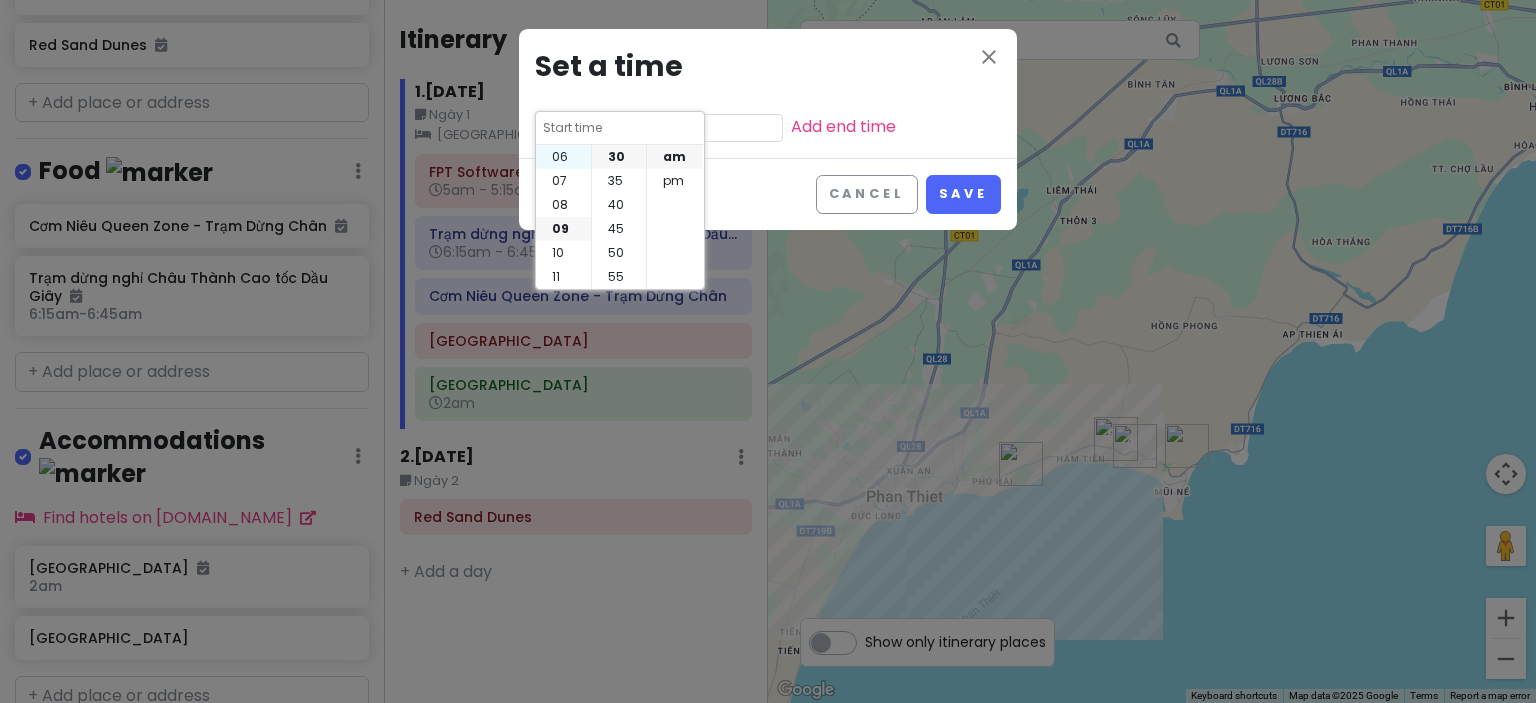 click on "06" at bounding box center (563, 157) 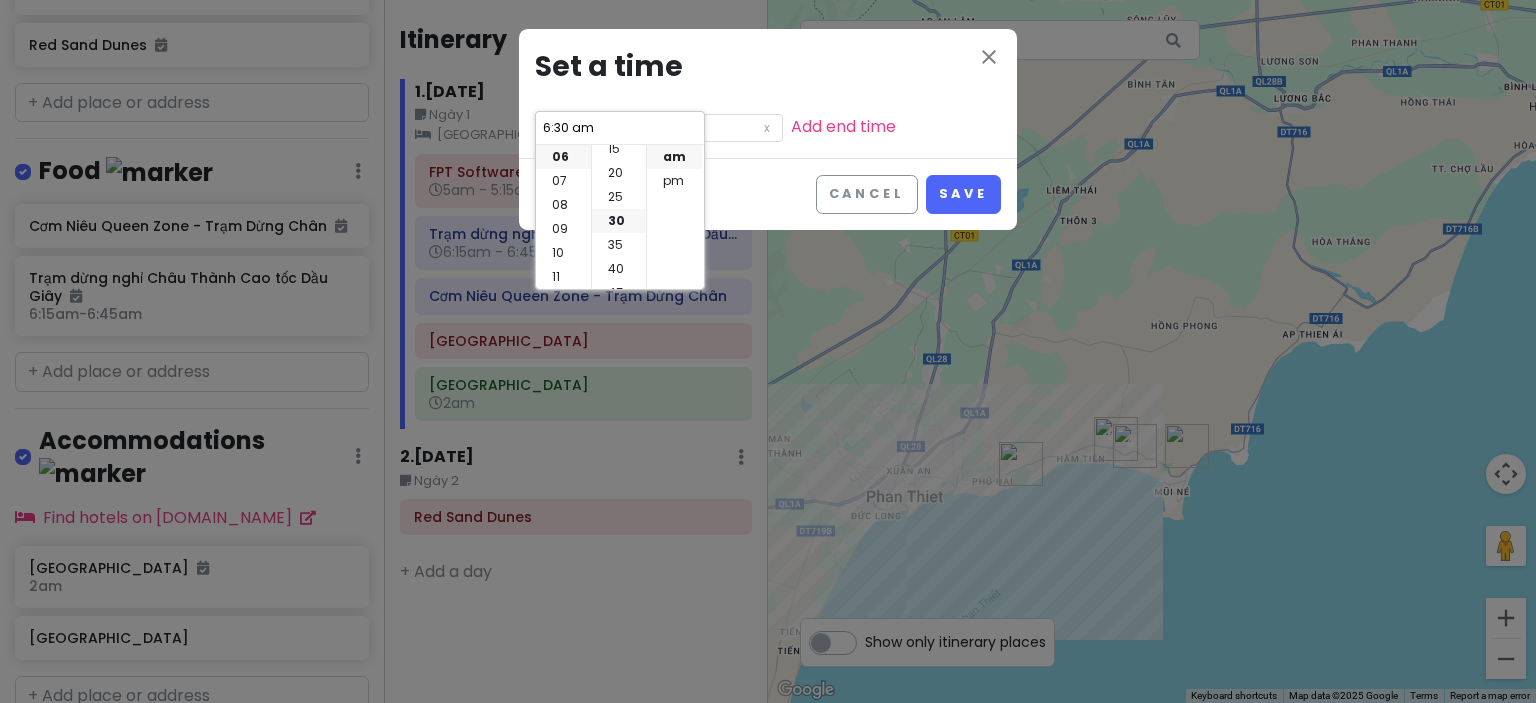 scroll, scrollTop: 52, scrollLeft: 0, axis: vertical 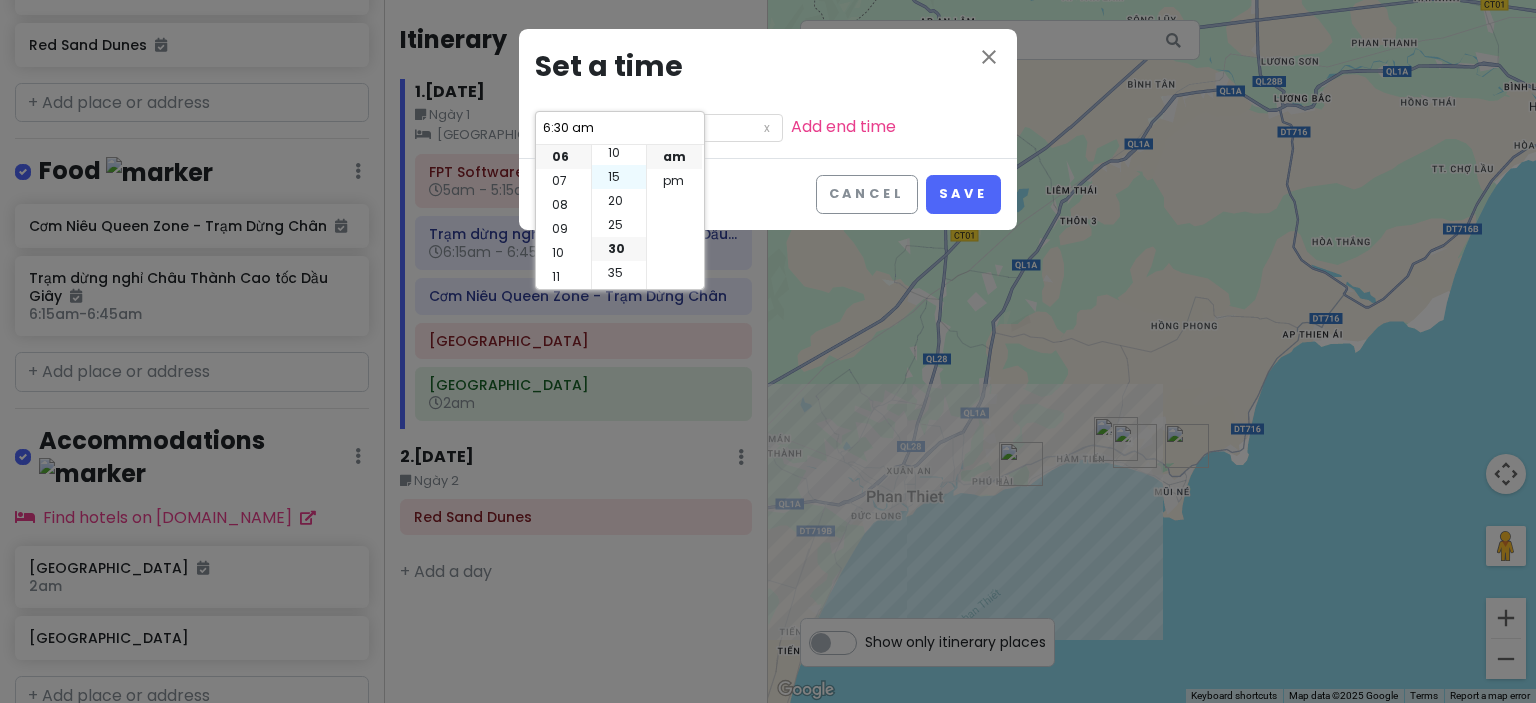 click on "15" at bounding box center (619, 177) 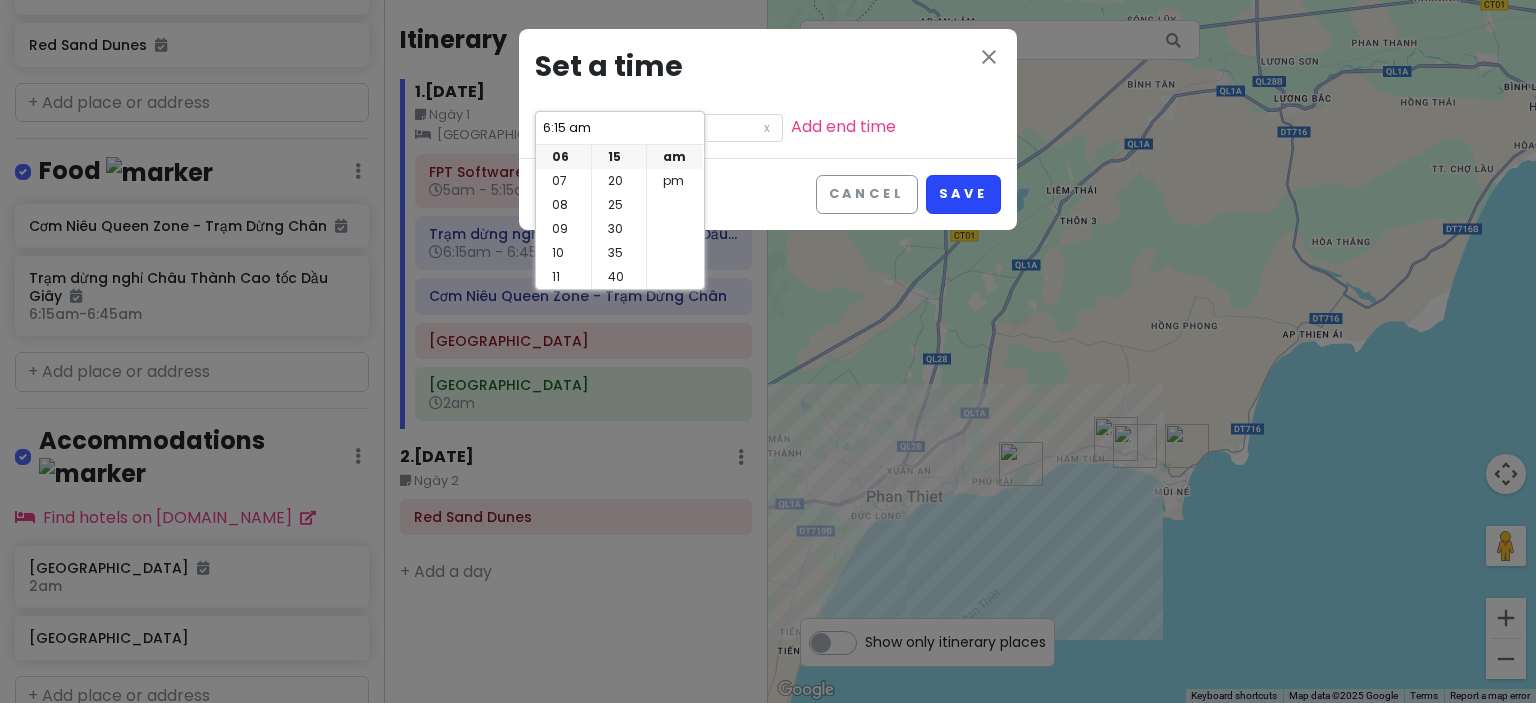scroll, scrollTop: 72, scrollLeft: 0, axis: vertical 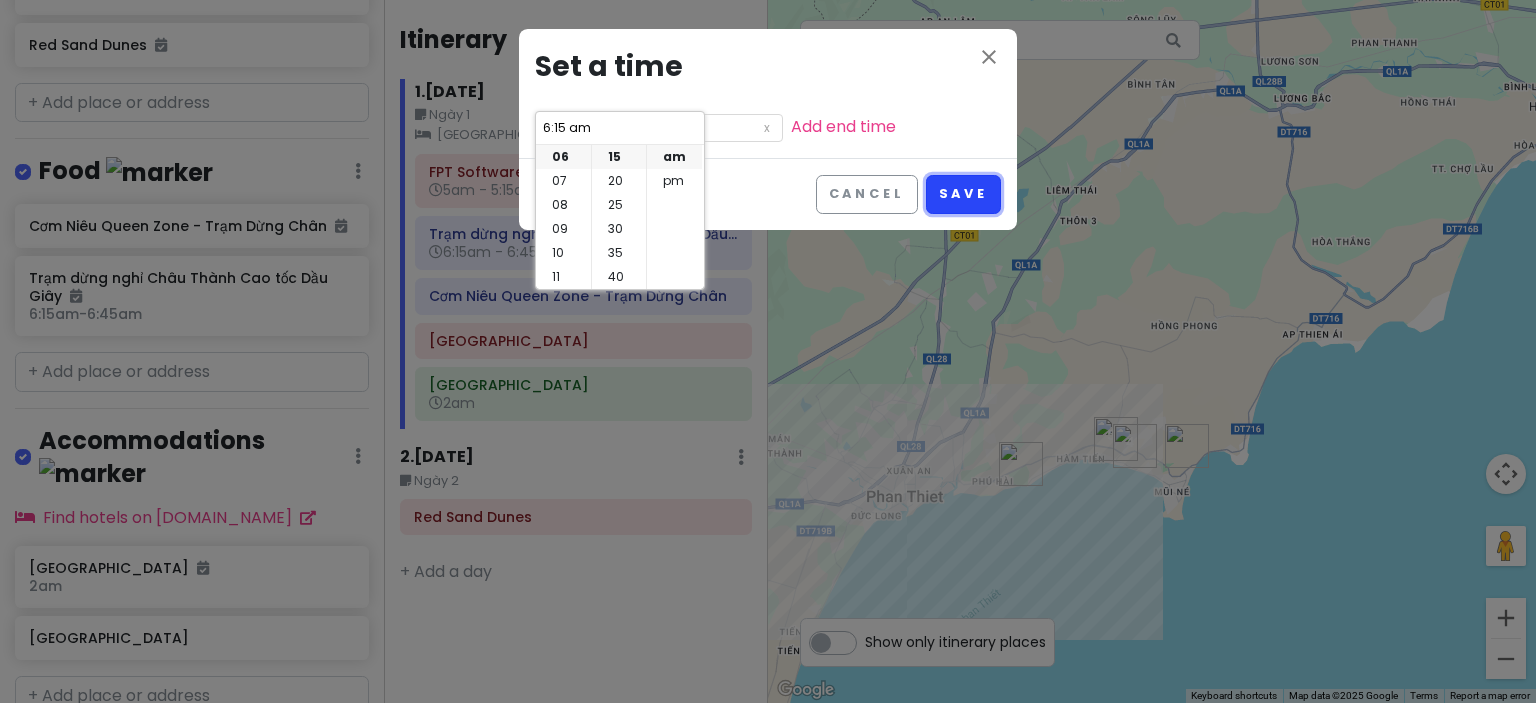 click on "Save" at bounding box center (963, 194) 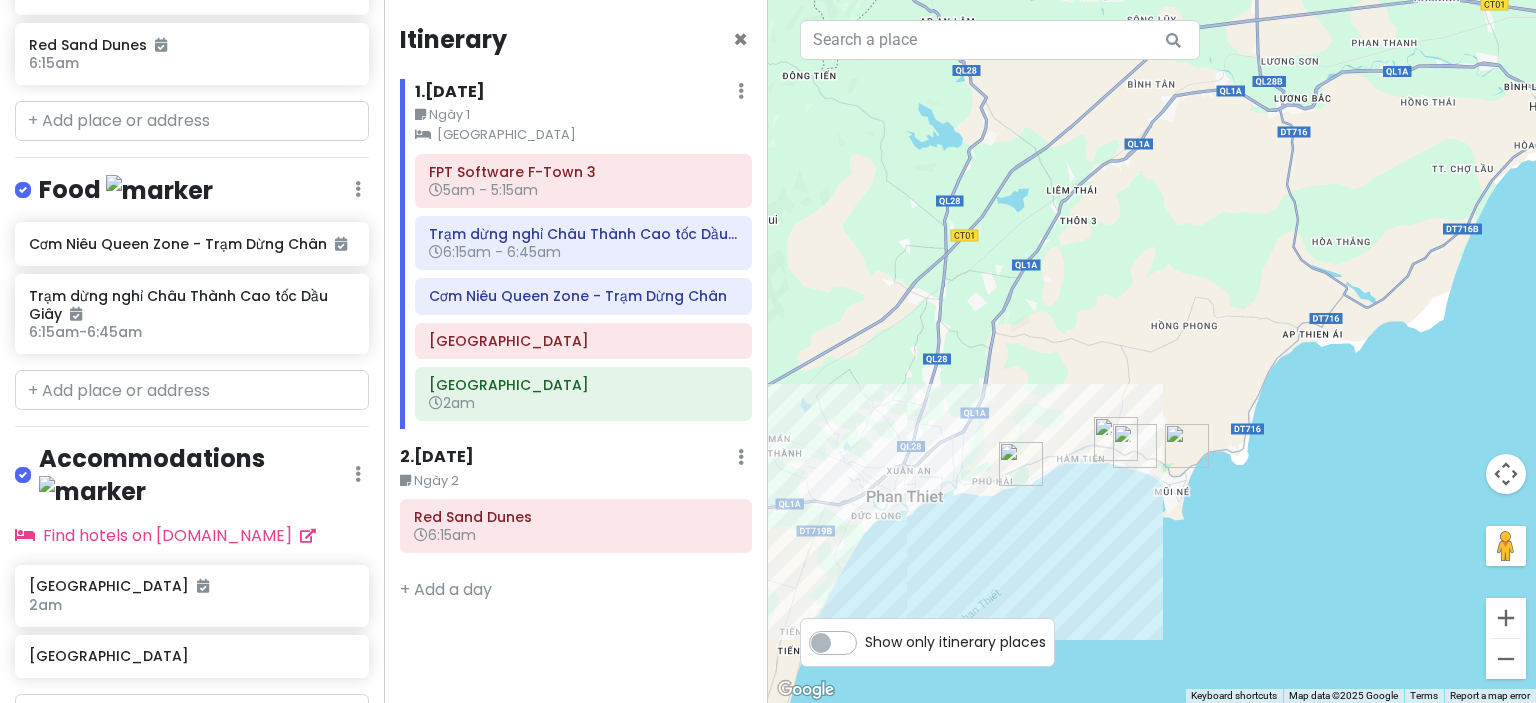scroll, scrollTop: 674, scrollLeft: 0, axis: vertical 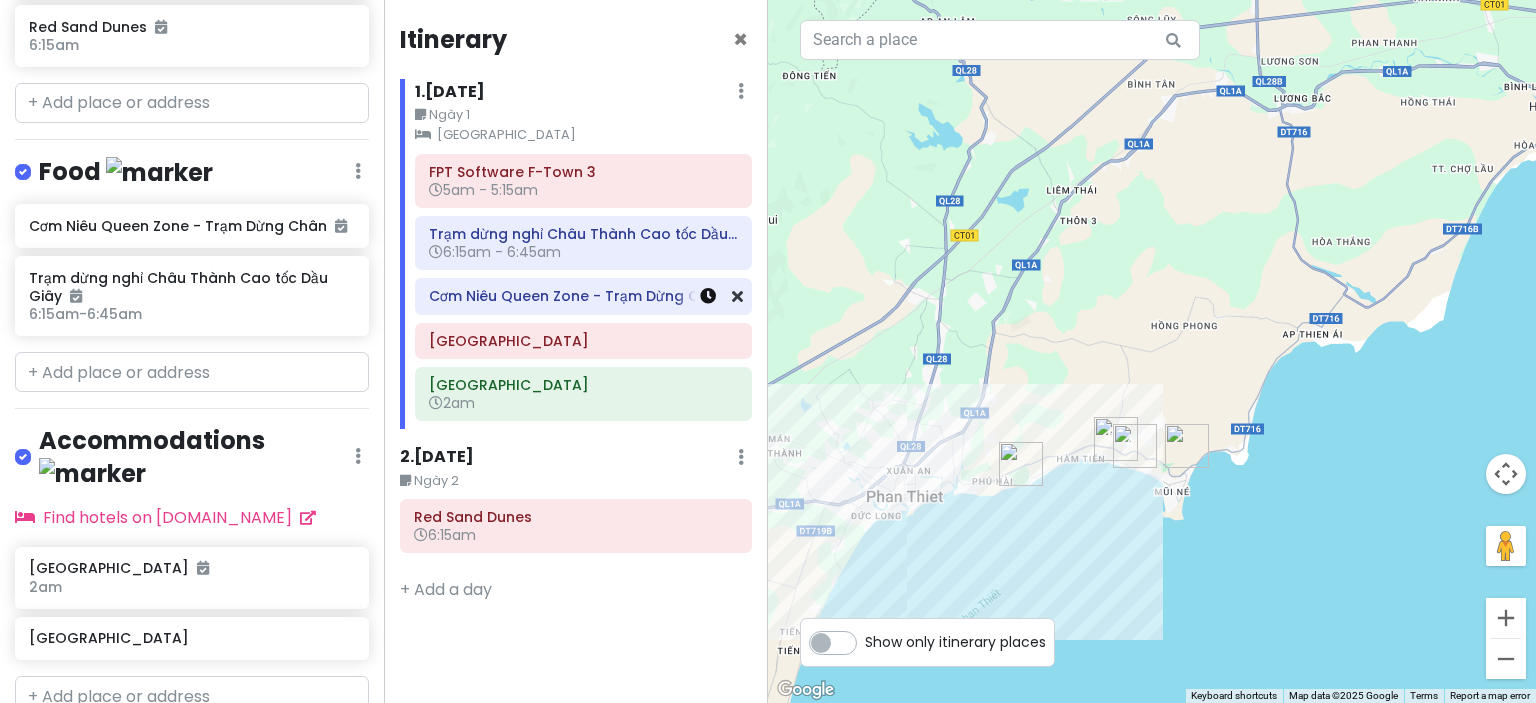 click at bounding box center (708, 296) 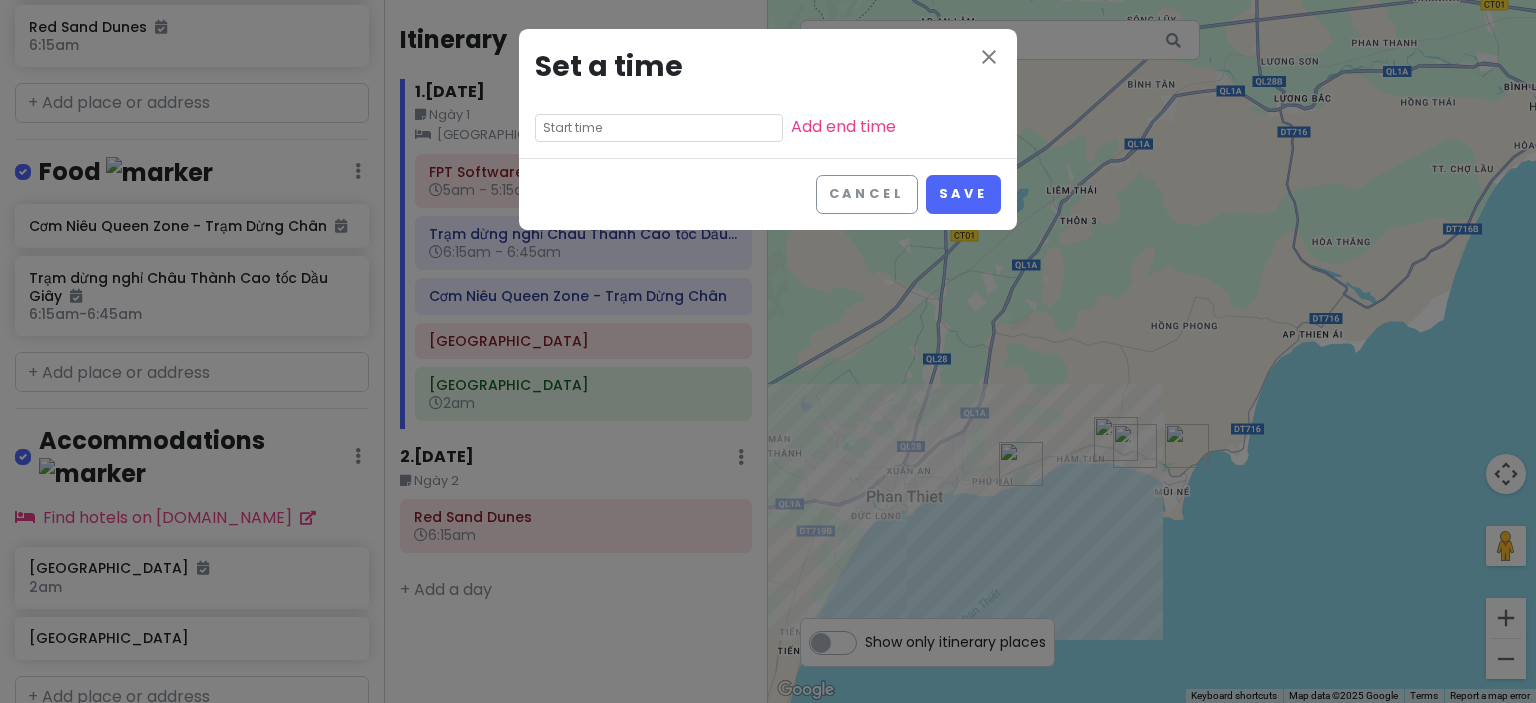 click at bounding box center (659, 128) 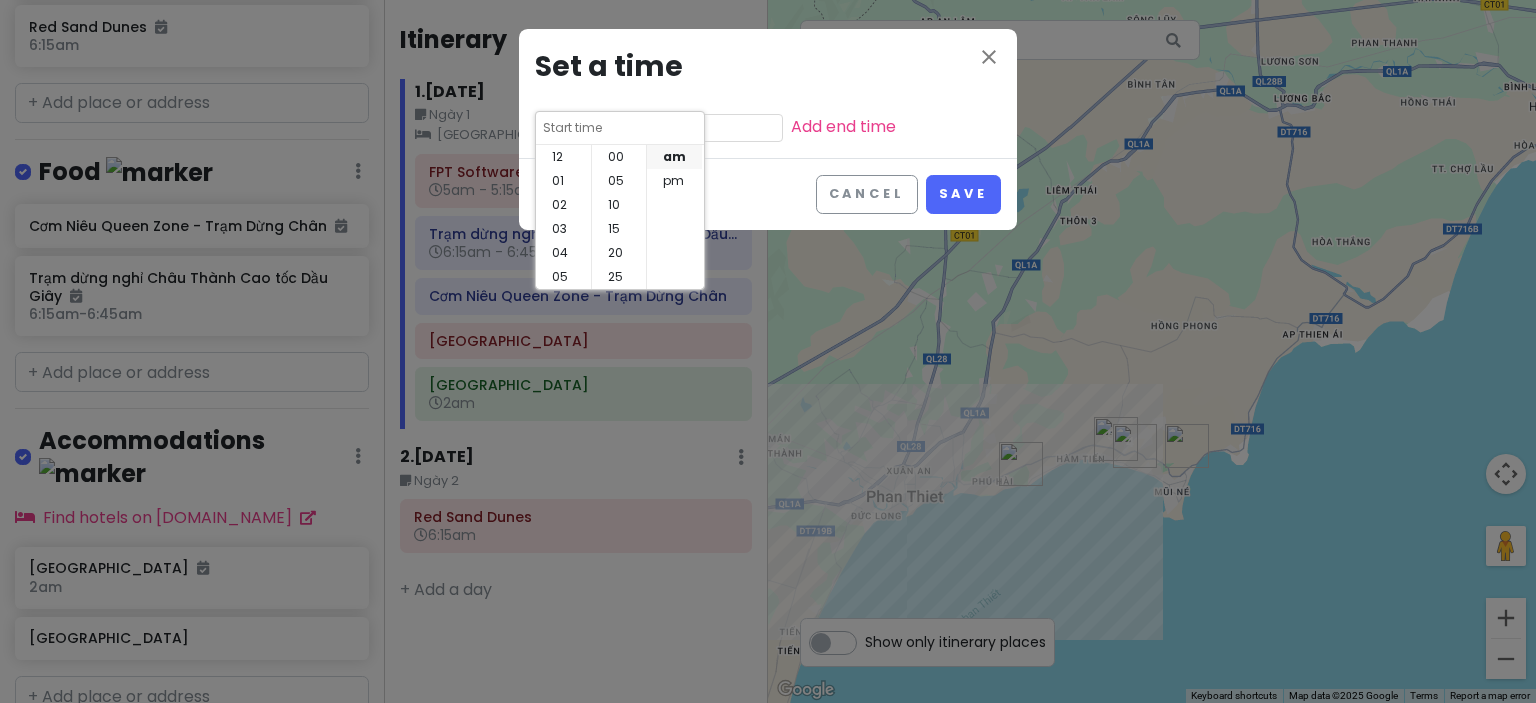 scroll, scrollTop: 144, scrollLeft: 0, axis: vertical 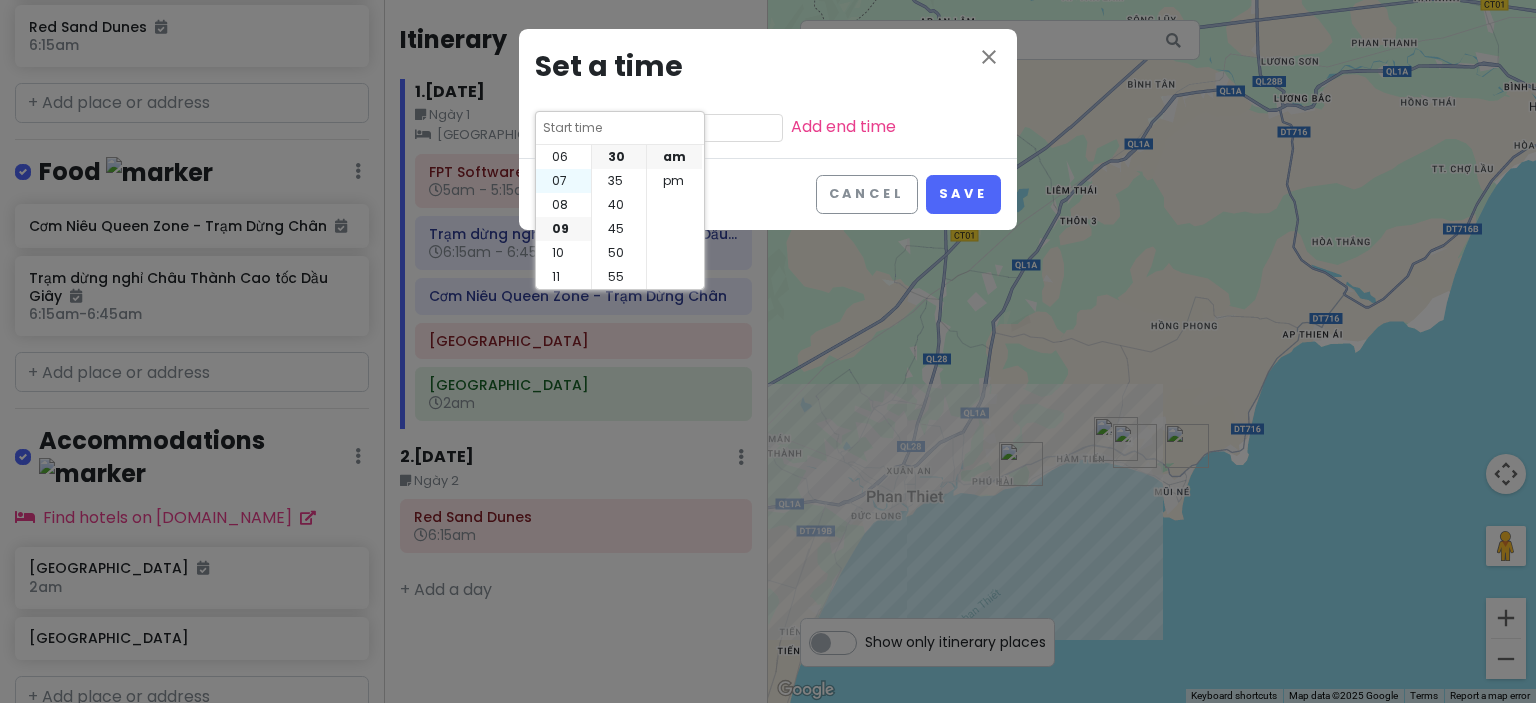 drag, startPoint x: 564, startPoint y: 176, endPoint x: 627, endPoint y: 195, distance: 65.802734 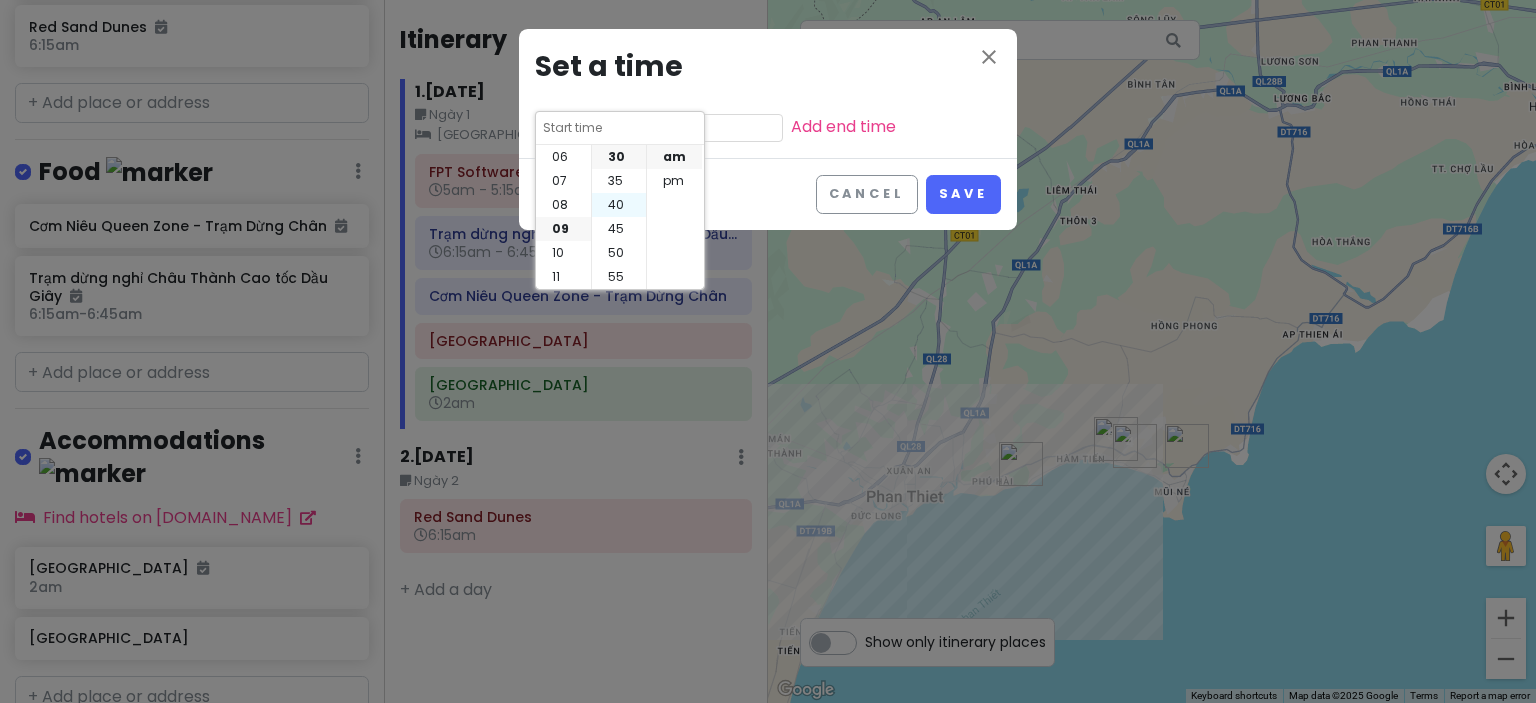 type on "7:30 am" 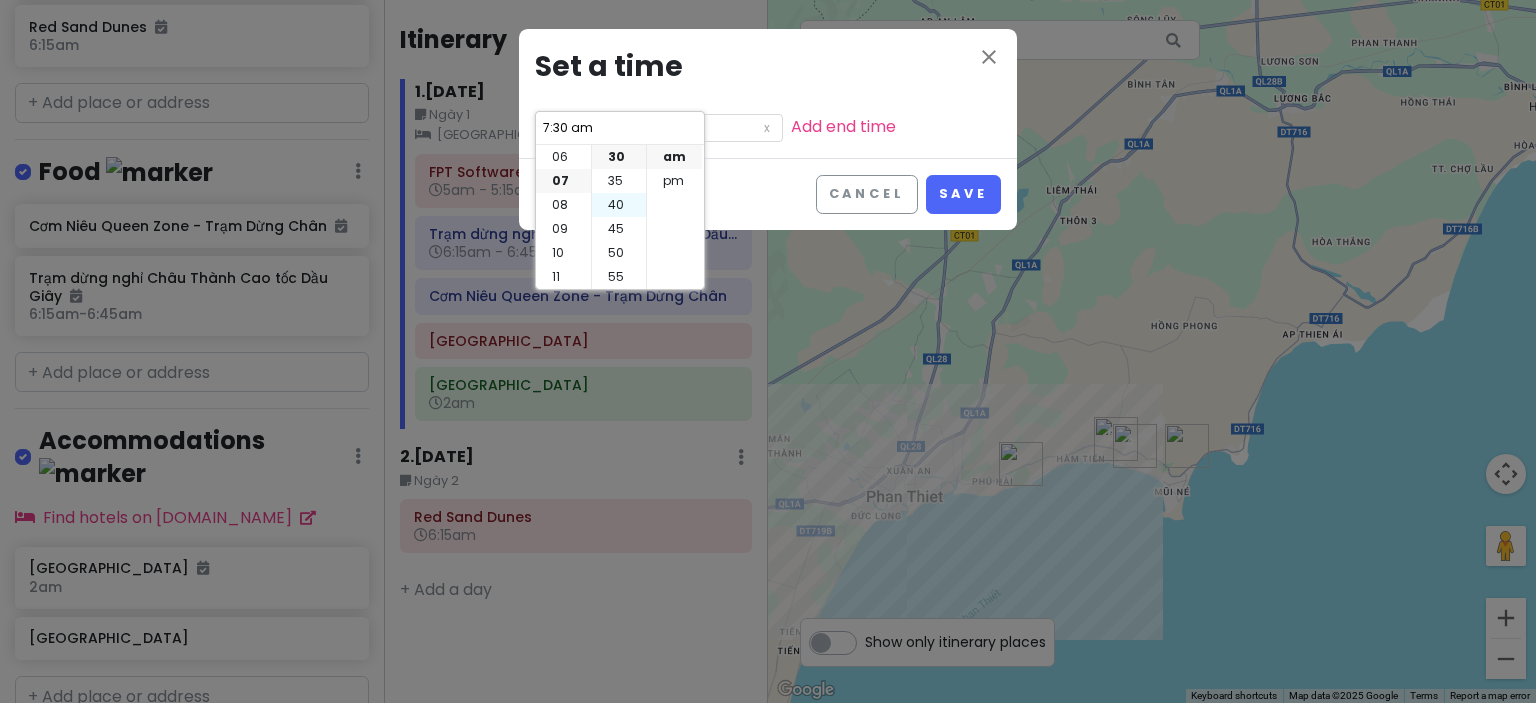 scroll, scrollTop: 44, scrollLeft: 0, axis: vertical 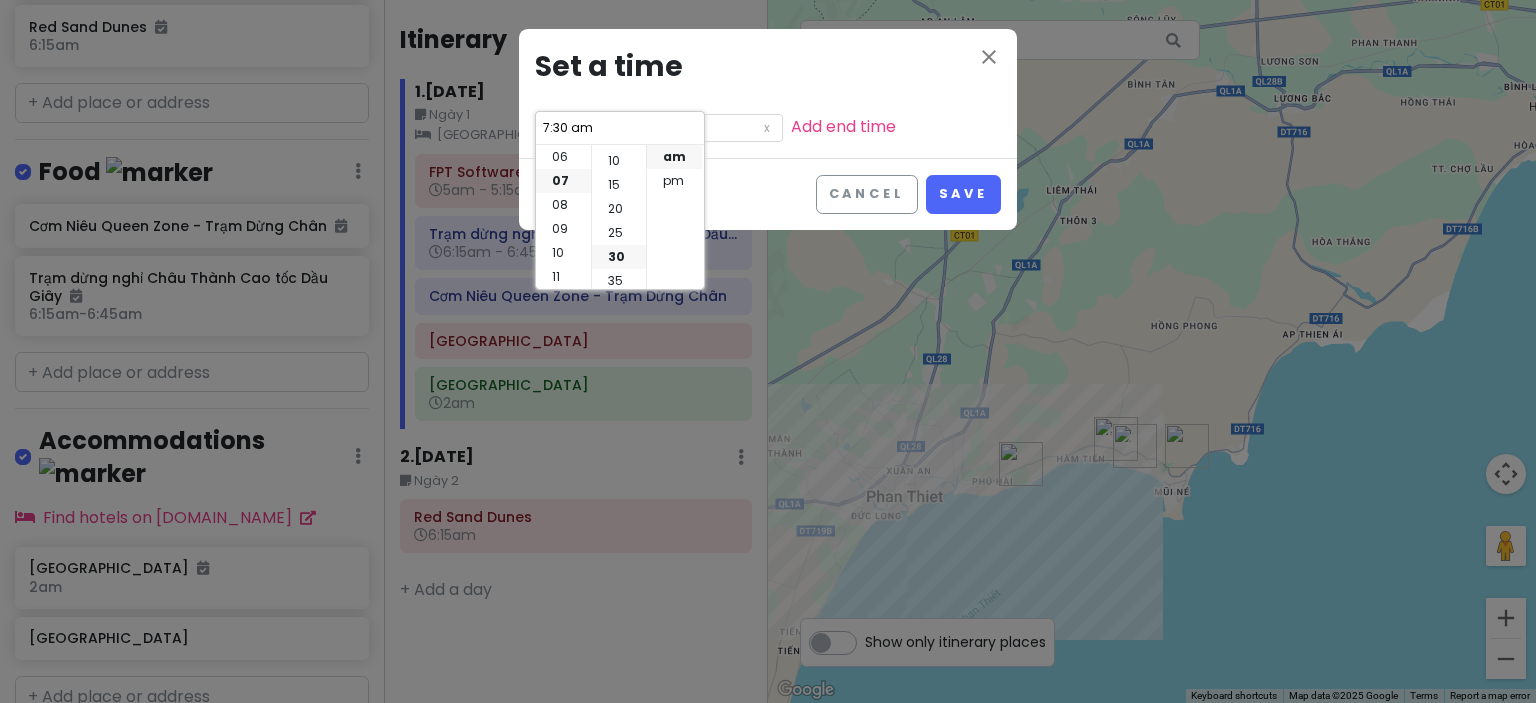 drag, startPoint x: 623, startPoint y: 177, endPoint x: 728, endPoint y: 177, distance: 105 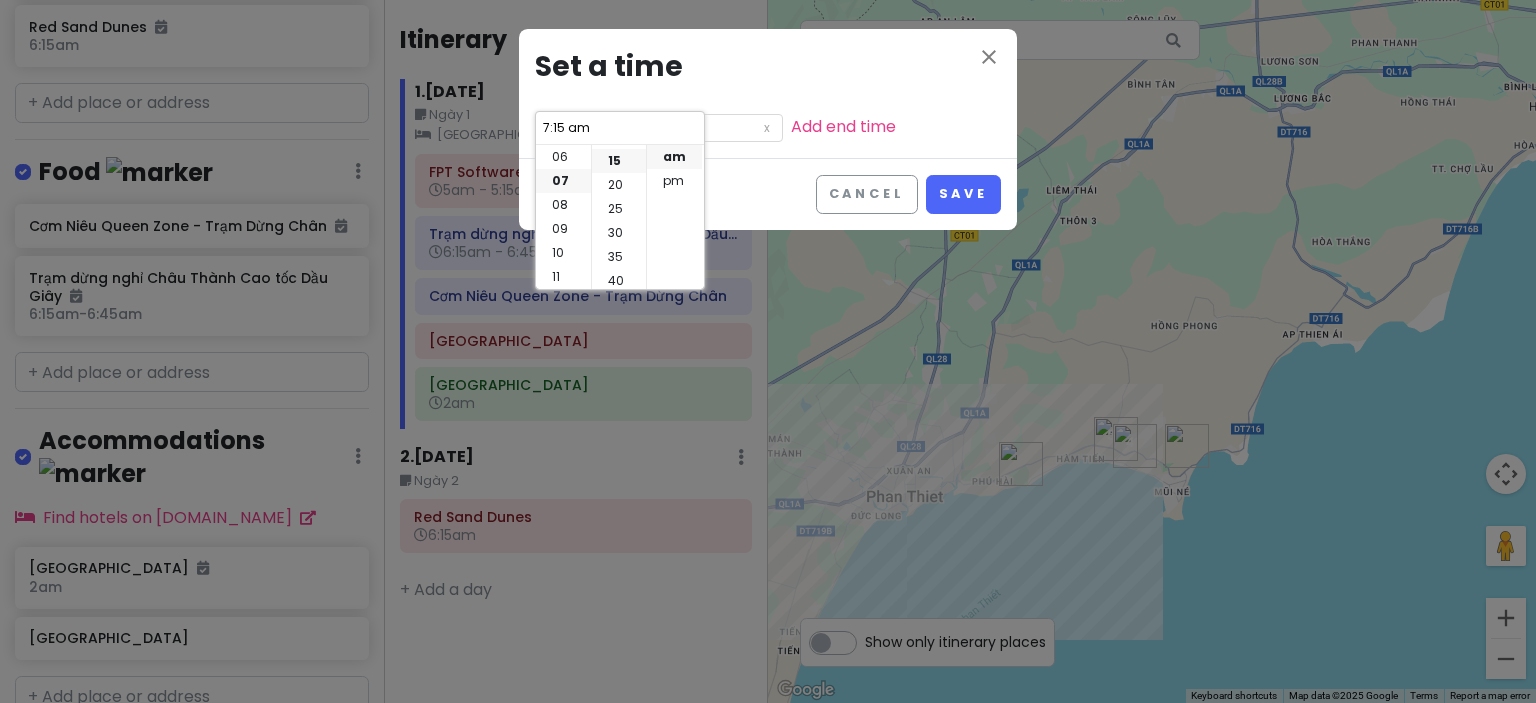 scroll, scrollTop: 72, scrollLeft: 0, axis: vertical 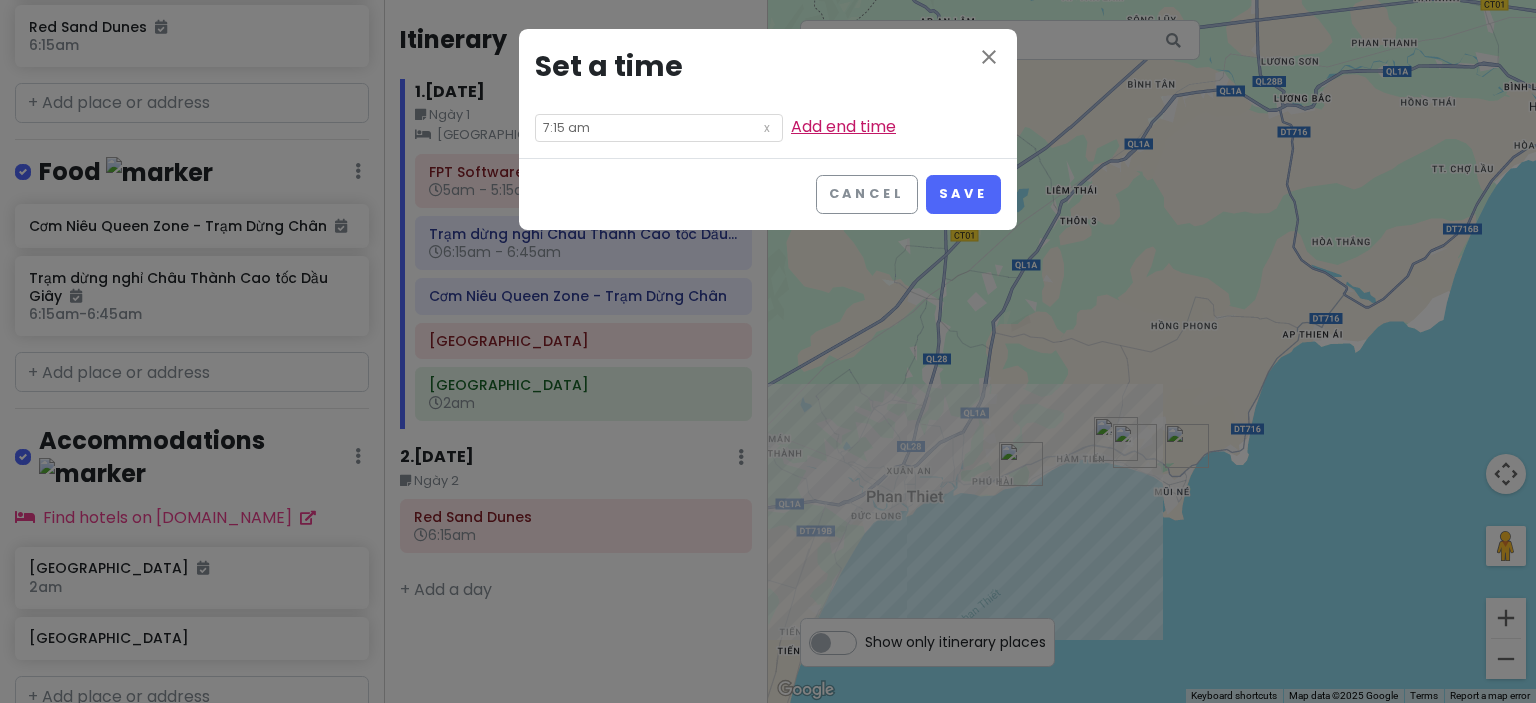 click on "Add end time" at bounding box center (843, 126) 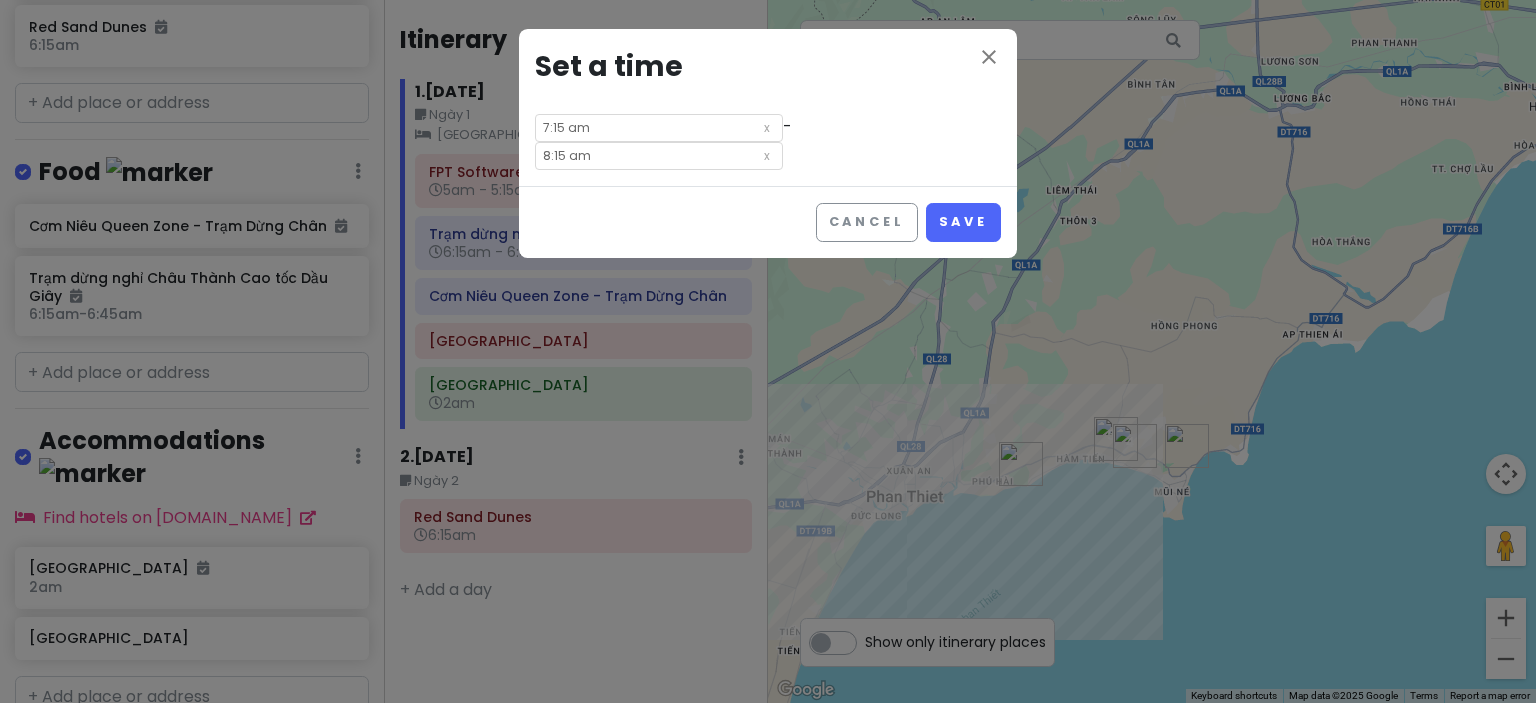 click on "8:15 am" at bounding box center (659, 156) 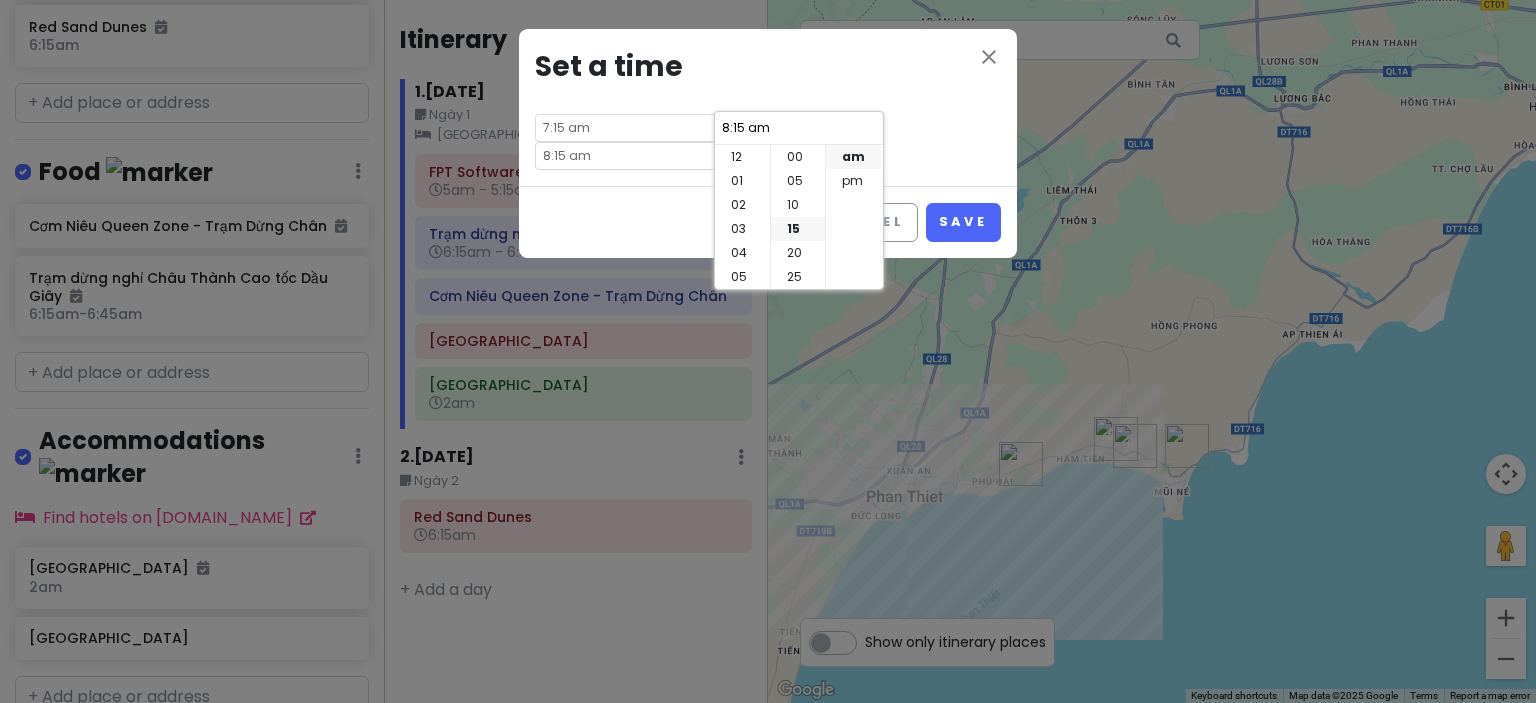 scroll, scrollTop: 144, scrollLeft: 0, axis: vertical 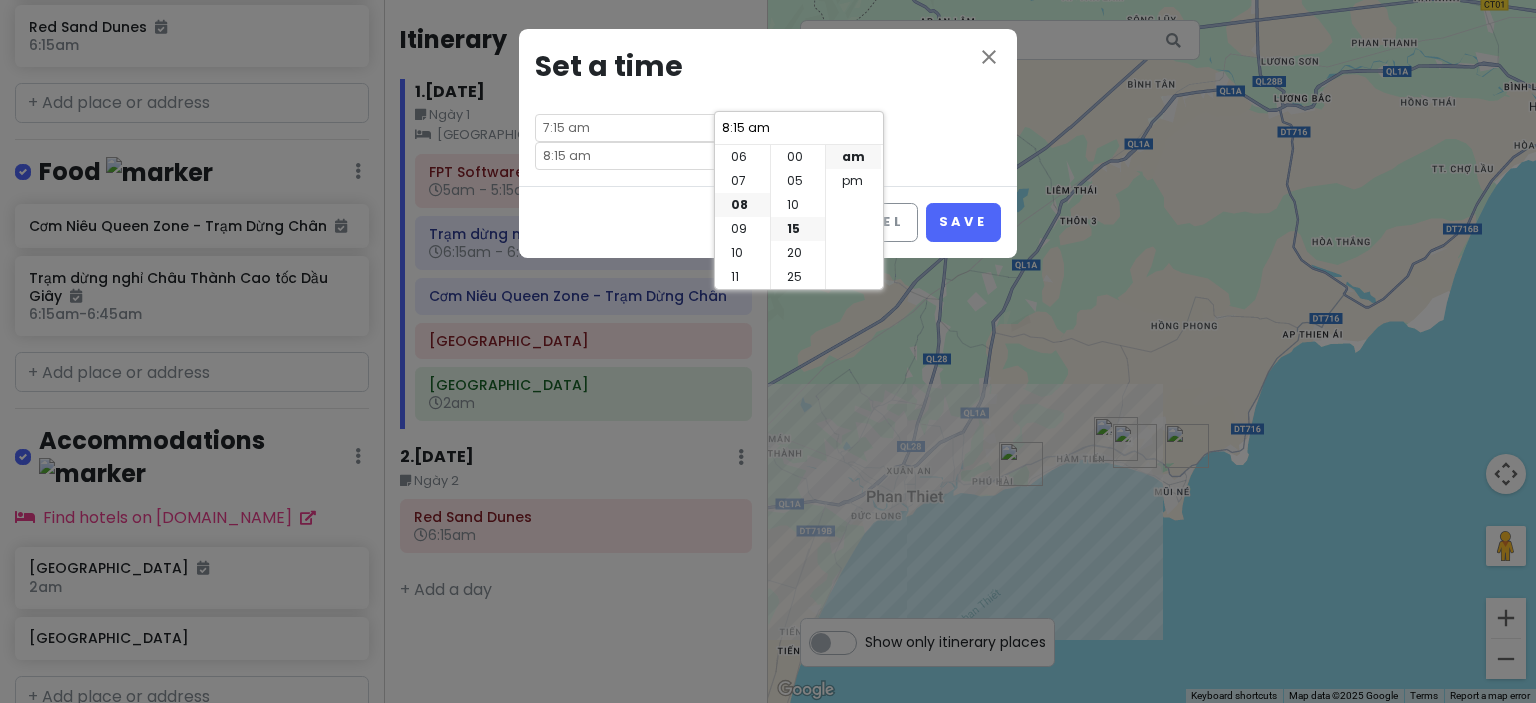 drag, startPoint x: 793, startPoint y: 154, endPoint x: 816, endPoint y: 162, distance: 24.351591 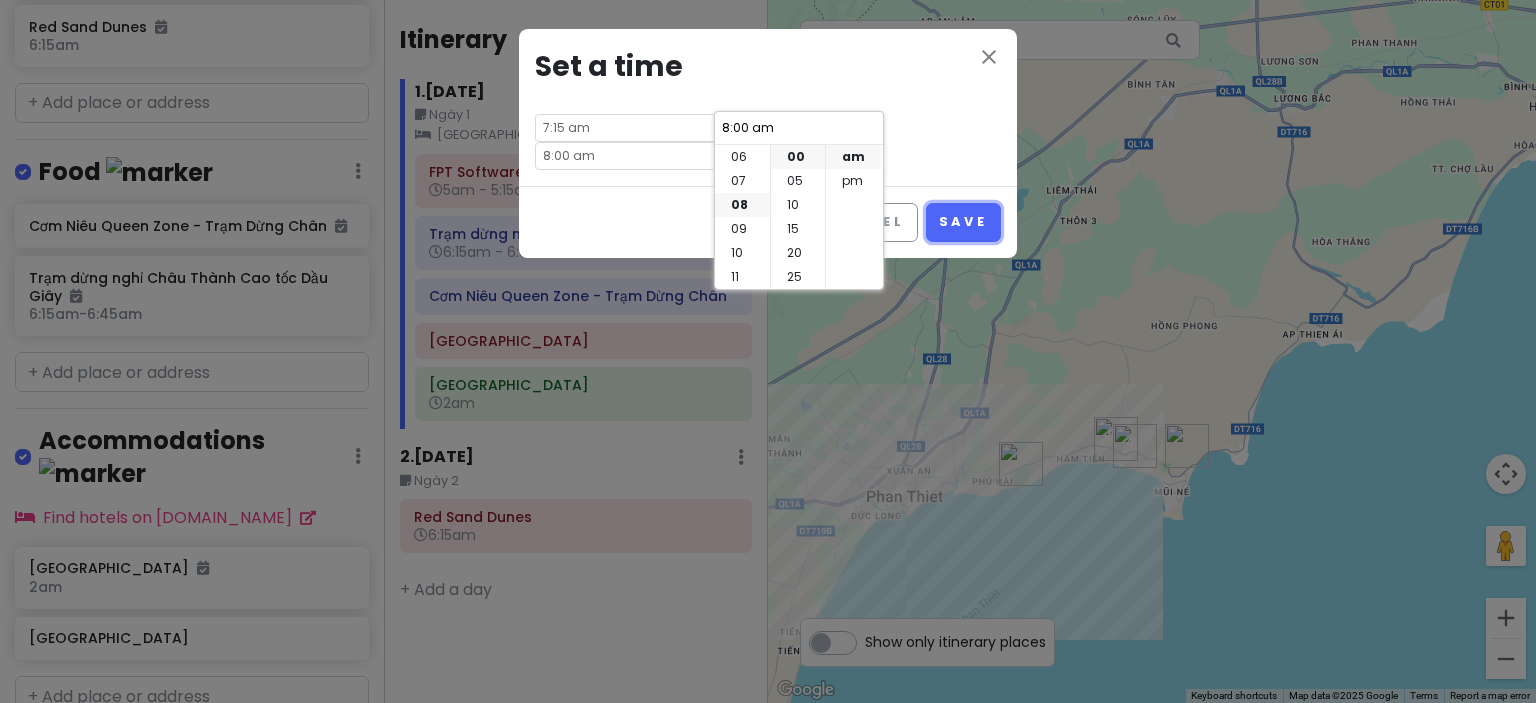 click on "Save" at bounding box center [963, 222] 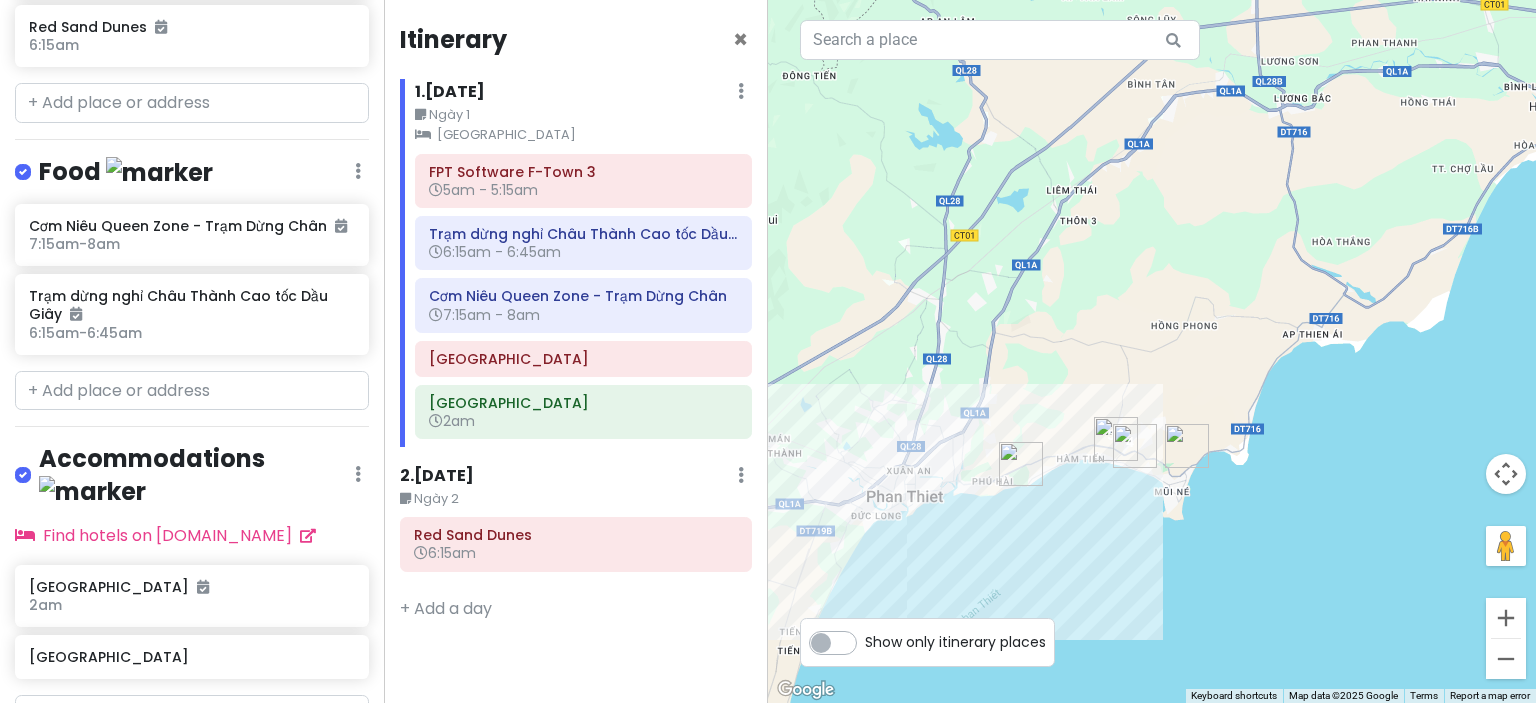 click on "To navigate, press the arrow keys." at bounding box center [1152, 351] 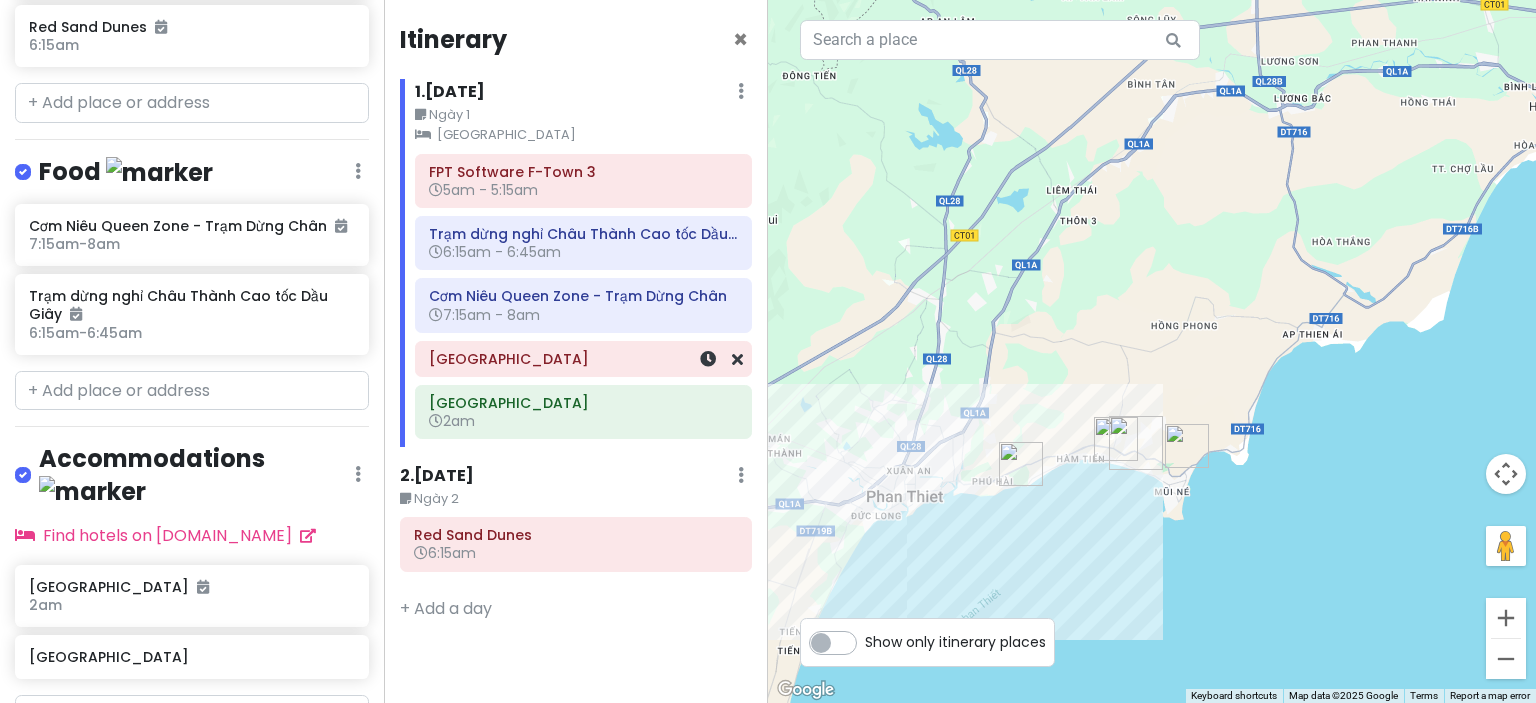 click on "[GEOGRAPHIC_DATA]" at bounding box center (583, 359) 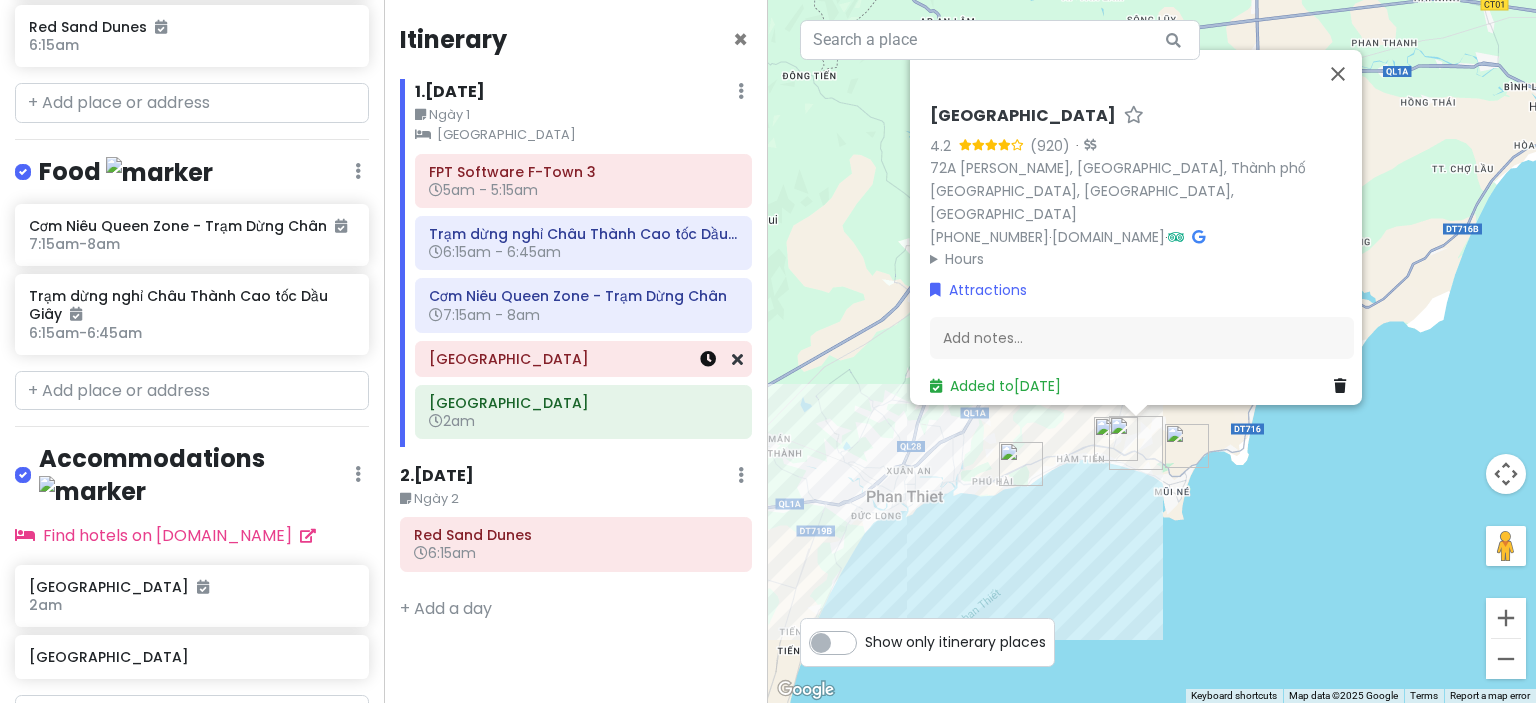 click at bounding box center [708, 359] 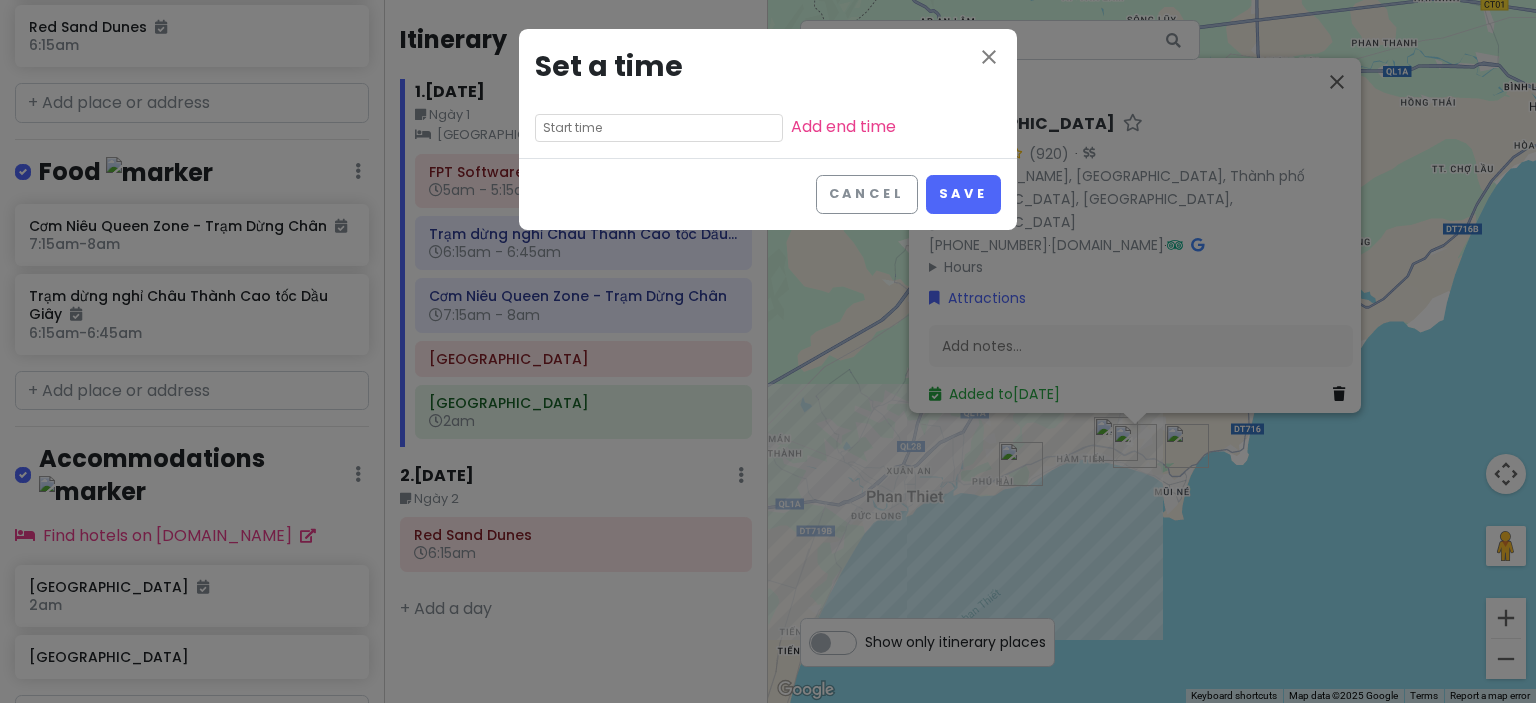 click at bounding box center (659, 128) 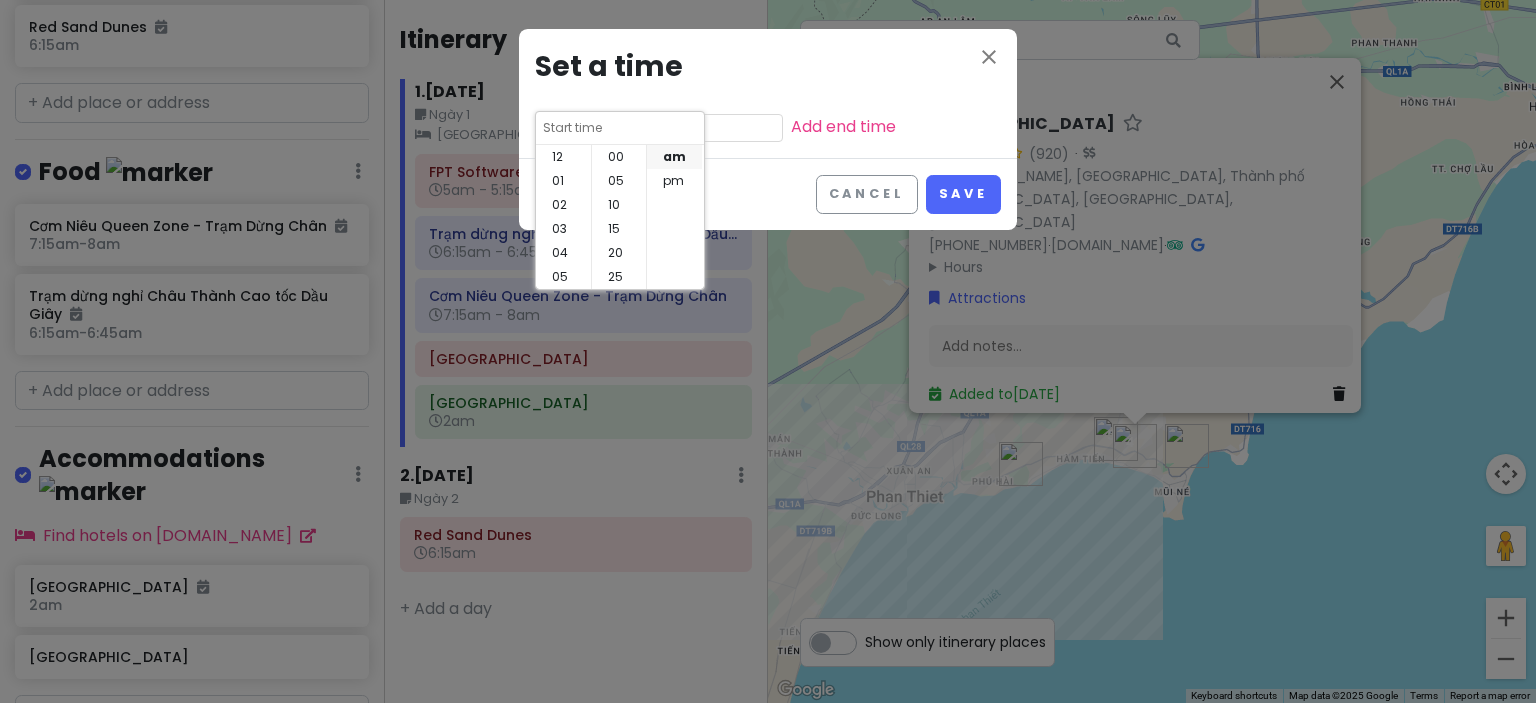 scroll, scrollTop: 144, scrollLeft: 0, axis: vertical 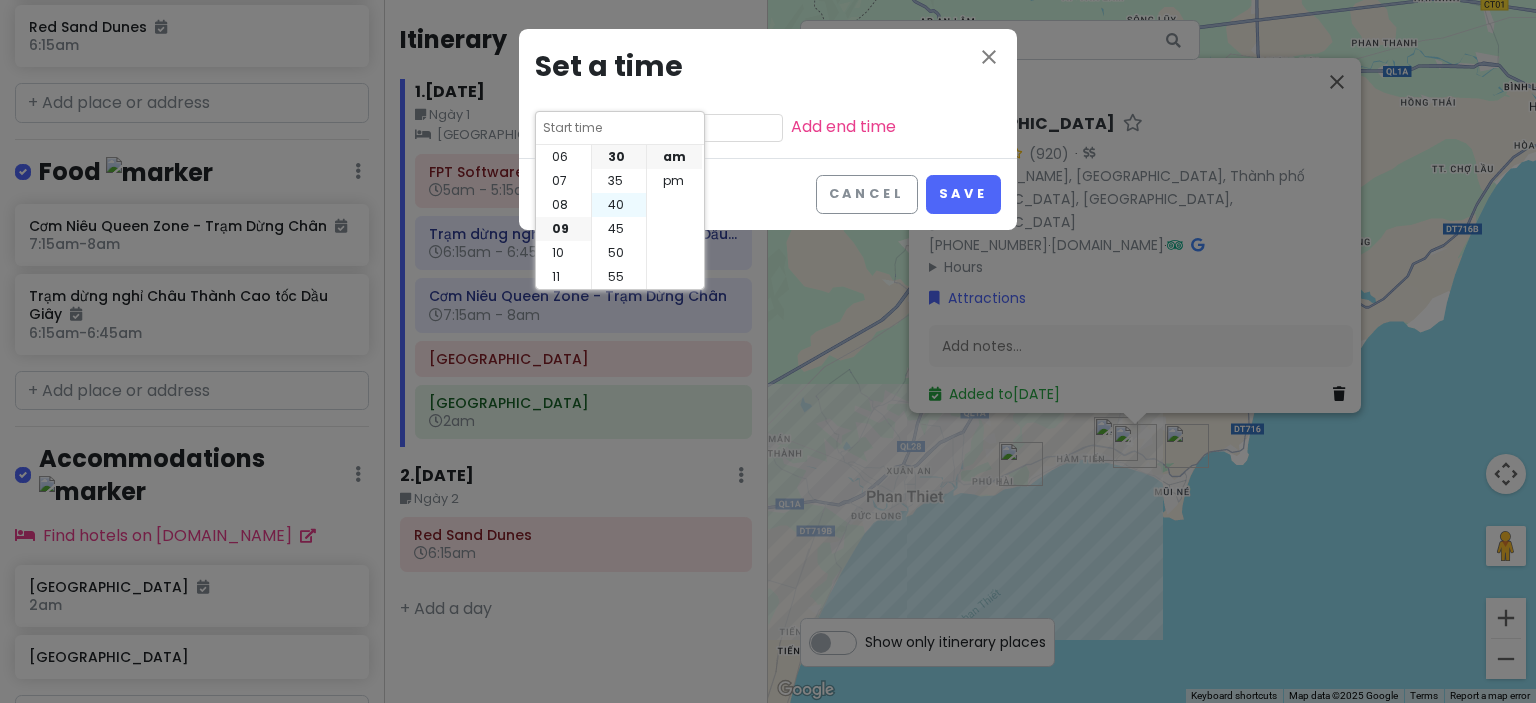 drag, startPoint x: 564, startPoint y: 205, endPoint x: 613, endPoint y: 205, distance: 49 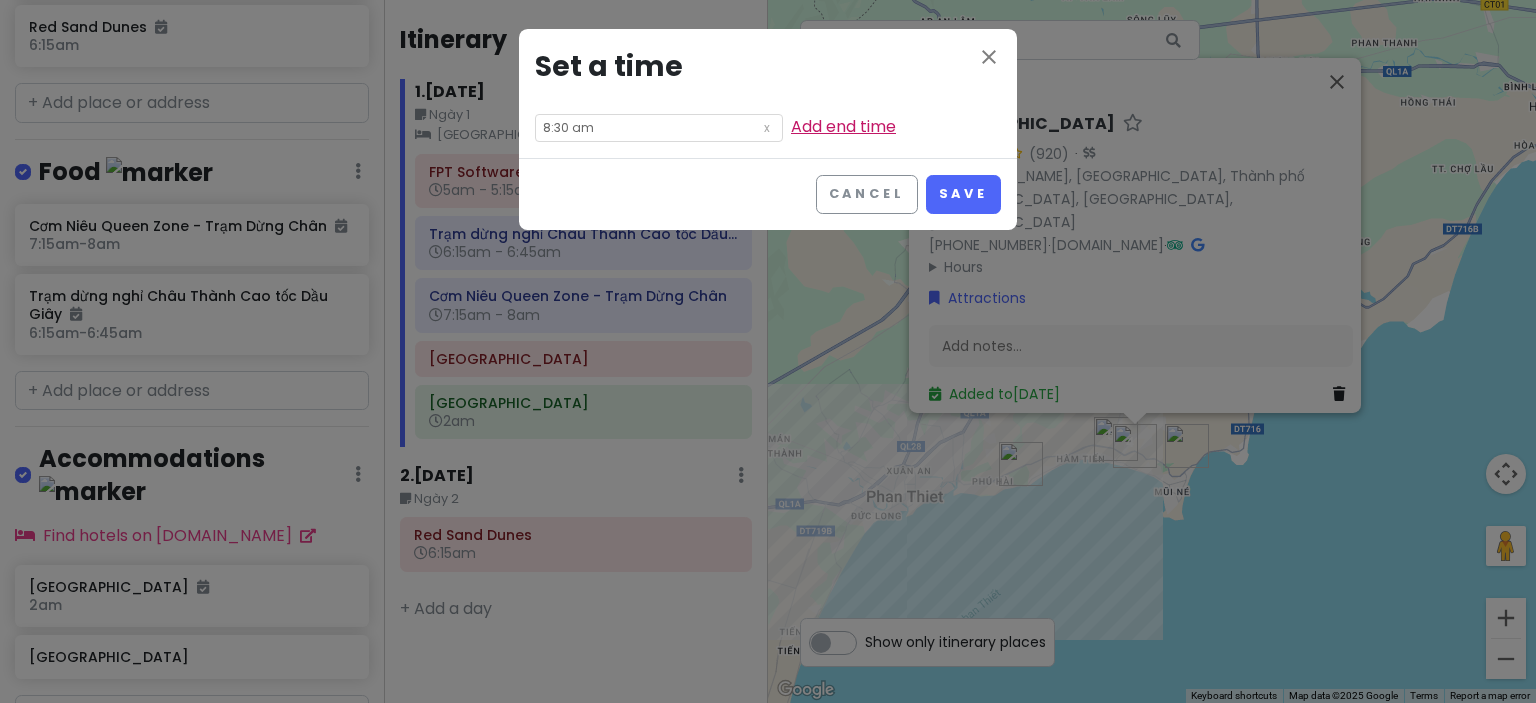 click on "Add end time" at bounding box center (843, 126) 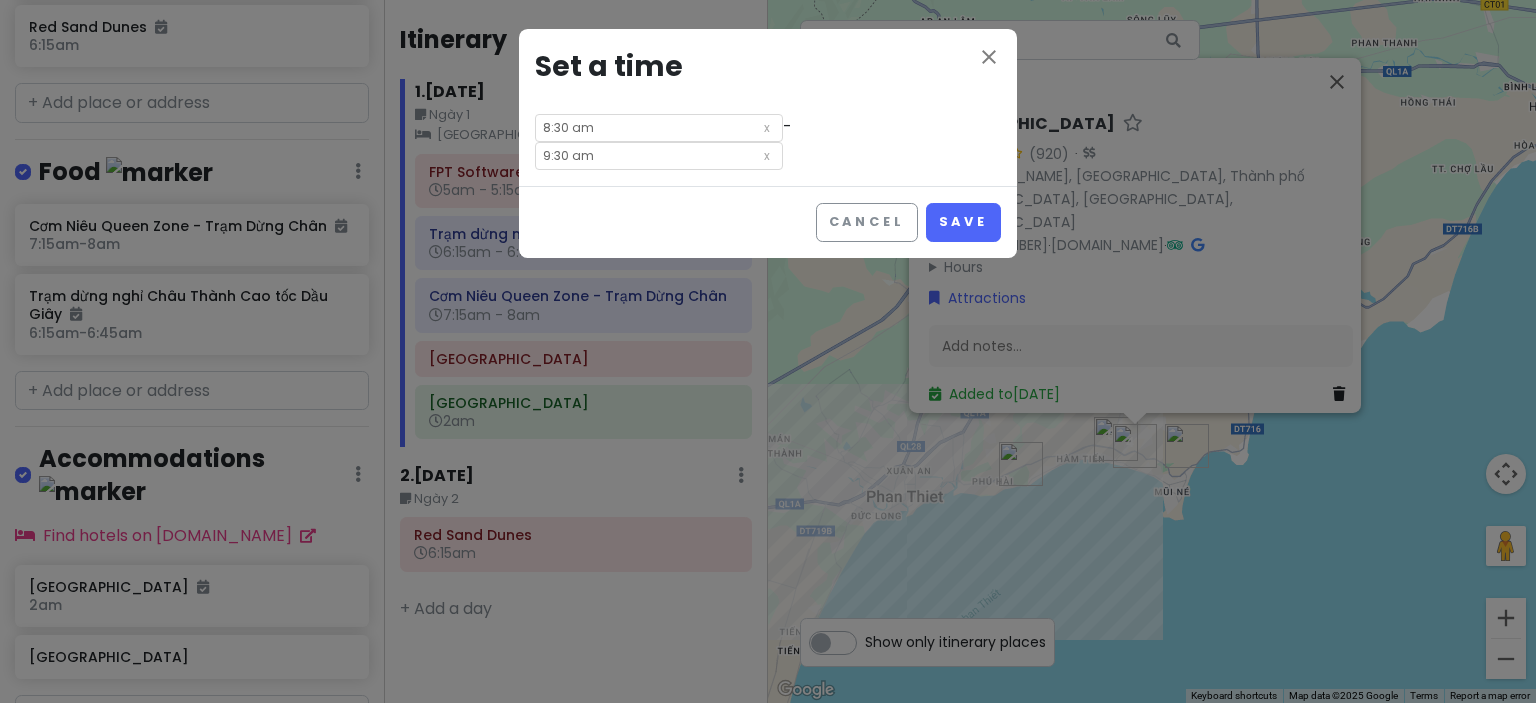 click on "9:30 am" at bounding box center [659, 156] 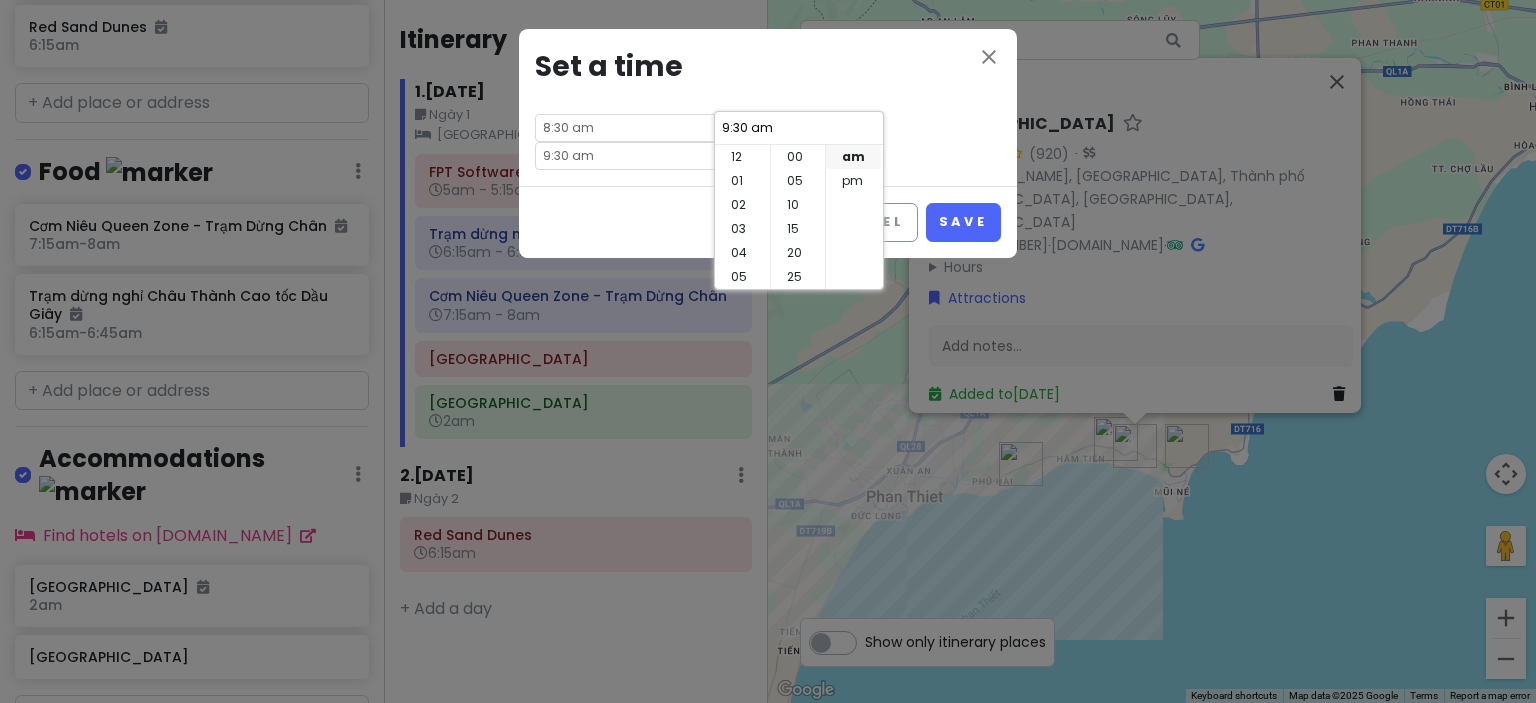 scroll, scrollTop: 144, scrollLeft: 0, axis: vertical 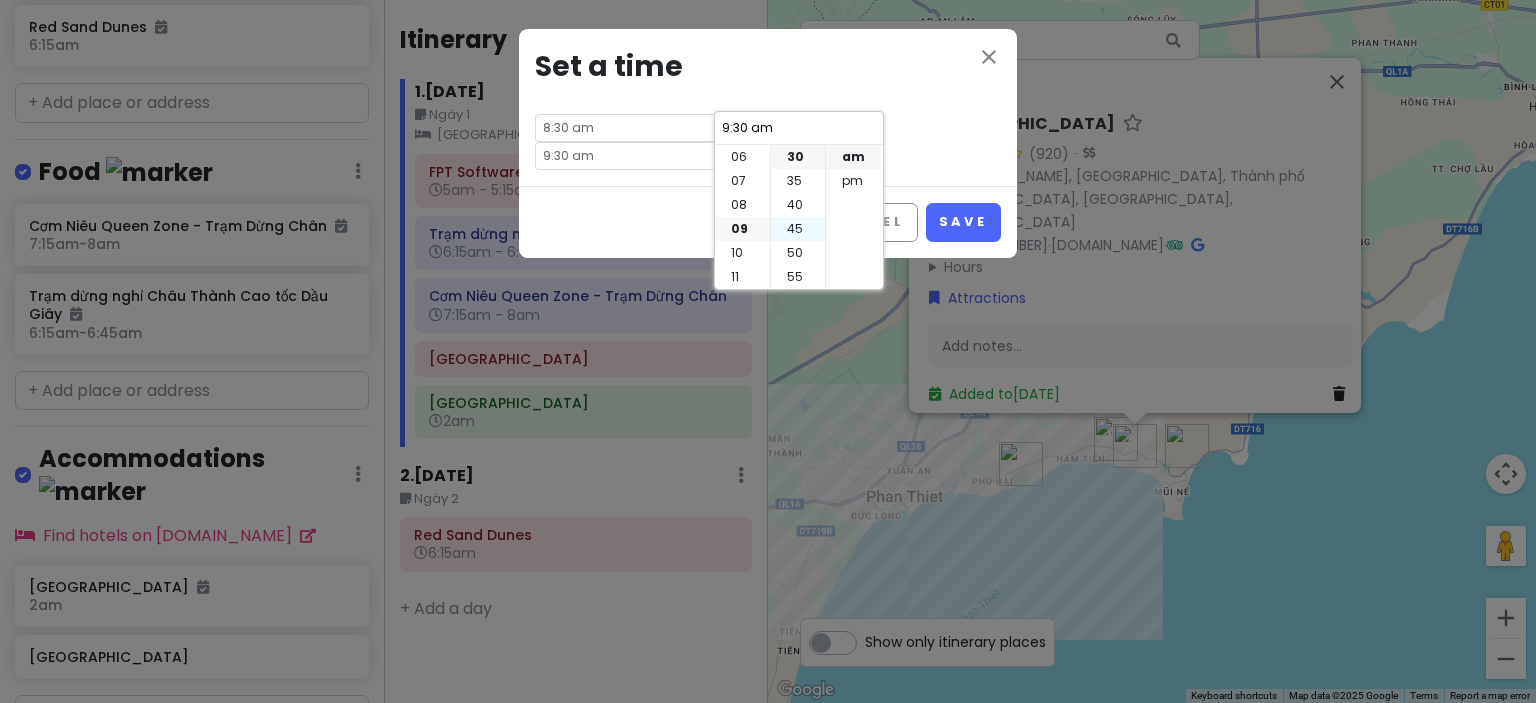 drag, startPoint x: 739, startPoint y: 267, endPoint x: 783, endPoint y: 216, distance: 67.357254 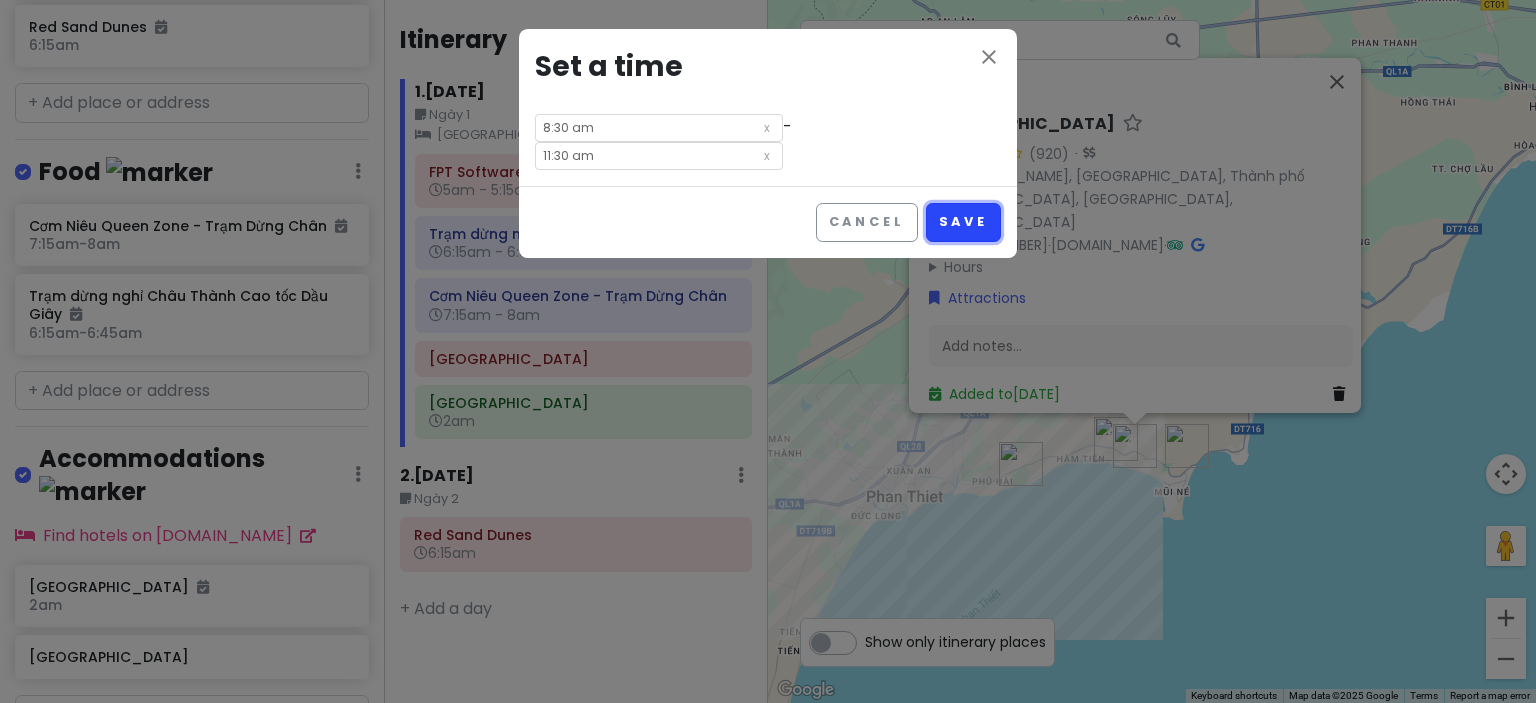 click on "Save" at bounding box center (963, 222) 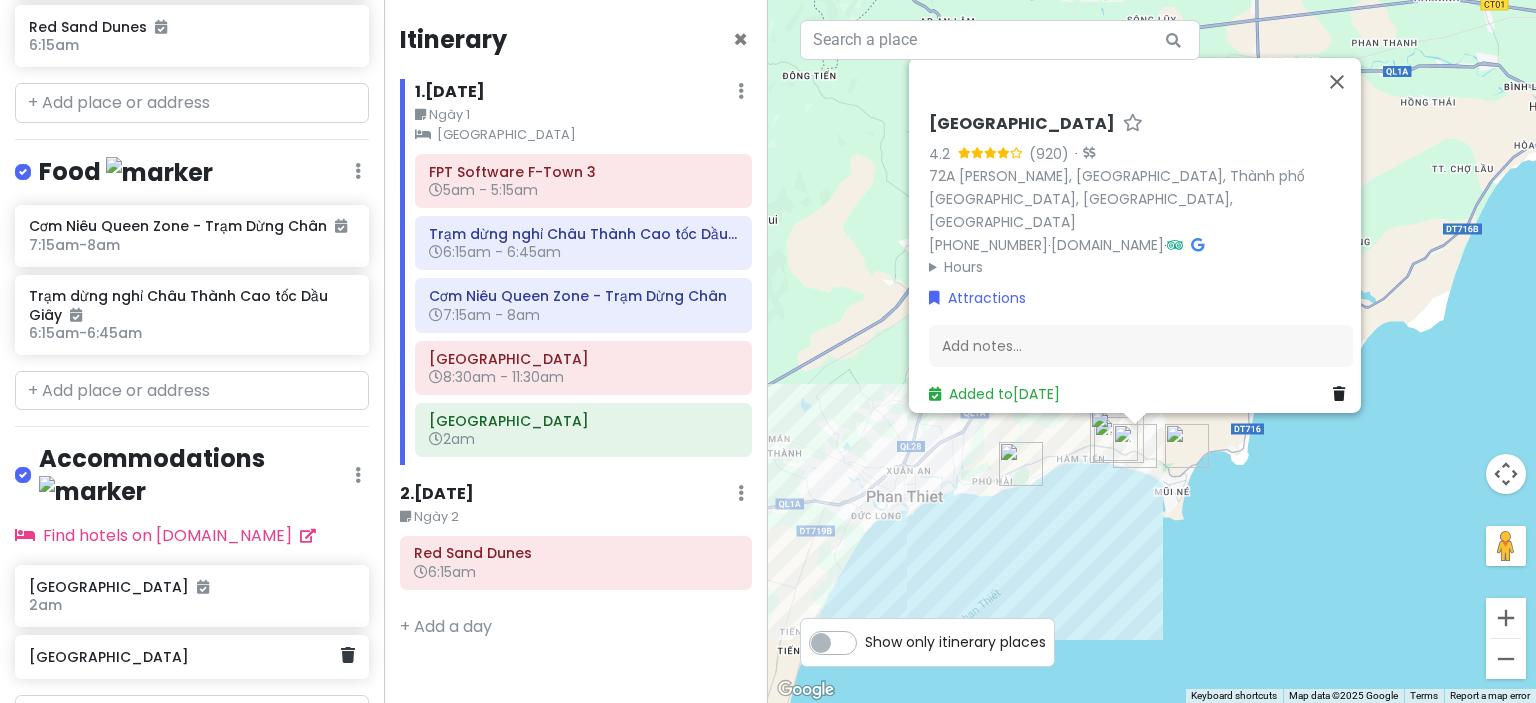 scroll, scrollTop: 710, scrollLeft: 0, axis: vertical 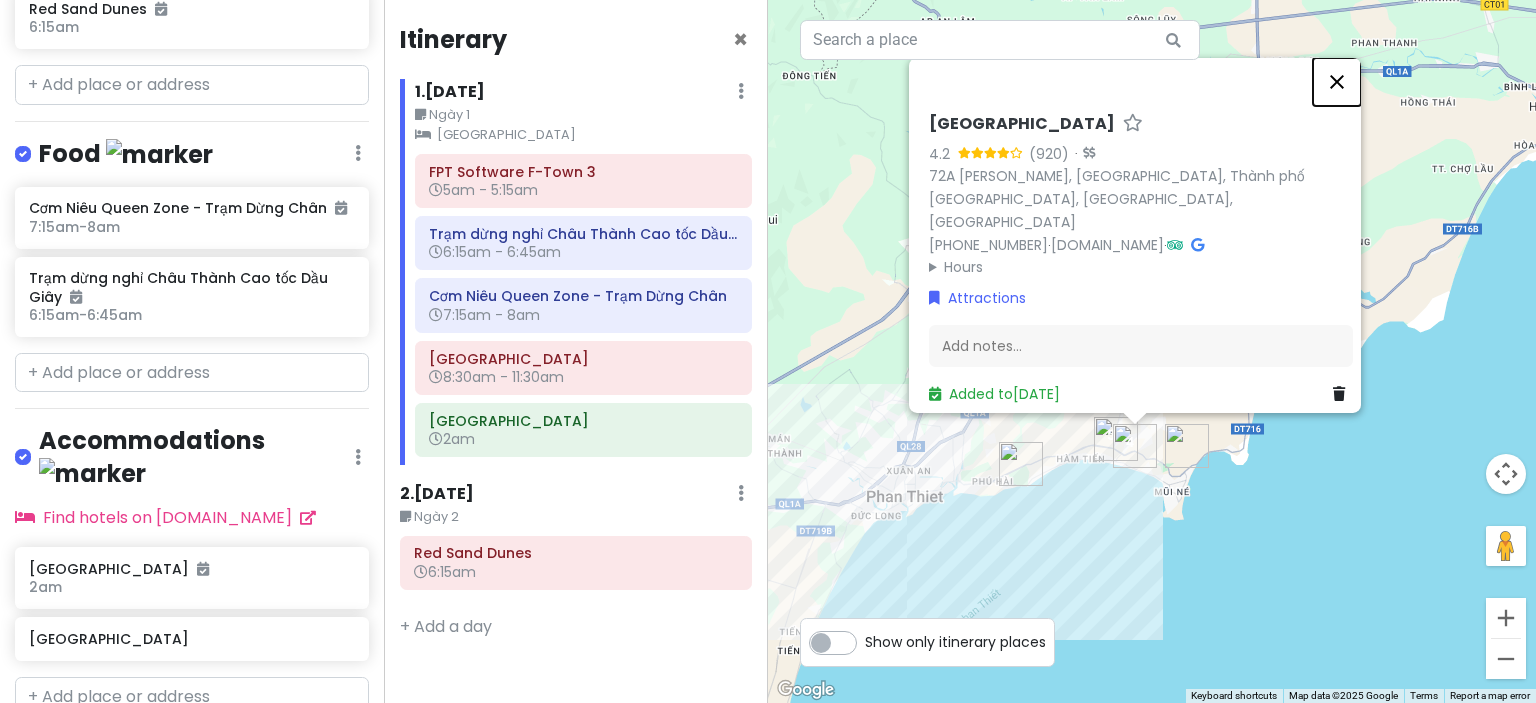click at bounding box center [1337, 81] 